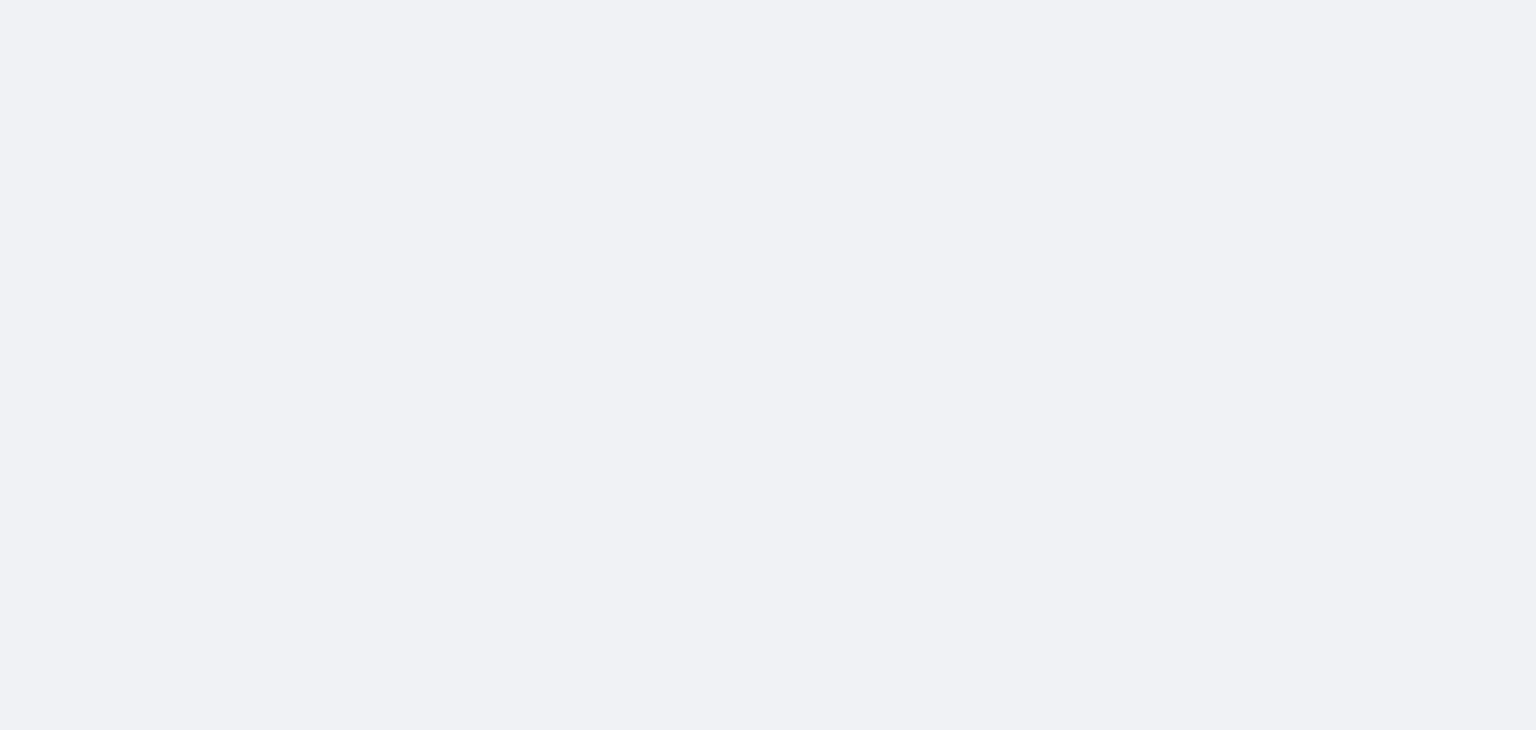 scroll, scrollTop: 0, scrollLeft: 0, axis: both 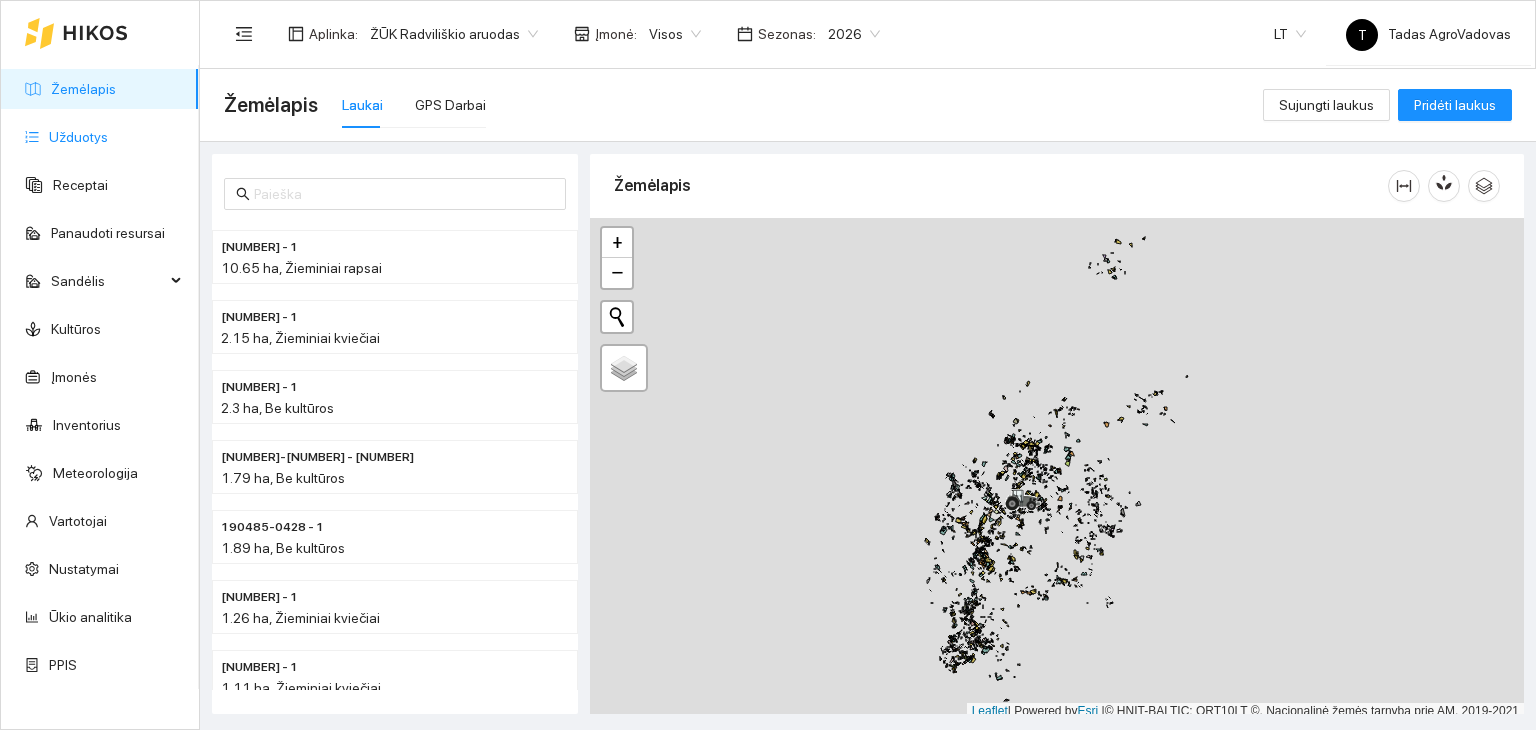 click on "Užduotys" at bounding box center (78, 137) 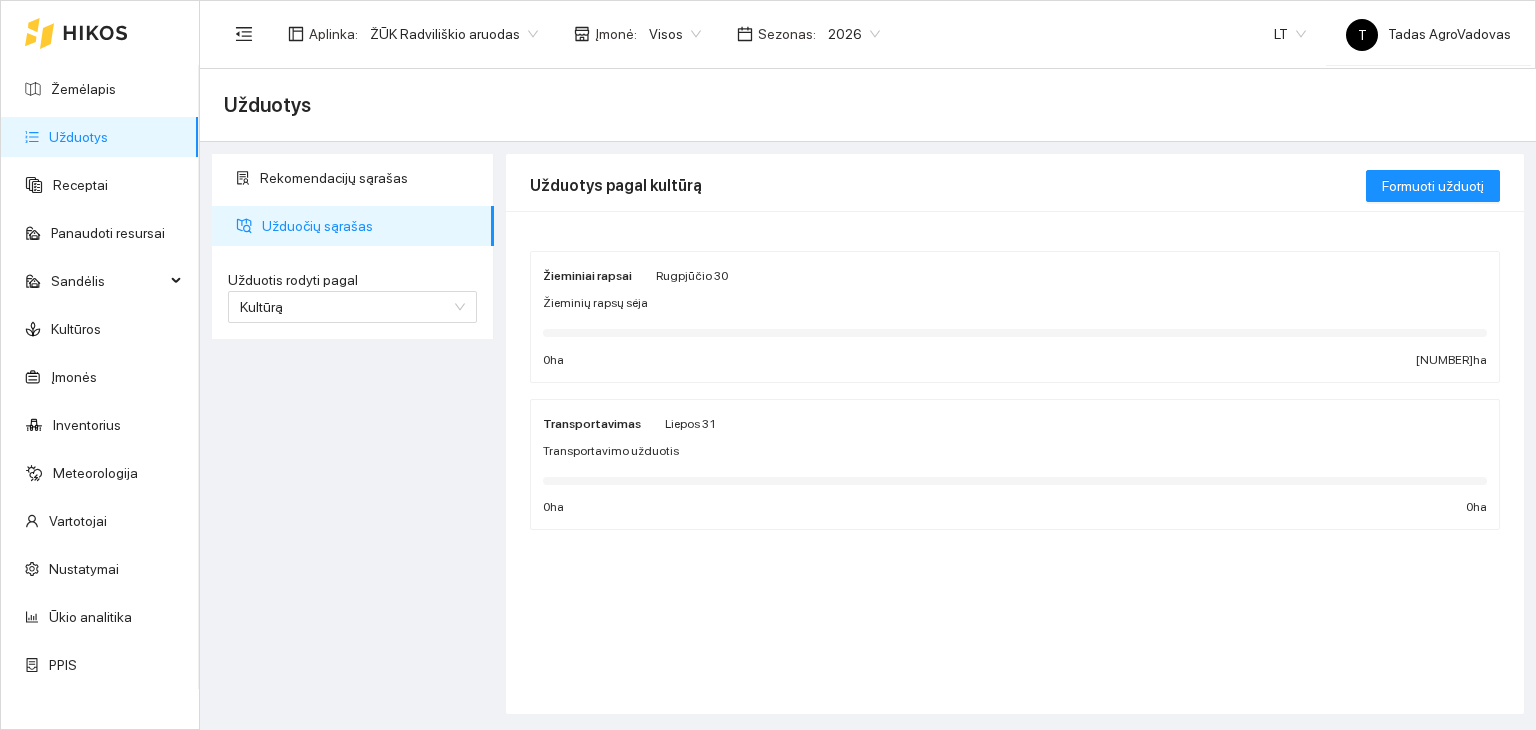 click on "Žieminių rapsų sėja" at bounding box center (1015, 303) 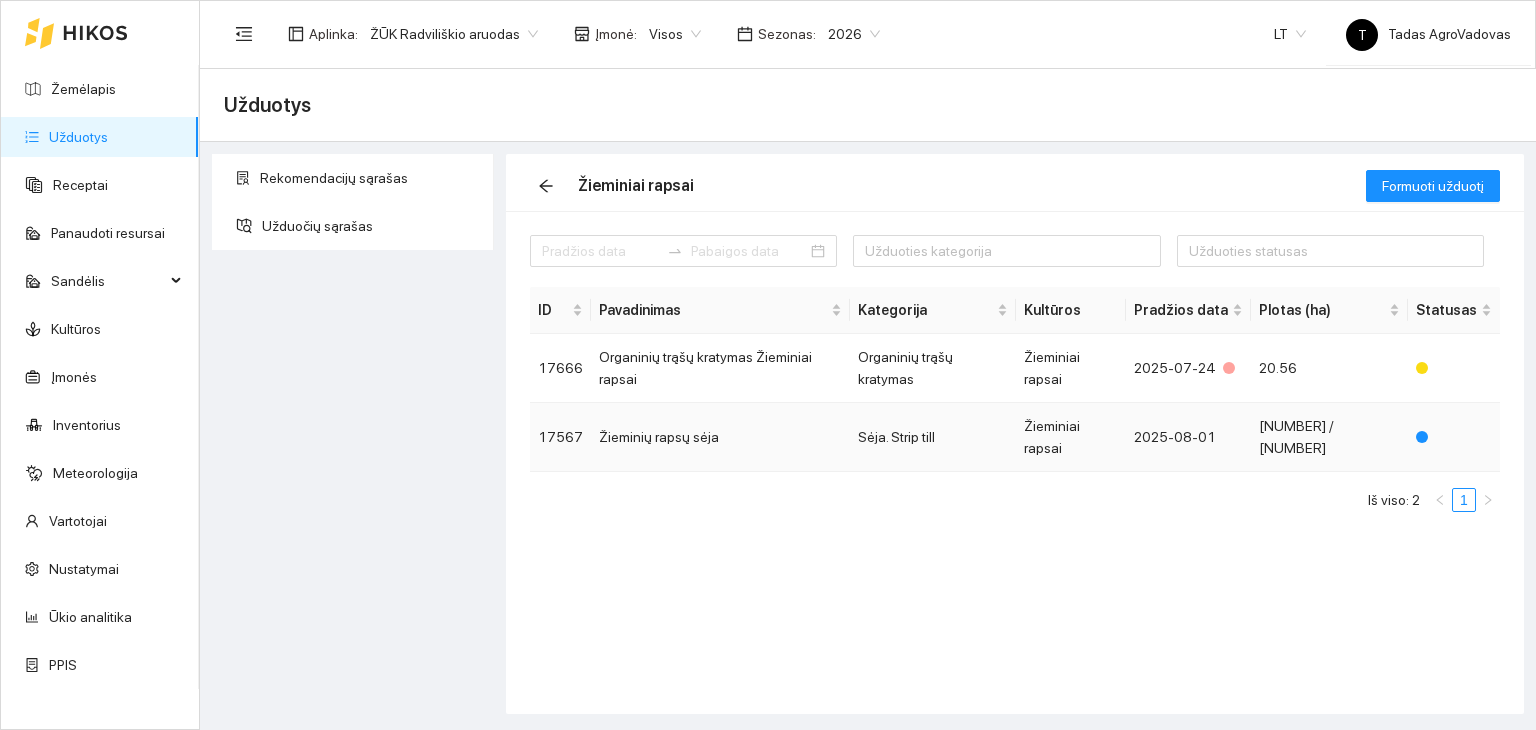 click on "Sėja. Strip till" at bounding box center (932, 437) 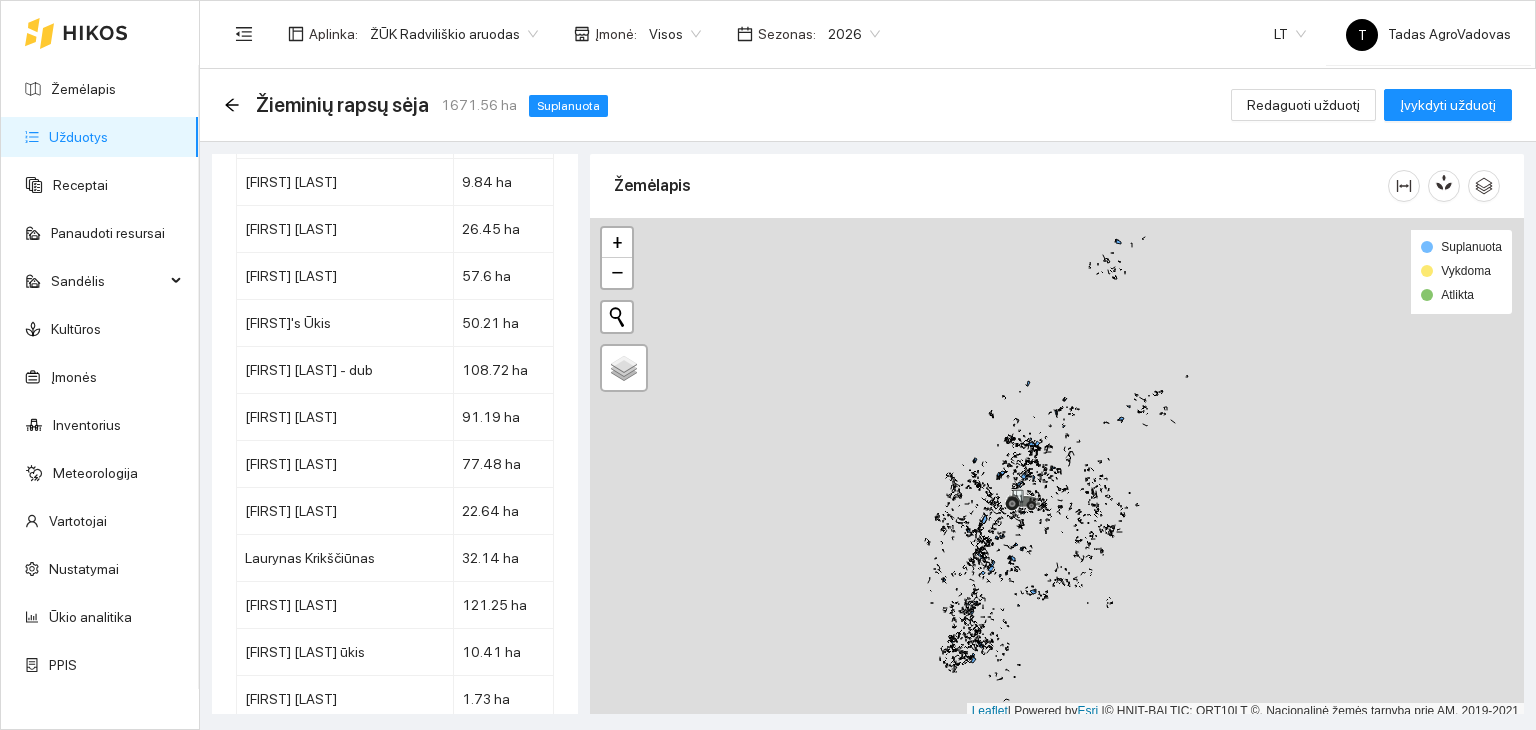 scroll, scrollTop: 10100, scrollLeft: 0, axis: vertical 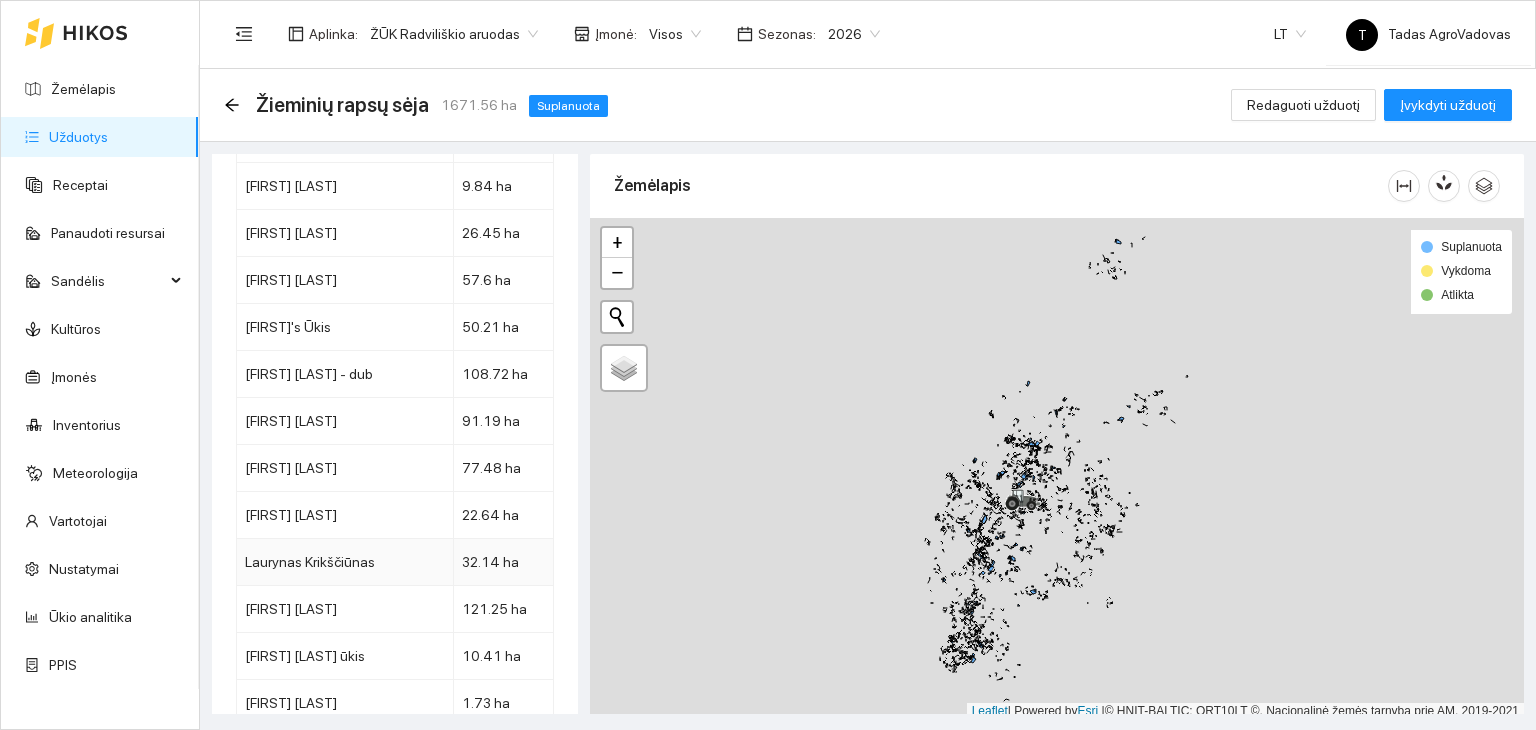 click on "Laurynas Krikščiūnas" at bounding box center (345, 562) 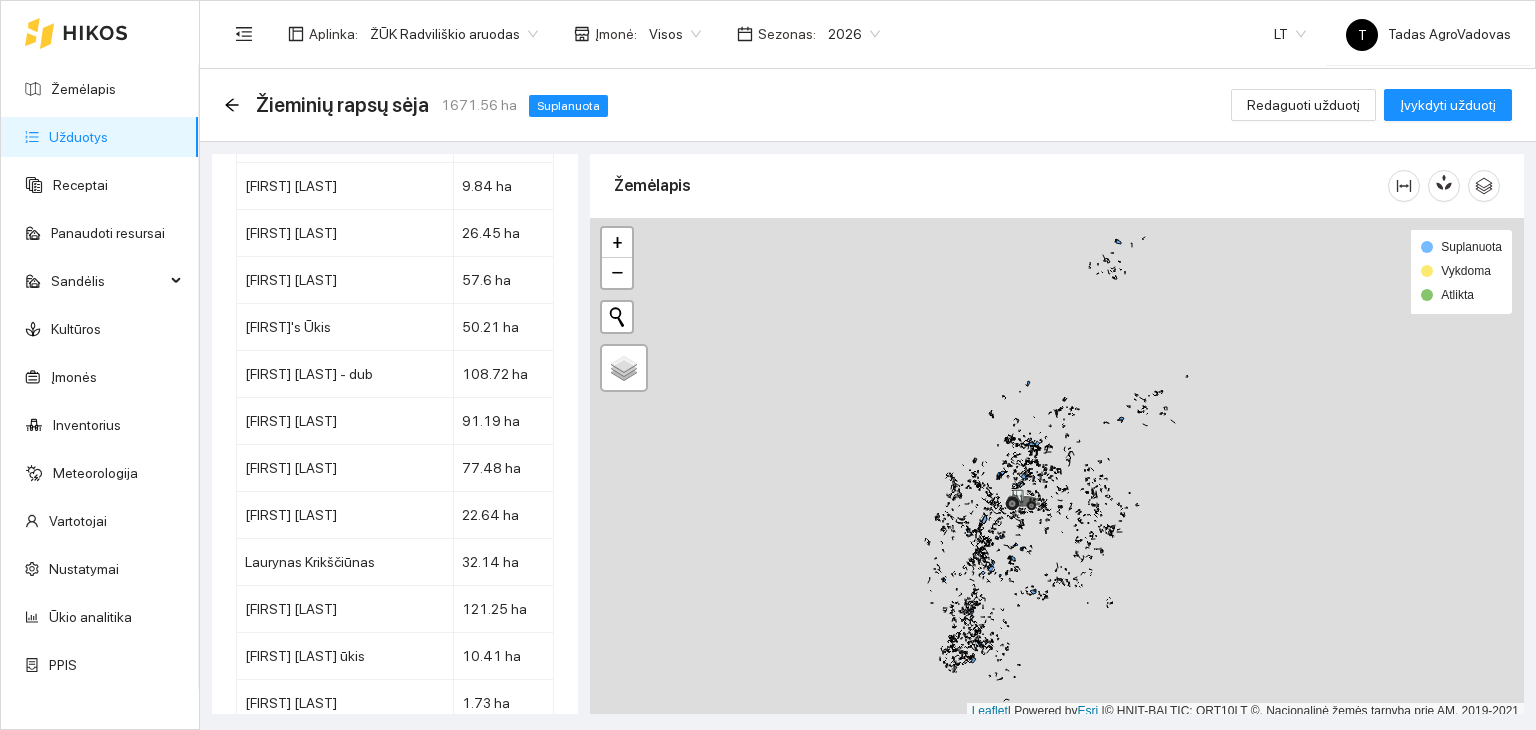 click on "Užduotys" at bounding box center (78, 137) 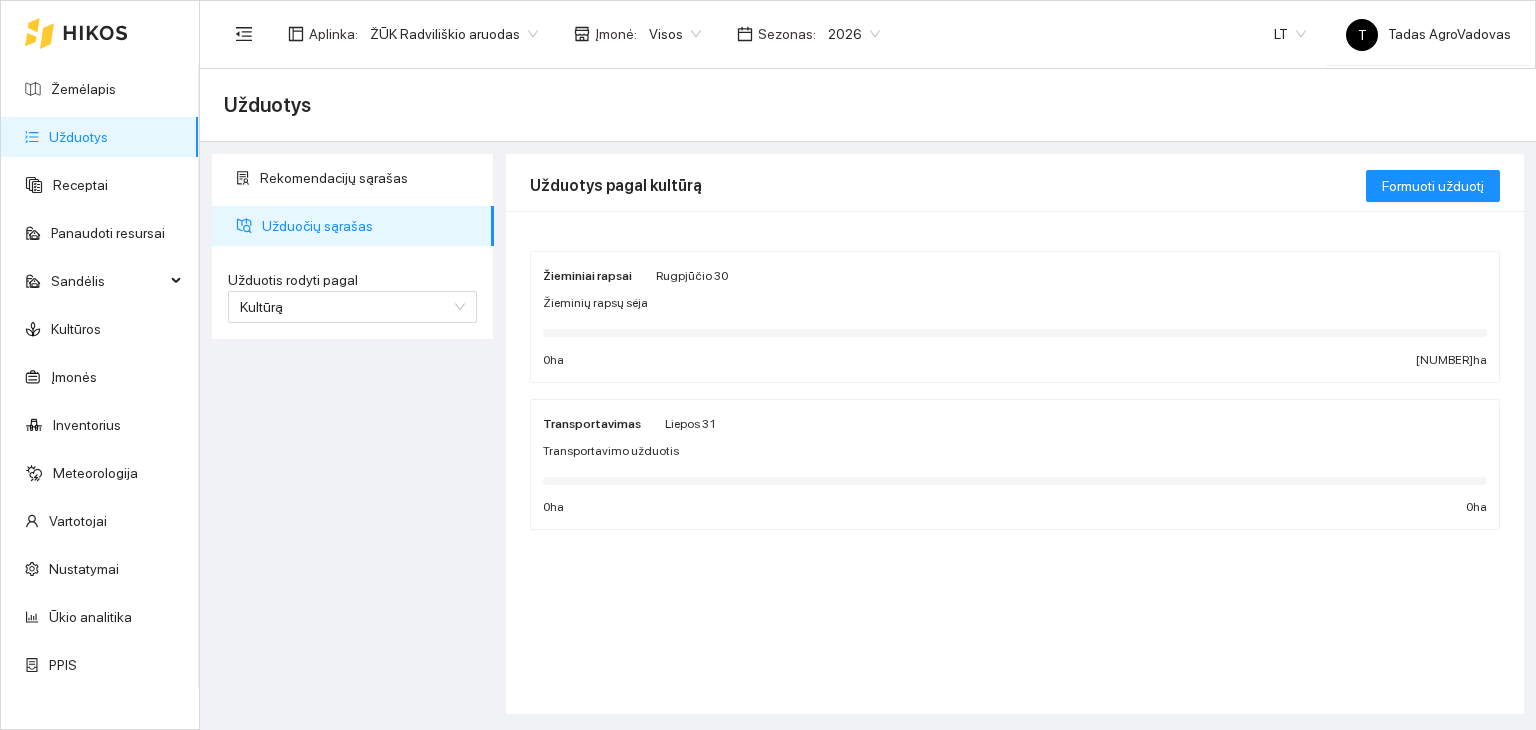 click on "Žieminių rapsų sėja" at bounding box center [1015, 303] 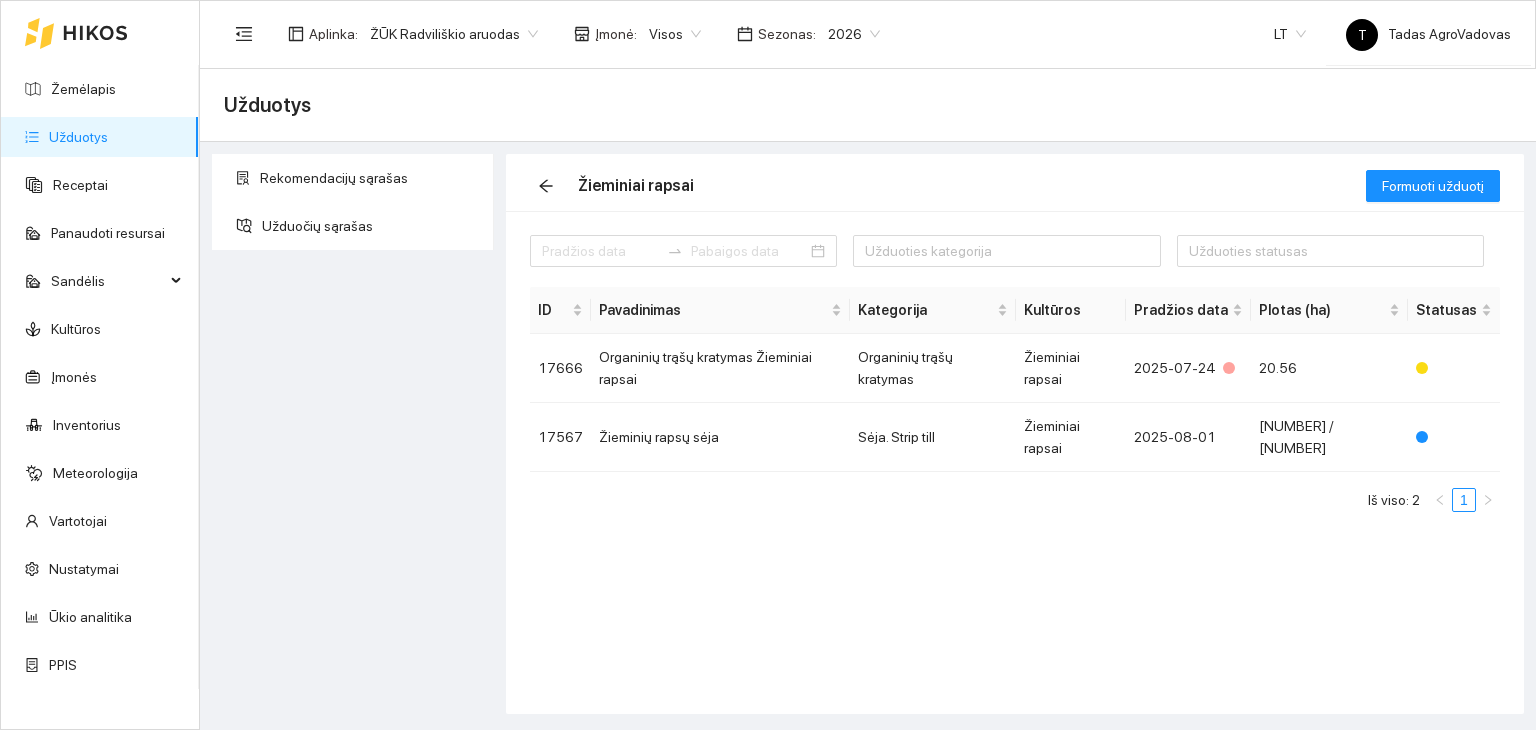 click on "Užduotys" at bounding box center (78, 137) 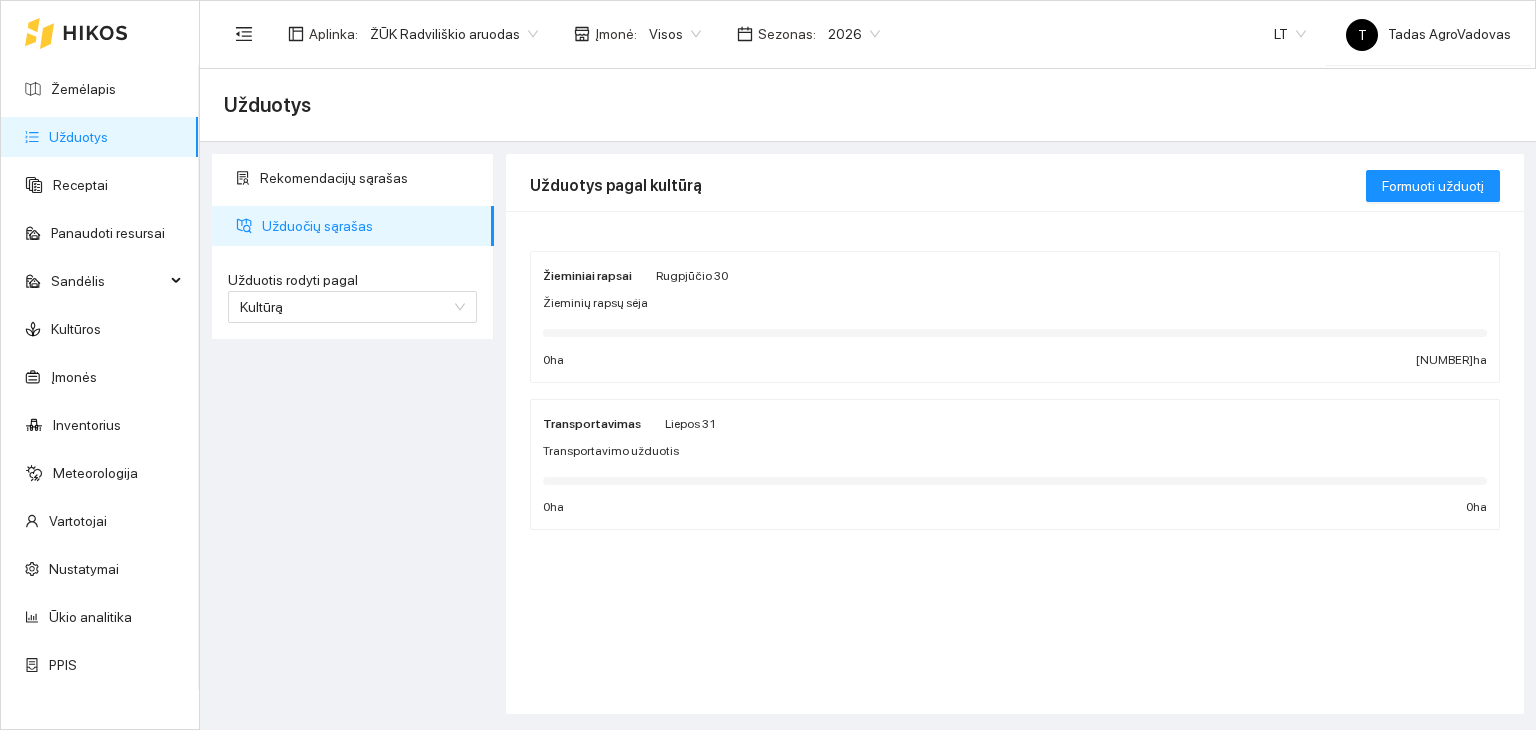 click on "Žieminių rapsų sėja" at bounding box center (1015, 303) 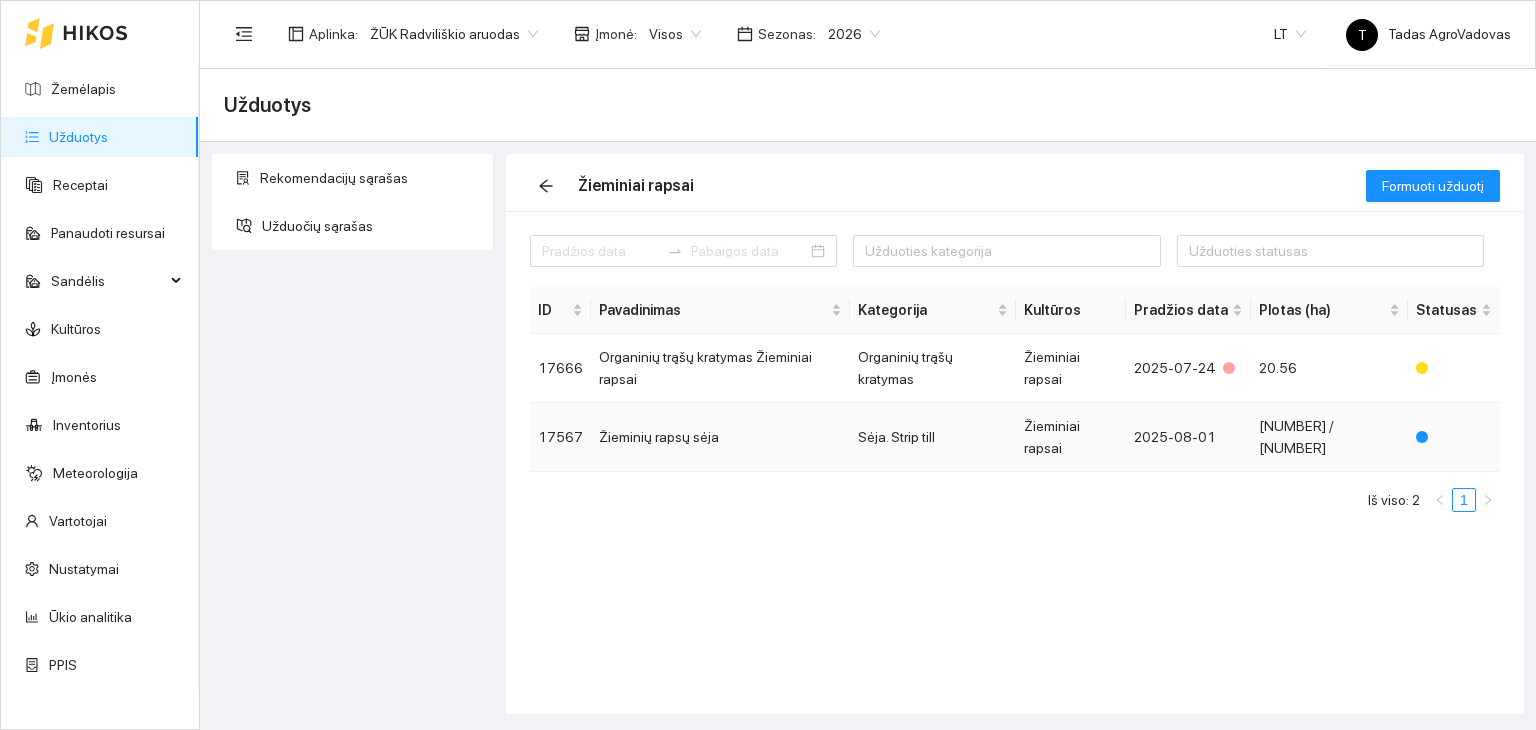 click on "Žieminių rapsų sėja" at bounding box center (720, 437) 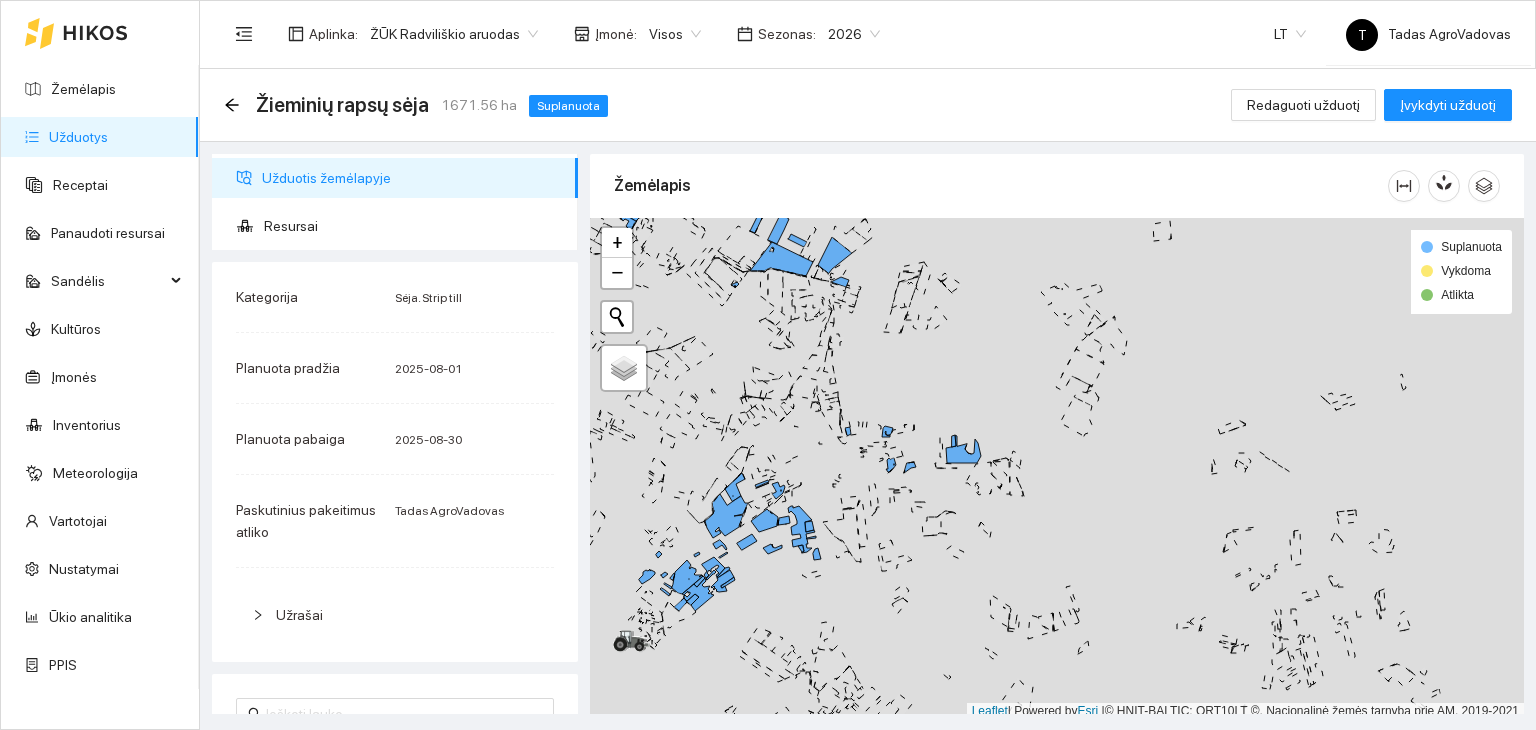 scroll, scrollTop: 5, scrollLeft: 0, axis: vertical 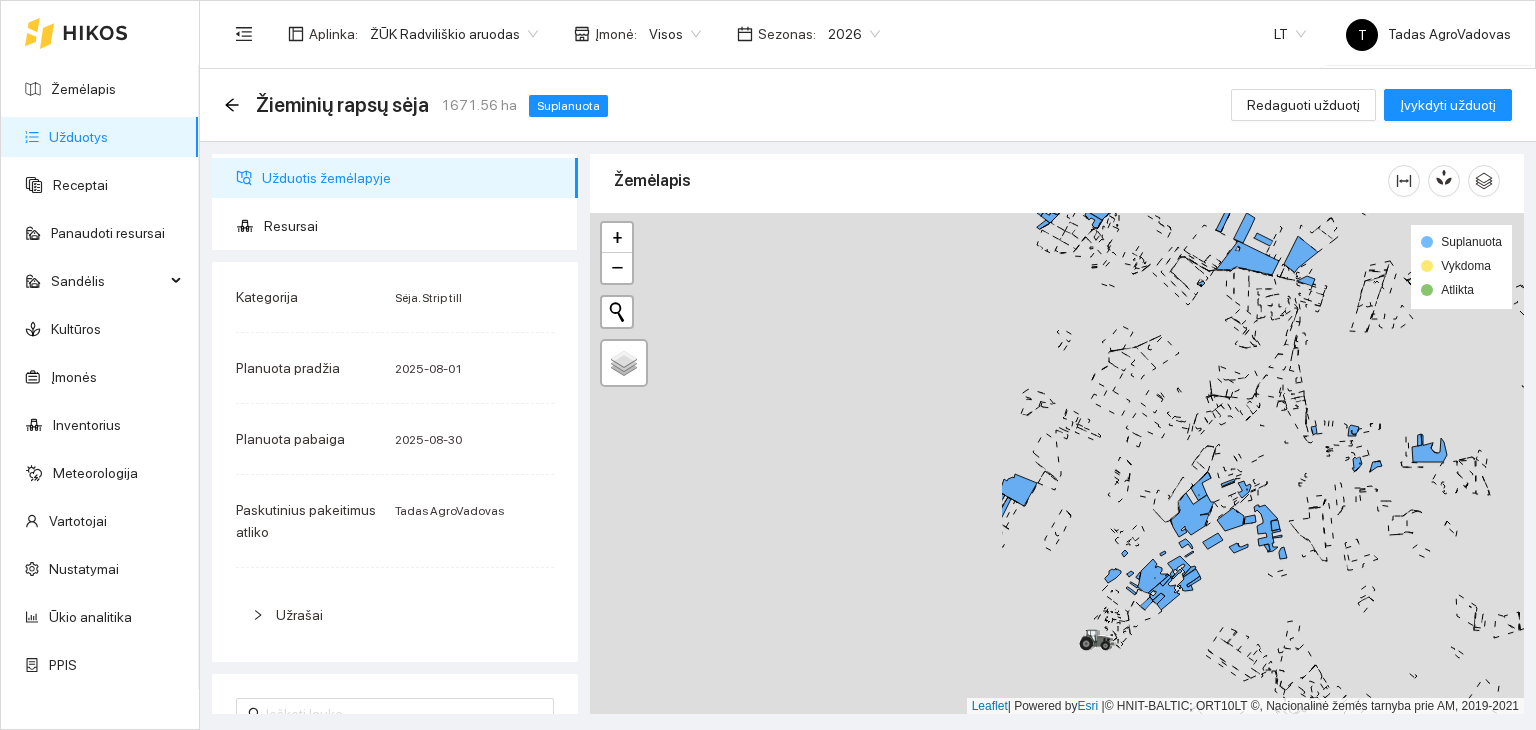 drag, startPoint x: 878, startPoint y: 414, endPoint x: 1344, endPoint y: 418, distance: 466.01718 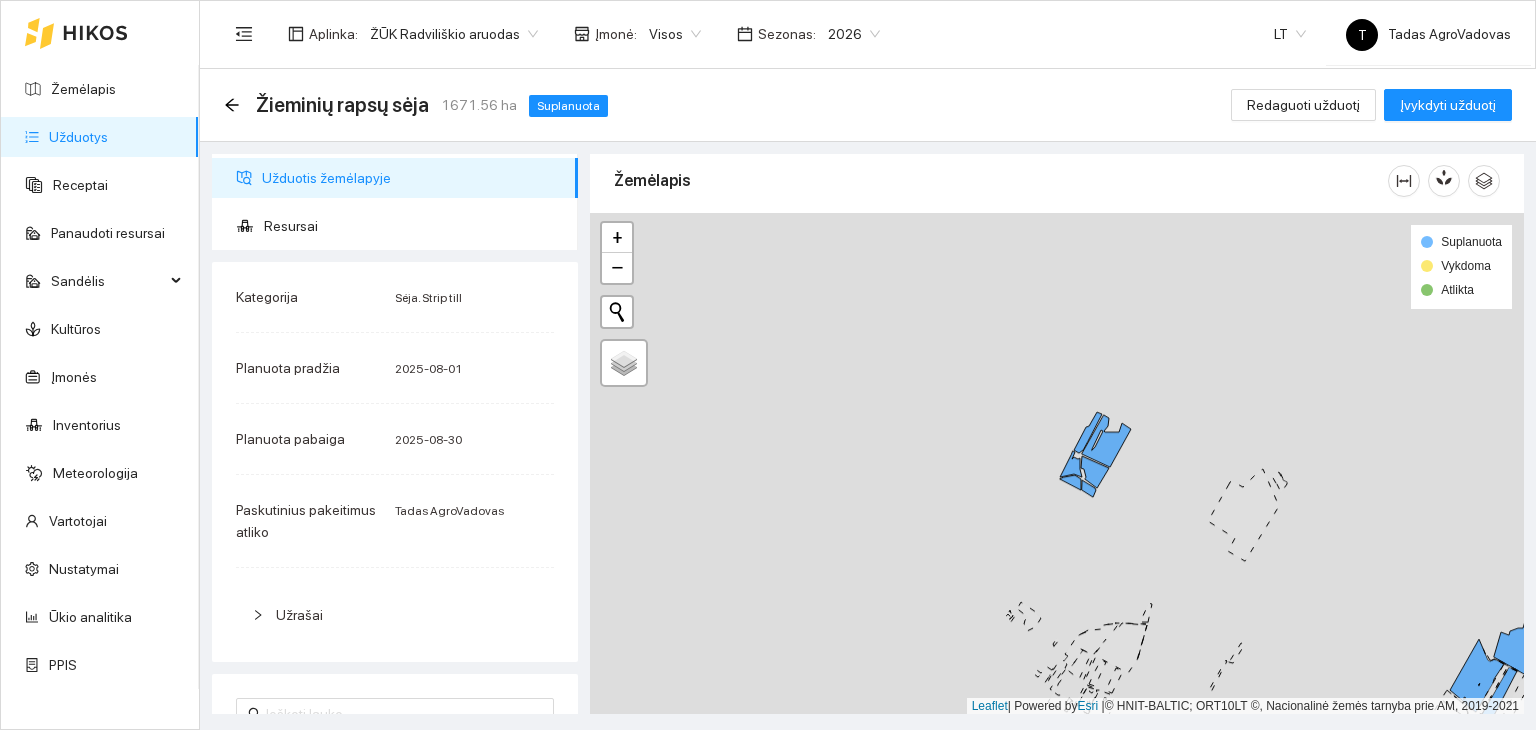 drag, startPoint x: 668, startPoint y: 370, endPoint x: 1202, endPoint y: 558, distance: 566.1272 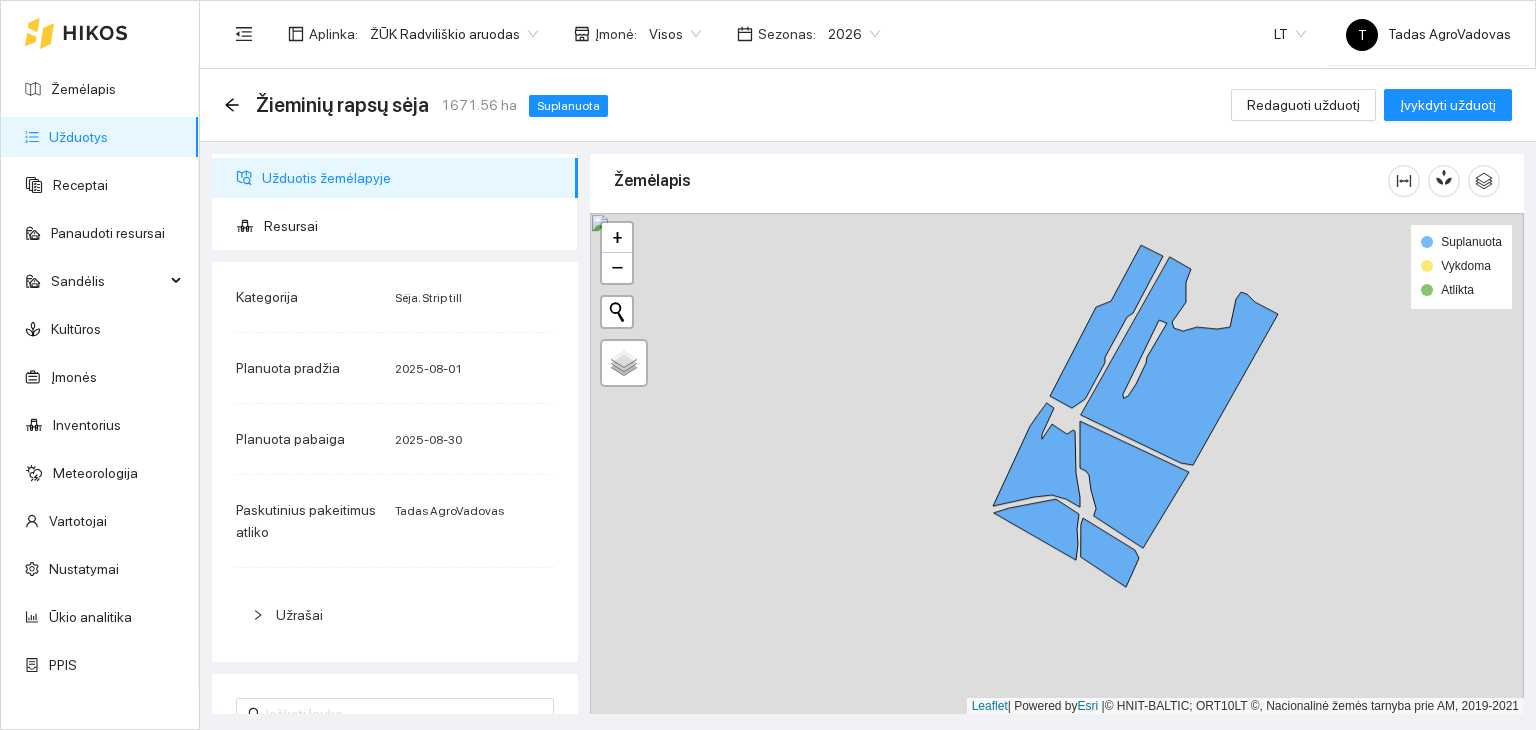 click on "Užduotys" at bounding box center [78, 137] 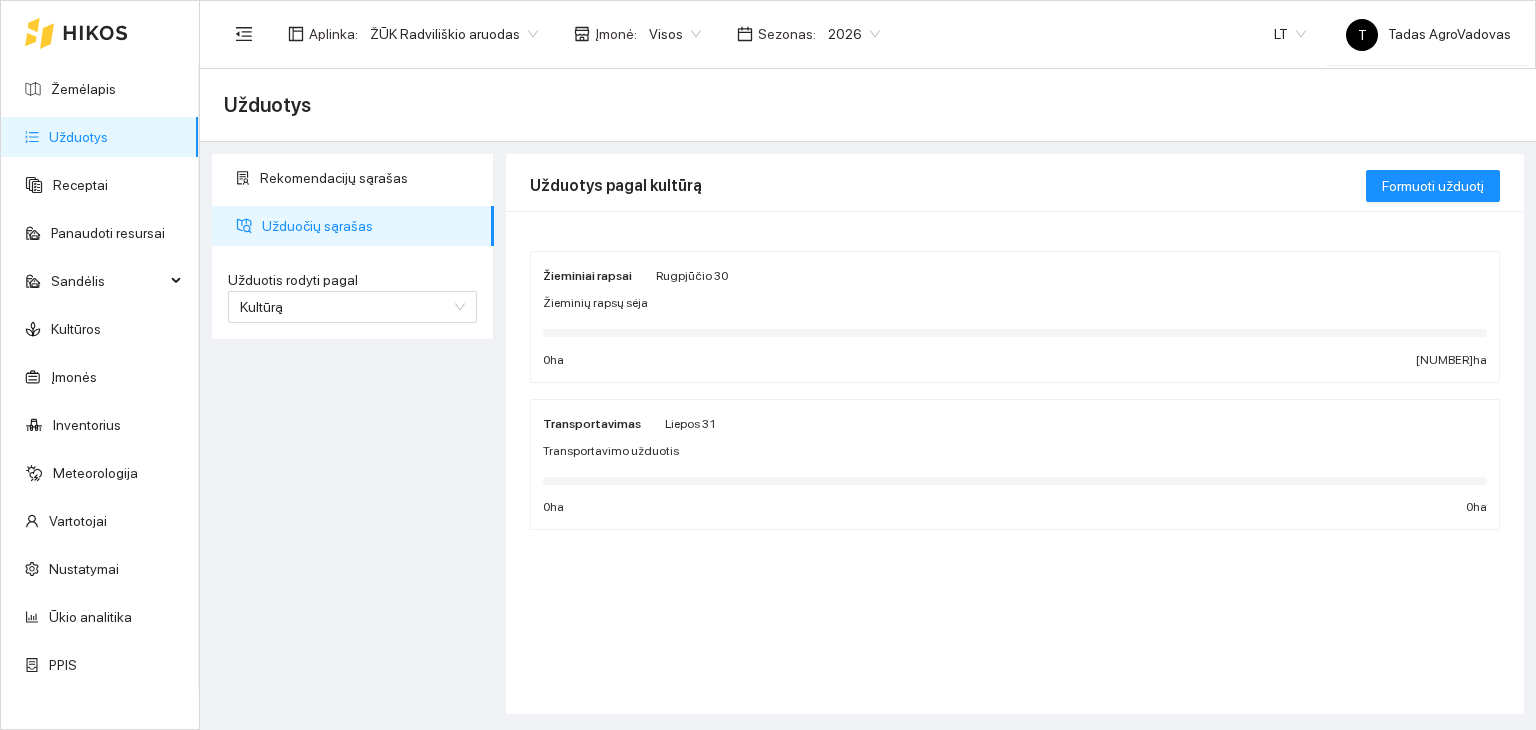 click on "Žieminiai rapsai Rugpjūčio 30 Žieminių rapsų sėja 0  ha 1671.62  ha" at bounding box center (1015, 317) 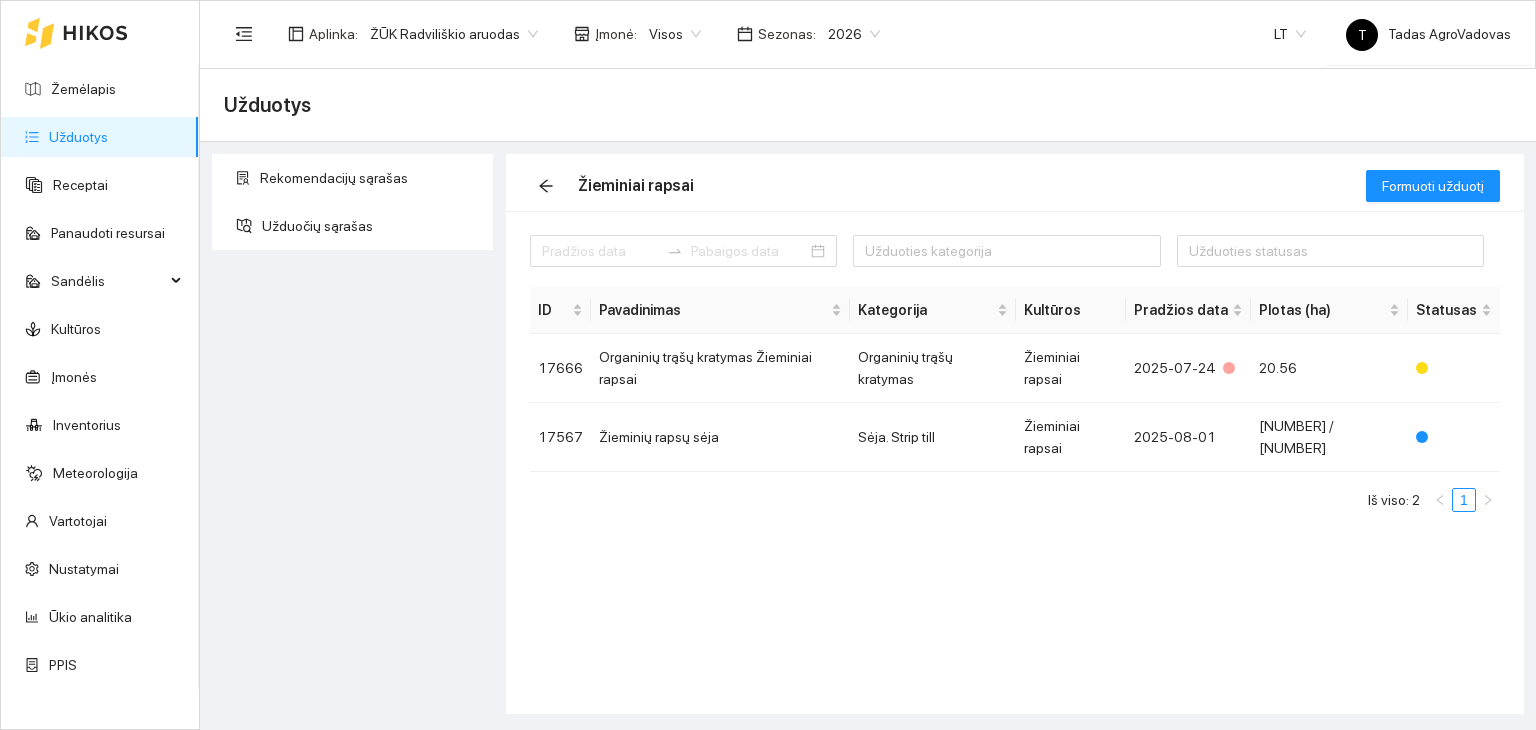 click 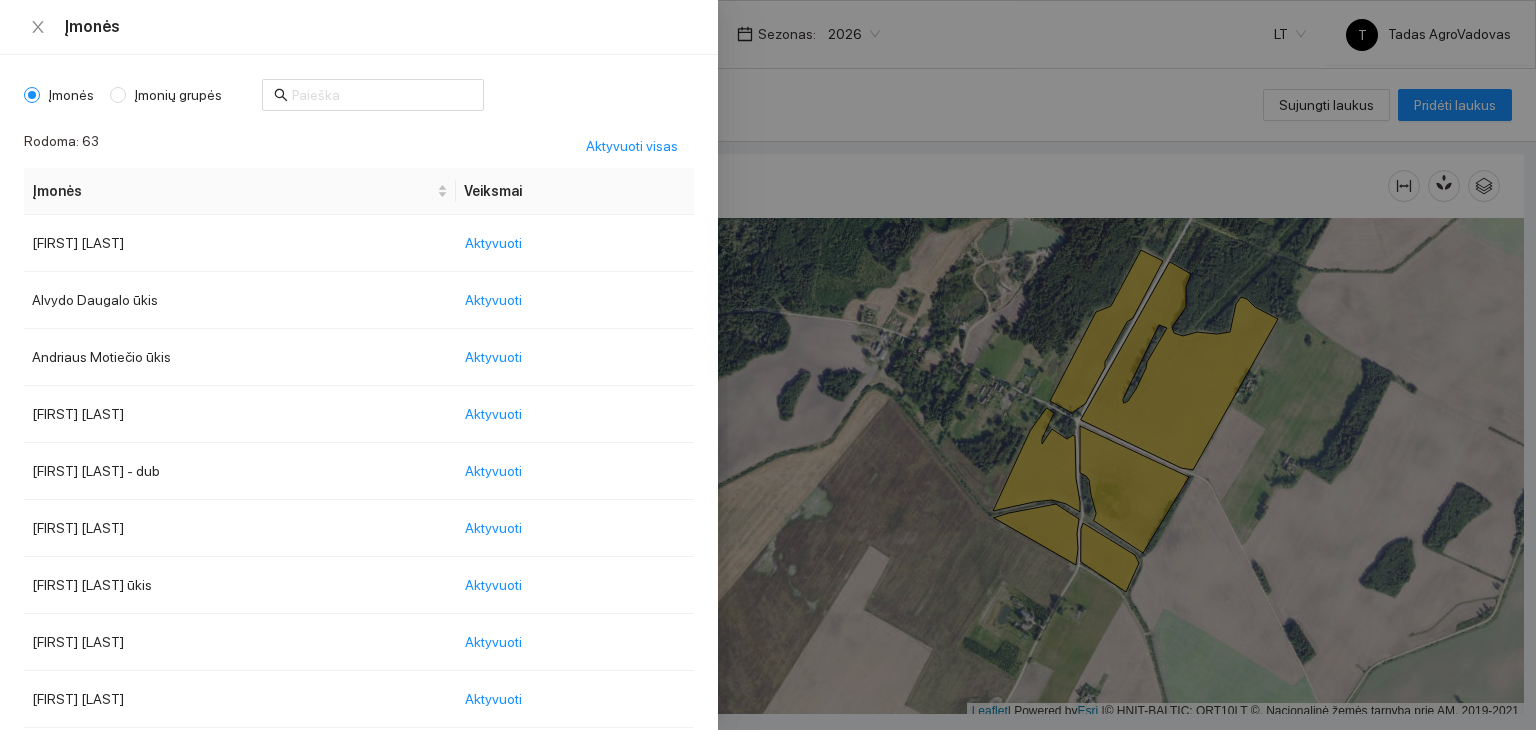 click on "Žemėlapis Užduotys Receptai Panaudoti resursai Sandėlis KultūrosĮmonės Inventorius Meteorologija Vartotojai Nustatymai Ūkio analitika PPIS Aplinka : ŽŪK Radviliškio aruodasĮmonė : Visos Sezonas : 2026 LT T Tadas AgroVadovas   Žemėlapis Laukai GPS Darbai Sujungti laukus Pridėti laukus [NUMBER]-[NUMBER] - [NUMBER] 10.65 ha, Žieminiai rapsai [NUMBER]-[NUMBER] - [NUMBER] 2.15 ha, Žieminiai kviečiai [NUMBER]-[NUMBER] - [NUMBER] 2.3 ha, Be kultūros [NUMBER]-[NUMBER] - [NUMBER] 1.79 ha, Be kultūros [NUMBER]-[NUMBER] - [NUMBER] 1.89 ha, Be kultūros [NUMBER]-[NUMBER] - [NUMBER] 1.26 ha, Žieminiai kviečiai [NUMBER]-[NUMBER] - [NUMBER] 1.11 ha, Žieminiai kviečiai [NUMBER]-[NUMBER] - [NUMBER] 11.2 ha, Žirniai Žemėlapis" at bounding box center (768, 365) 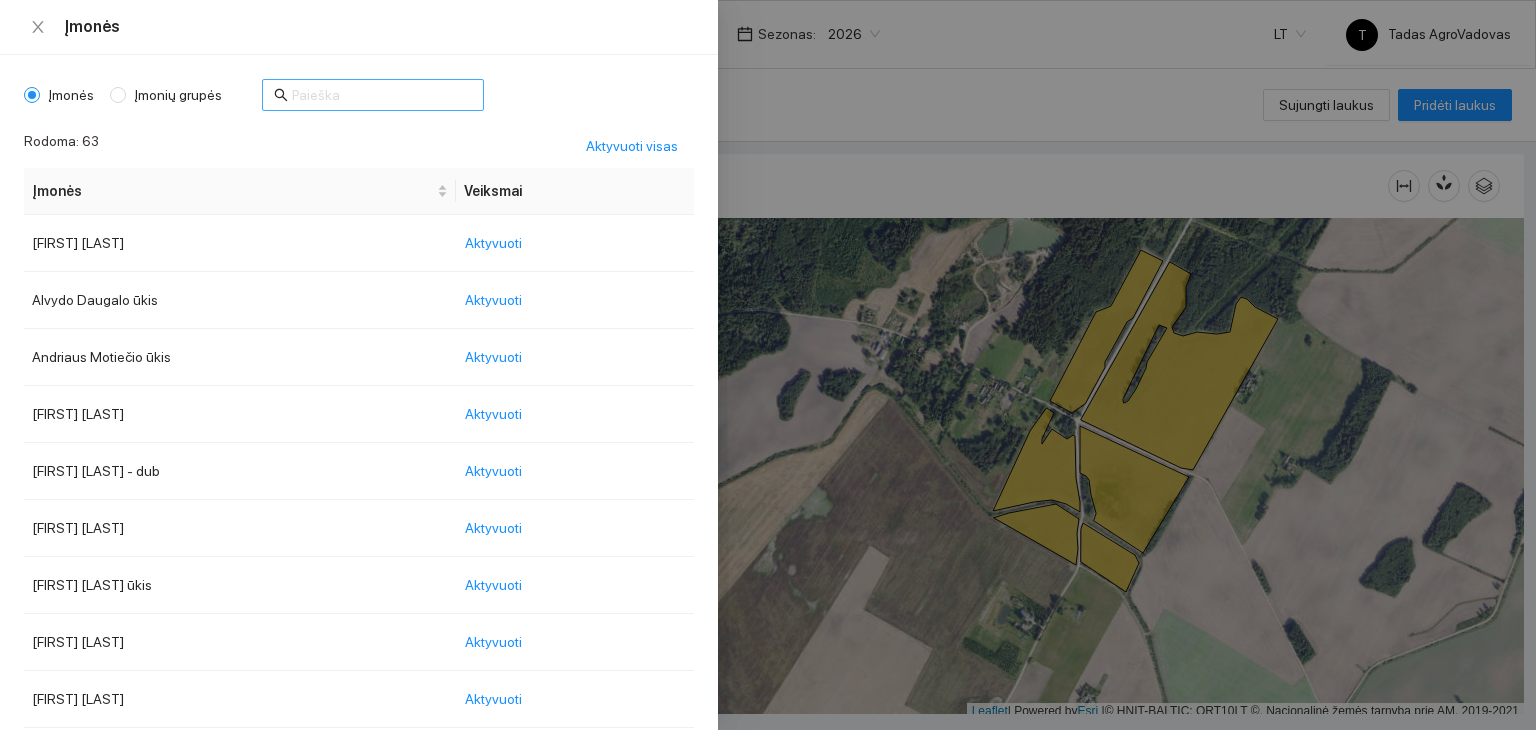 click at bounding box center [382, 95] 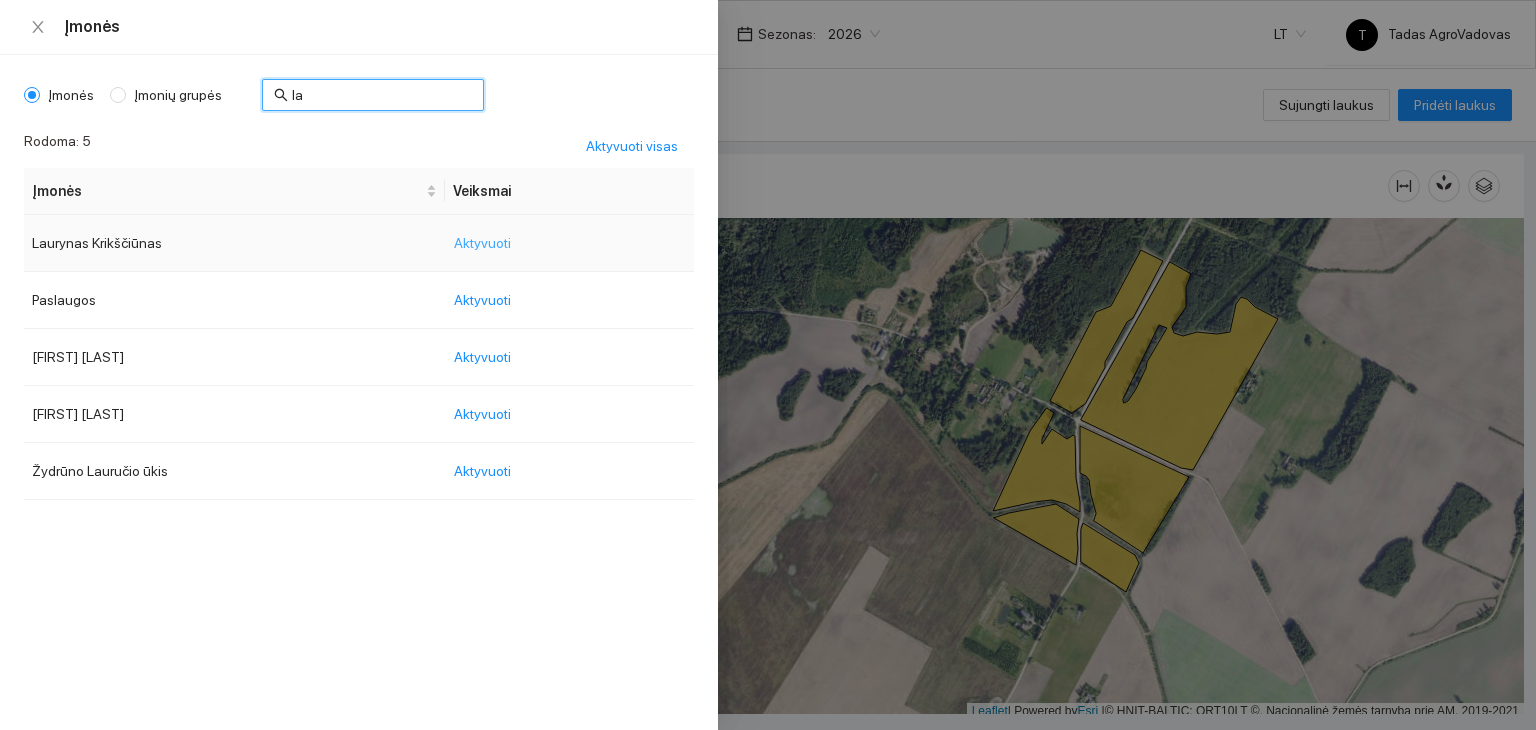 type on "la" 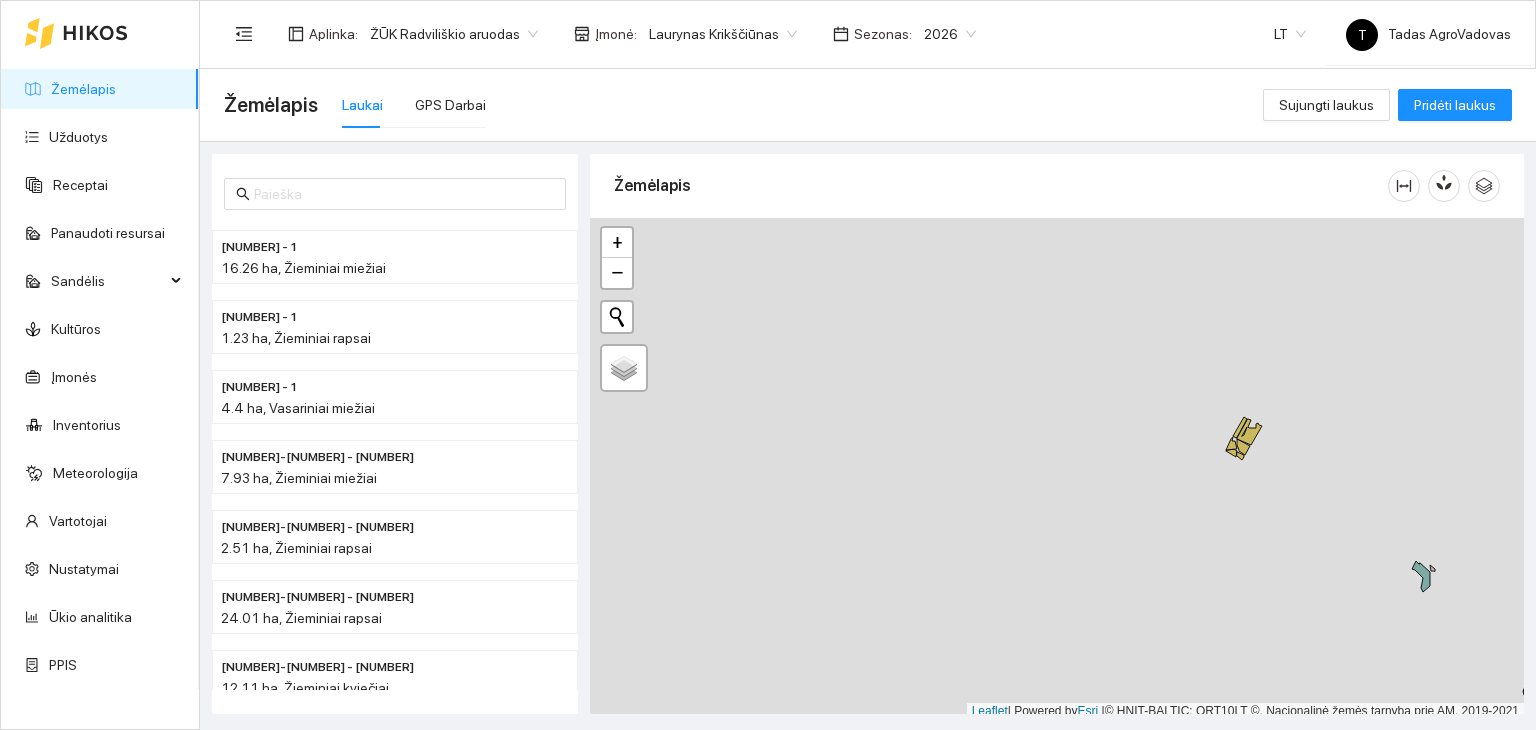 scroll, scrollTop: 5, scrollLeft: 0, axis: vertical 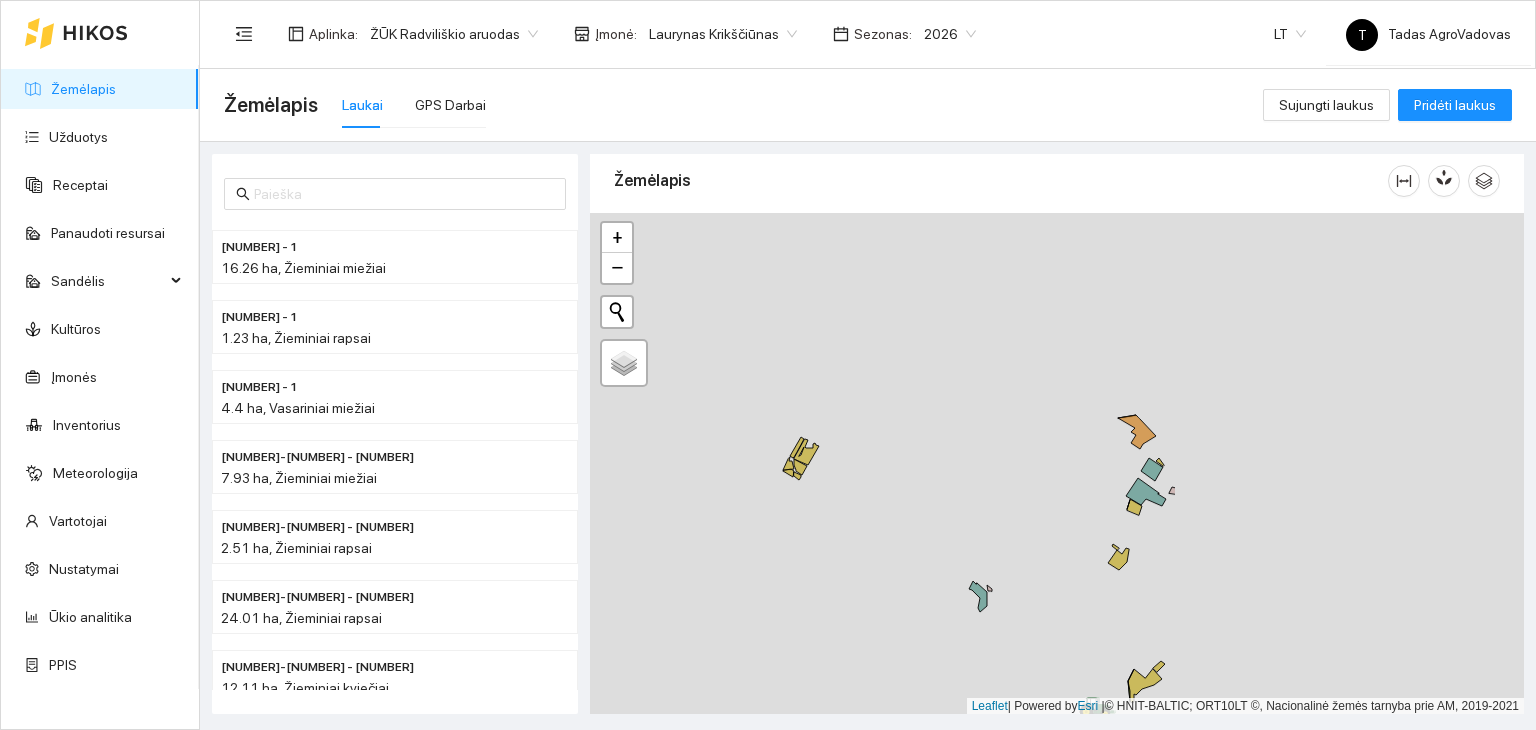 drag, startPoint x: 1348, startPoint y: 436, endPoint x: 872, endPoint y: 469, distance: 477.14255 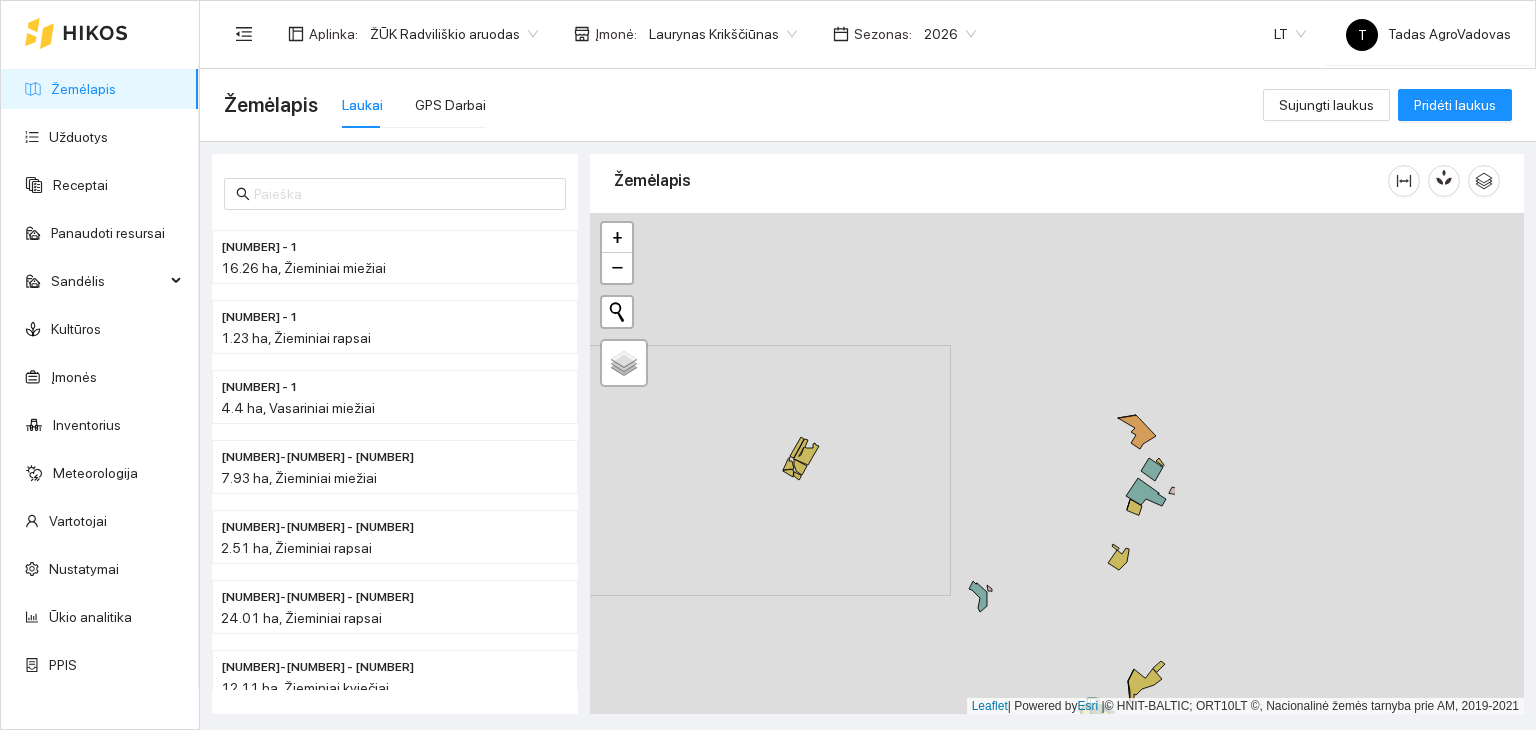 click on "+ −   Nieko nerasta. Bandykite dar kartą.  Žemėlapis  Palydovas Leaflet  | Powered by  Esri   |  © HNIT-BALTIC; ORT10LT ©, Nacionalinė žemės tarnyba prie AM, 2019-2021" at bounding box center (1057, 464) 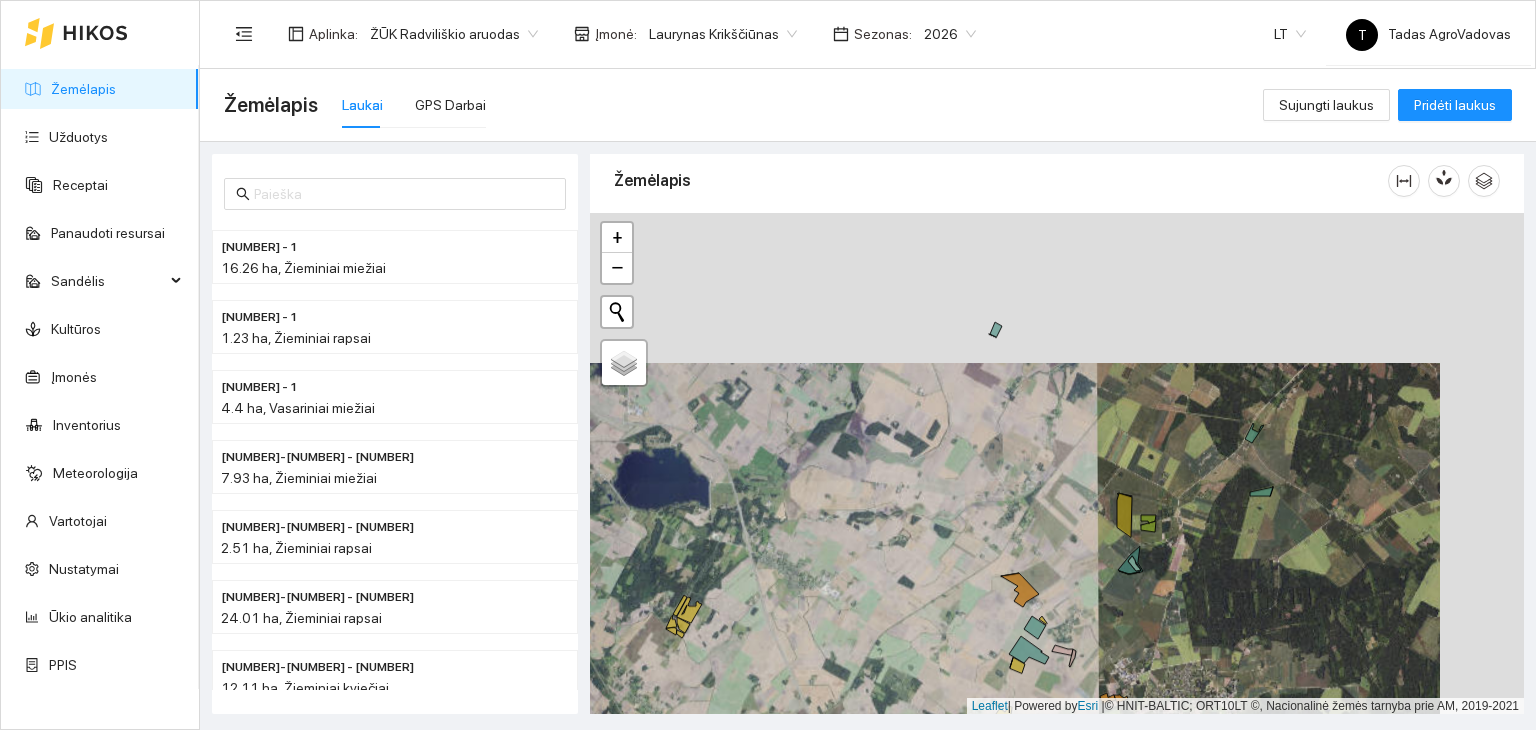 drag, startPoint x: 1082, startPoint y: 334, endPoint x: 995, endPoint y: 499, distance: 186.5315 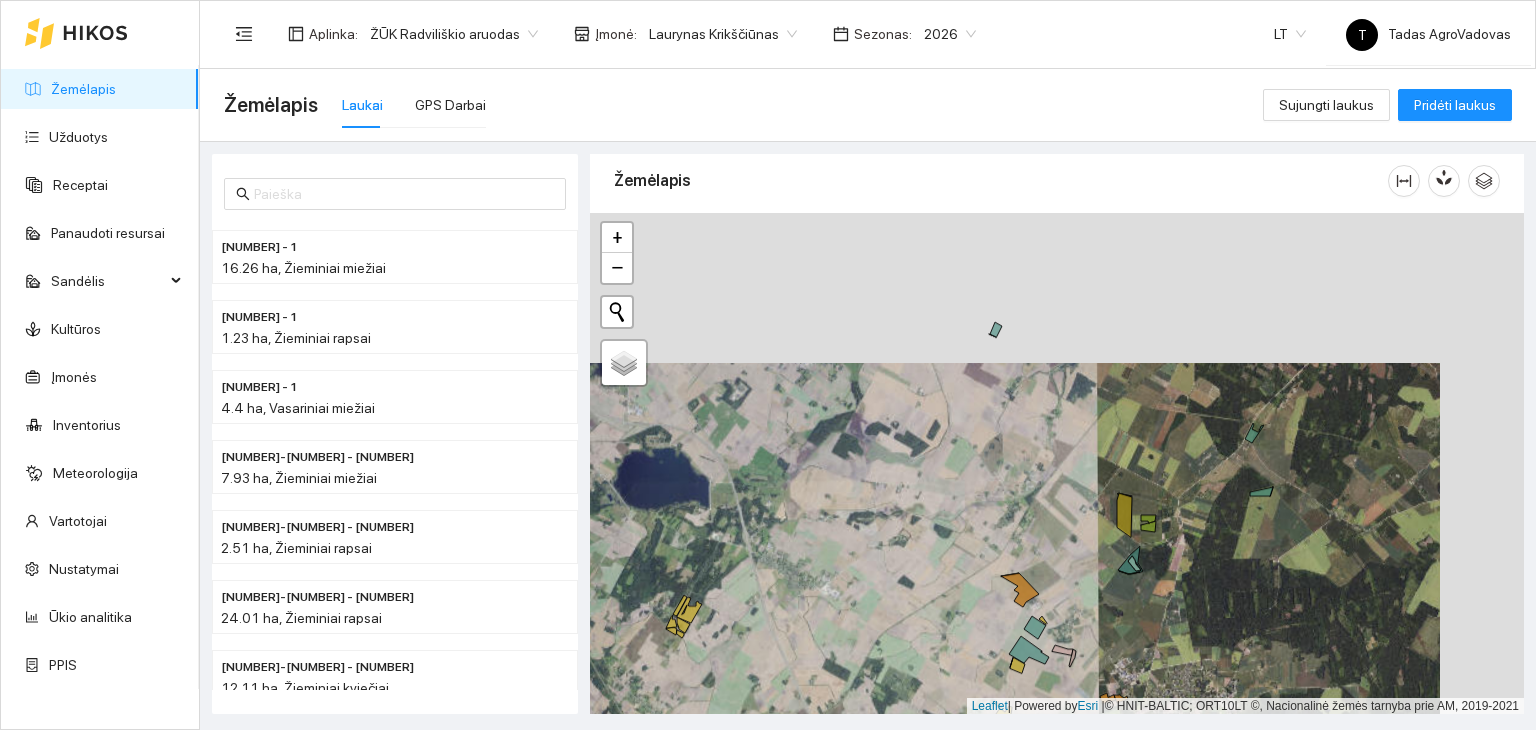 click on "+ −   Nieko nerasta. Bandykite dar kartą.  Žemėlapis  Palydovas Leaflet  | Powered by  Esri   |  © HNIT-BALTIC; ORT10LT ©, Nacionalinė žemės tarnyba prie AM, 2019-2021" at bounding box center (1057, 464) 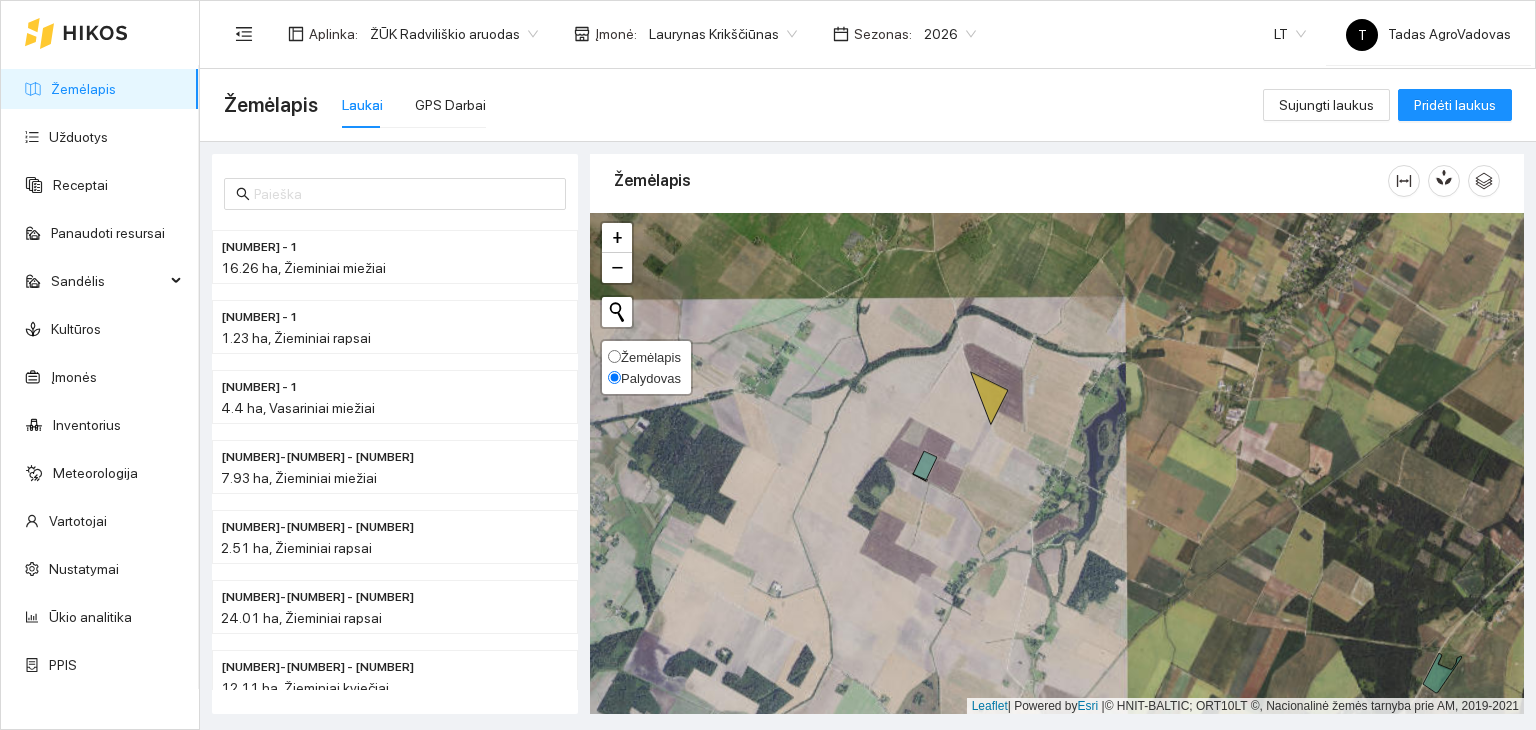 click on "Žemėlapis" at bounding box center (651, 357) 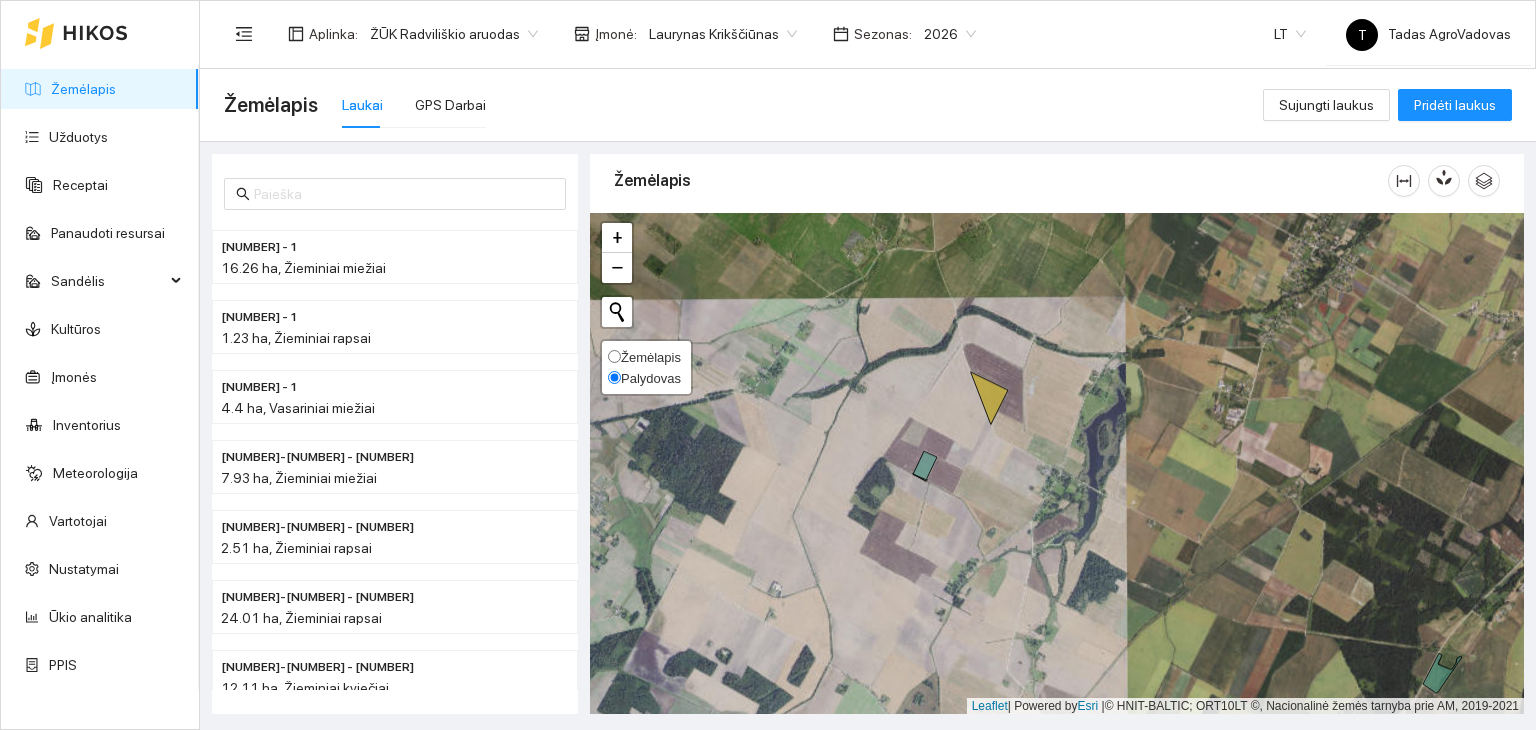 click on "Žemėlapis" at bounding box center [614, 356] 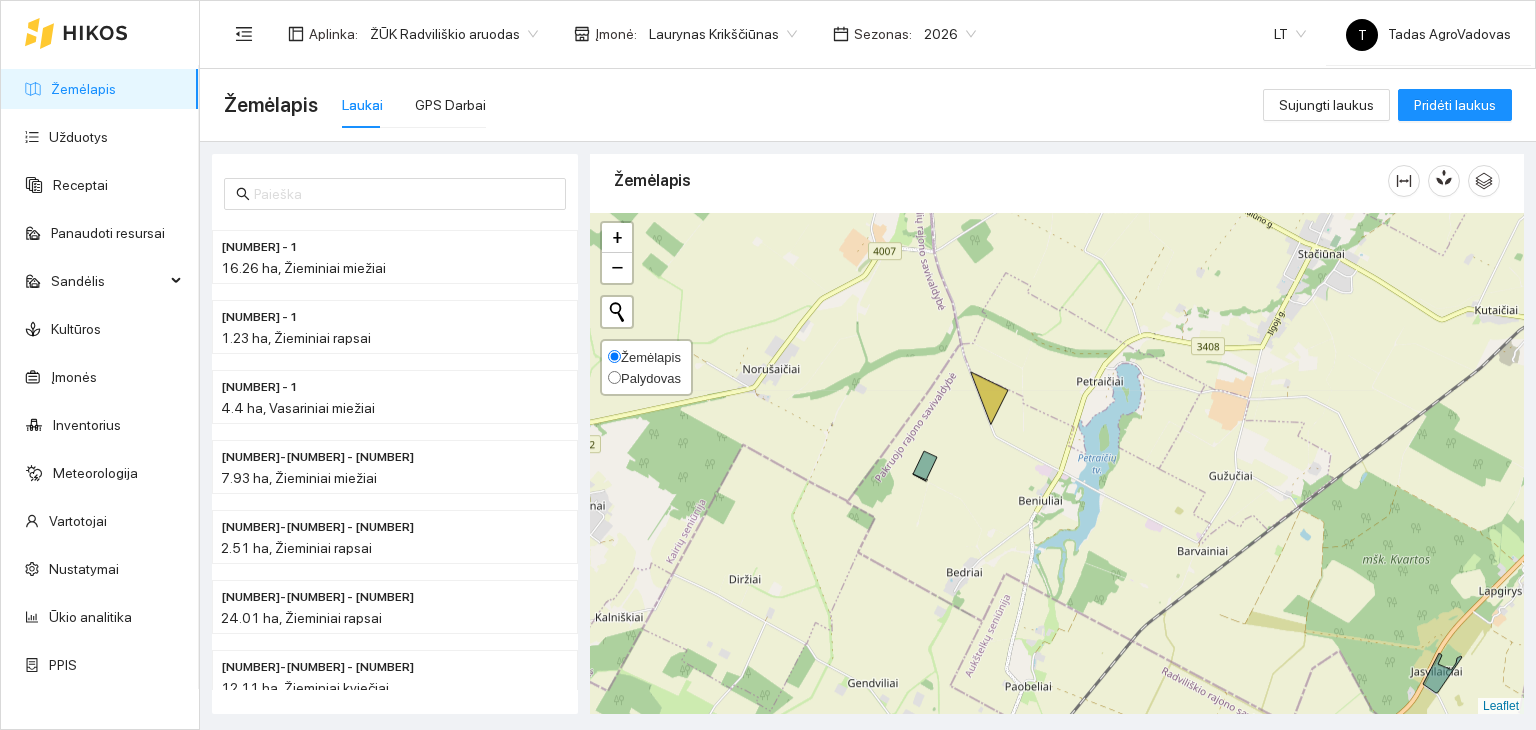 click on "Palydovas" at bounding box center [644, 378] 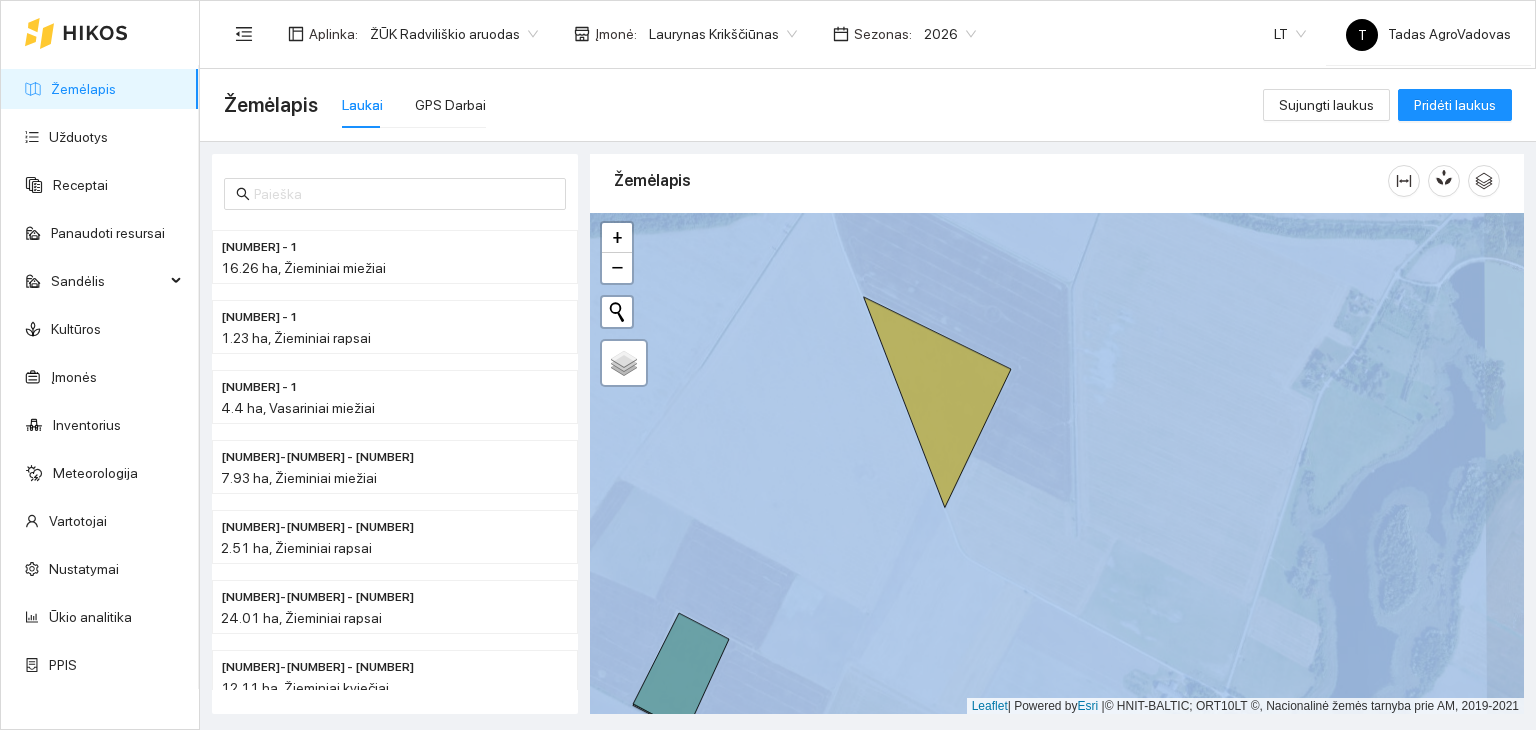drag, startPoint x: 1241, startPoint y: 157, endPoint x: 1290, endPoint y: 225, distance: 83.81527 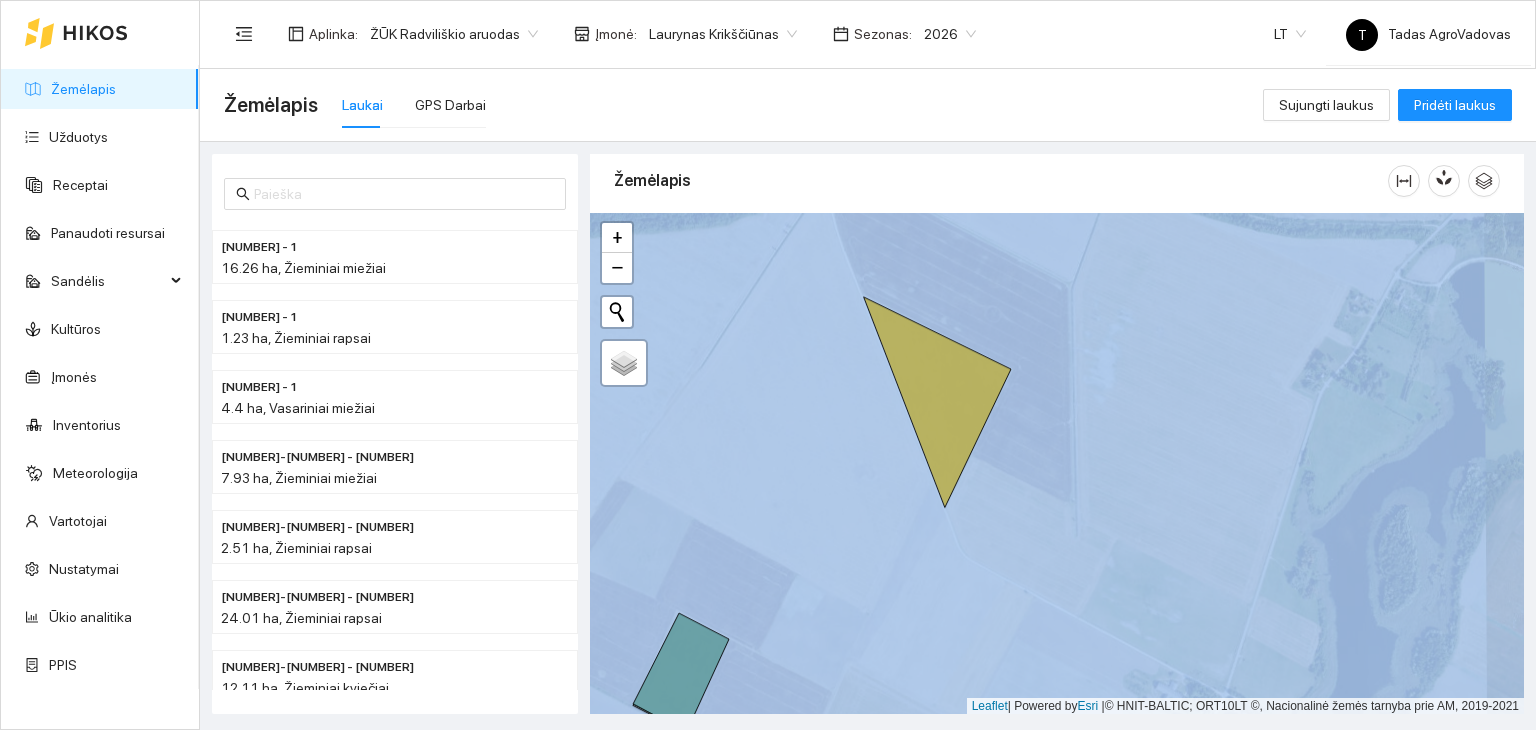 click on "Žemėlapis
+ −   Nieko nerasta. Bandykite dar kartą.  Žemėlapis  Palydovas Leaflet  | Powered by  Esri   |  © HNIT-BALTIC; ORT10LT ©, Nacionalinė žemės tarnyba prie AM, 2019-2021 Kraunami duomenys..." at bounding box center (1057, 429) 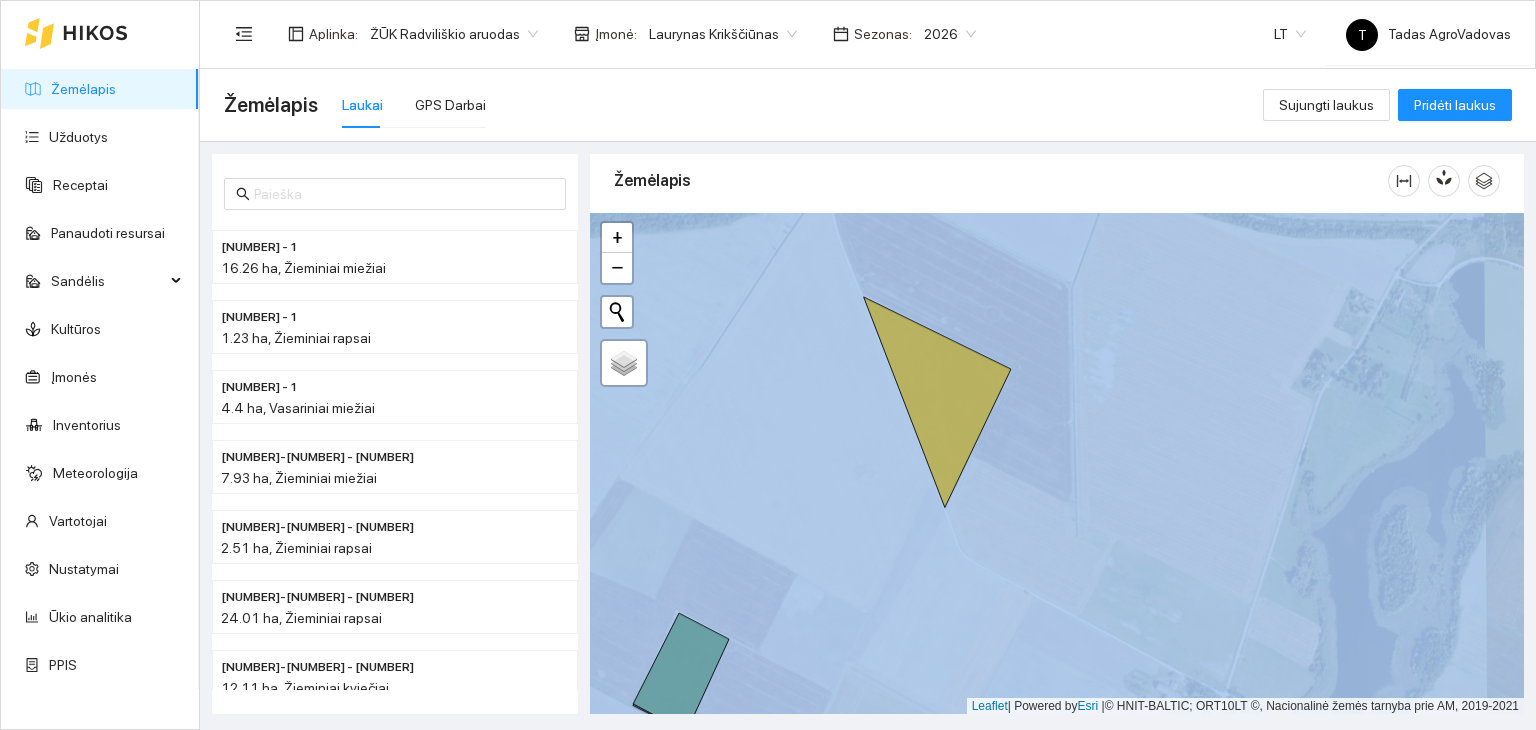 click on "+ −   Nieko nerasta. Bandykite dar kartą.  Žemėlapis  Palydovas Leaflet  | Powered by  Esri   |  © HNIT-BALTIC; ORT10LT ©, Nacionalinė žemės tarnyba prie AM, 2019-2021" at bounding box center [1057, 464] 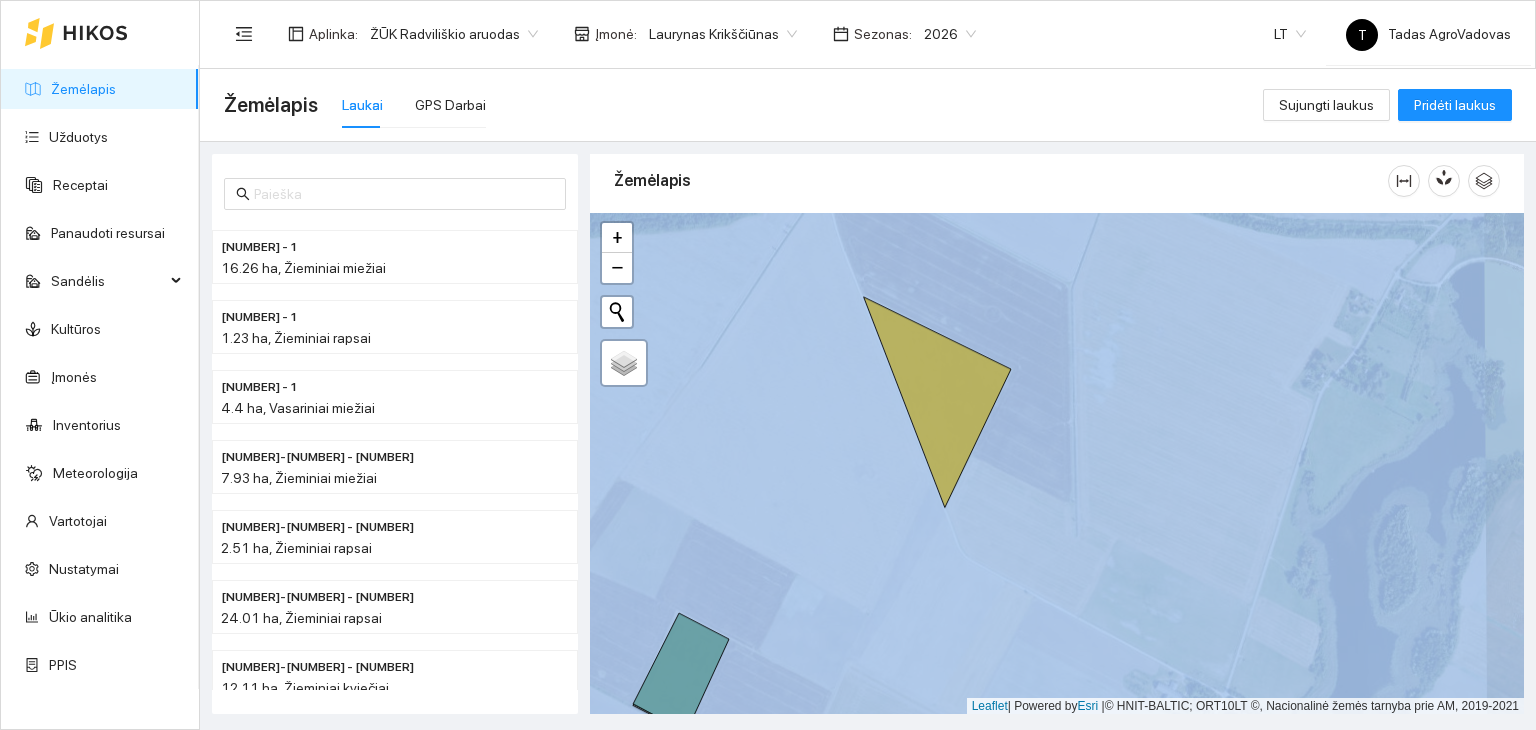 click on "+ −   Nieko nerasta. Bandykite dar kartą.  Žemėlapis  Palydovas Leaflet  | Powered by  Esri   |  © HNIT-BALTIC; ORT10LT ©, Nacionalinė žemės tarnyba prie AM, 2019-2021" at bounding box center [1057, 464] 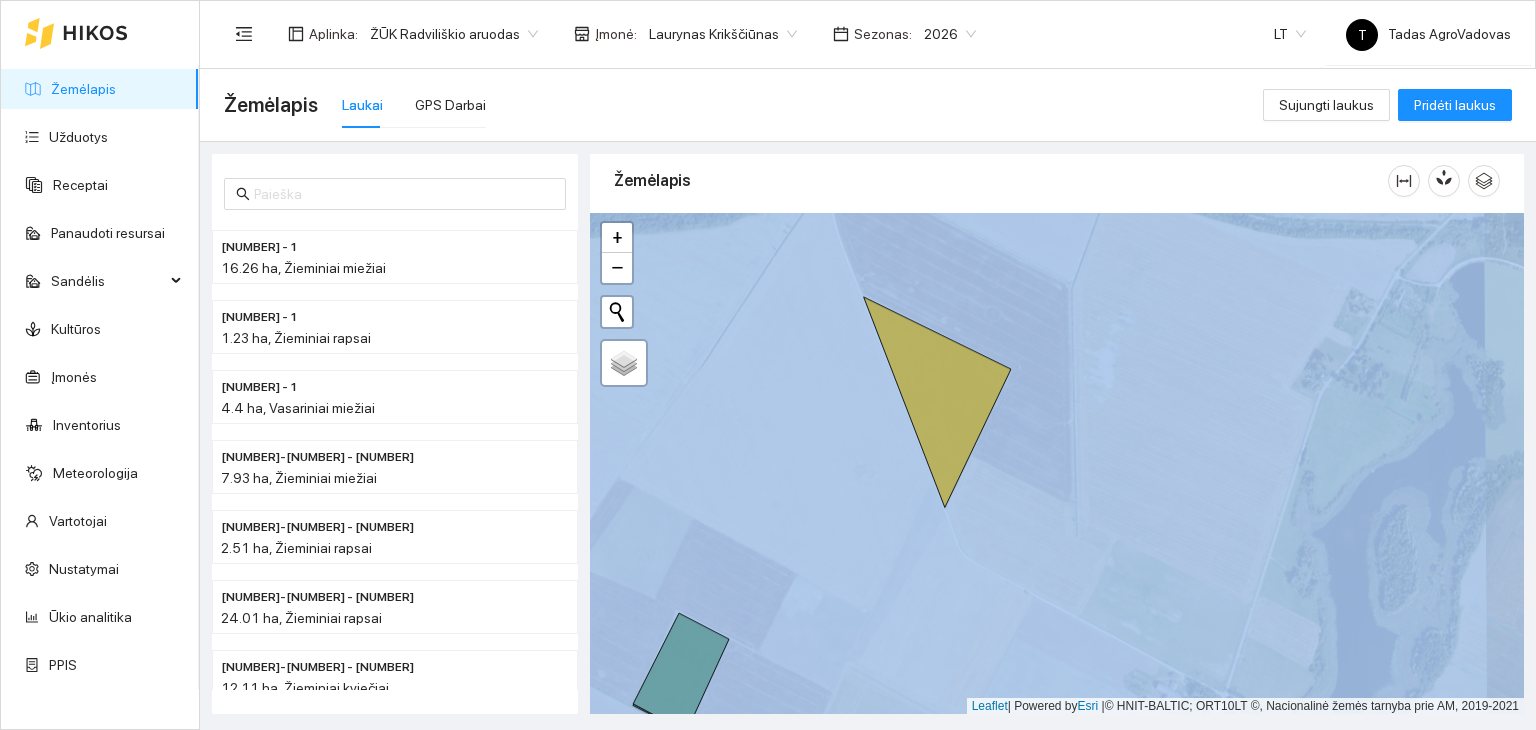 click on "+ −   Nieko nerasta. Bandykite dar kartą.  Žemėlapis  Palydovas Leaflet  | Powered by  Esri   |  © HNIT-BALTIC; ORT10LT ©, Nacionalinė žemės tarnyba prie AM, 2019-2021" at bounding box center [1057, 464] 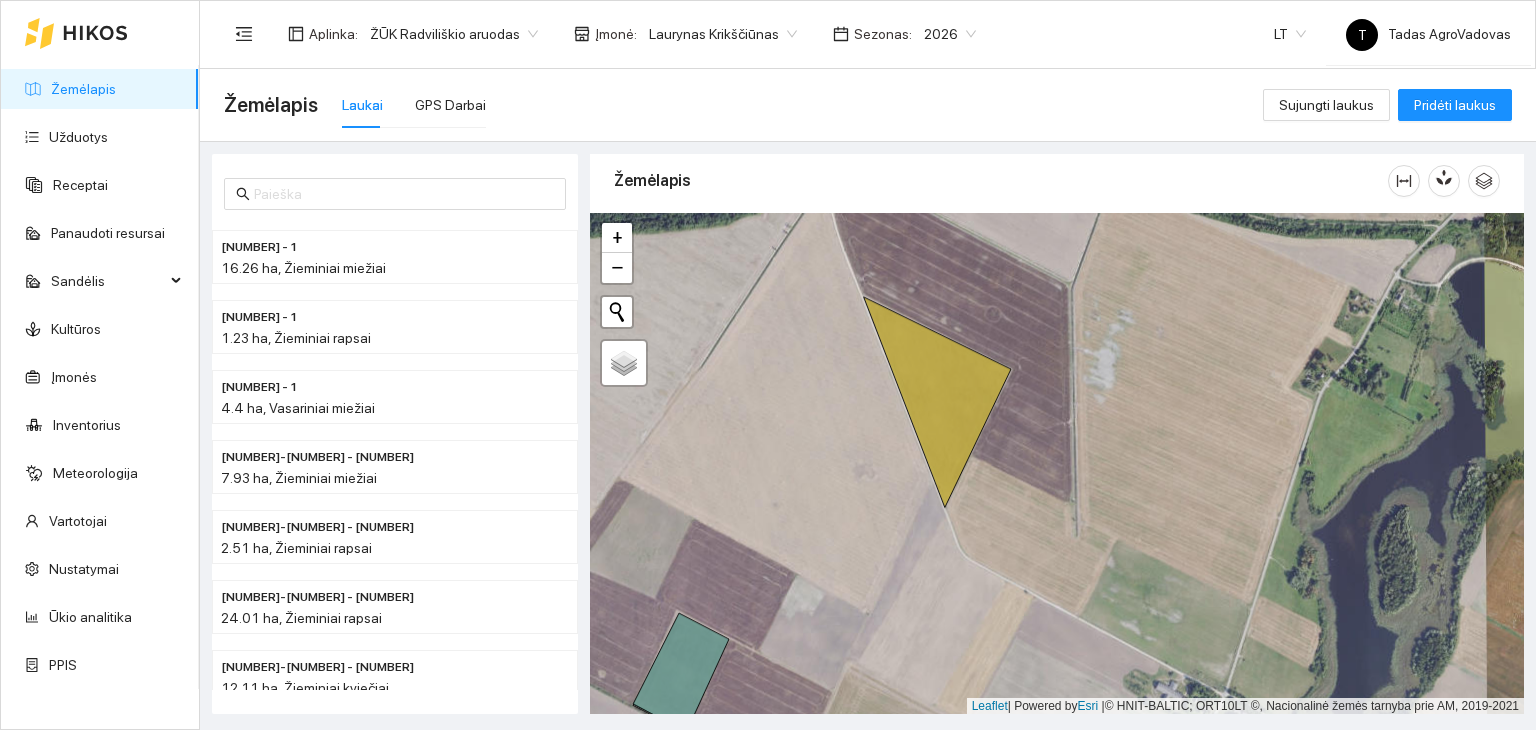 click on "+ −   Nieko nerasta. Bandykite dar kartą.  Žemėlapis  Palydovas Leaflet  | Powered by  Esri   |  © HNIT-BALTIC; ORT10LT ©, Nacionalinė žemės tarnyba prie AM, 2019-2021" at bounding box center (1057, 464) 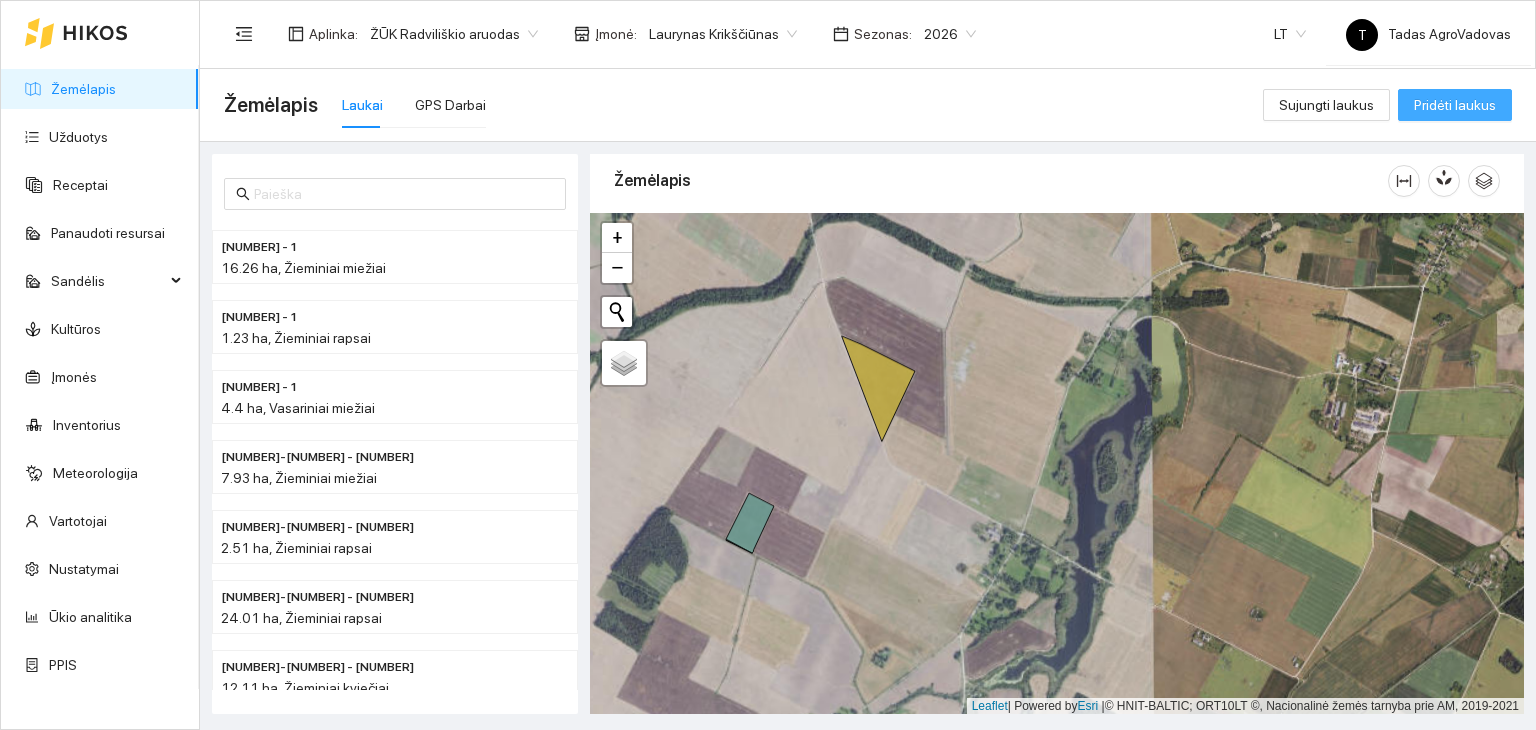 click on "Pridėti laukus" at bounding box center (1455, 105) 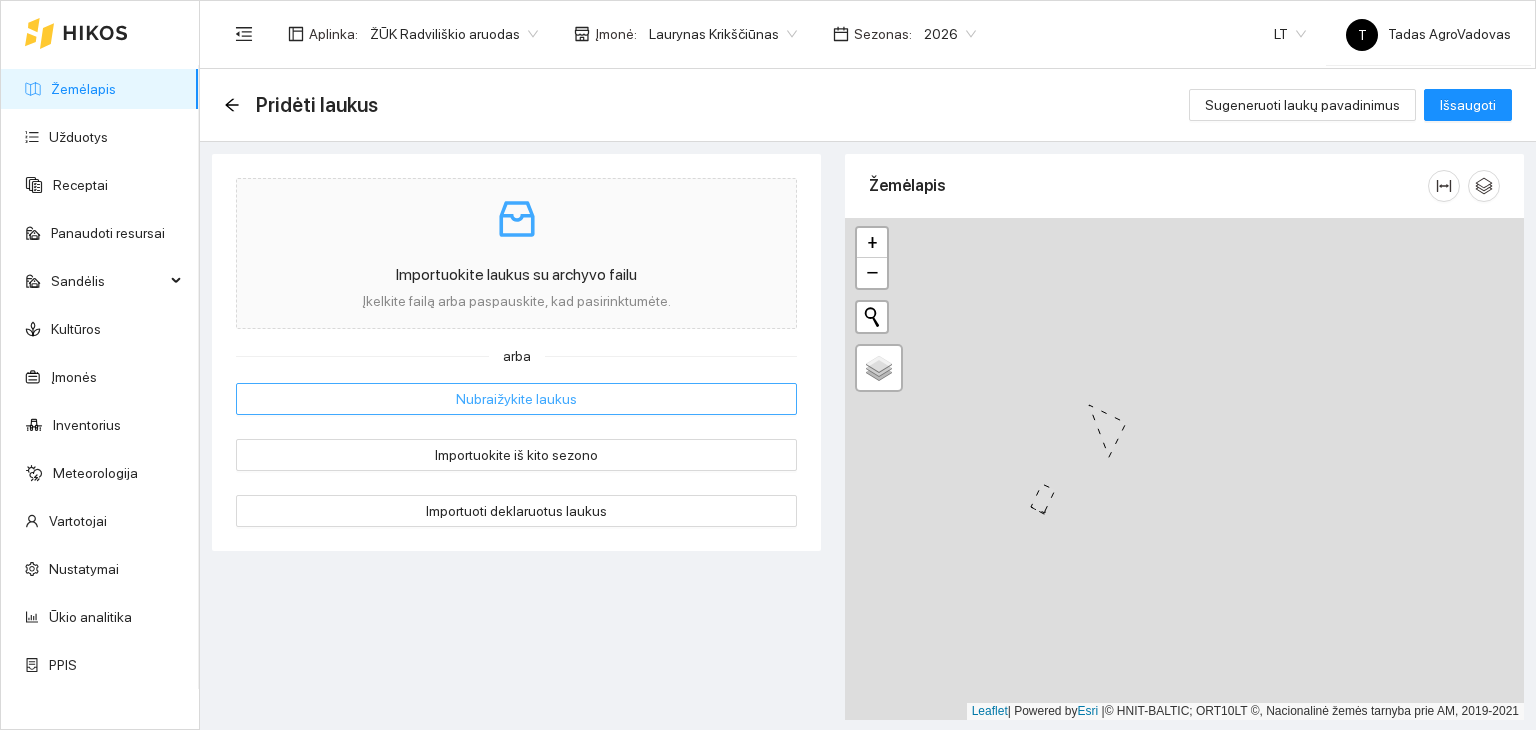 click on "Nubraižykite laukus" at bounding box center [516, 399] 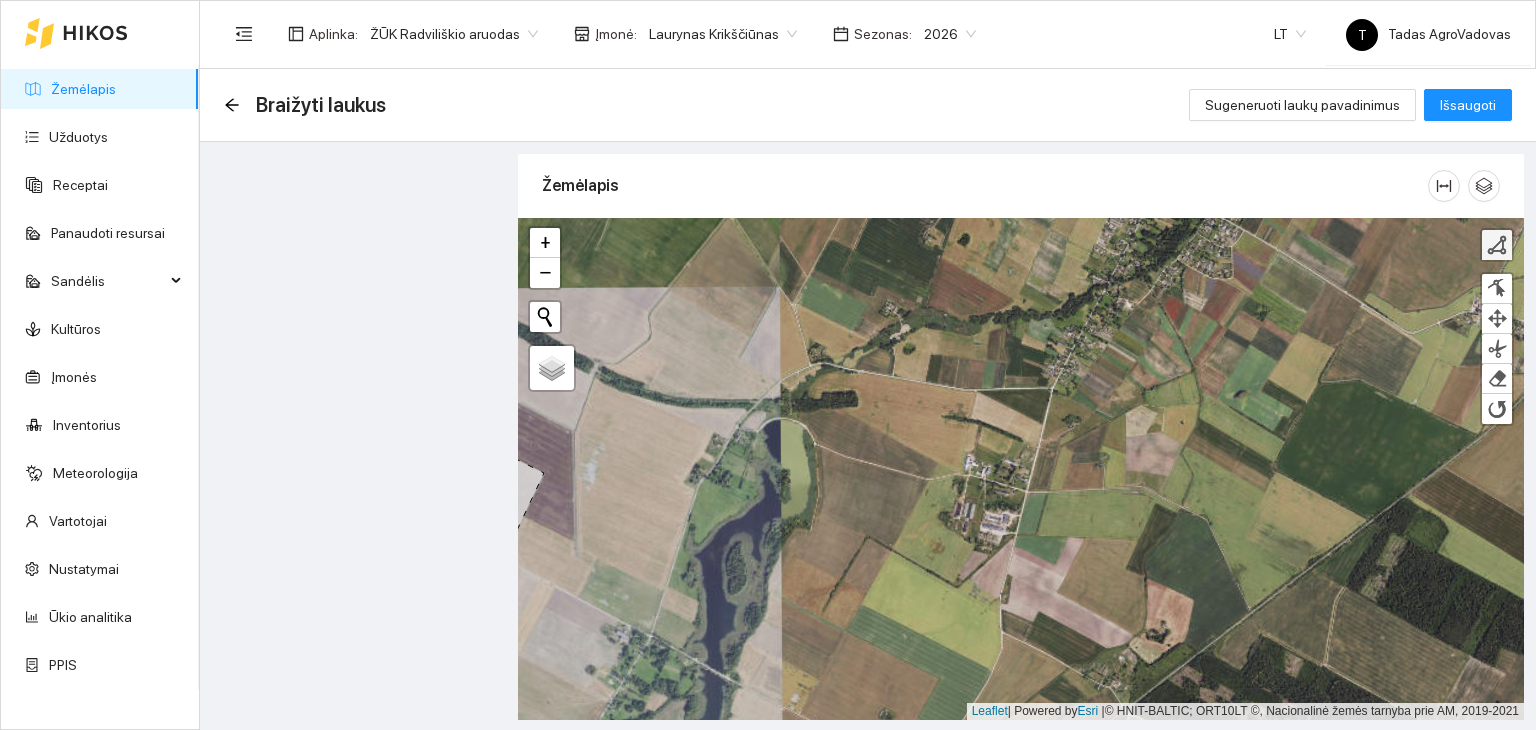 click at bounding box center (1497, 245) 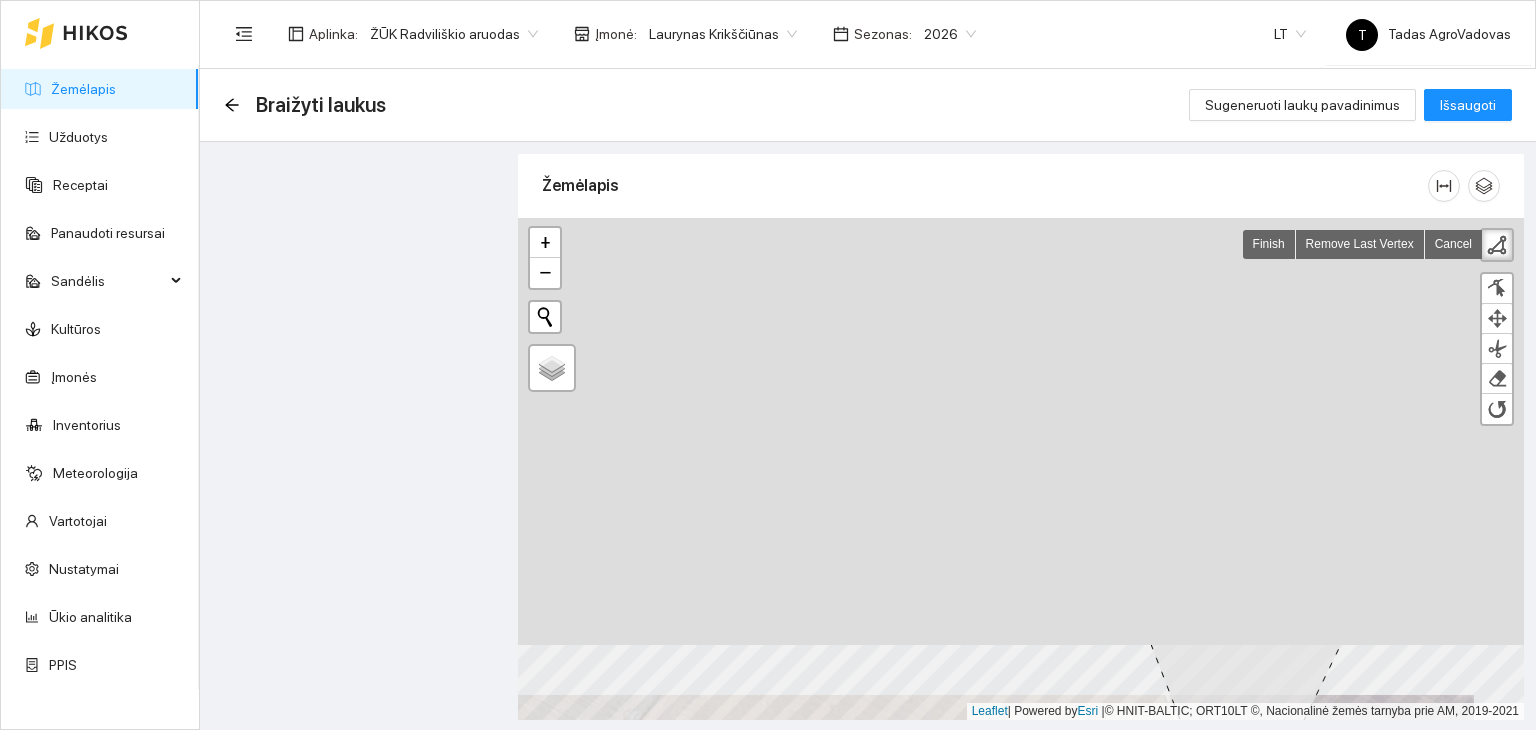 click on "Žemėlapis Užduotys Receptai Panaudoti resursai Sandėlis KultūrosĮmonės Inventorius Meteorologija Vartotojai Nustatymai Ūkio analitika PPIS Aplinka : ŽŪK Radviliškio aruodasĮmonė : [FIRST] [LAST] Sezonas : 2026 LT T Tadas AgroVadovas   Braižyti laukus Sugeneruoti laukų pavadinimus Išsaugoti Žemėlapis Click first marker to finish + −   Nieko nerasta. Bandykite dar kartą.  Žemėlapis  Palydovas Finish Remove Last Vertex Cancel Finish Finish Remove Last Vertex Cancel Finish Finish Leaflet  | Powered by  Esri   |  © HNIT-BALTIC; ORT10LT ©, Nacionalinė žemės tarnyba prie AM, 2019-2021 Kraunami duomenys...         ĮmonėsĮmonėsĮmonių grupės la Rodoma:  5 Aktyvuoti visas Įmonės Veiksmai     [FIRST] [LAST] Aktyvuoti Paslaugos Aktyvuoti [FIRST] [LAST] Aktyvuoti [FIRST] [LAST] Aktyvuoti" at bounding box center (768, 365) 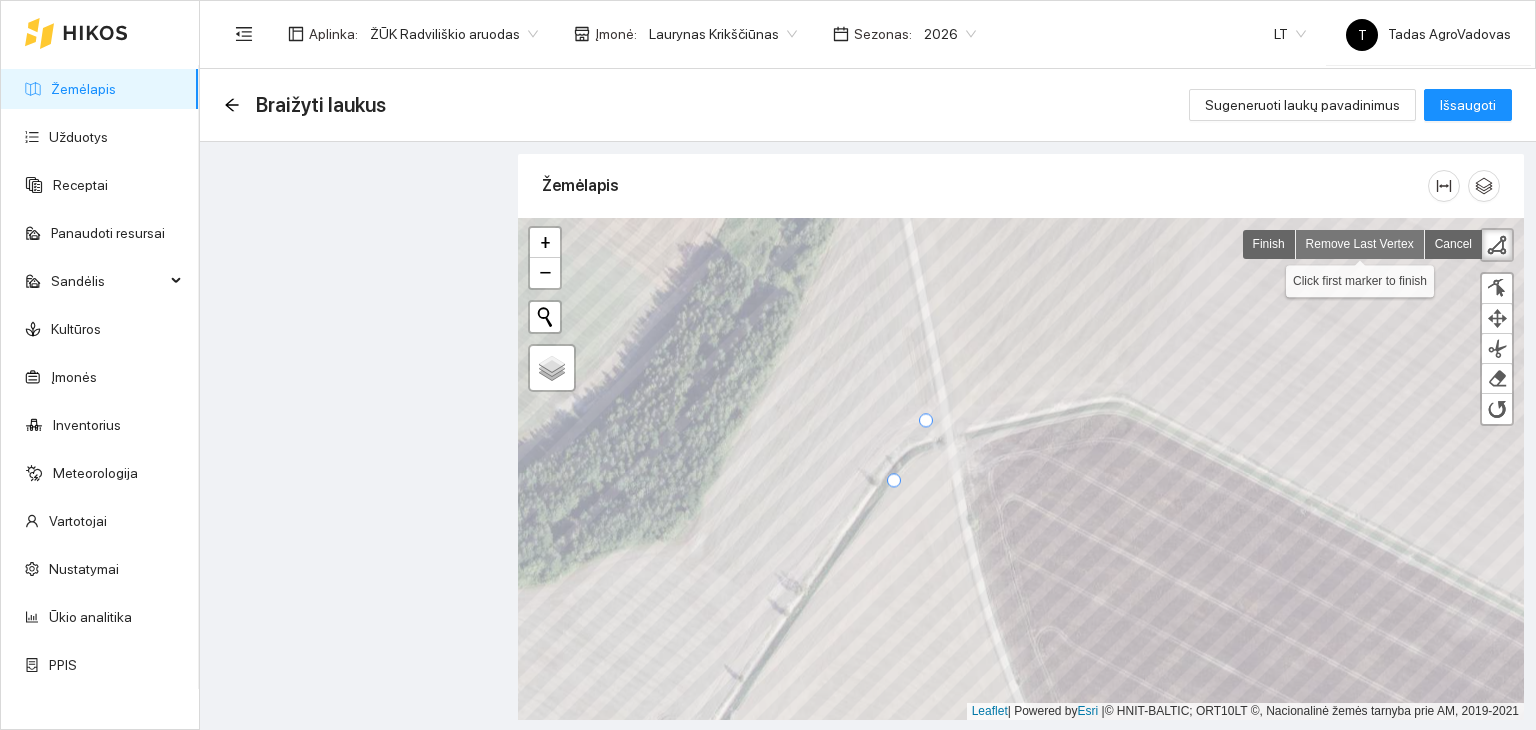 click on "Remove Last Vertex" at bounding box center [1360, 244] 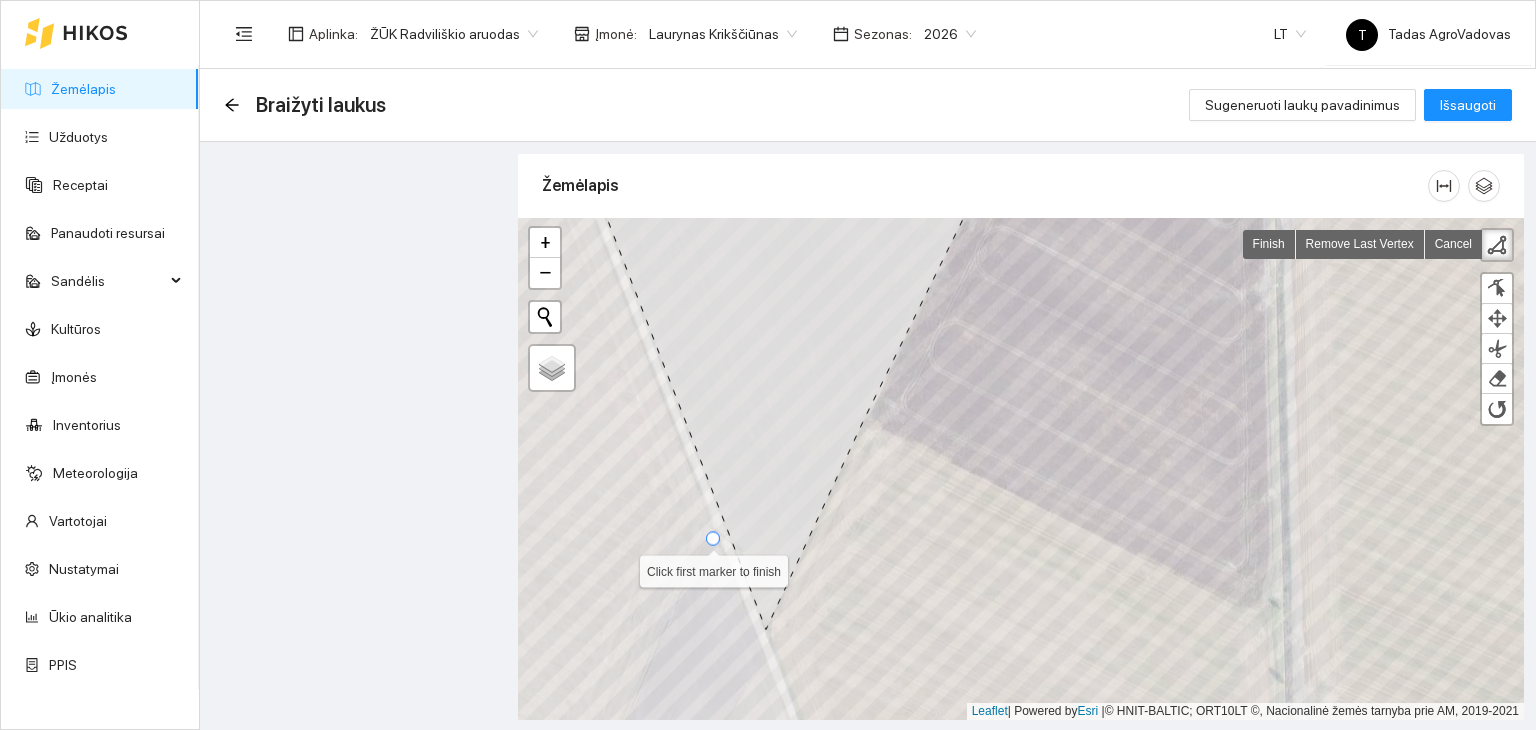 click at bounding box center (713, 539) 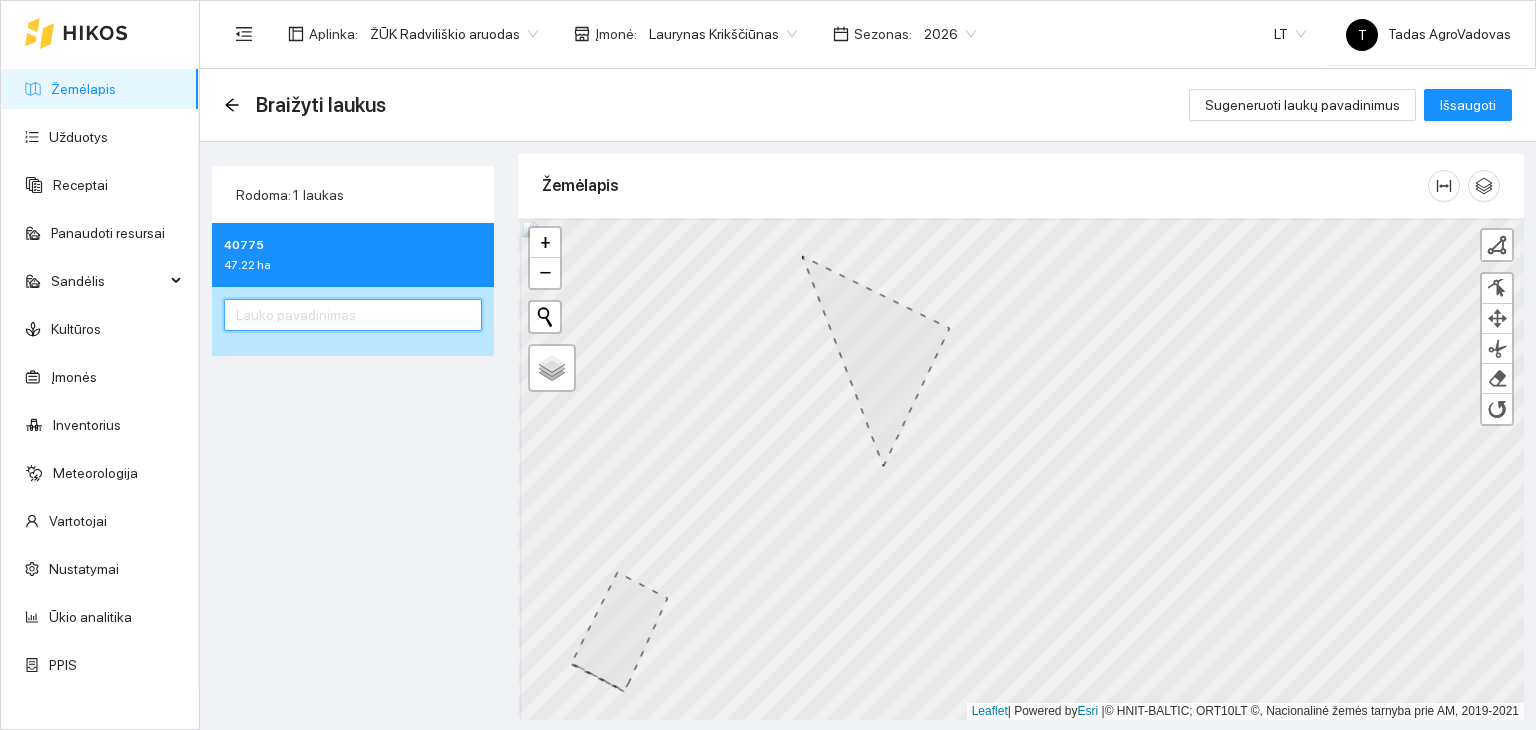 click at bounding box center (353, 315) 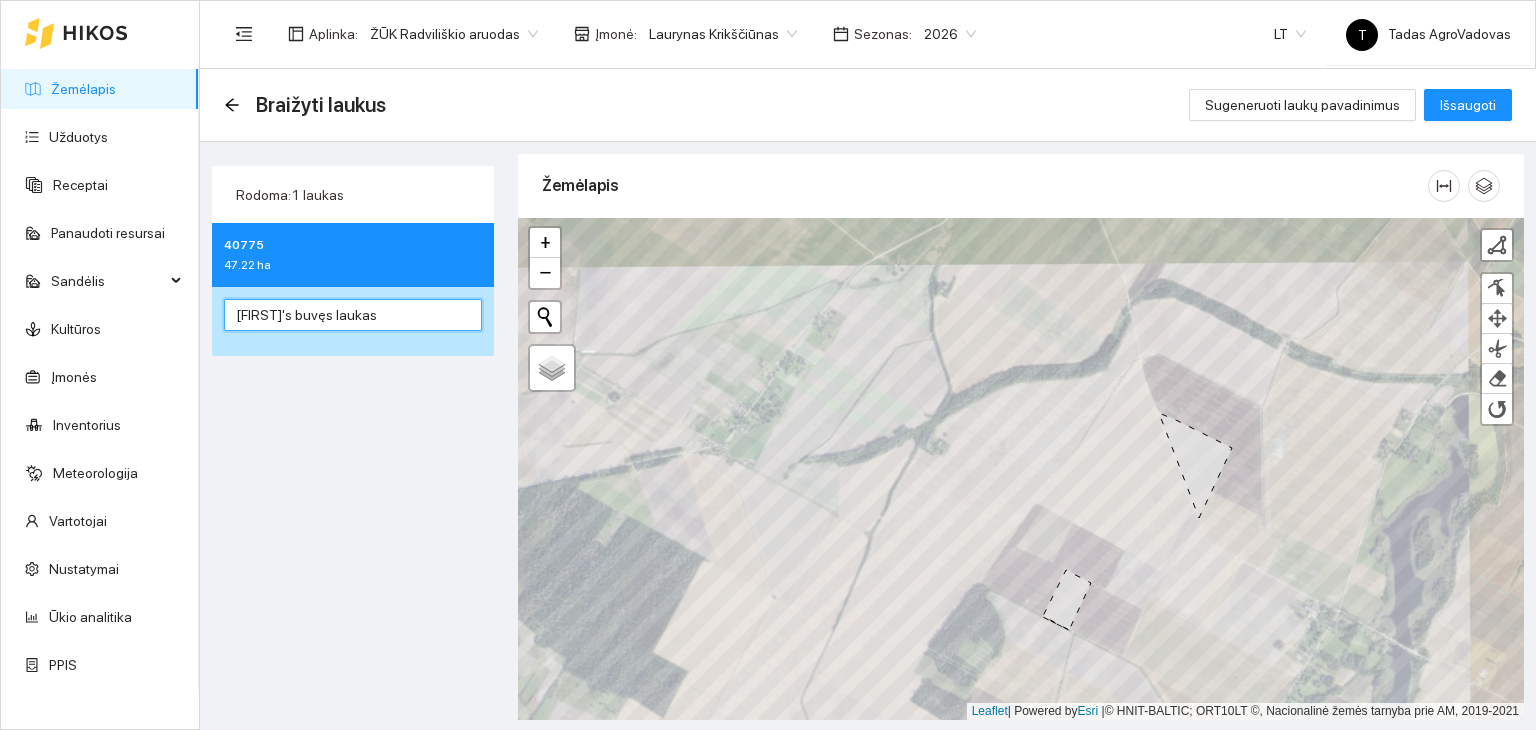 type on "[FIRST]'s buvęs laukas" 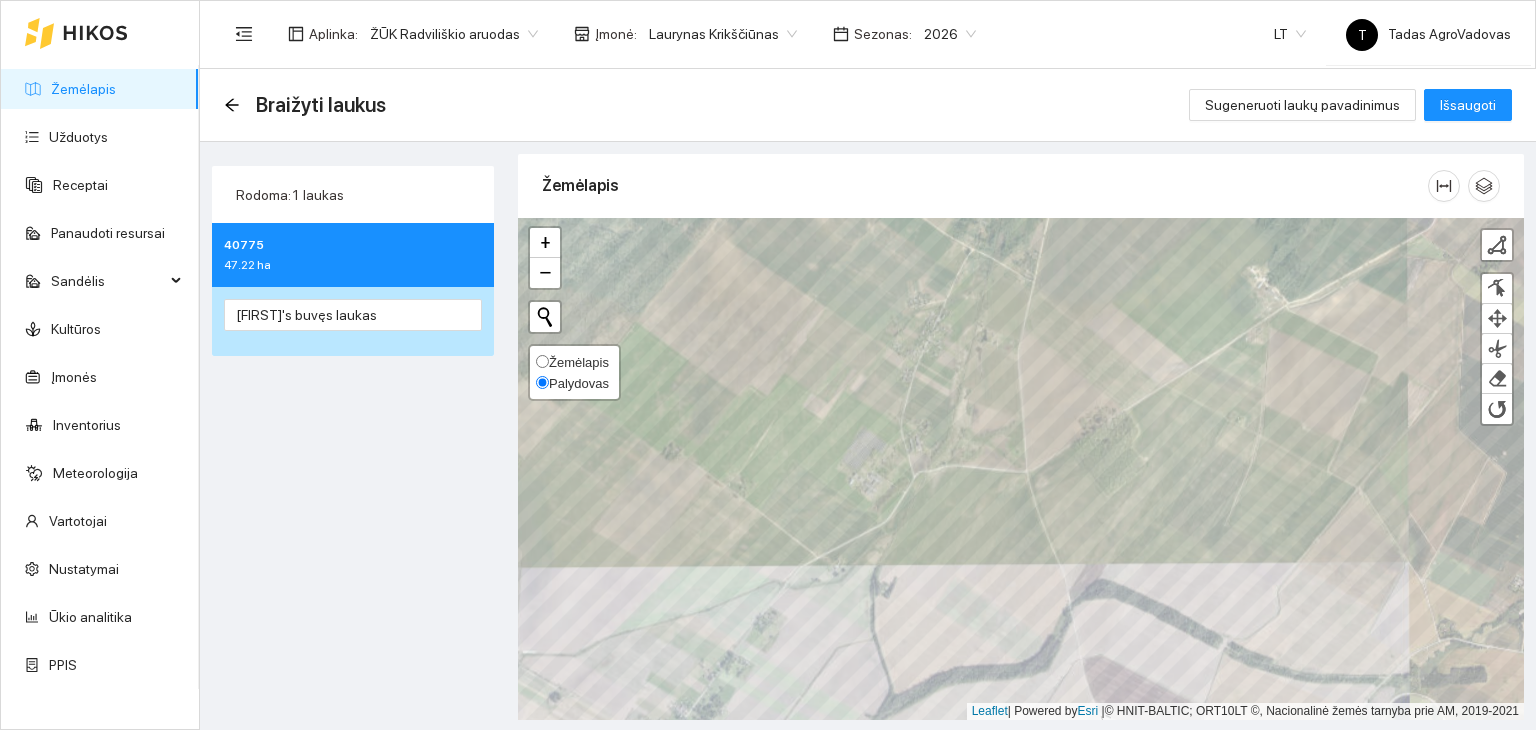 click on "Žemėlapis" at bounding box center (579, 362) 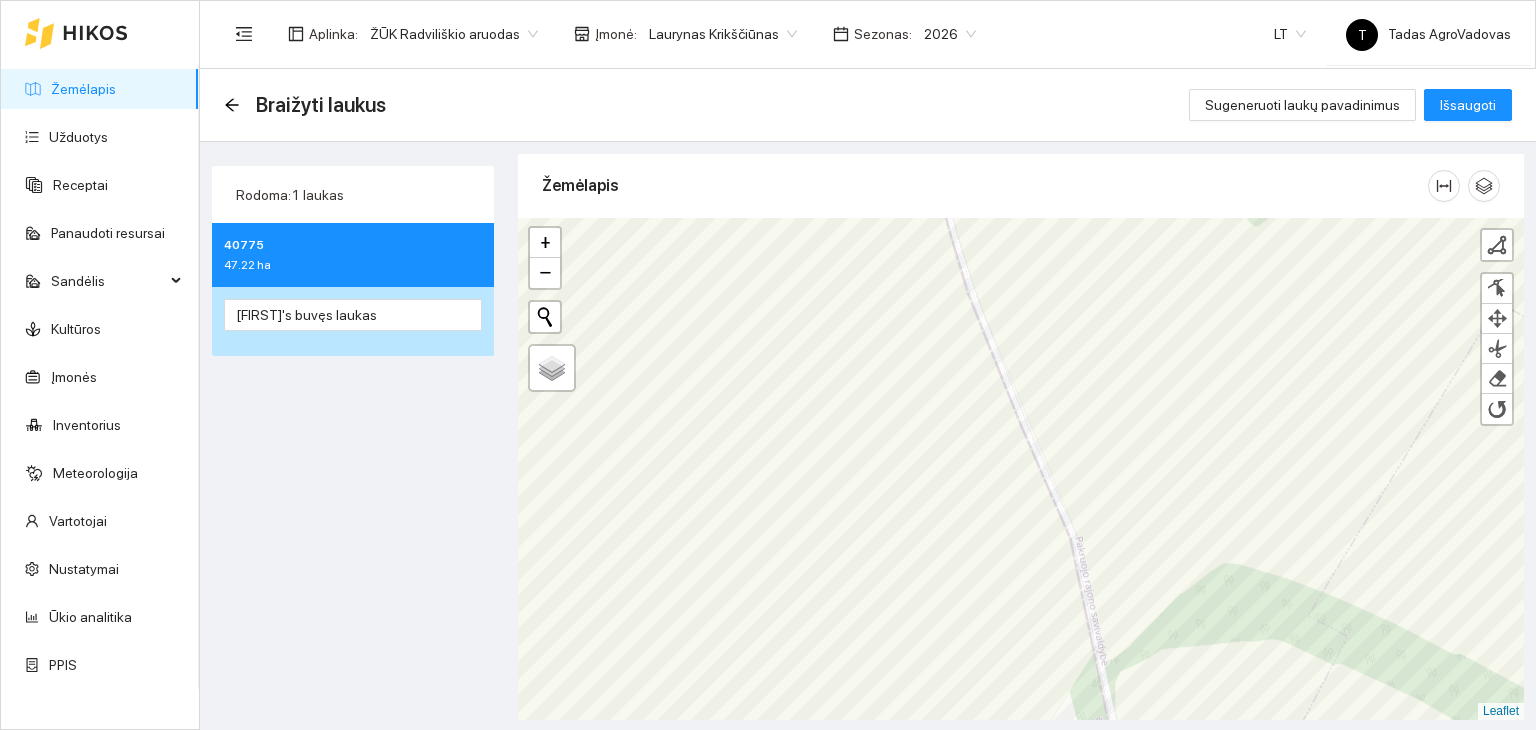click on "Žemėlapis Užduotys Receptai Panaudoti resursai Sandėlis KultūrosĮmonės Inventorius Meteorologija Vartotojai Nustatymai Ūkio analitika PPIS Aplinka : ŽŪK Radviliškio aruodasĮmonė : [FIRST] [LAST] Sezonas : 2026 LT T Tadas AgroVadovas   Braižyti laukus Sugeneruoti laukų pavadinimus Išsaugoti Rodoma:  1 laukas 40775 [NUMBER] ha [FIRST] buvęs laukas Žemėlapis + −   Nieko nerasta. Bandykite dar kartą.  Žemėlapis  Palydovas Finish Remove Last Vertex Cancel Finish Finish Finish Remove Last Vertex Cancel Finish Finish Leaflet Kraunami duomenys...         ĮmonėsĮmonėsĮmonių grupės la Rodoma:  5 Aktyvuoti visasĮmonės Veiksmai     [FIRST] [LAST] Aktyvuoti Paslaugos Aktyvuoti [FIRST] [LAST] Aktyvuoti [FIRST] [LAST] Aktyvuoti" at bounding box center (768, 365) 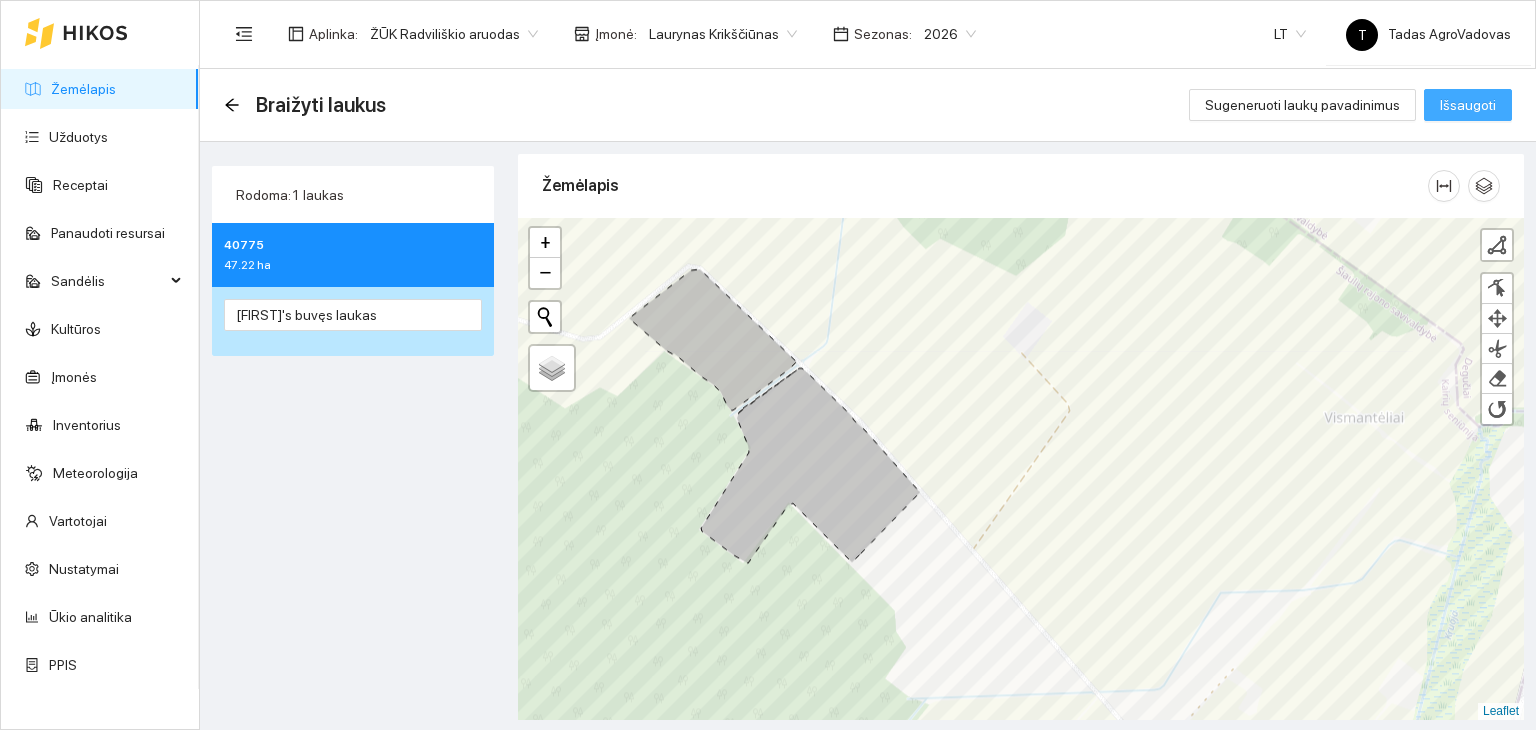 click on "Išsaugoti" at bounding box center (1468, 105) 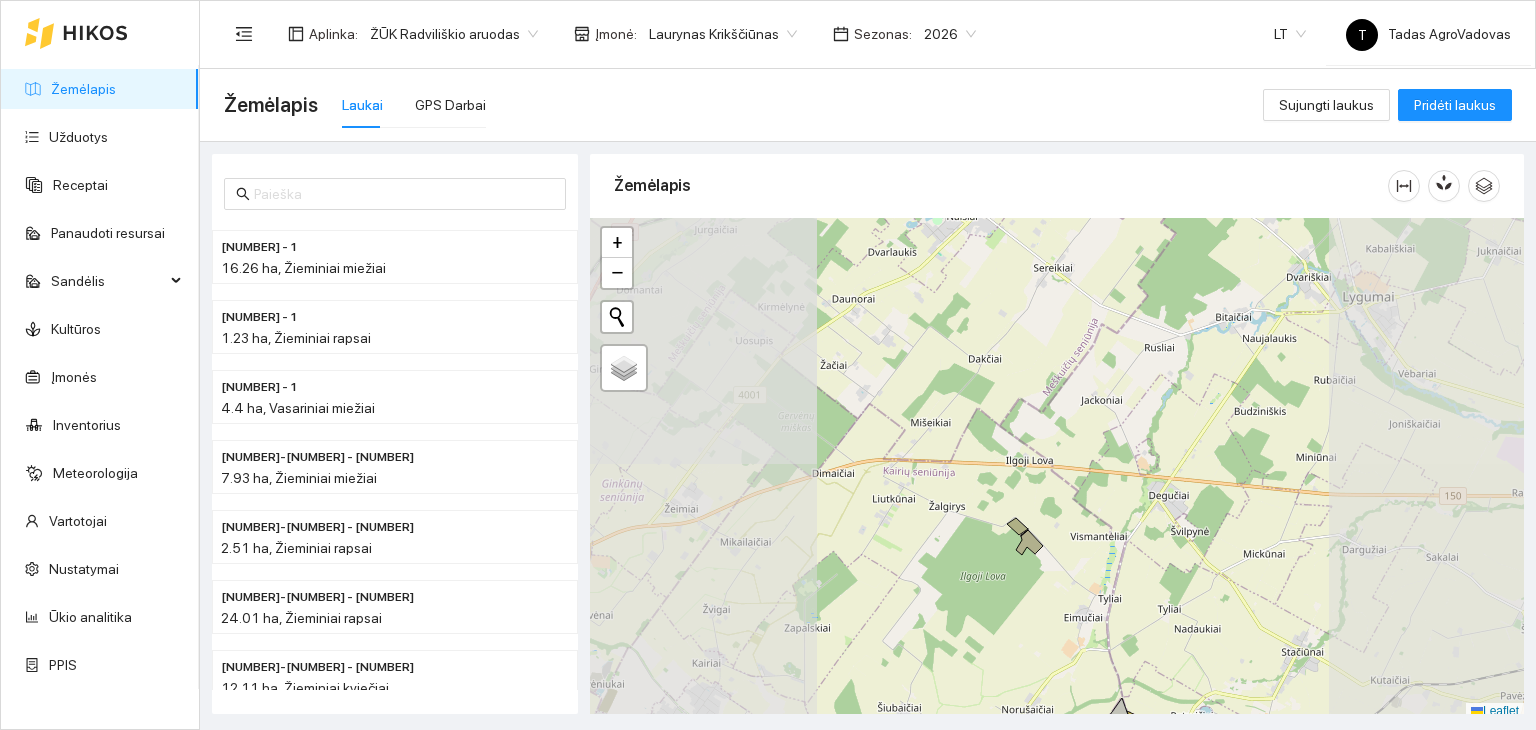 scroll, scrollTop: 5, scrollLeft: 0, axis: vertical 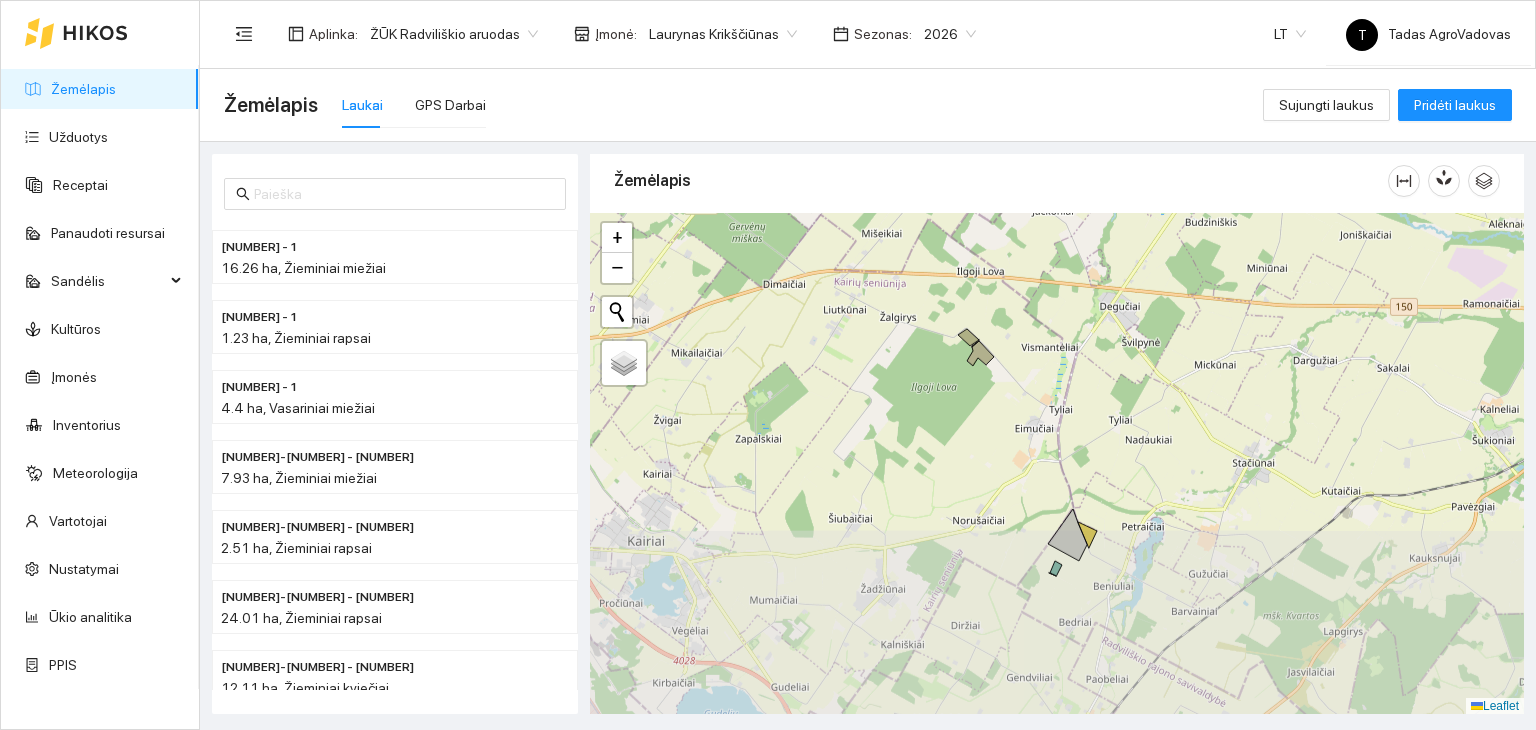 drag, startPoint x: 1109, startPoint y: 661, endPoint x: 1041, endPoint y: 430, distance: 240.80075 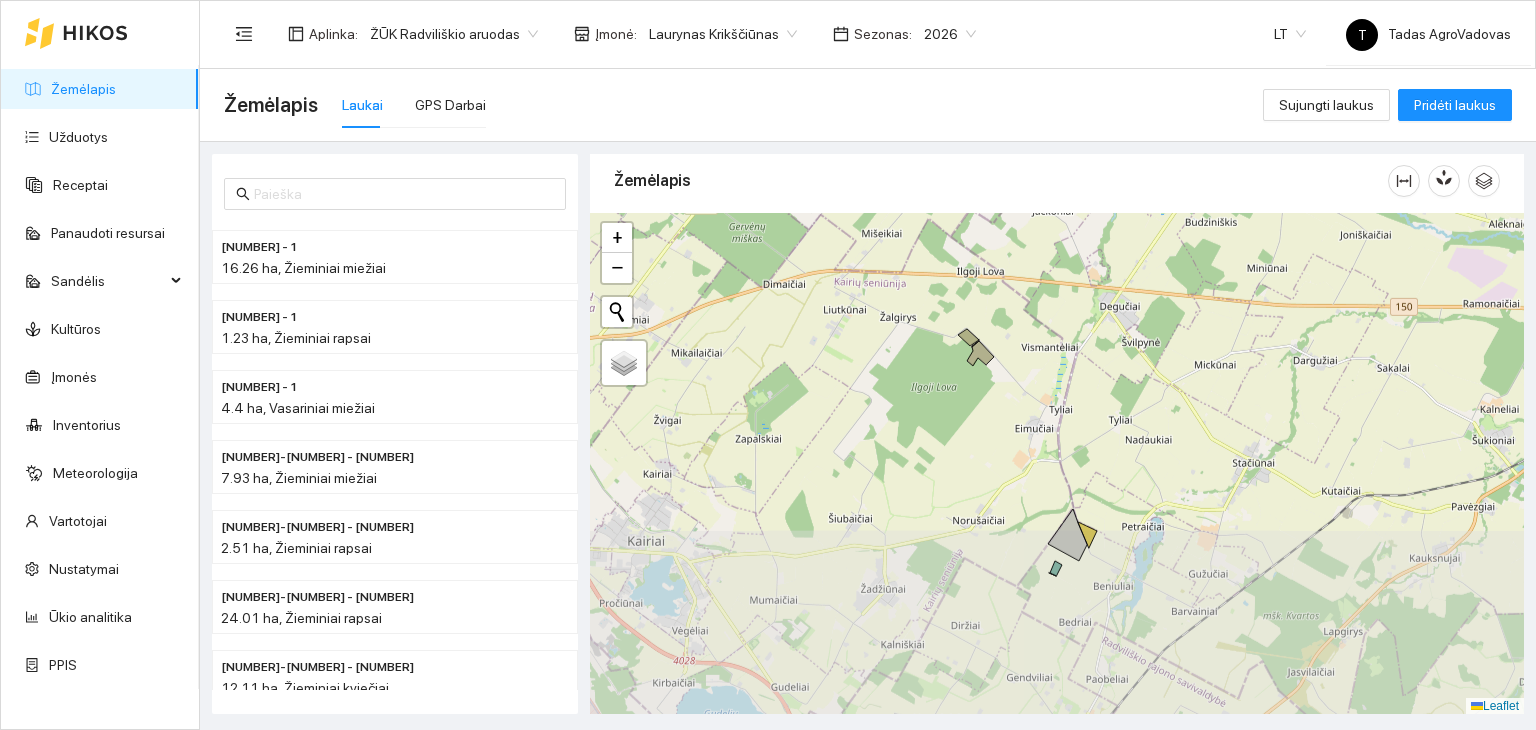 click on "+ −   Nieko nerasta. Bandykite dar kartą.  Žemėlapis  Palydovas  Leaflet" at bounding box center (1057, 464) 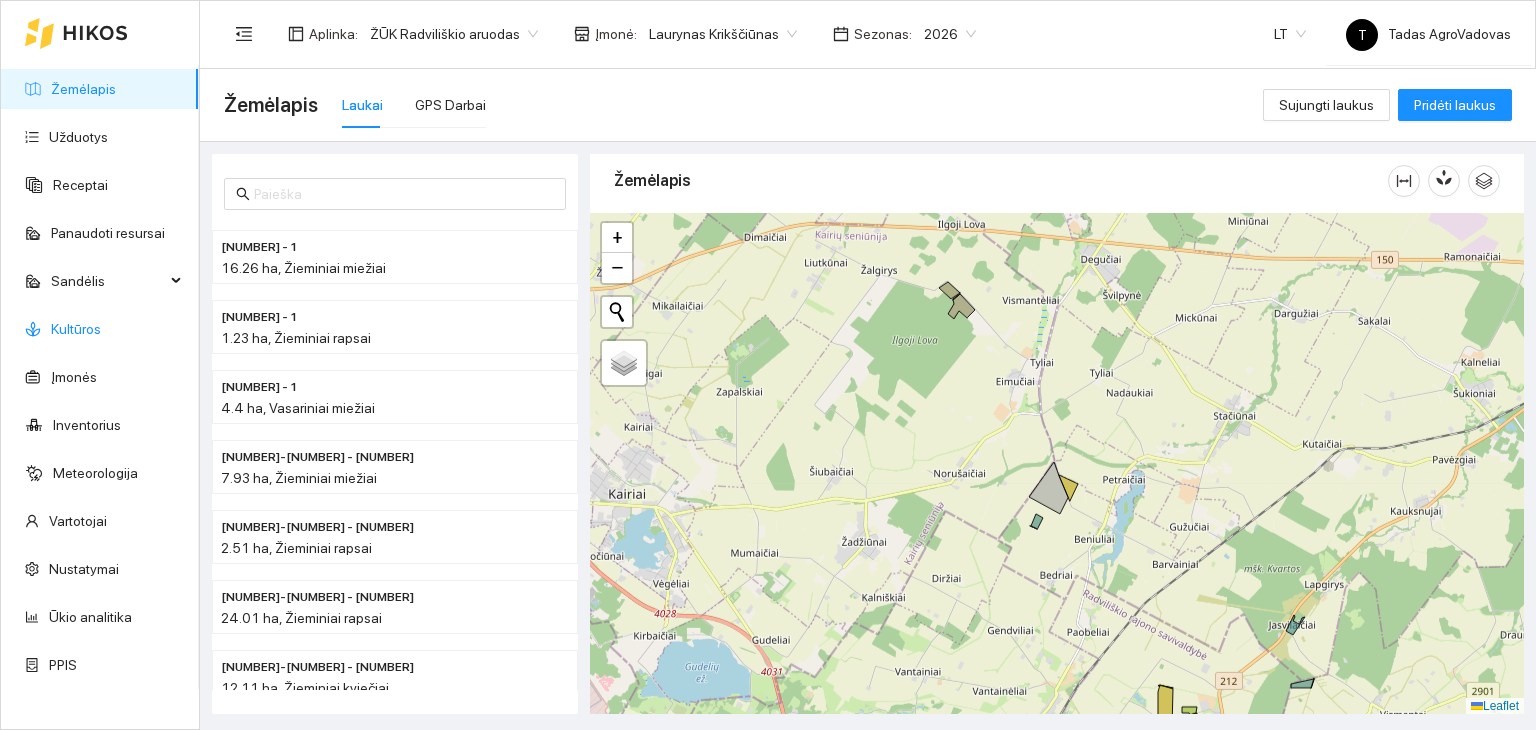 click on "Kultūros" at bounding box center [76, 329] 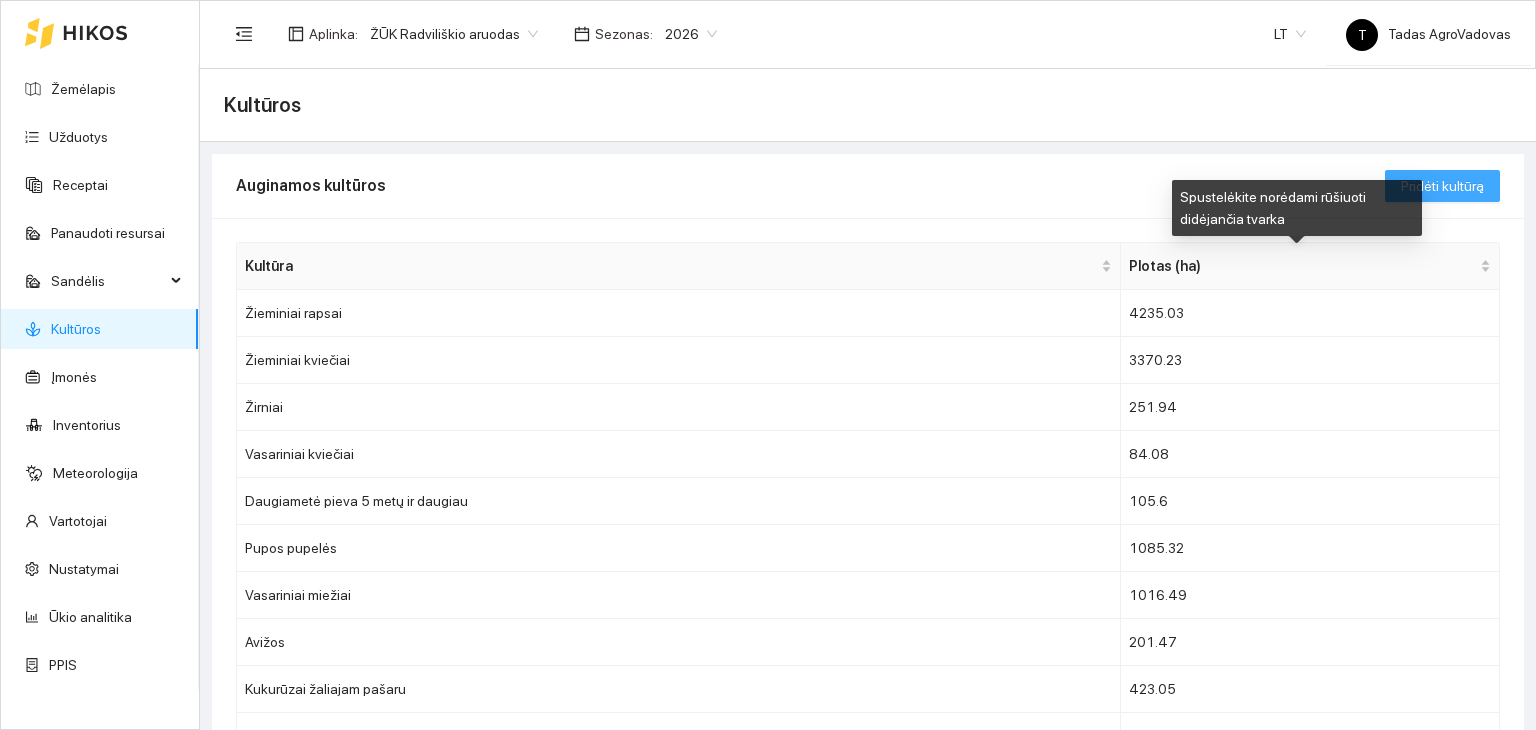 click on "Pridėti kultūrą" at bounding box center [1442, 186] 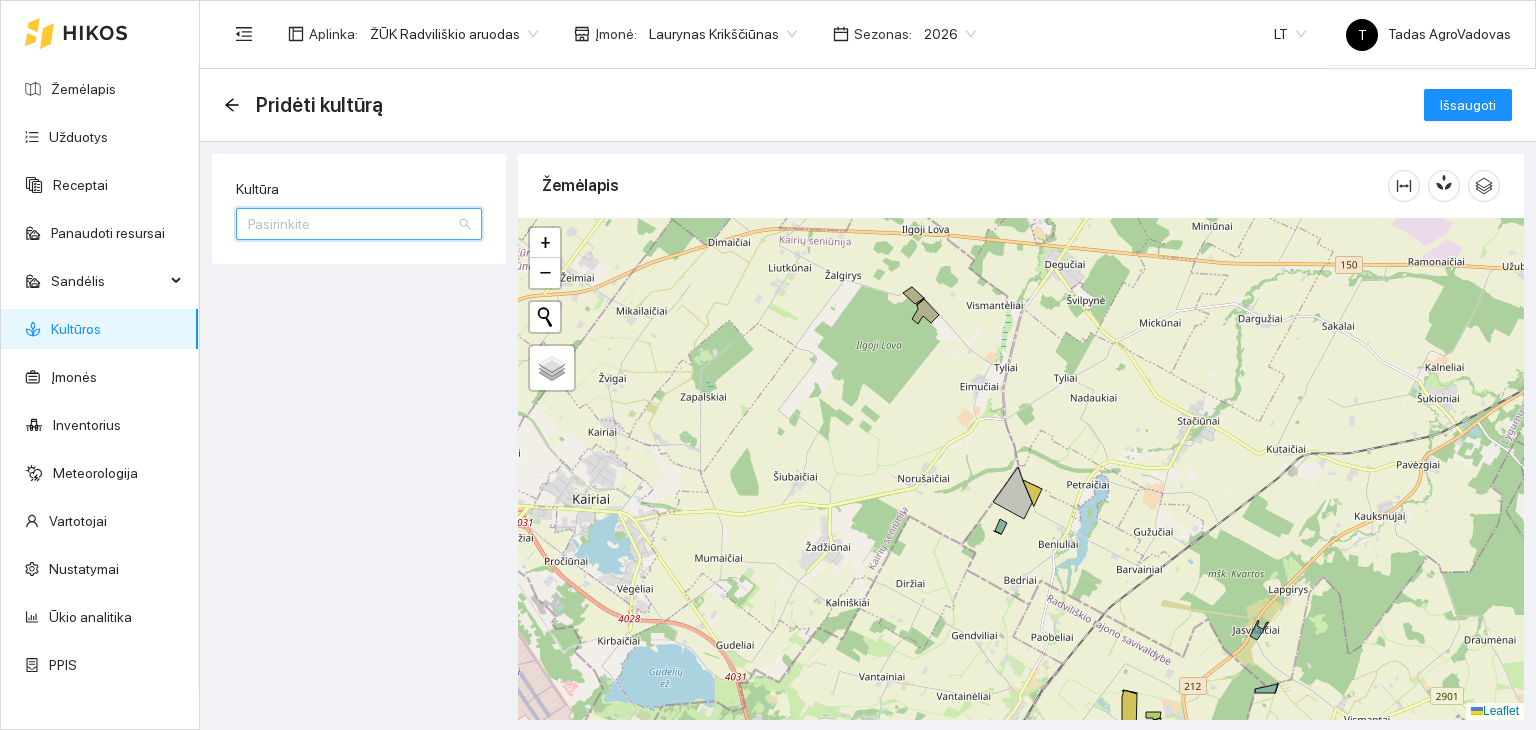 click on "Kultūra" at bounding box center [352, 224] 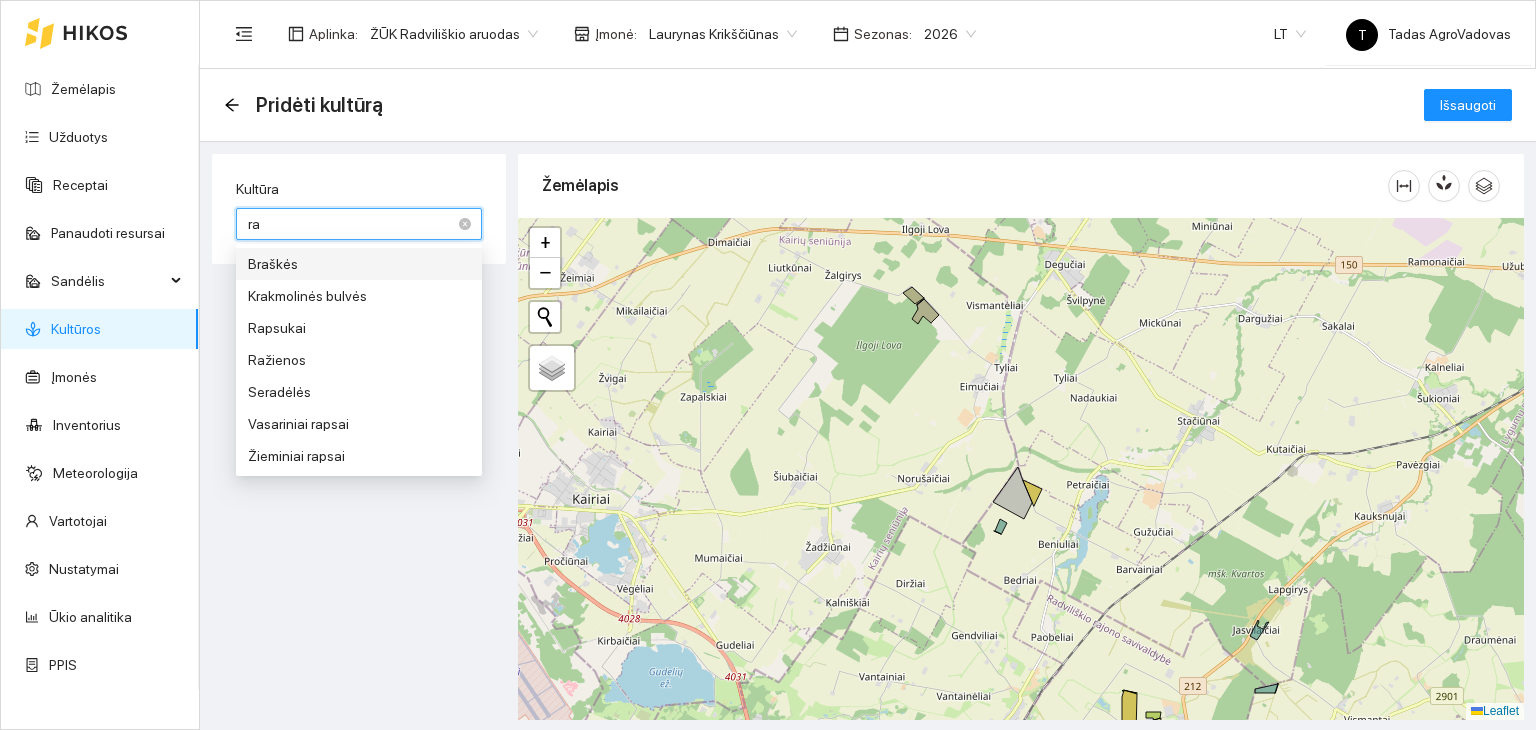 type on "rap" 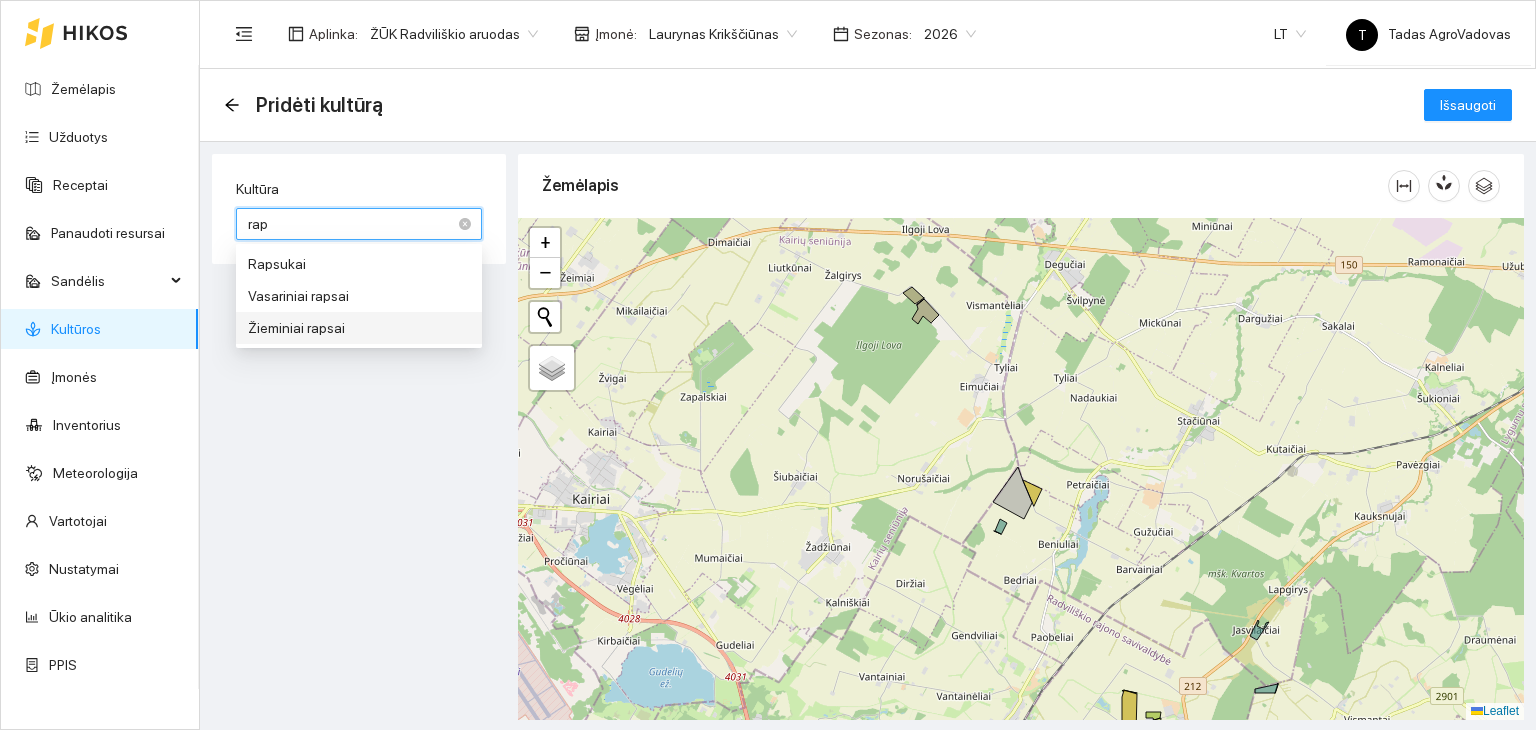 click on "Žieminiai rapsai" at bounding box center [359, 328] 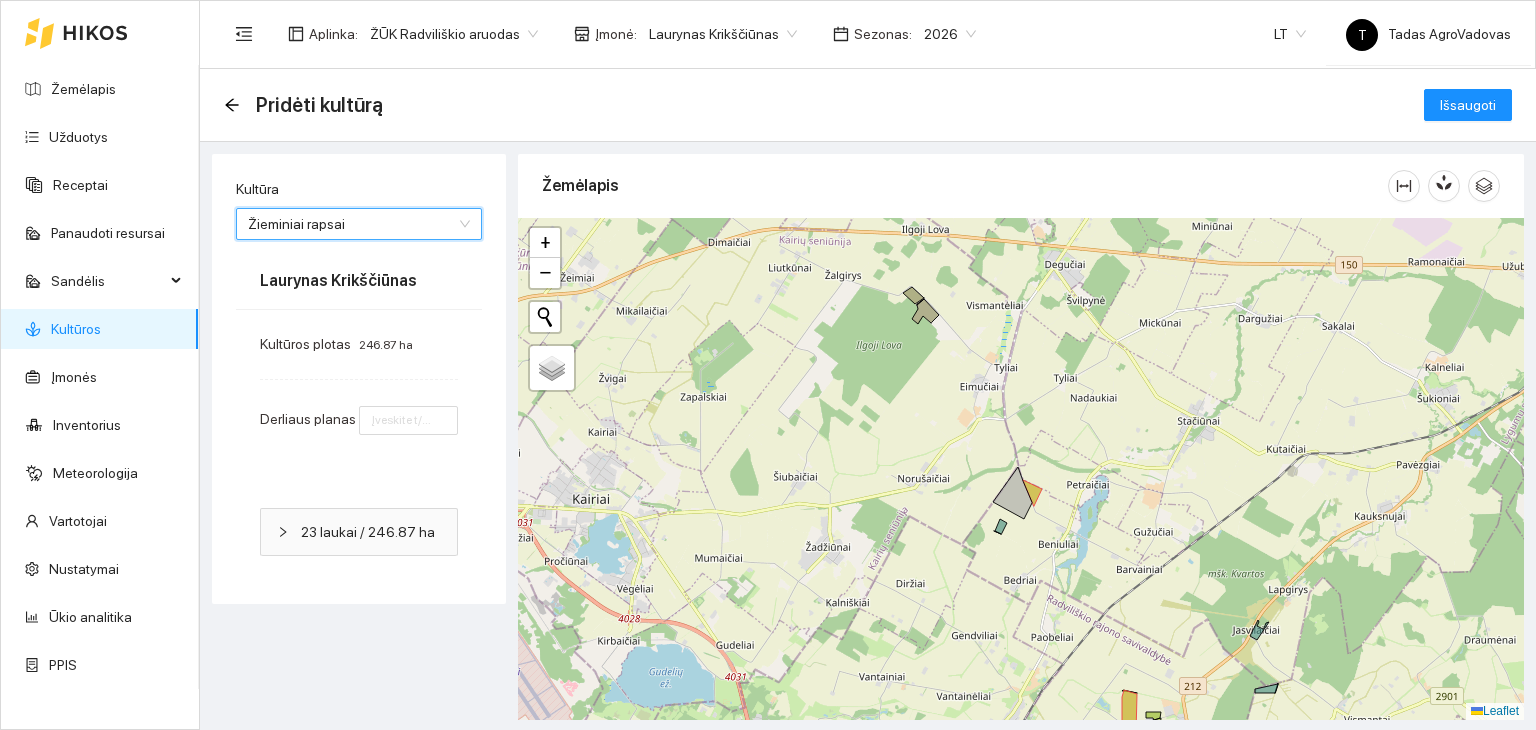 type on "3" 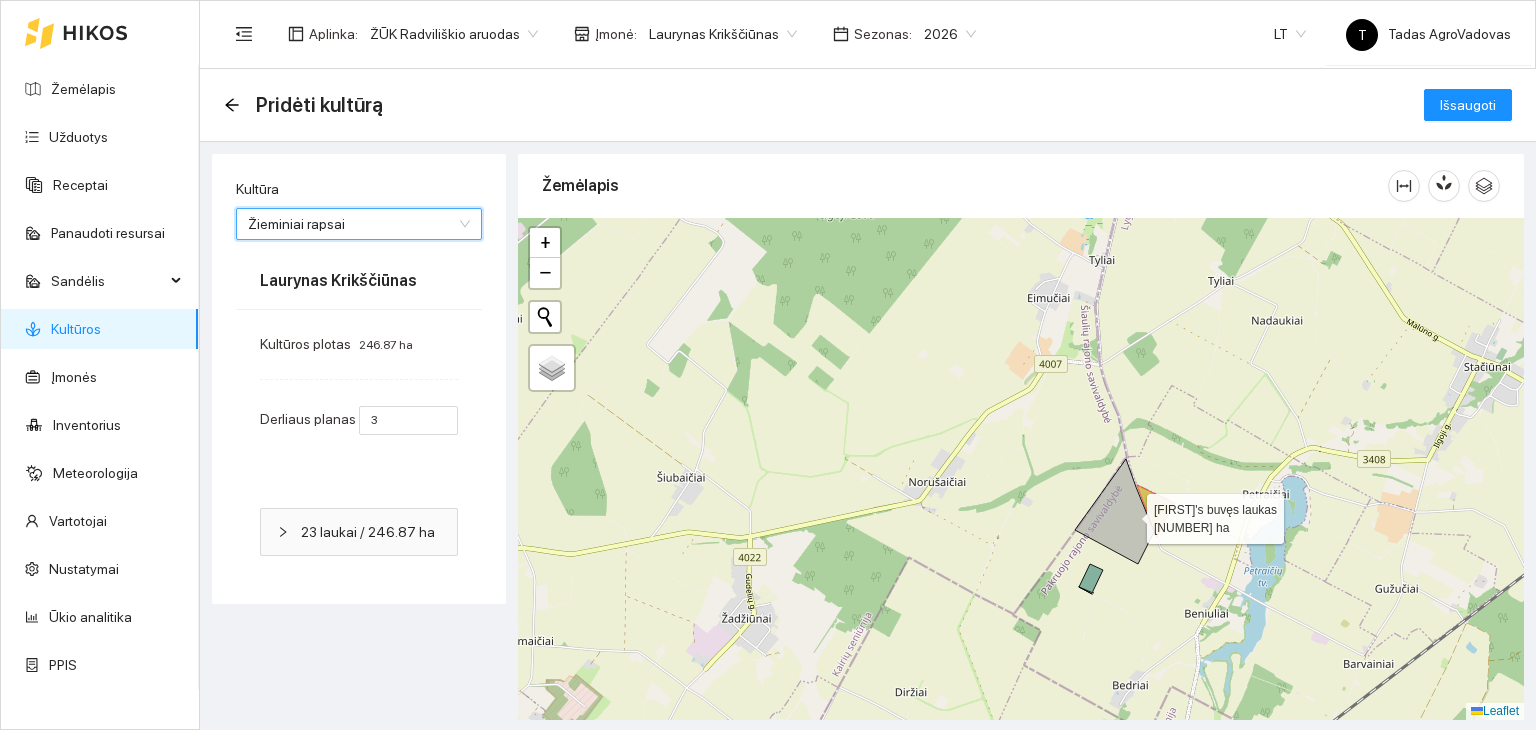 click 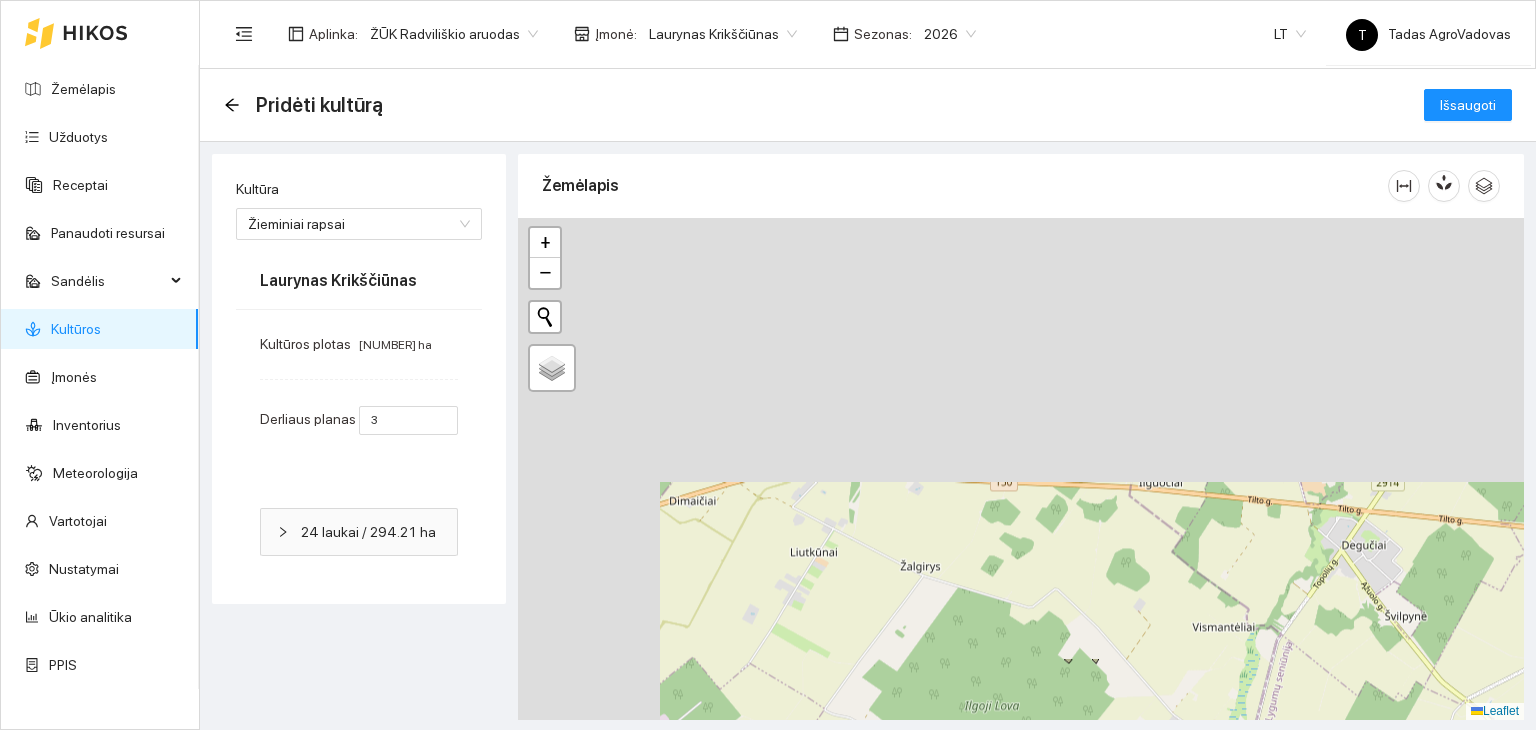 drag, startPoint x: 863, startPoint y: 292, endPoint x: 1009, endPoint y: 776, distance: 505.5413 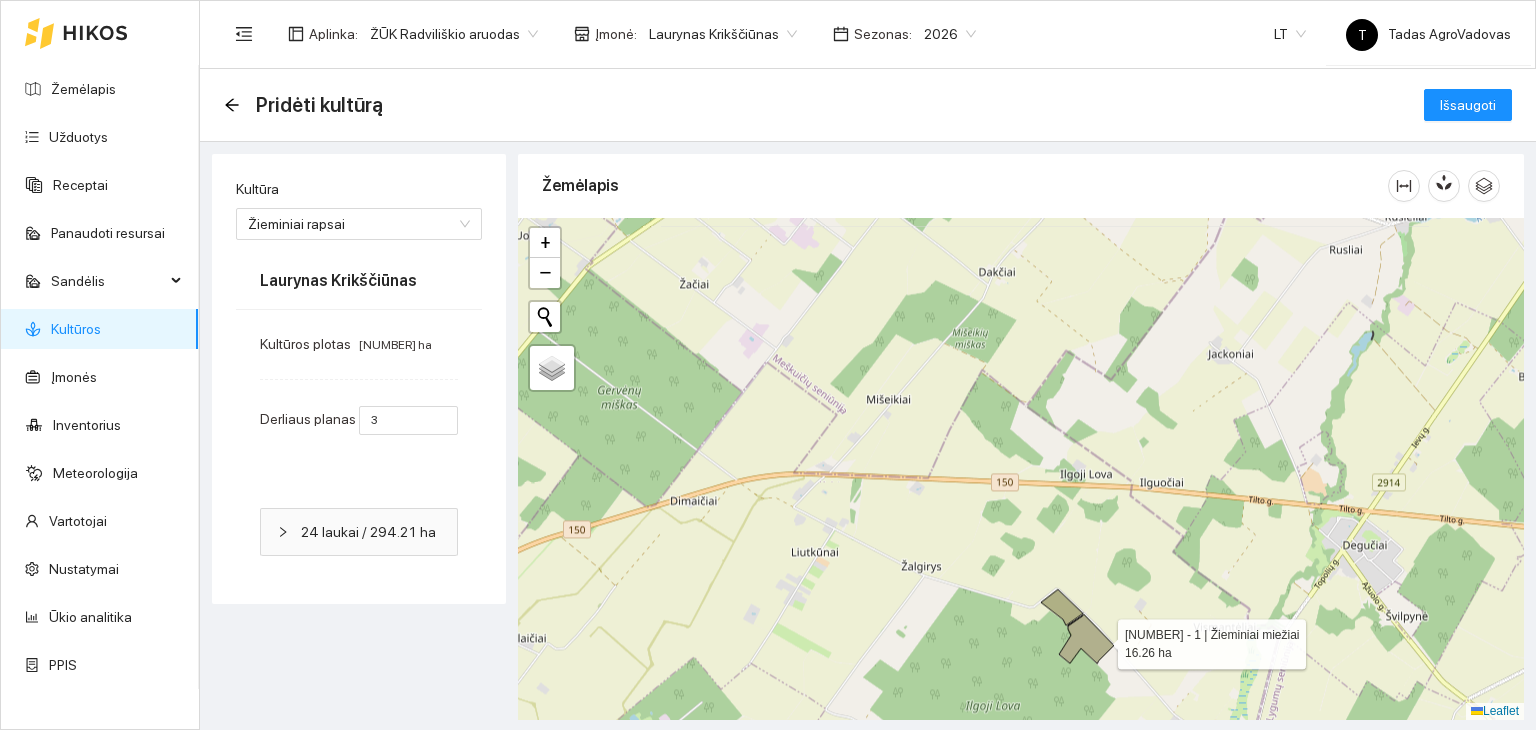 click 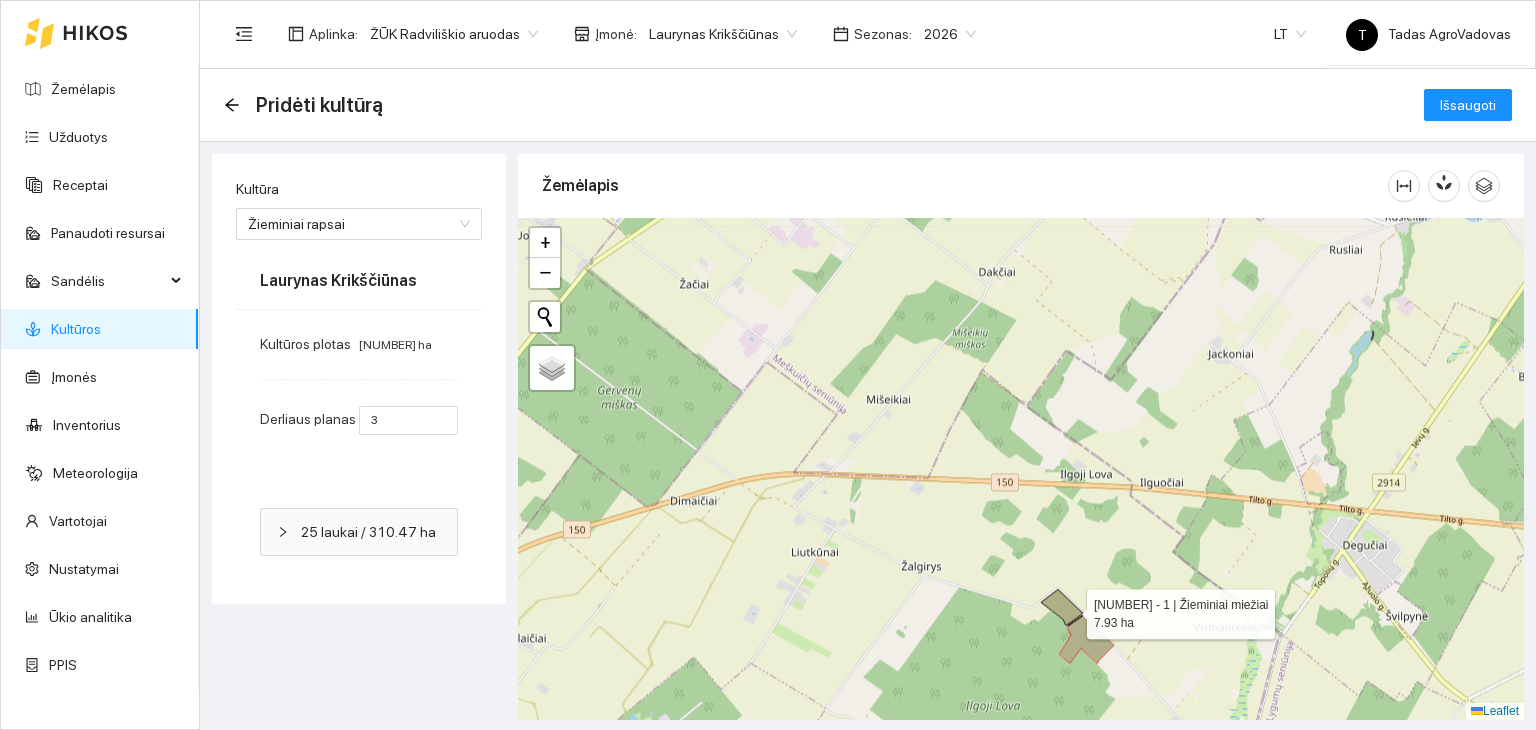 click 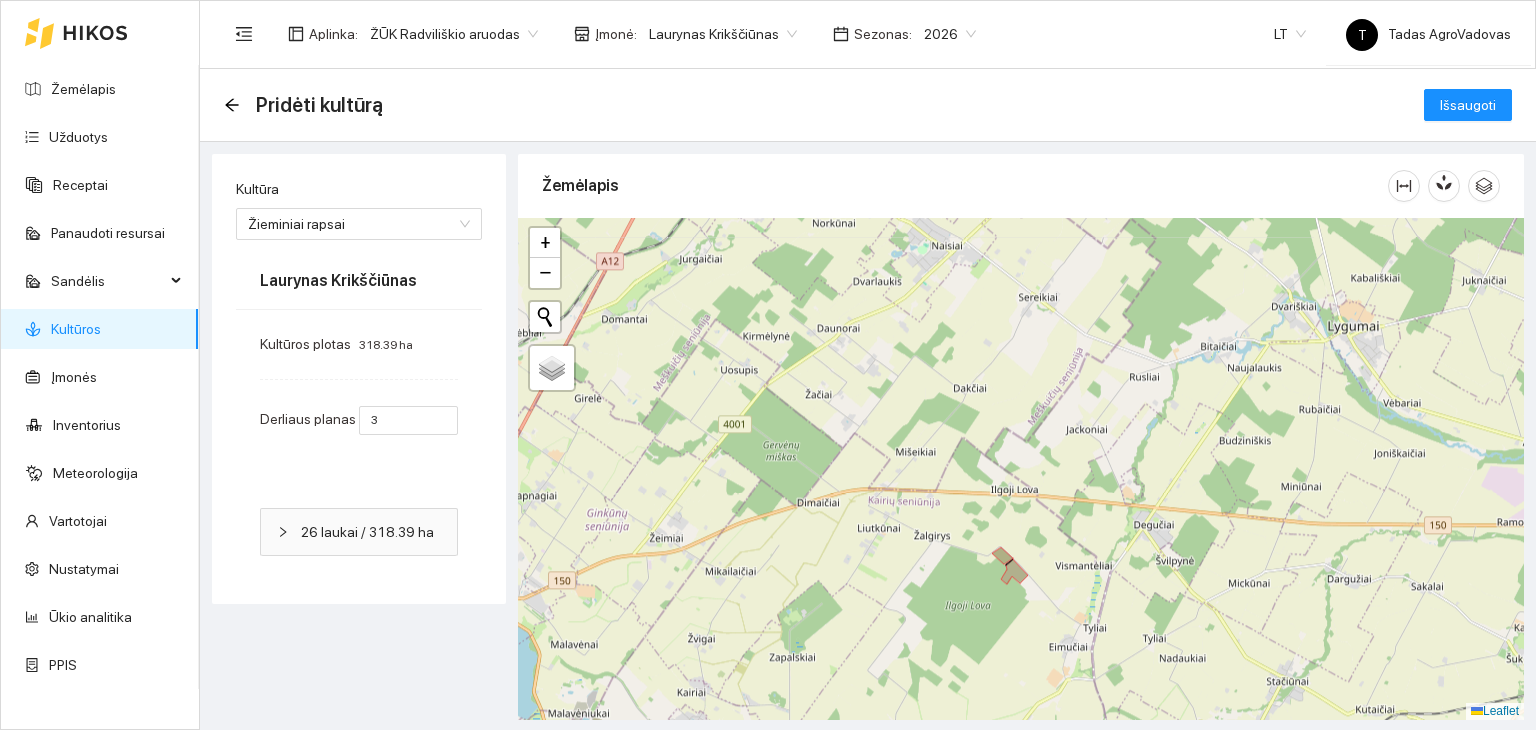 drag, startPoint x: 990, startPoint y: 593, endPoint x: 785, endPoint y: 325, distance: 337.41516 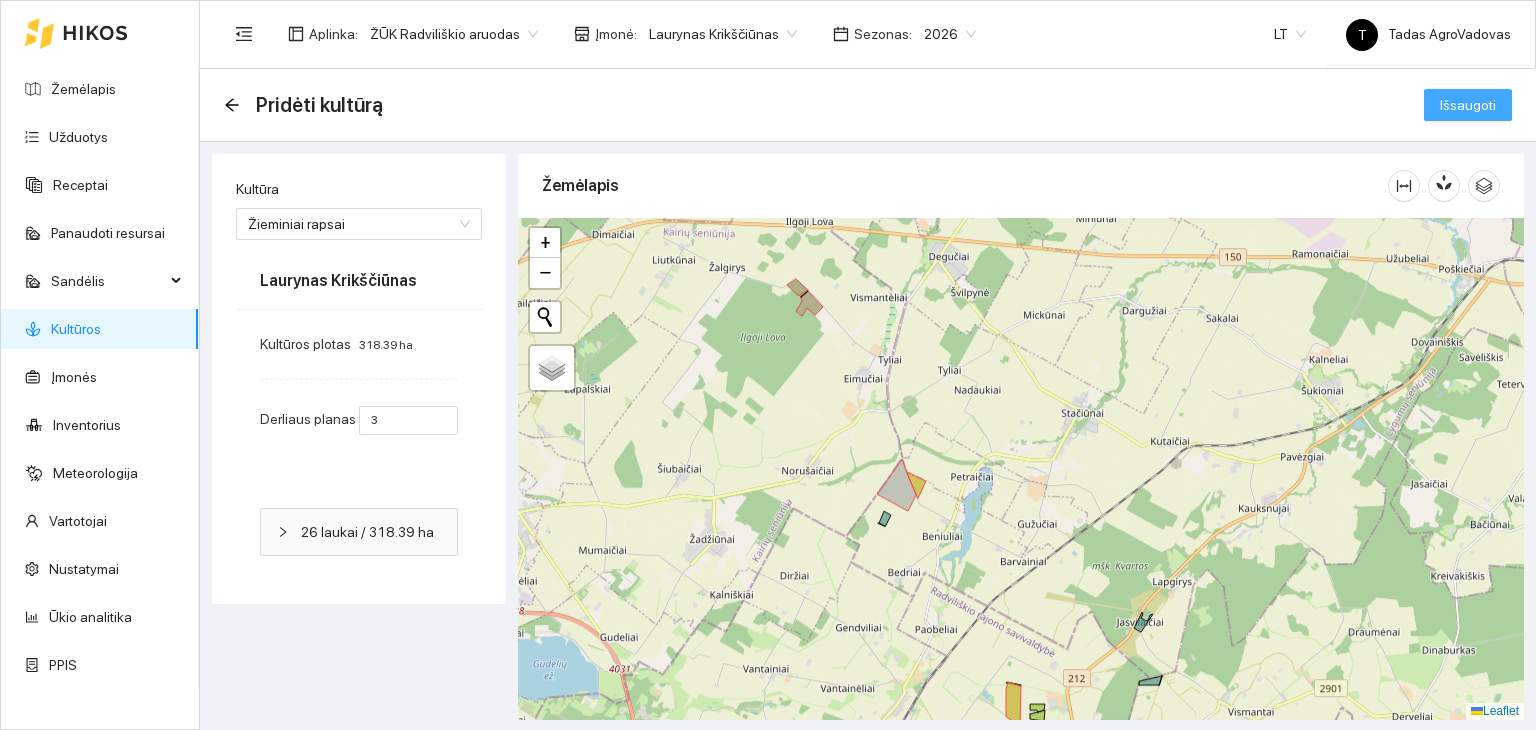click on "Išsaugoti" at bounding box center (1468, 105) 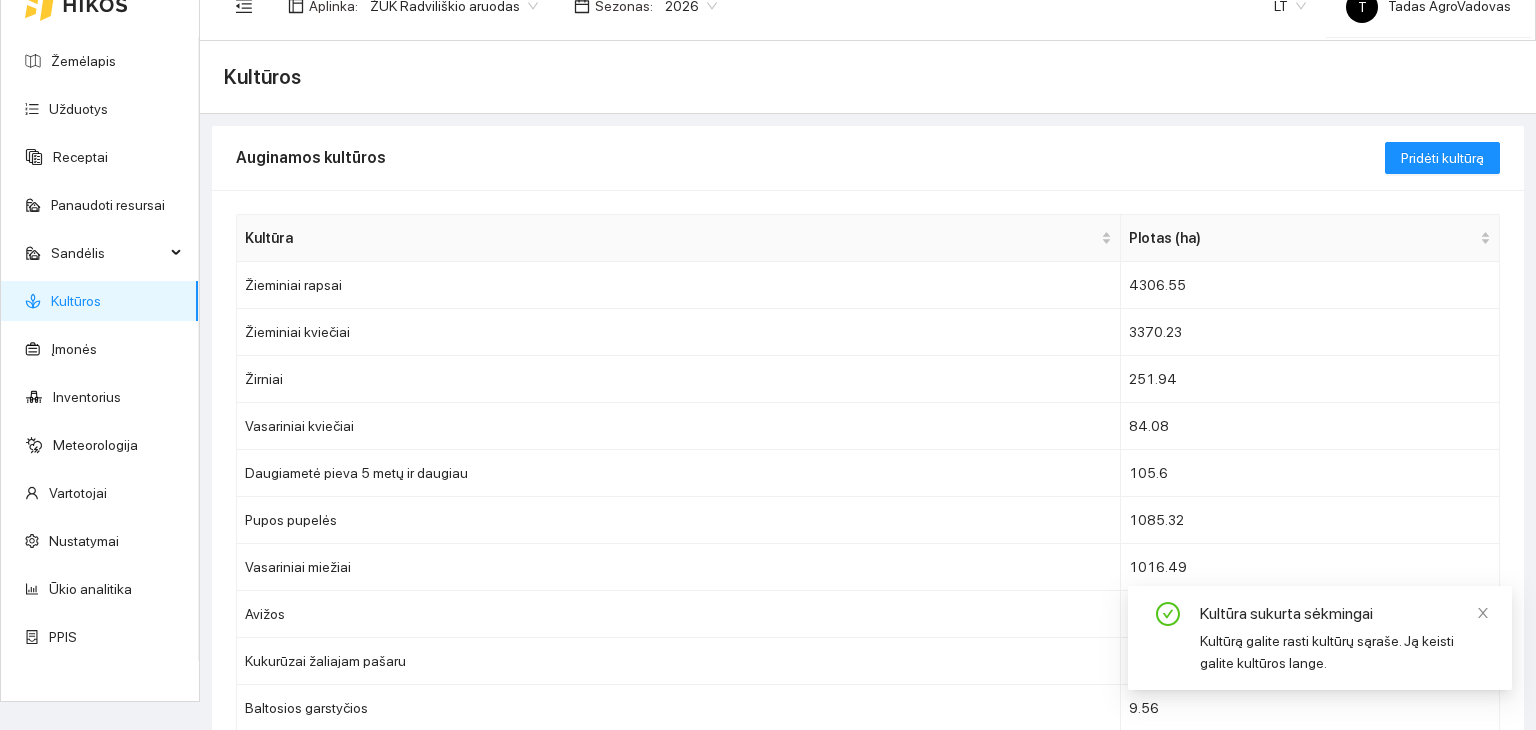 scroll, scrollTop: 0, scrollLeft: 0, axis: both 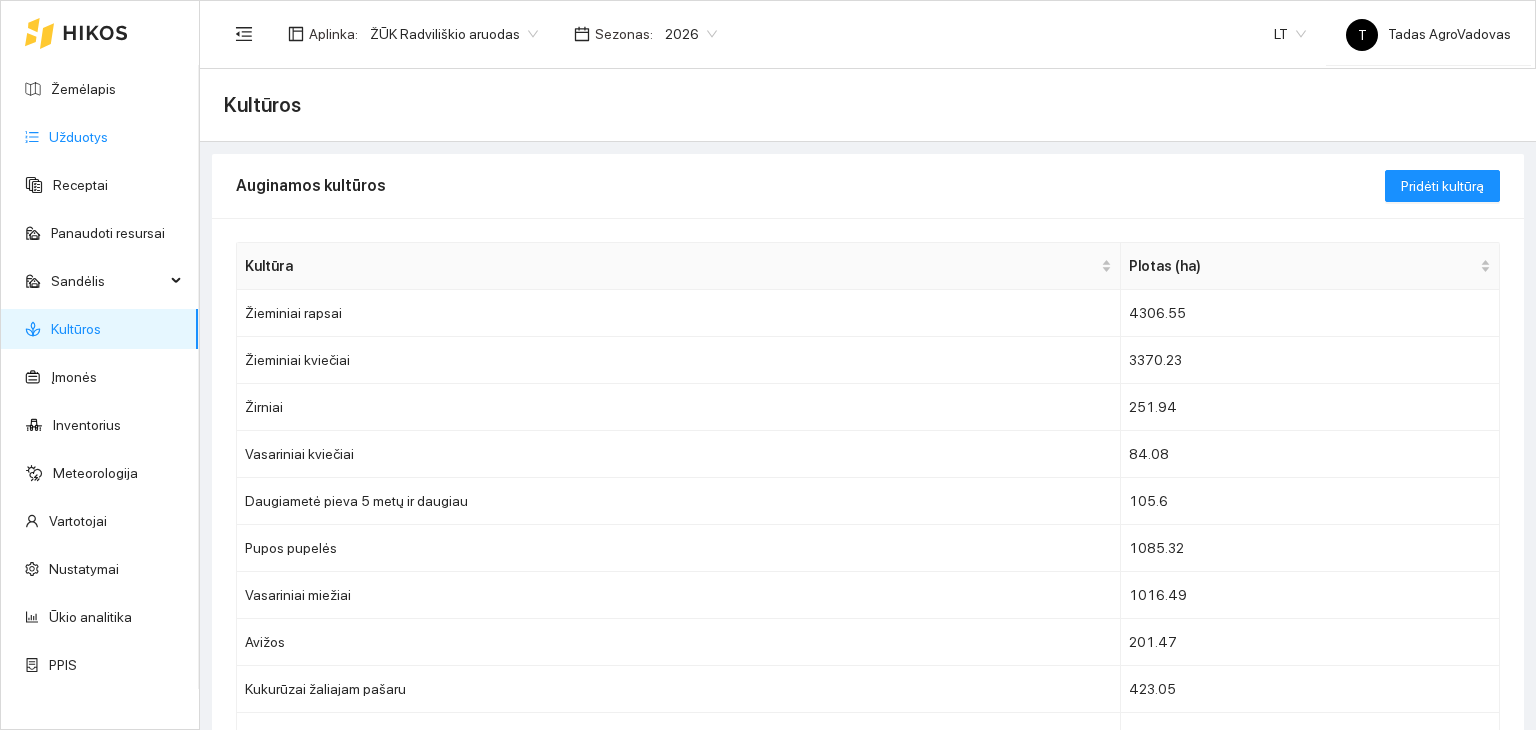 click on "Užduotys" at bounding box center (78, 137) 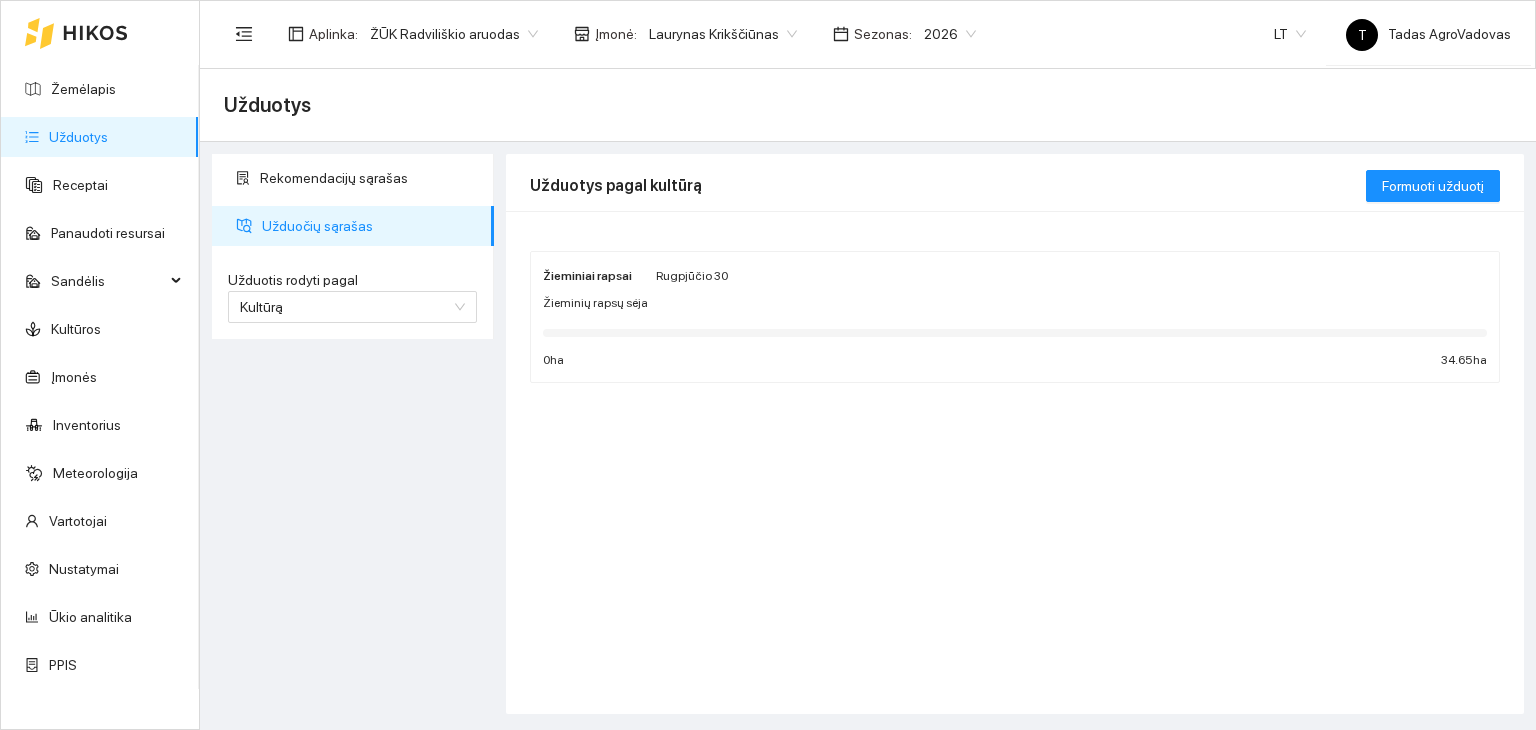 click on "Žemėlapis Užduotys Receptai Panaudoti resursai Sandėlis KultūrosĮmonės Inventorius Meteorologija Vartotojai Nustatymai Ūkio analitika PPIS Aplinka : ŽŪK Radviliškio aruodasĮmonė : [FIRST] [LAST] Sezonas : 2026 LT T Tadas AgroVadovas   Užduotys Rekomendacijų sąrašas Užduočių sąrašas Užduotis rodyti pagal Kultūrą Užduotis rodyti pagal Kultūrą Užduotys pagal kultūrą Formuoti užduotį Žieminiai rapsai Rugpjūčio 30 Žieminių rapsų sėja 0  ha 34.65  ha" at bounding box center (768, 365) 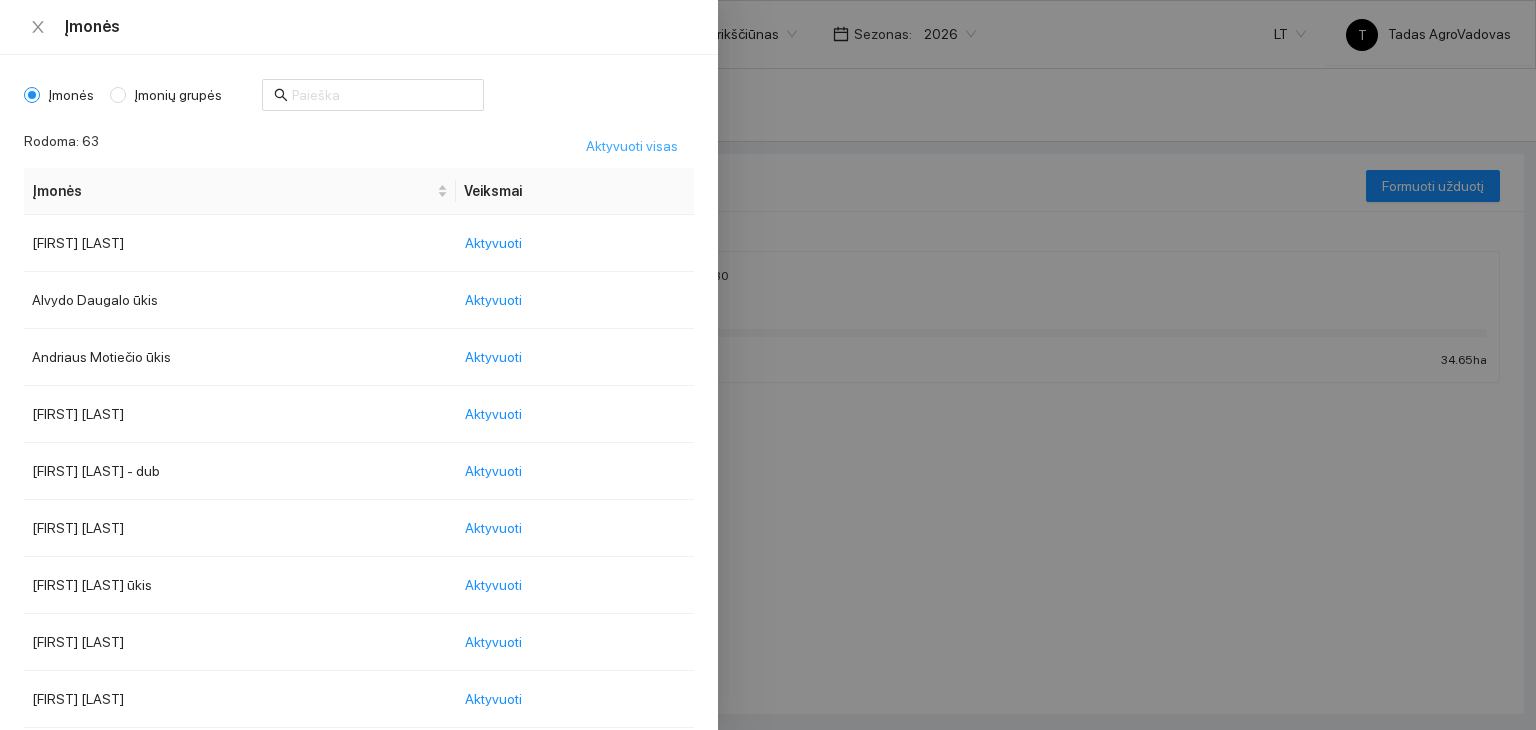 click on "Aktyvuoti visas" at bounding box center (632, 146) 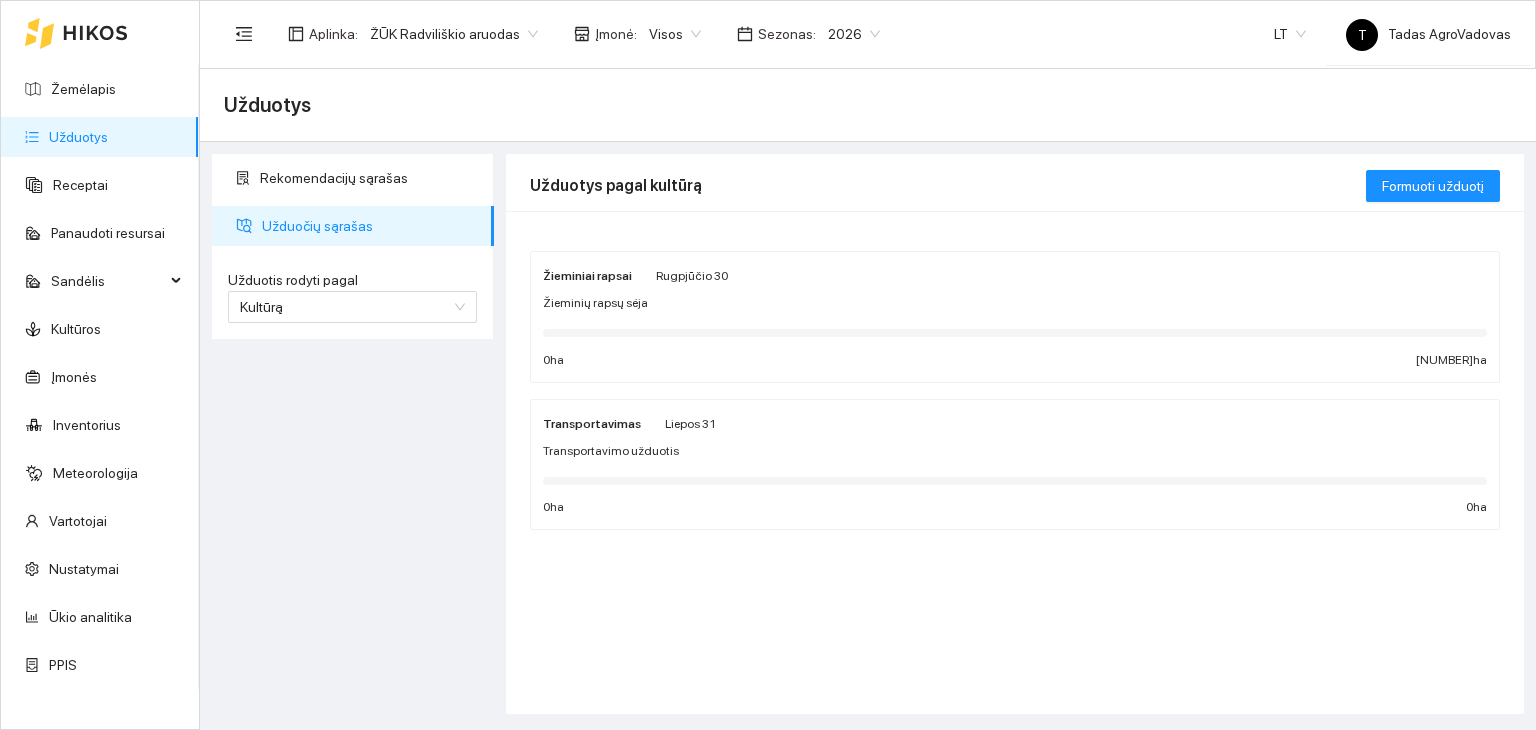 click on "Žieminių rapsų sėja" at bounding box center (1015, 303) 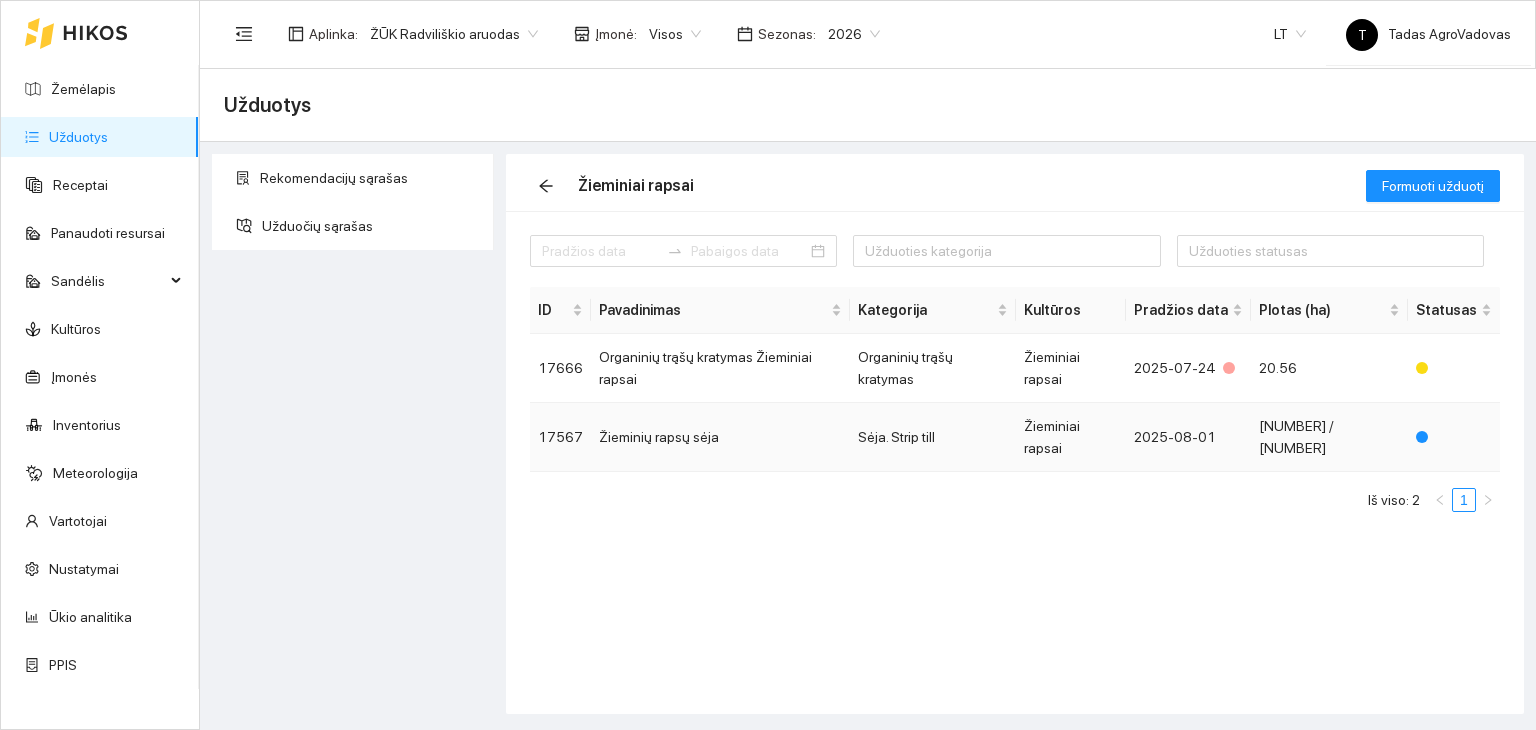 click on "Žieminiai rapsai" at bounding box center (1071, 437) 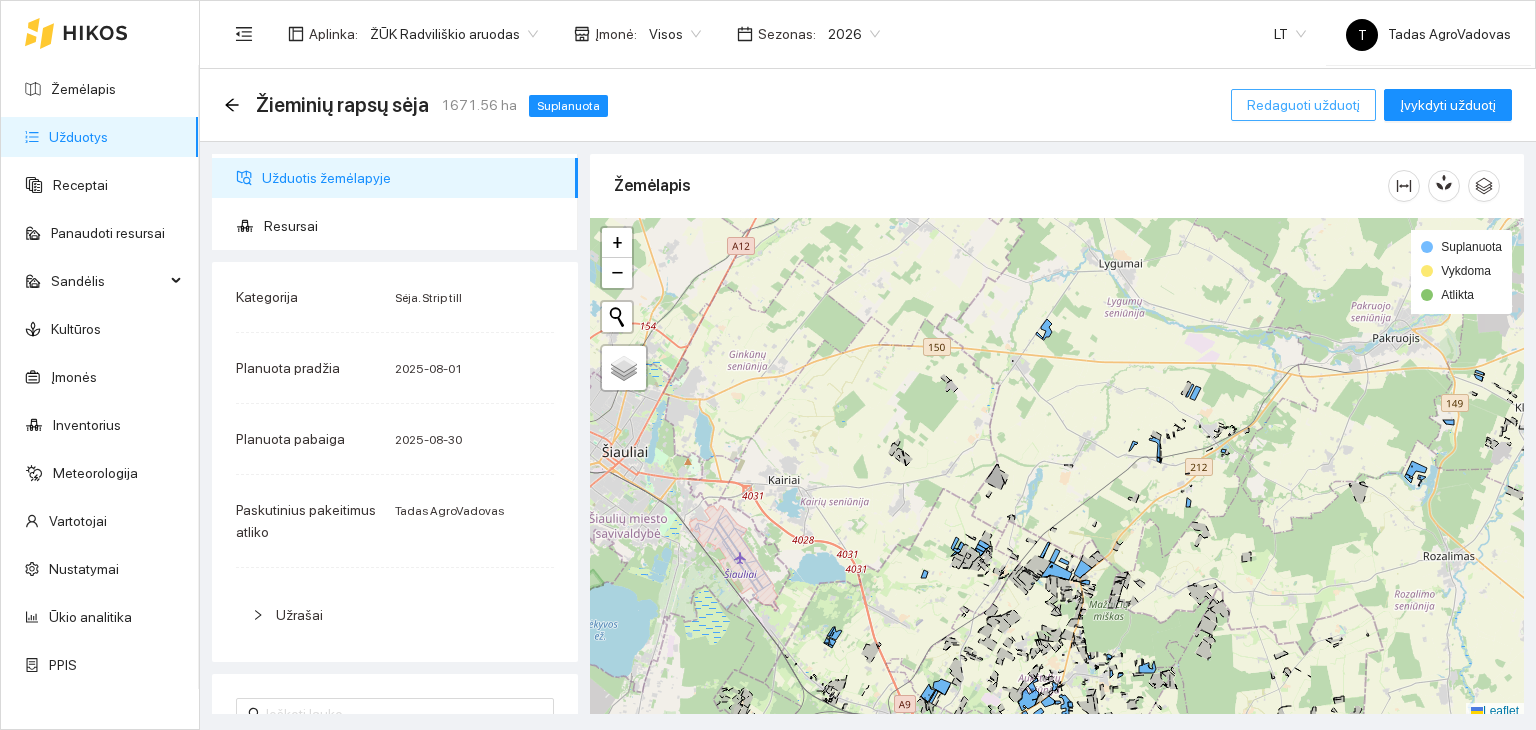 click on "Redaguoti užduotį" at bounding box center [1303, 105] 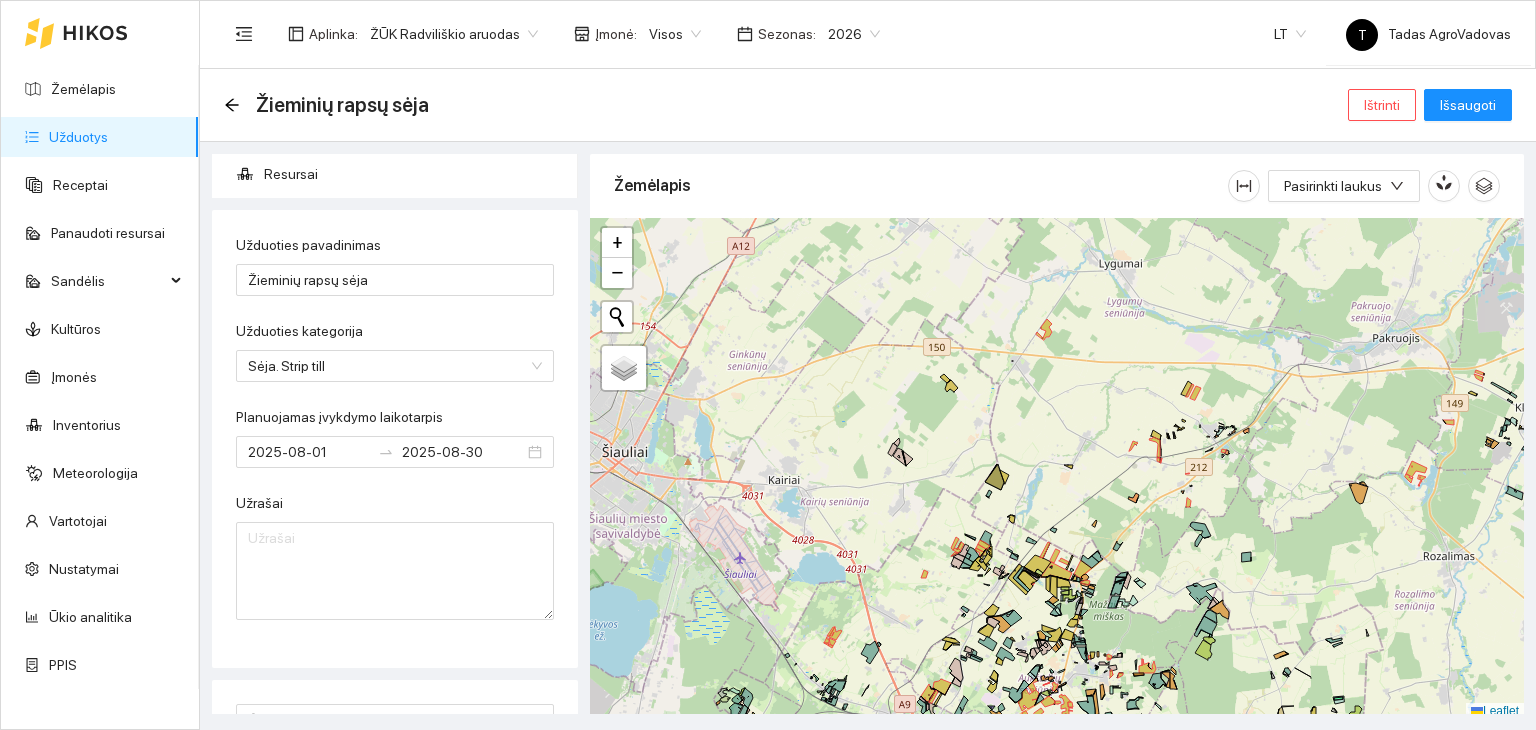 scroll, scrollTop: 0, scrollLeft: 0, axis: both 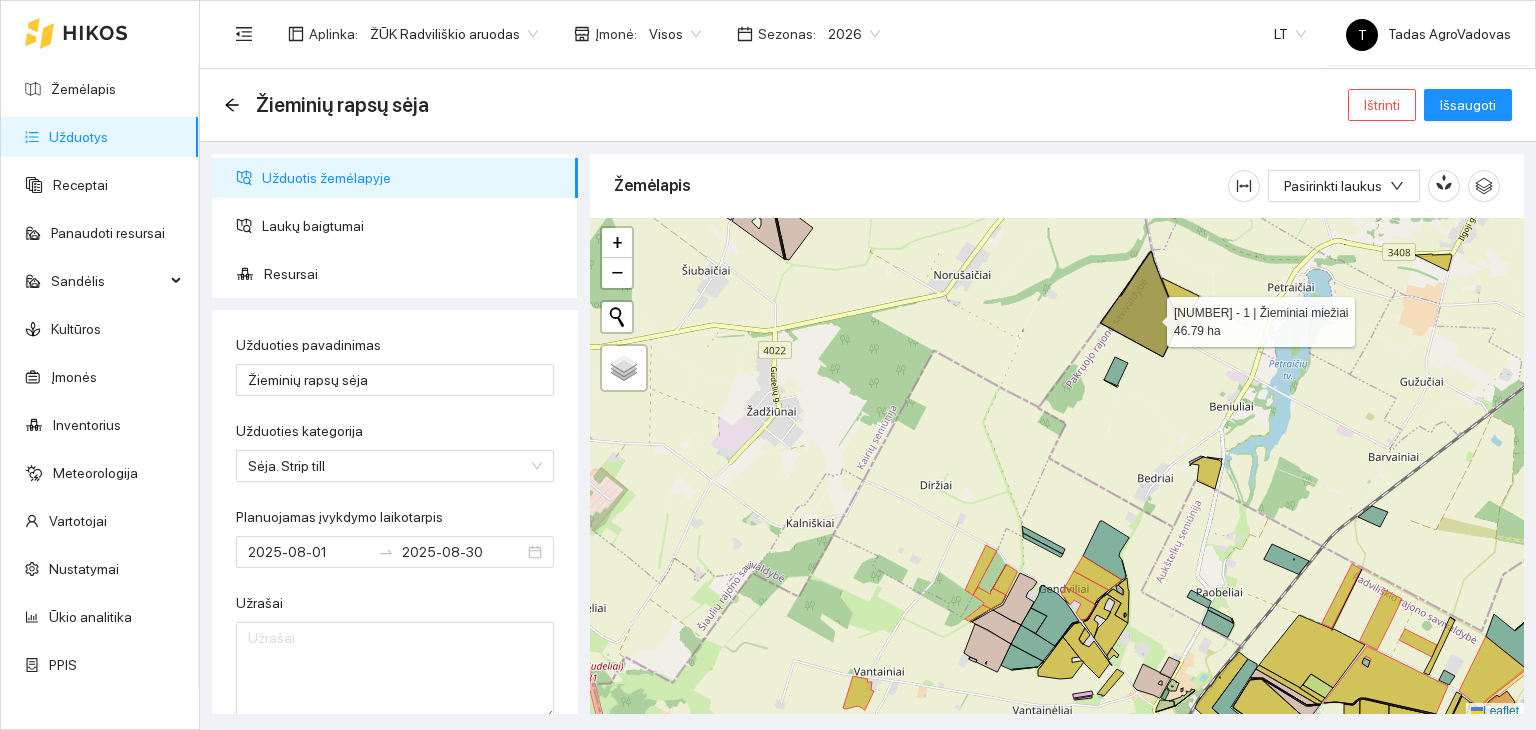 click 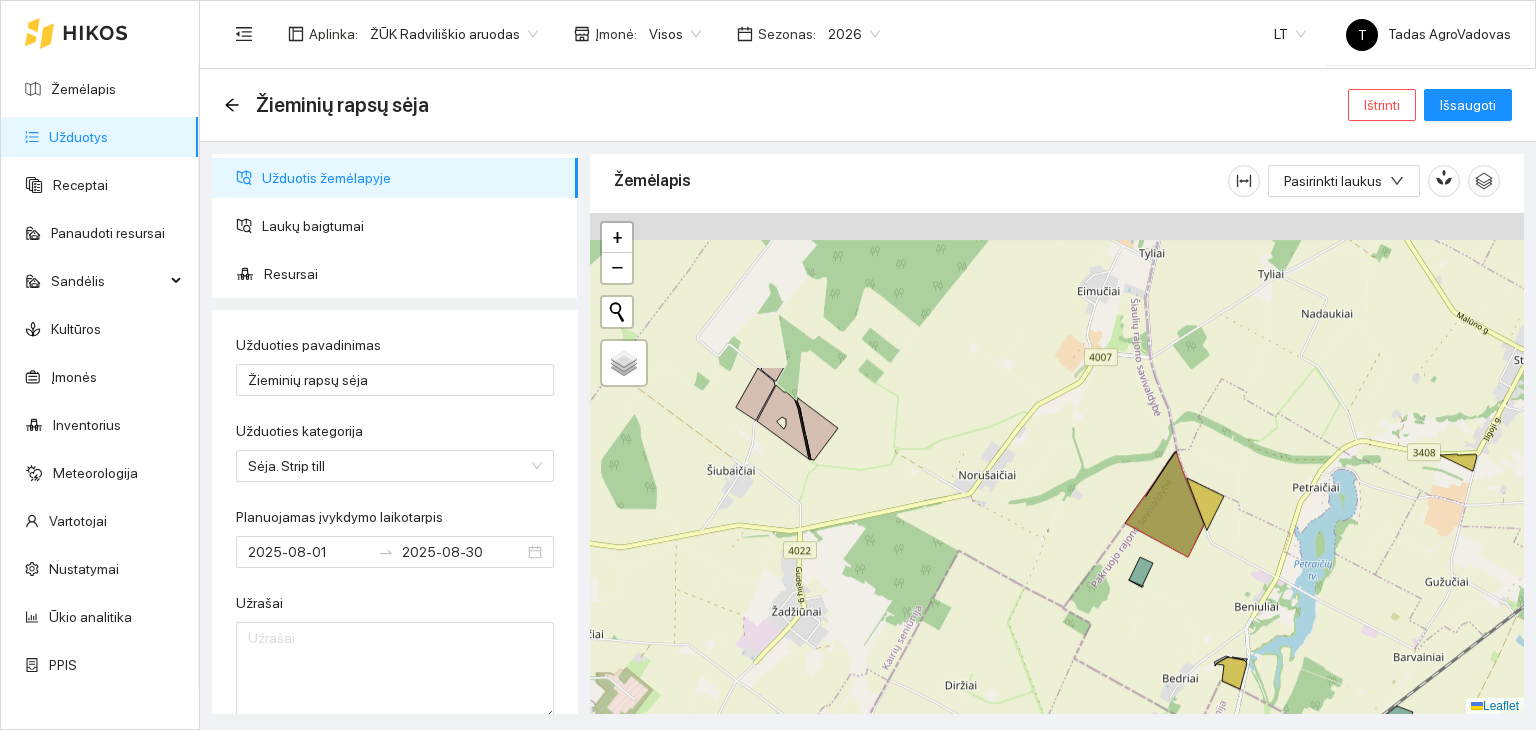drag, startPoint x: 859, startPoint y: 339, endPoint x: 888, endPoint y: 582, distance: 244.72433 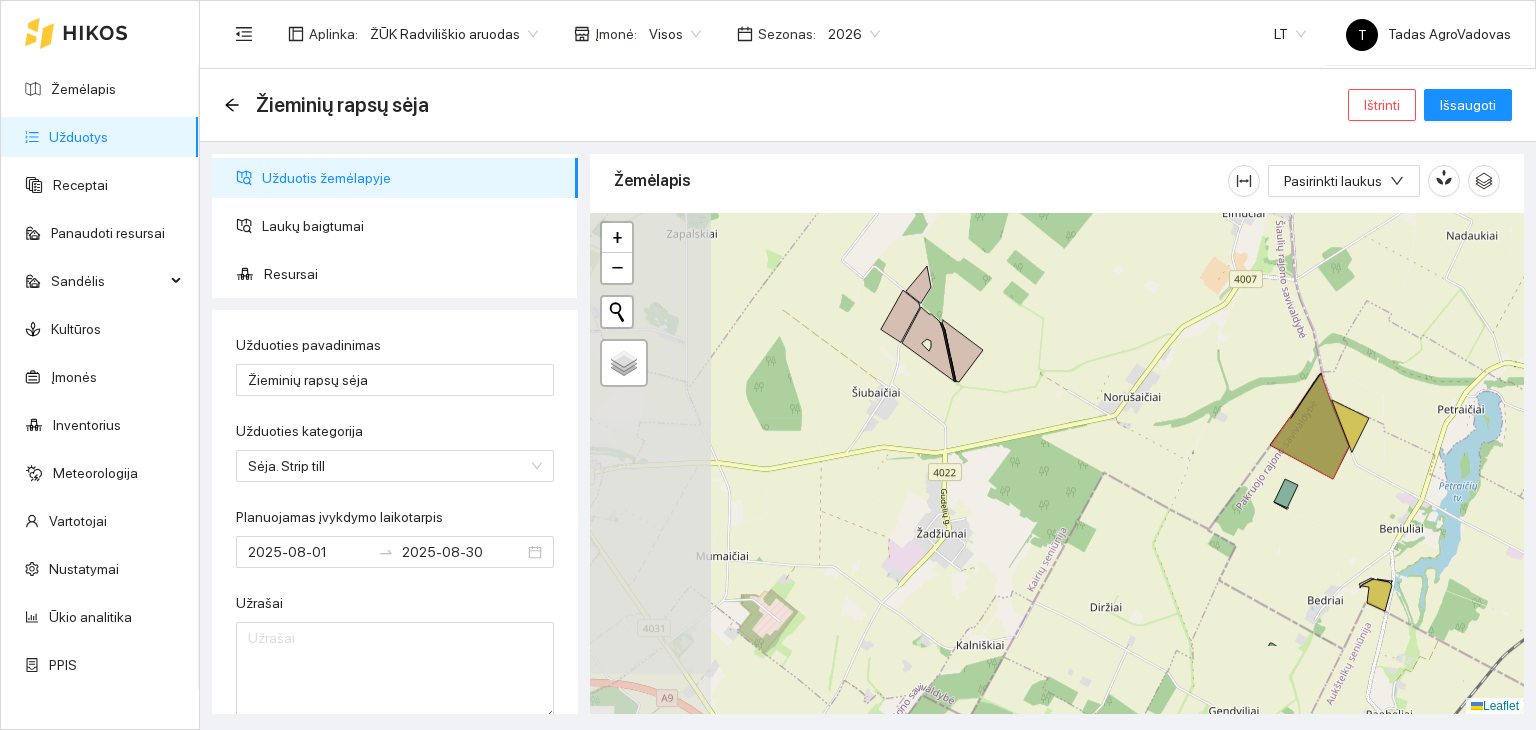 drag, startPoint x: 900, startPoint y: 553, endPoint x: 1028, endPoint y: 450, distance: 164.29547 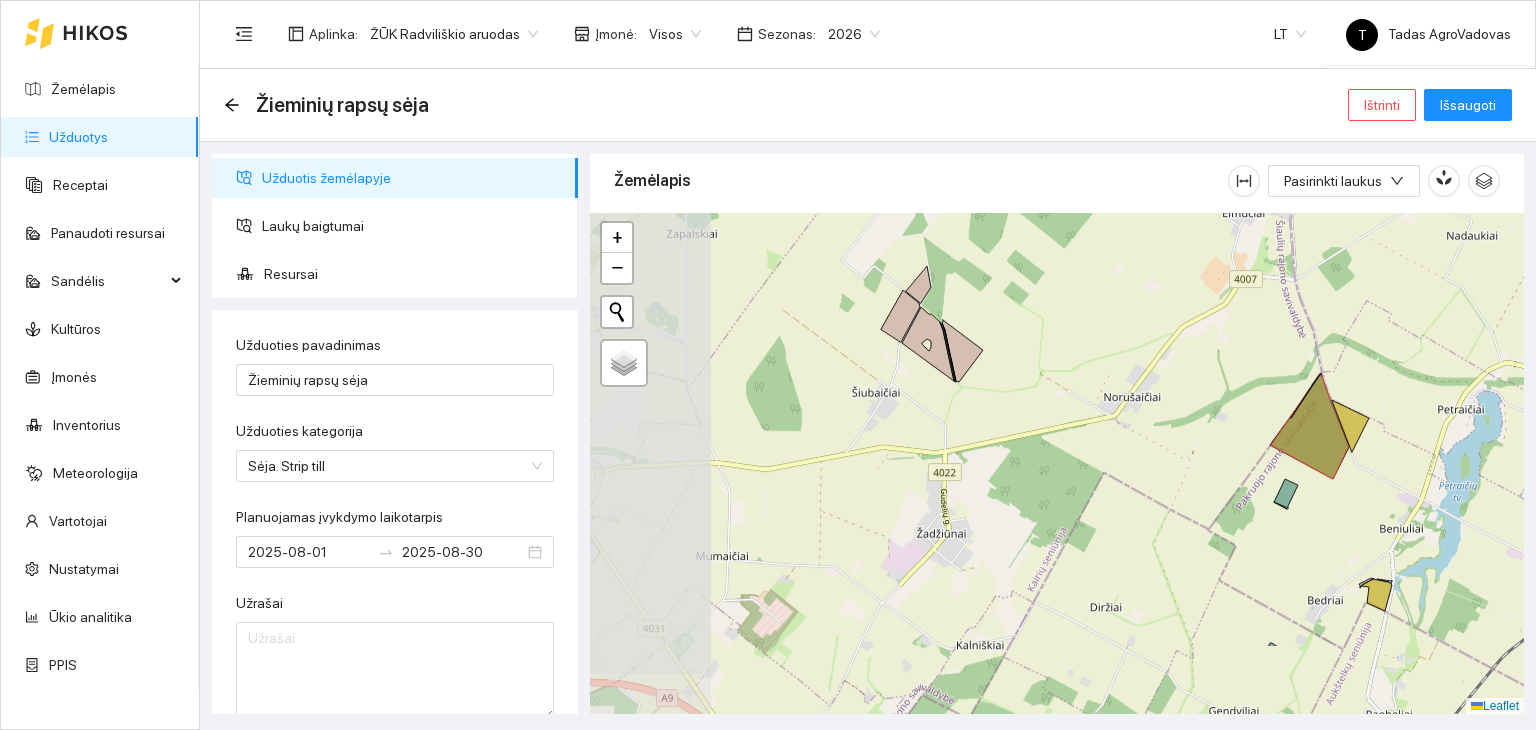 click on "+ −   Nieko nerasta. Bandykite dar kartą.  Žemėlapis  Palydovas  Leaflet" at bounding box center [1057, 464] 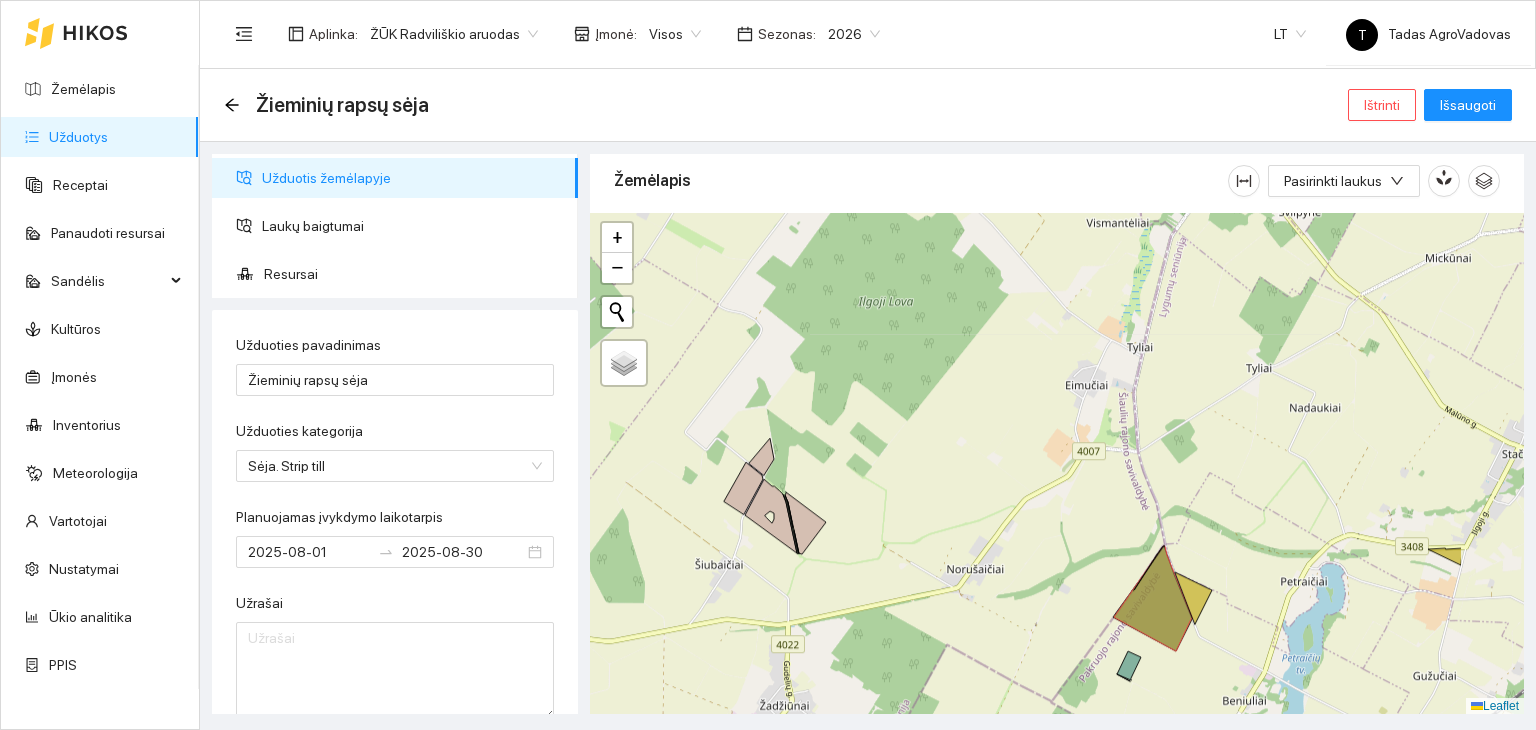drag, startPoint x: 1260, startPoint y: 373, endPoint x: 1100, endPoint y: 548, distance: 237.11812 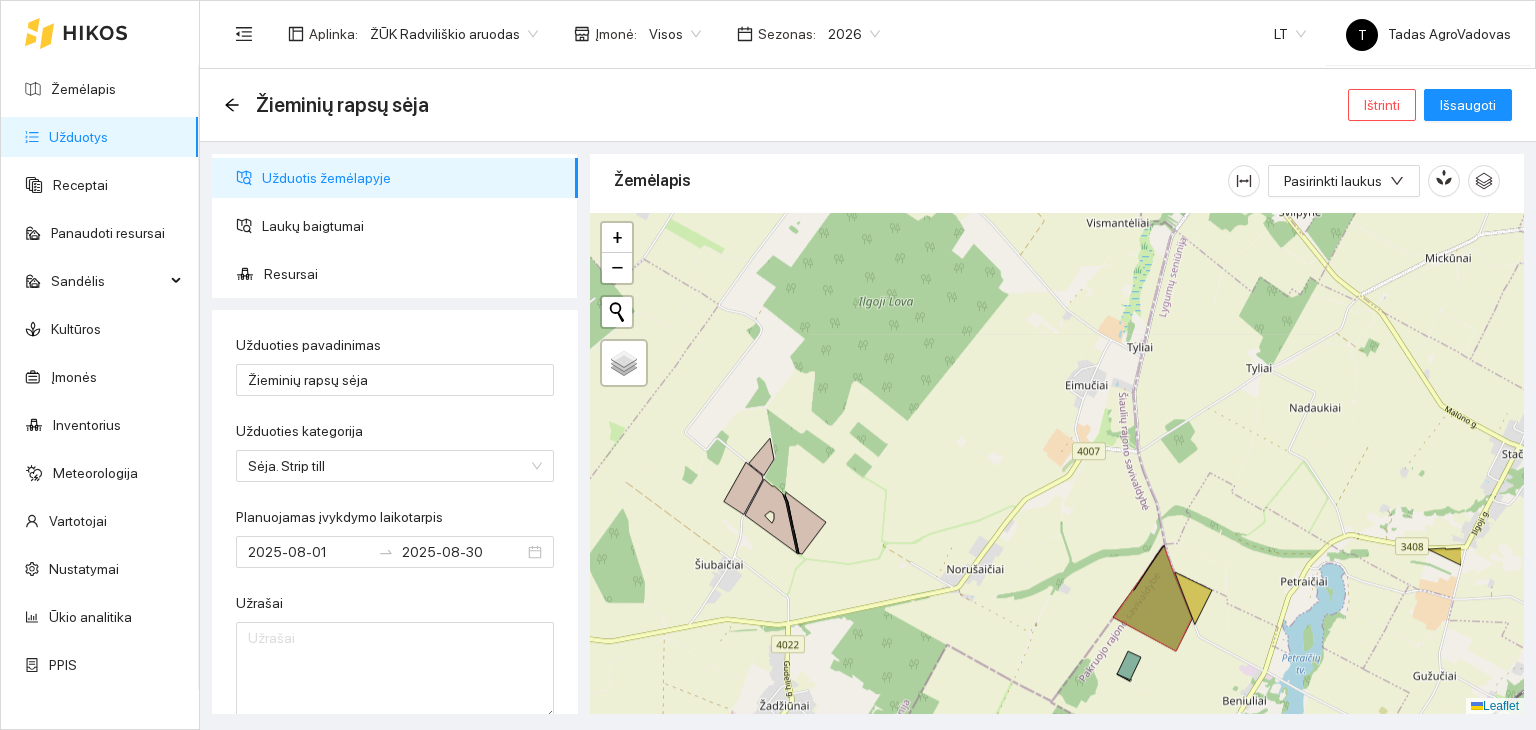 click on "+ −   Nieko nerasta. Bandykite dar kartą.  Žemėlapis  Palydovas  Leaflet" at bounding box center (1057, 464) 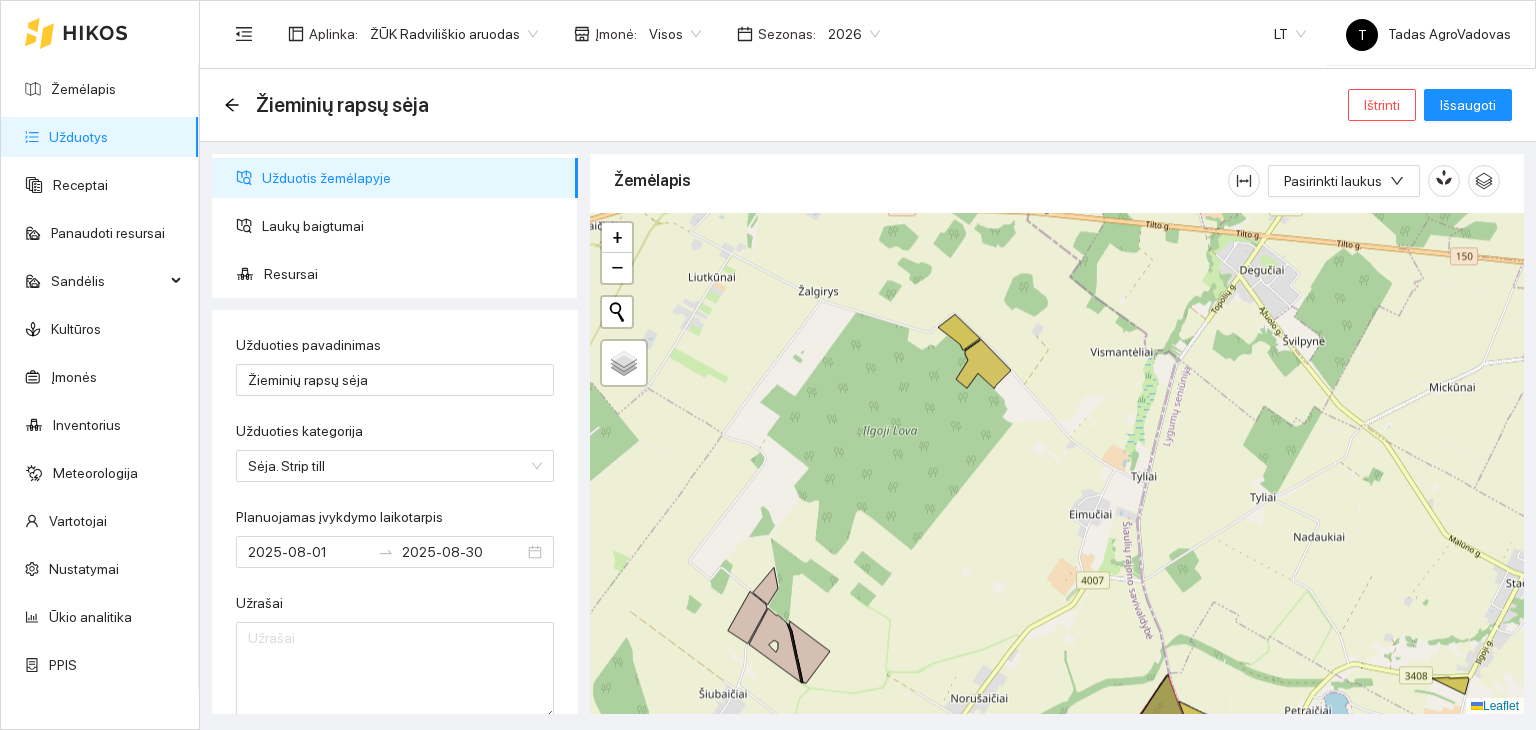 drag, startPoint x: 1020, startPoint y: 368, endPoint x: 1030, endPoint y: 579, distance: 211.23683 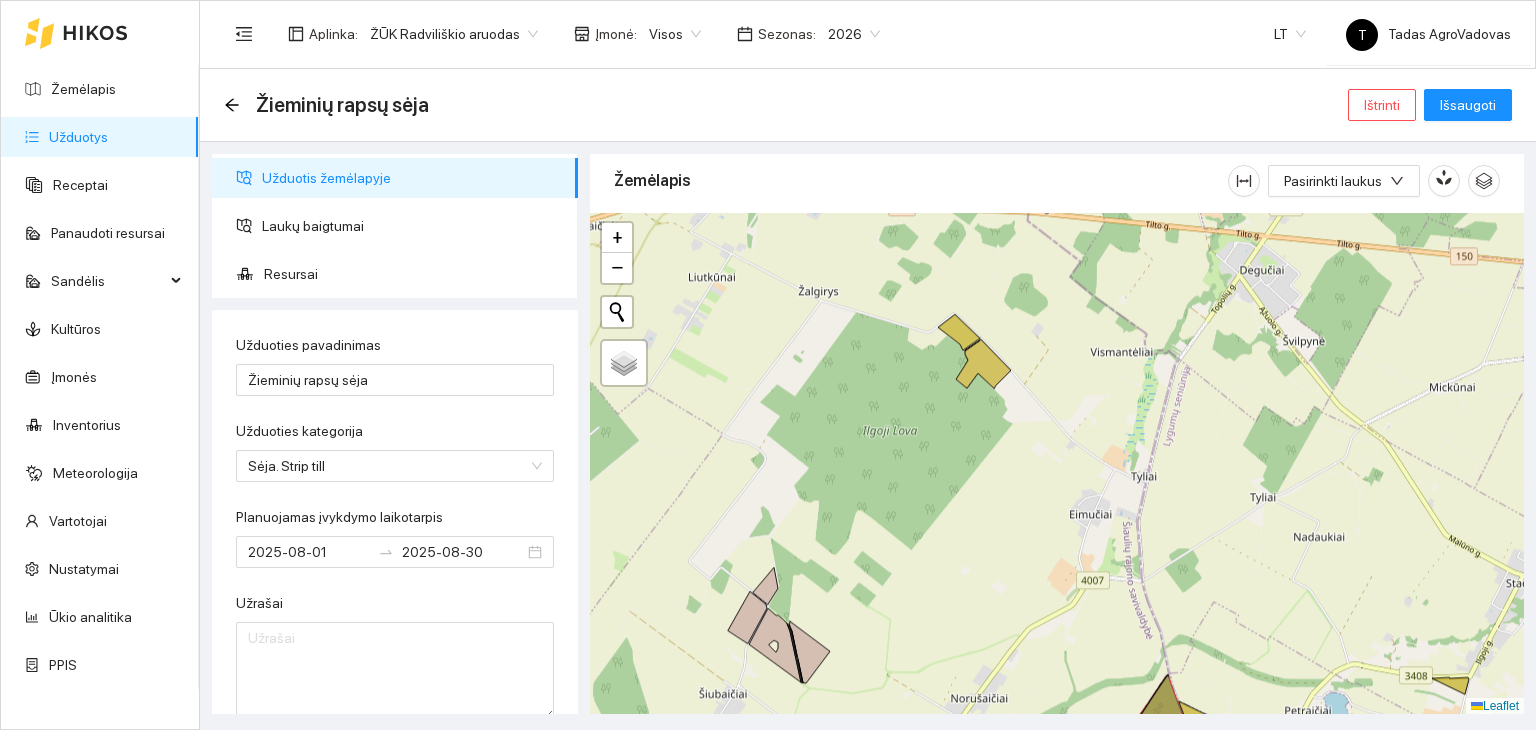 click on "+ −   Nieko nerasta. Bandykite dar kartą.  Žemėlapis  Palydovas  Leaflet" at bounding box center (1057, 464) 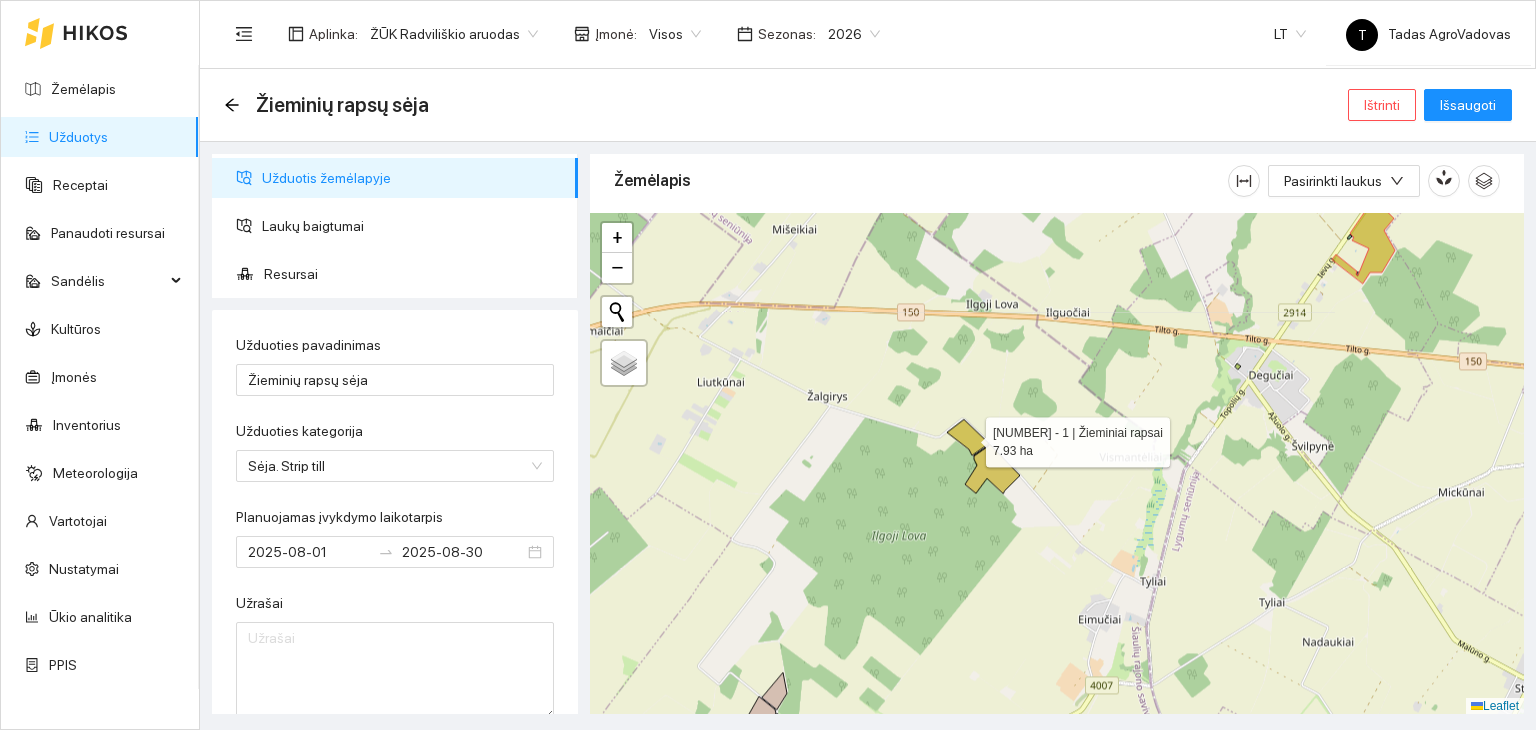 click 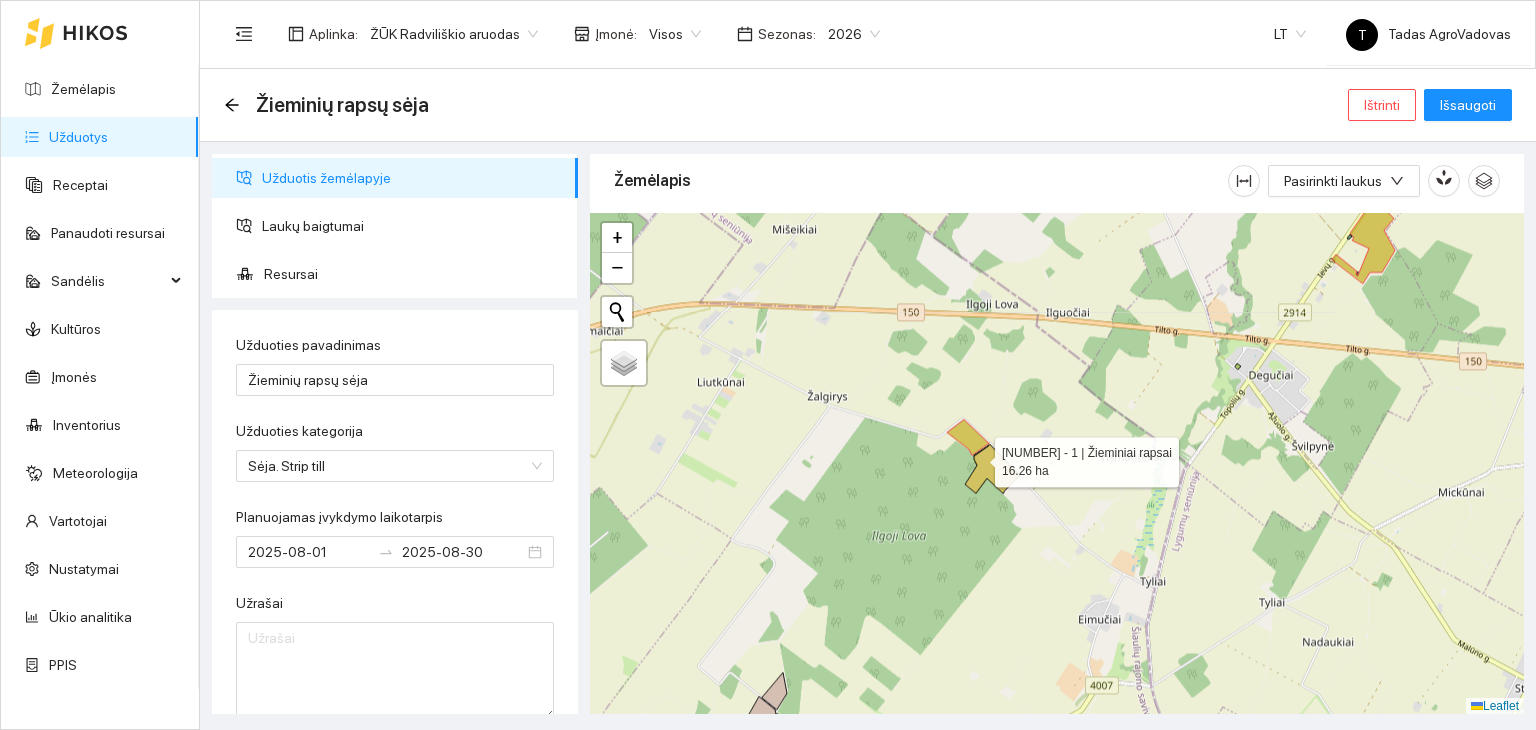 click 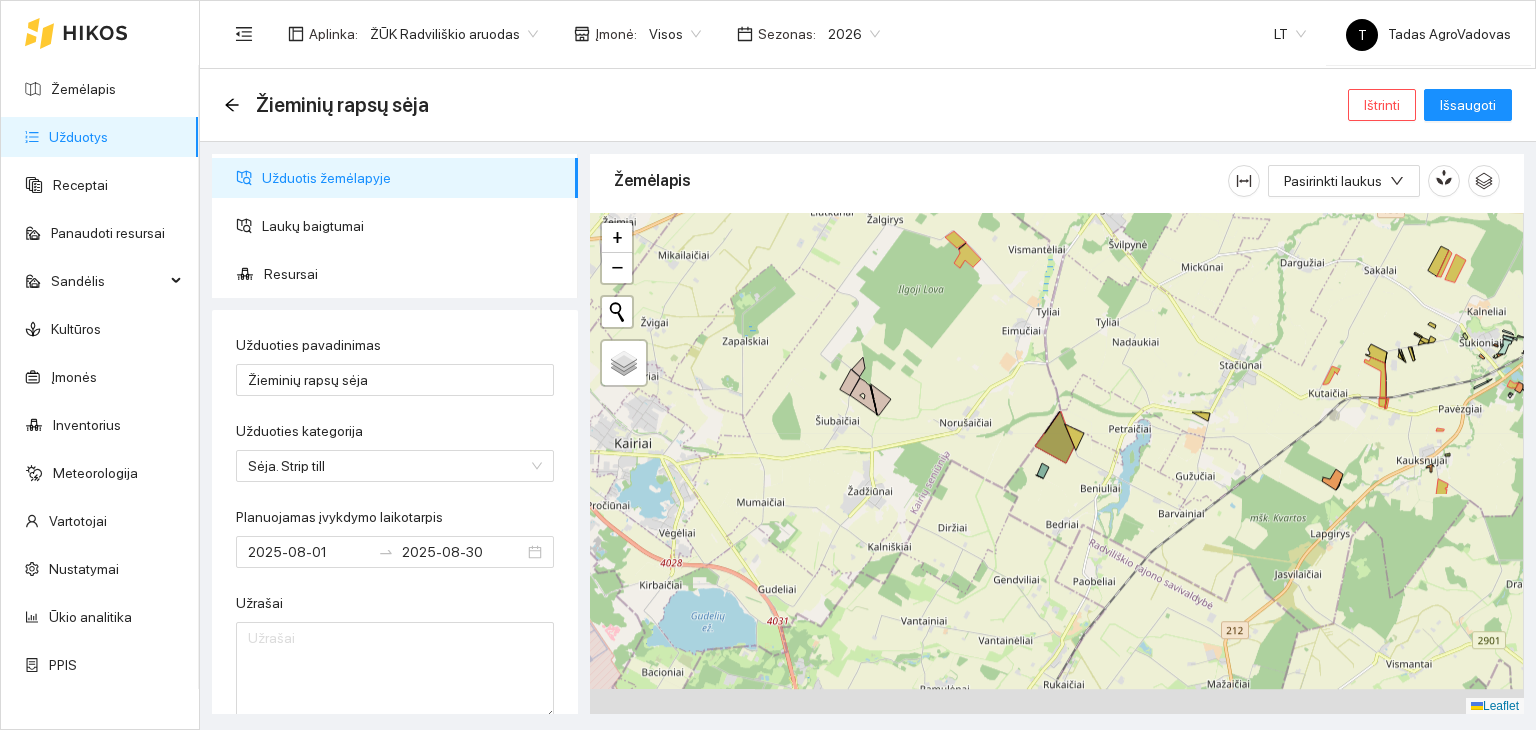 drag, startPoint x: 1067, startPoint y: 645, endPoint x: 997, endPoint y: 375, distance: 278.9265 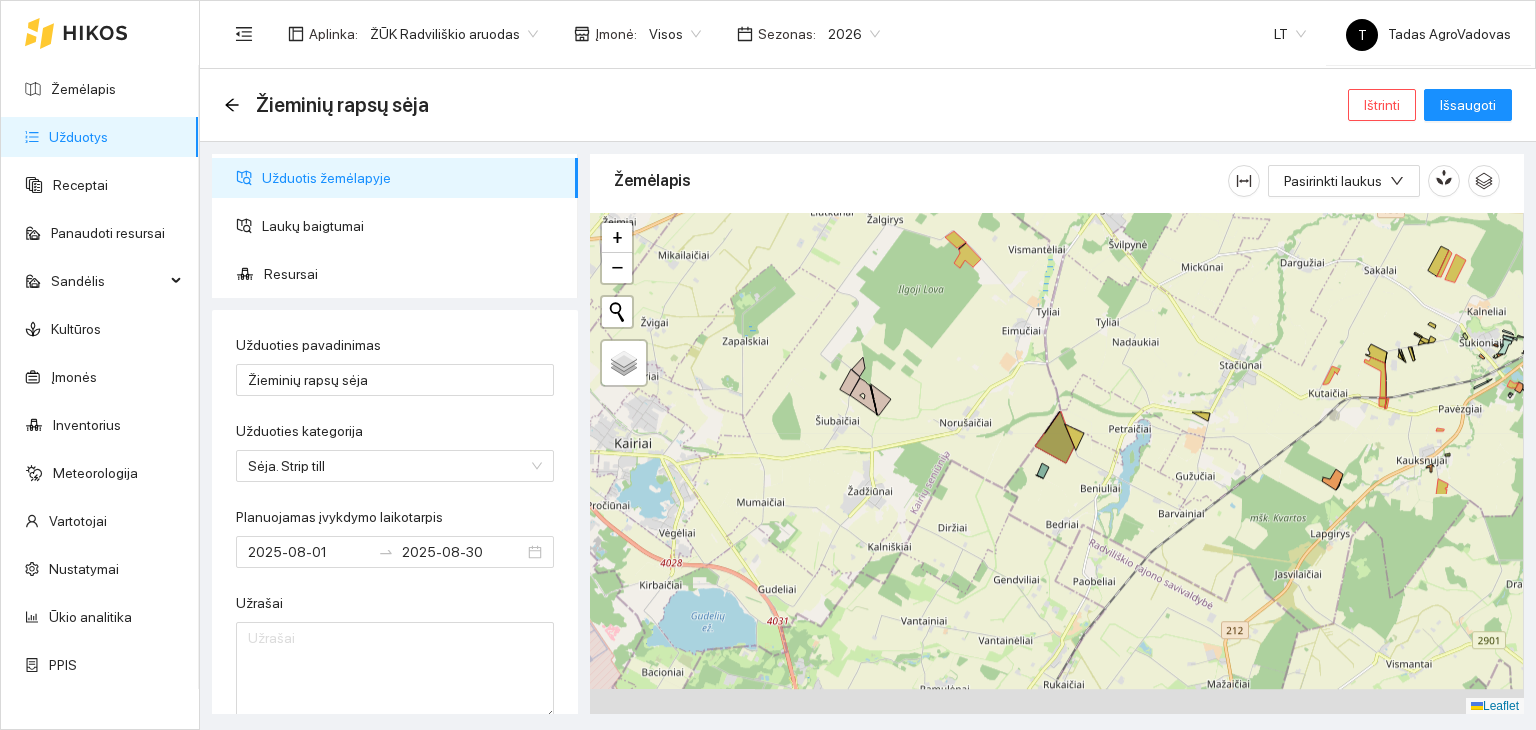 click on "+ −   Nieko nerasta. Bandykite dar kartą.  Žemėlapis  Palydovas  Leaflet" at bounding box center (1057, 464) 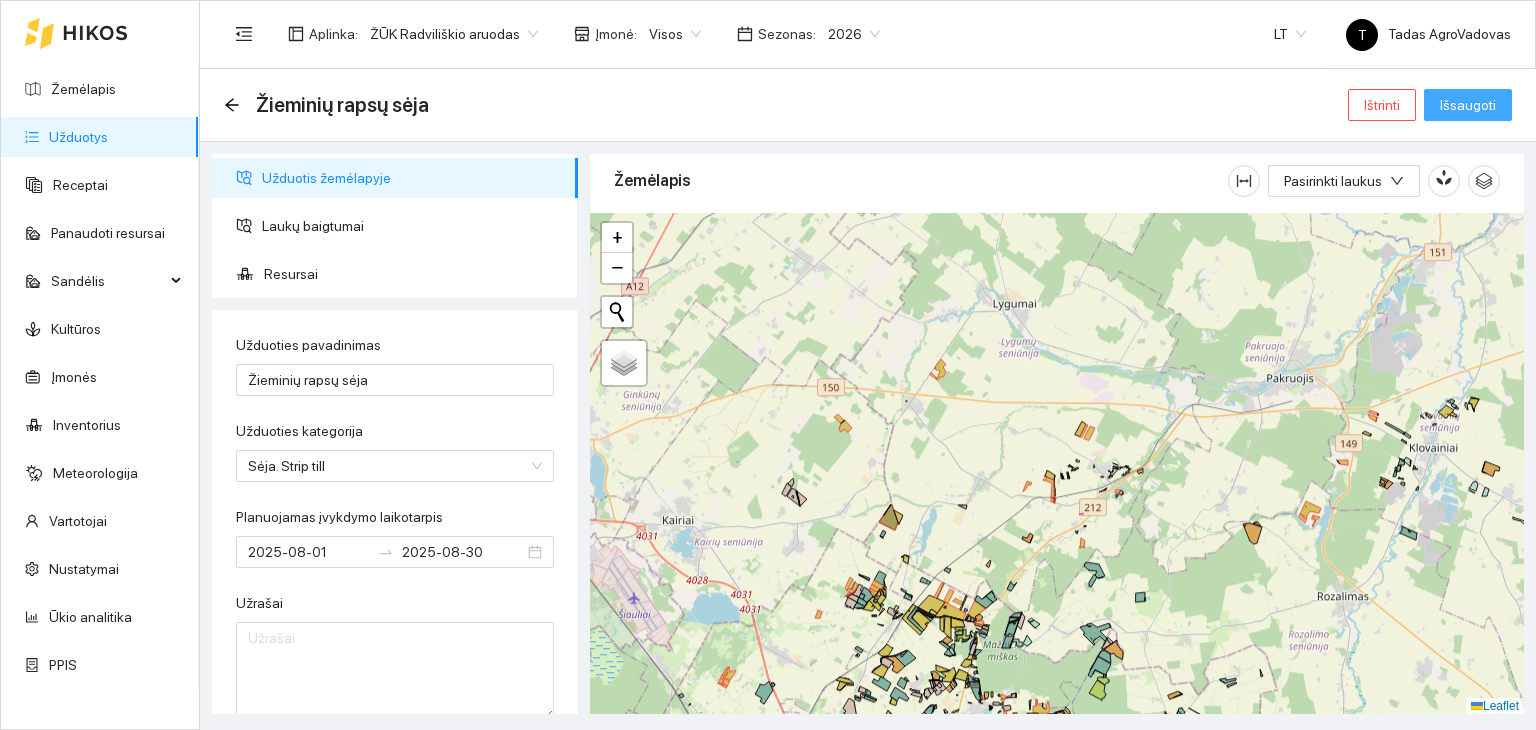 click on "Išsaugoti" at bounding box center [1468, 105] 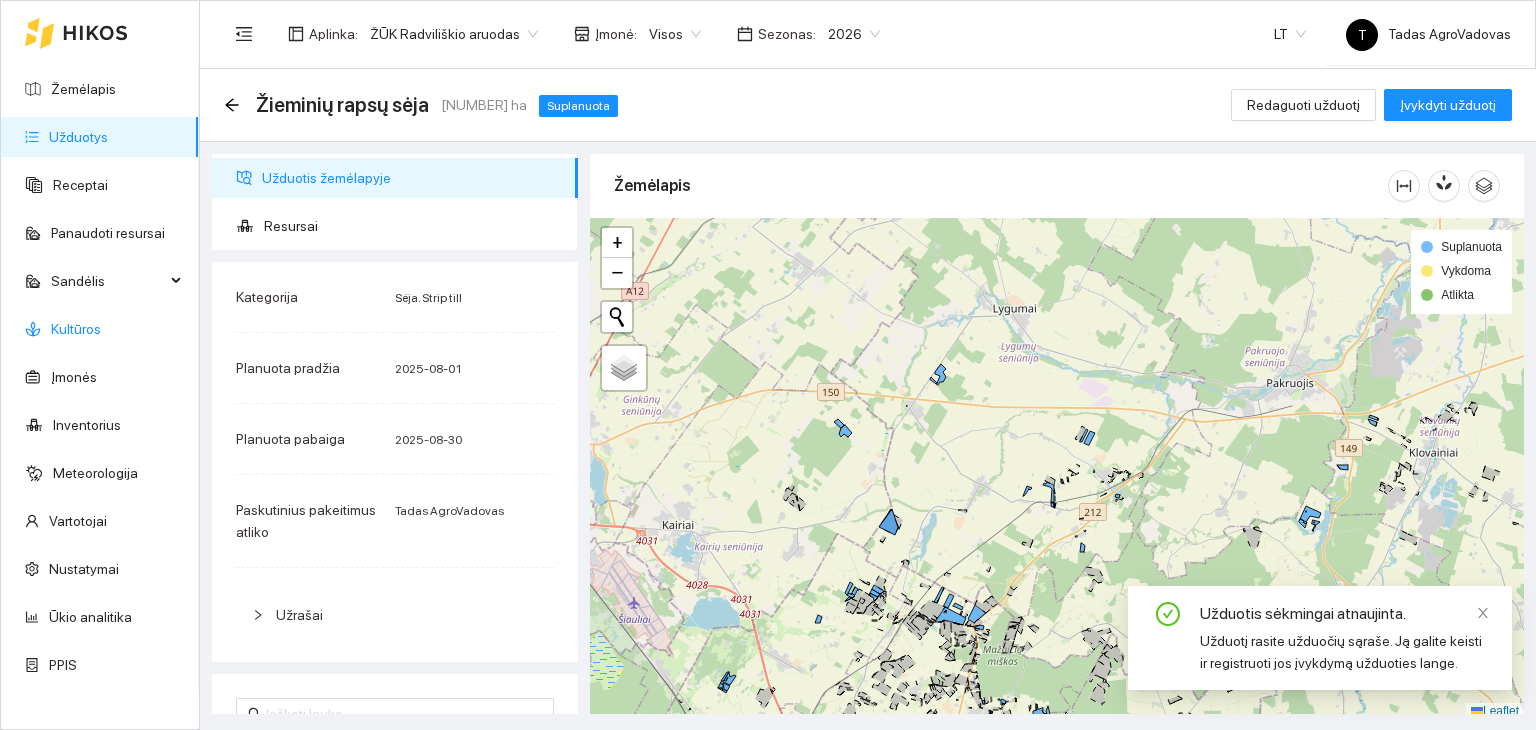 click on "Kultūros" at bounding box center (76, 329) 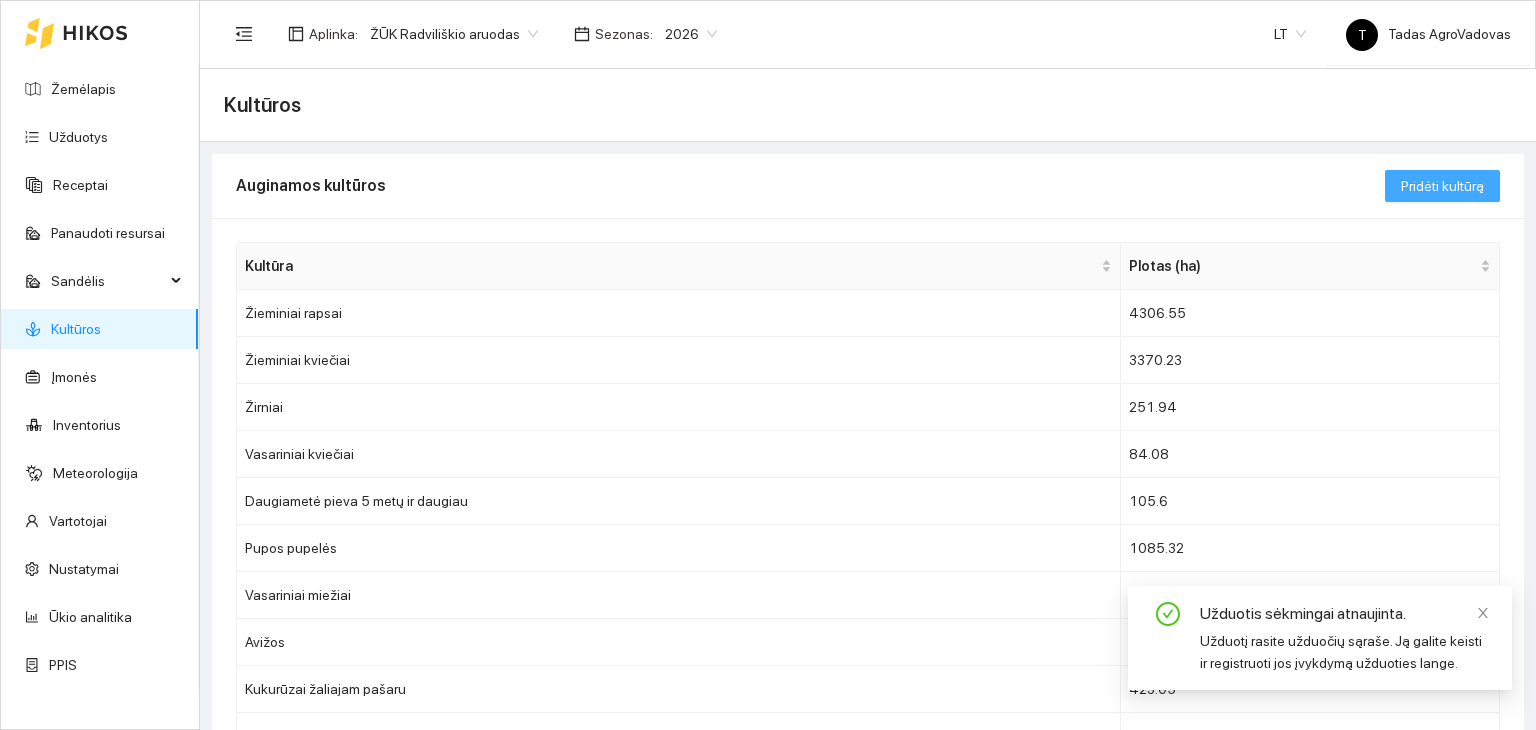click on "Pridėti kultūrą" at bounding box center [1442, 186] 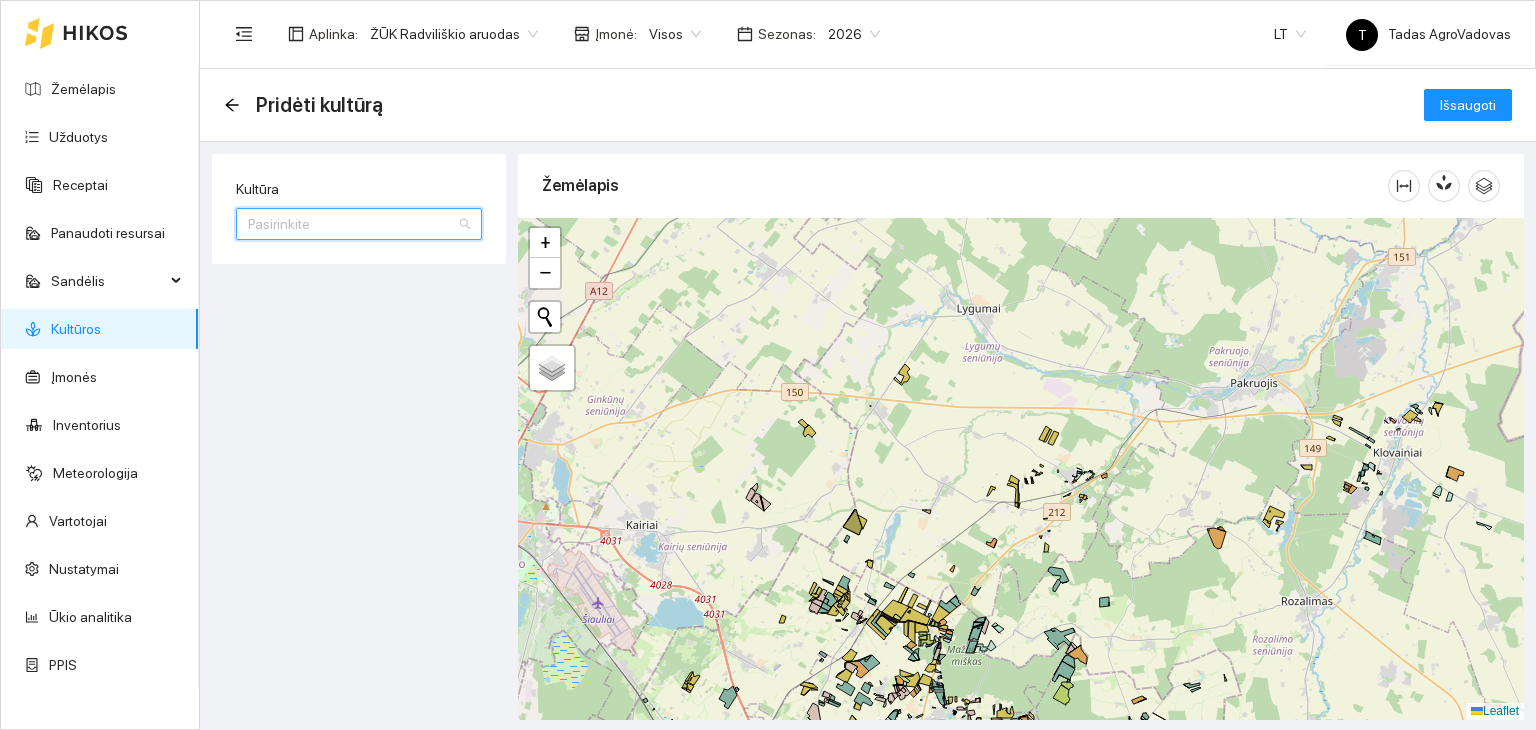 click on "Kultūra" at bounding box center (352, 224) 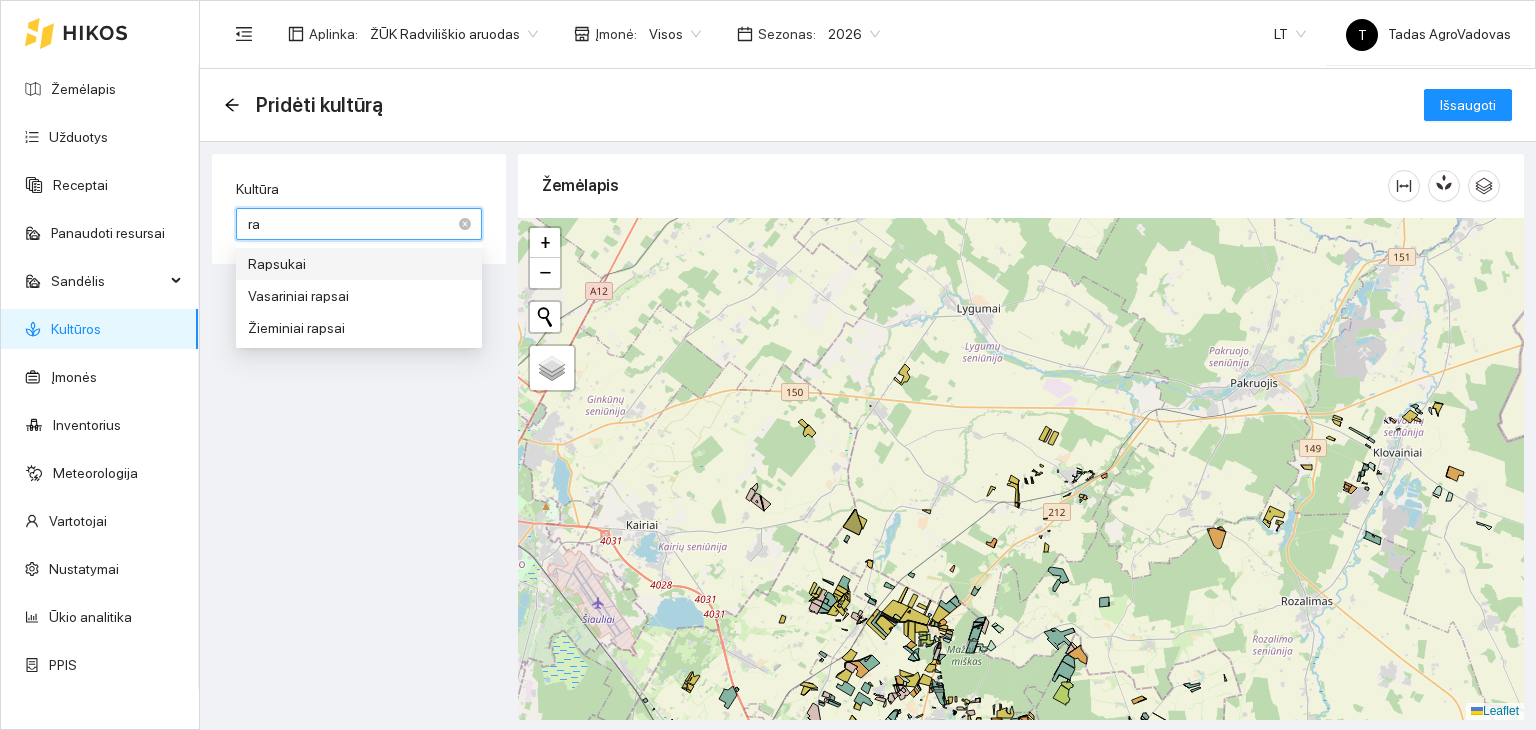 type on "rap" 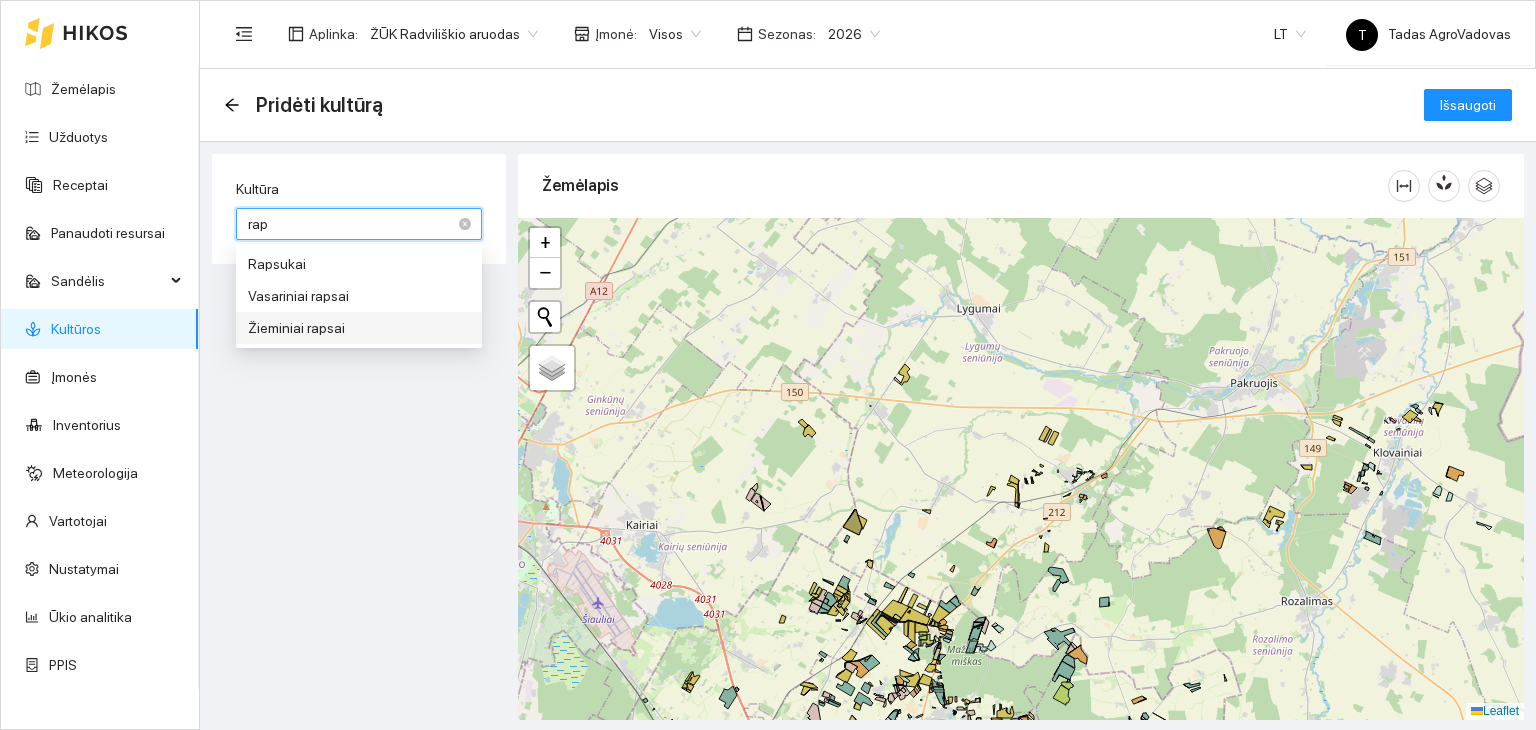 click on "Žieminiai rapsai" at bounding box center (359, 328) 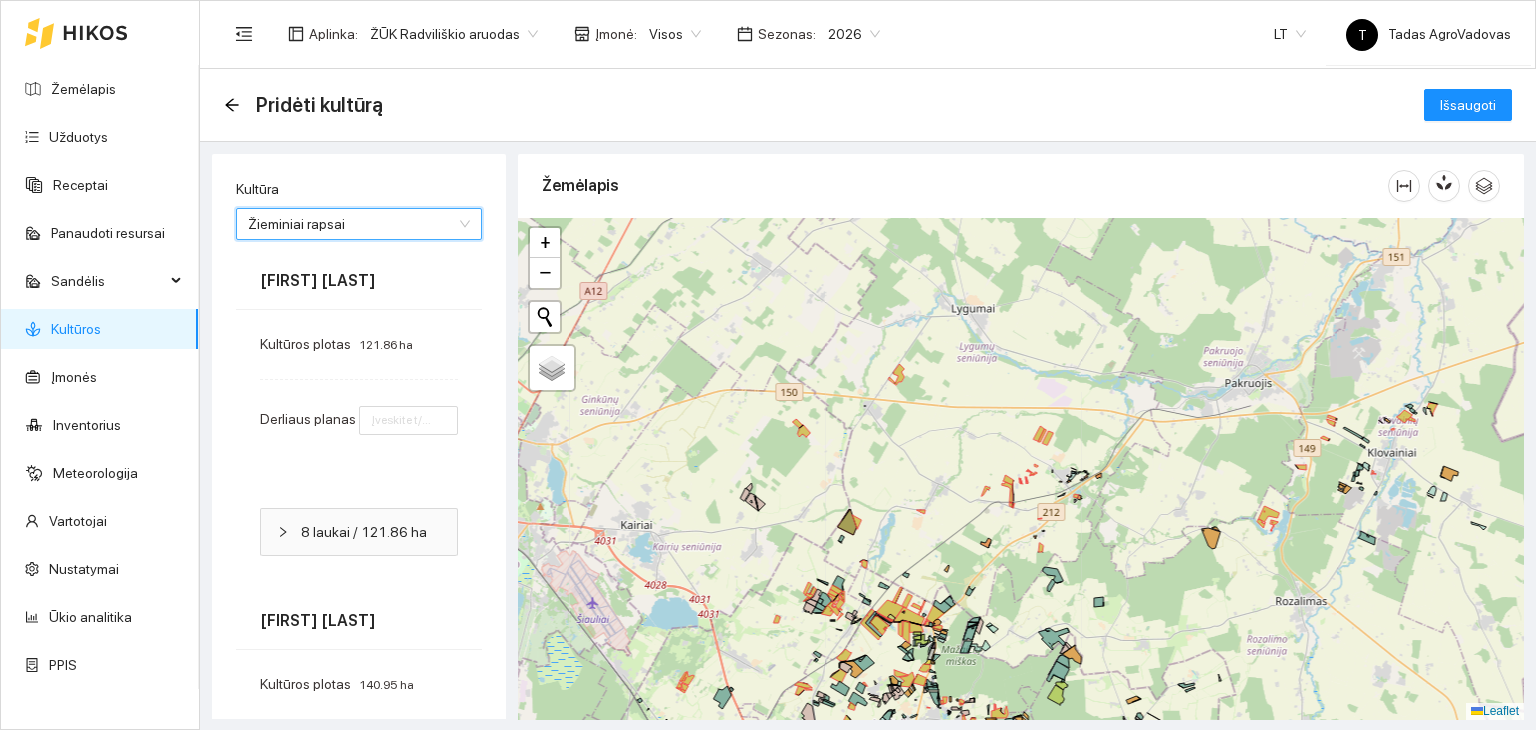 type on "1" 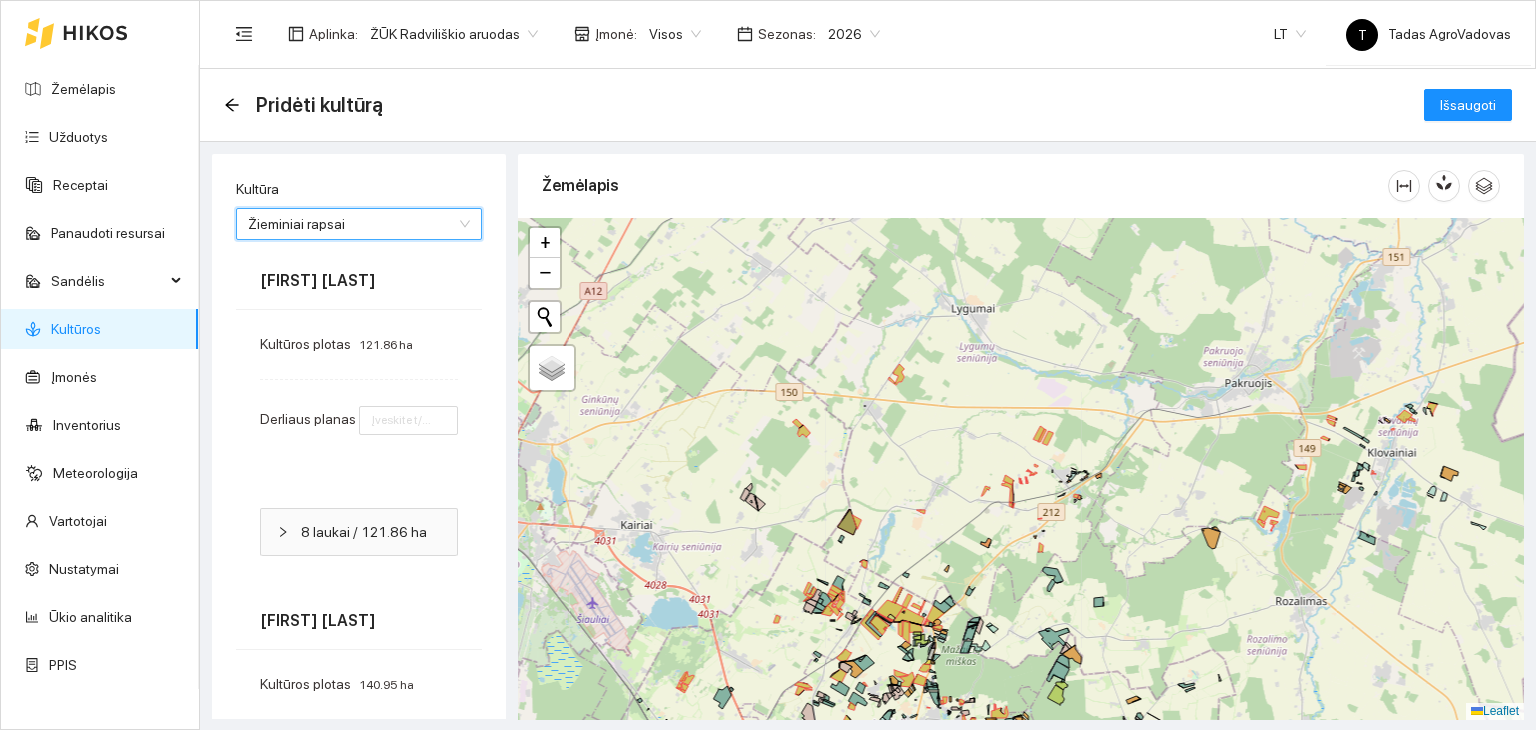 type on "2" 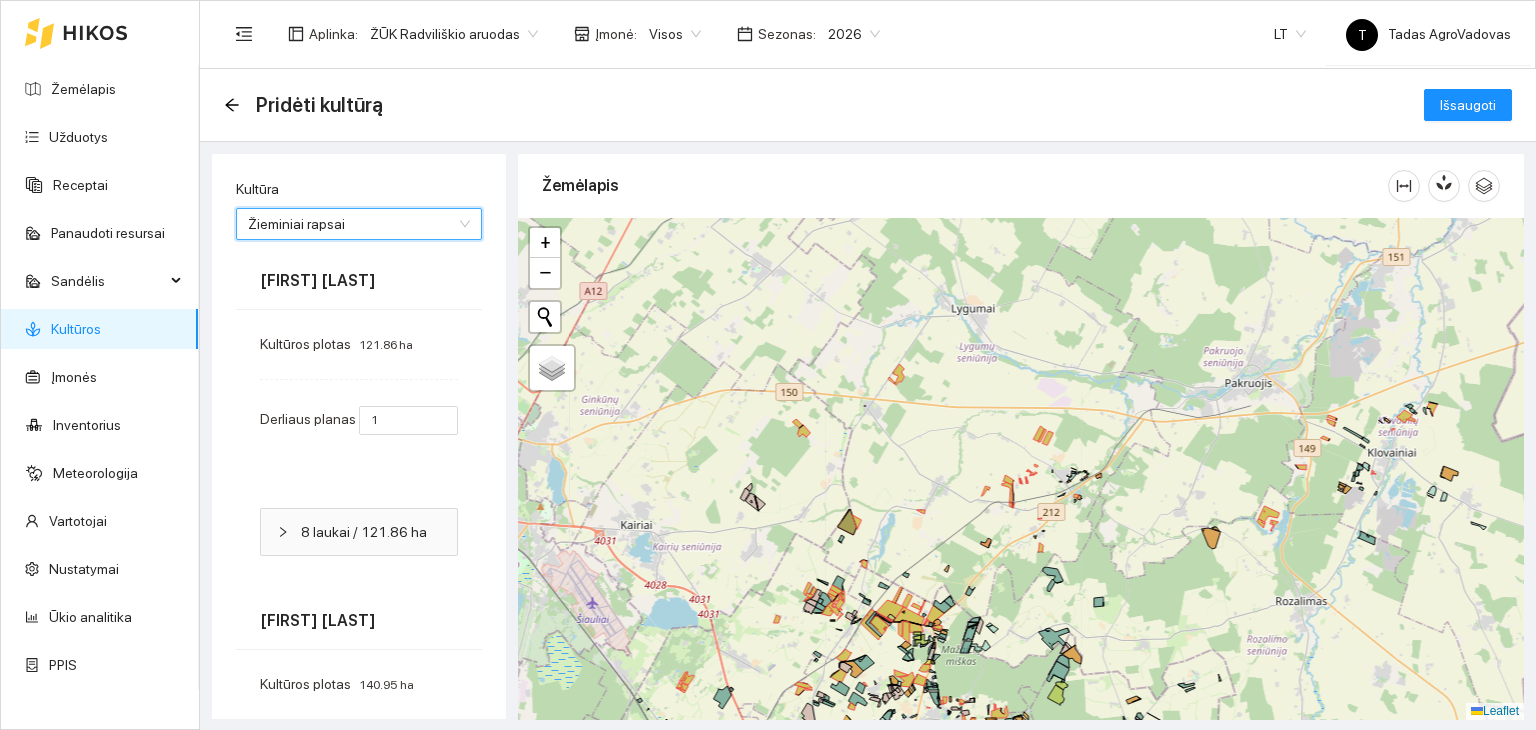 type on "5" 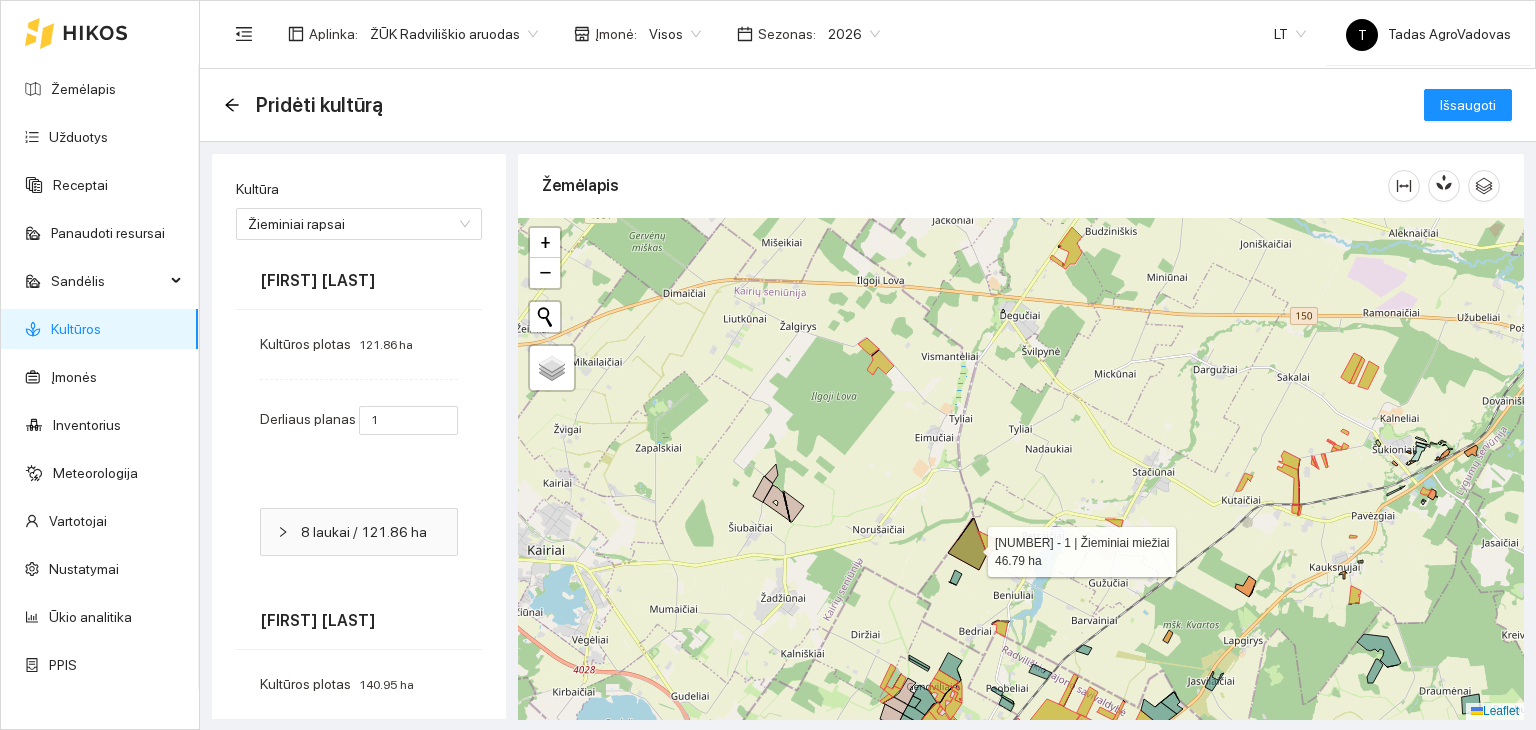 click 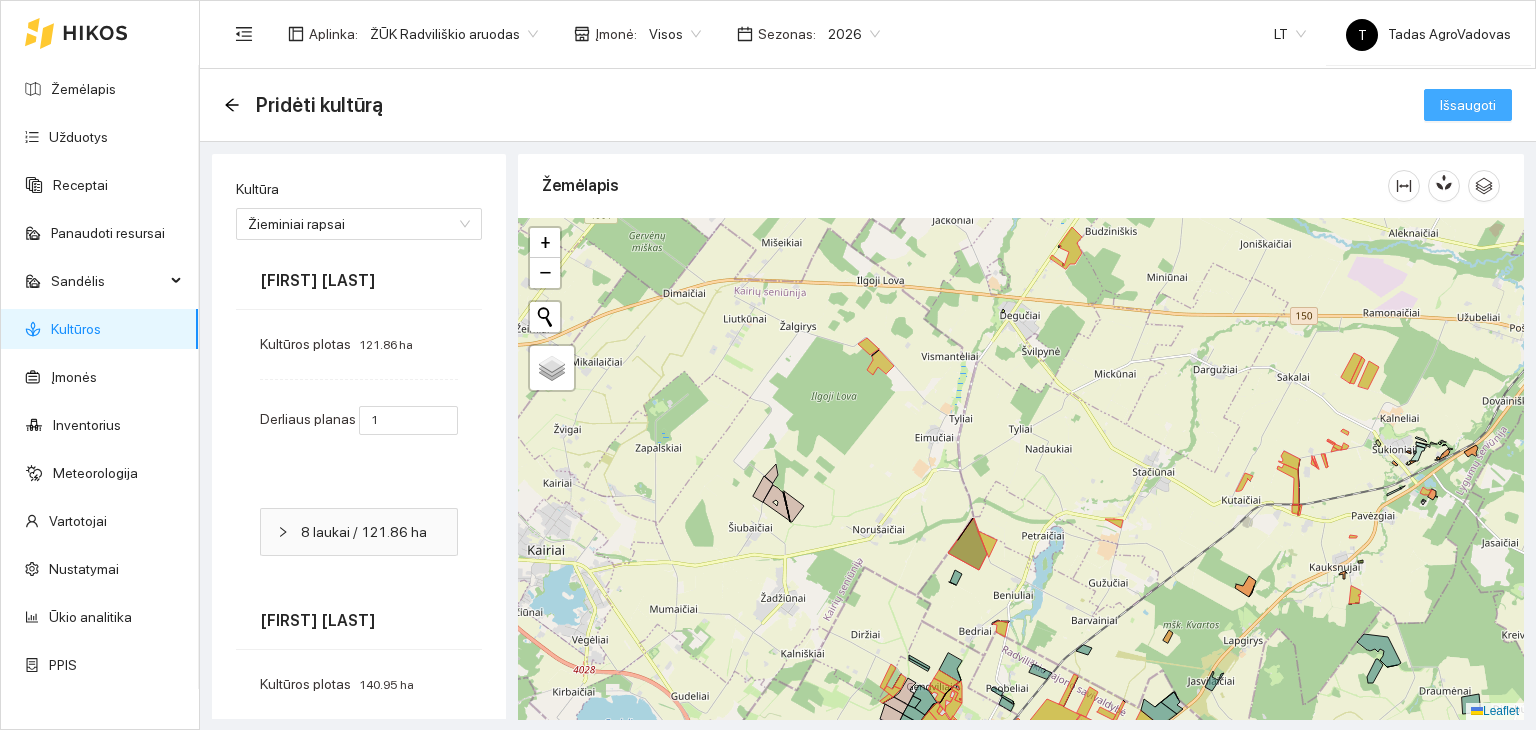 click on "Išsaugoti" at bounding box center [1468, 105] 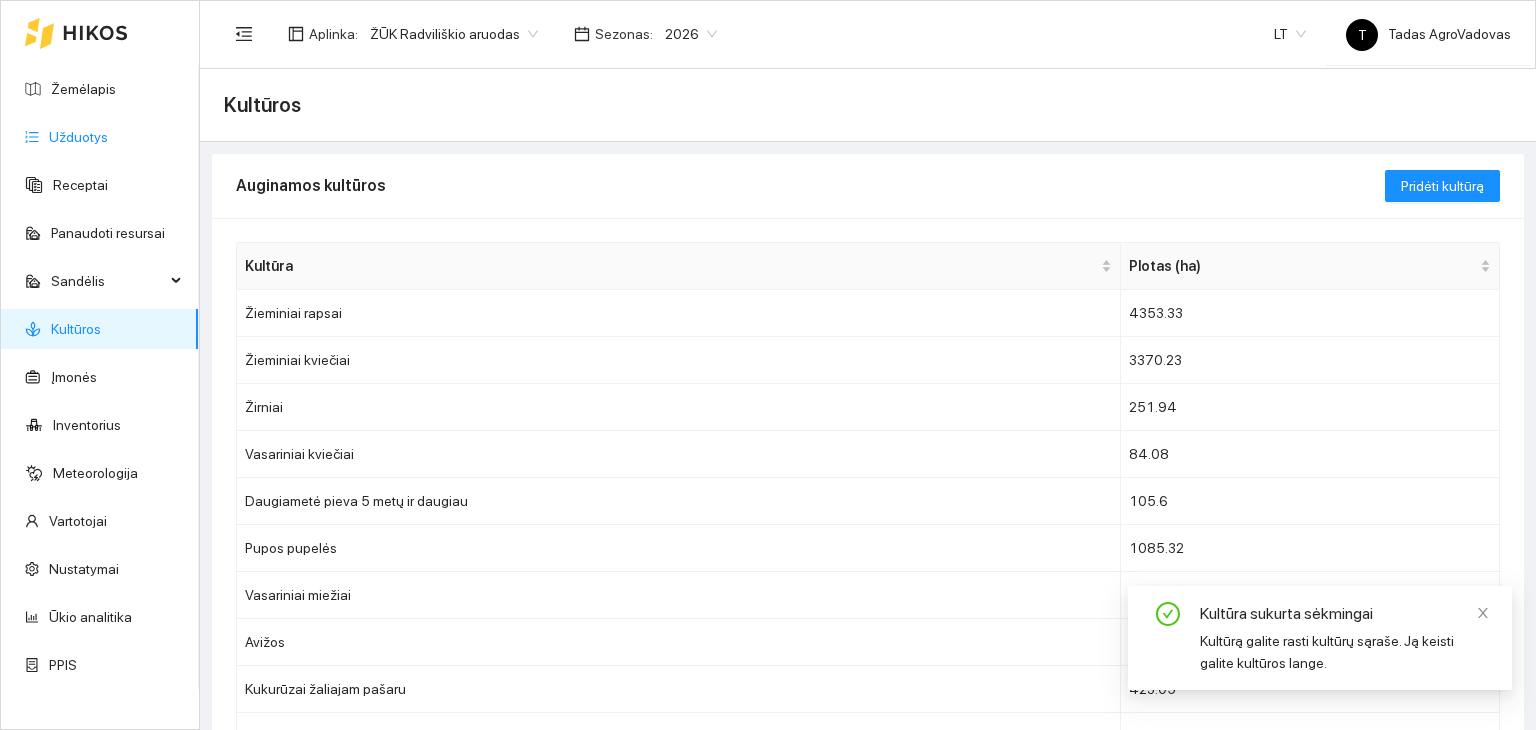 click on "Užduotys" at bounding box center [78, 137] 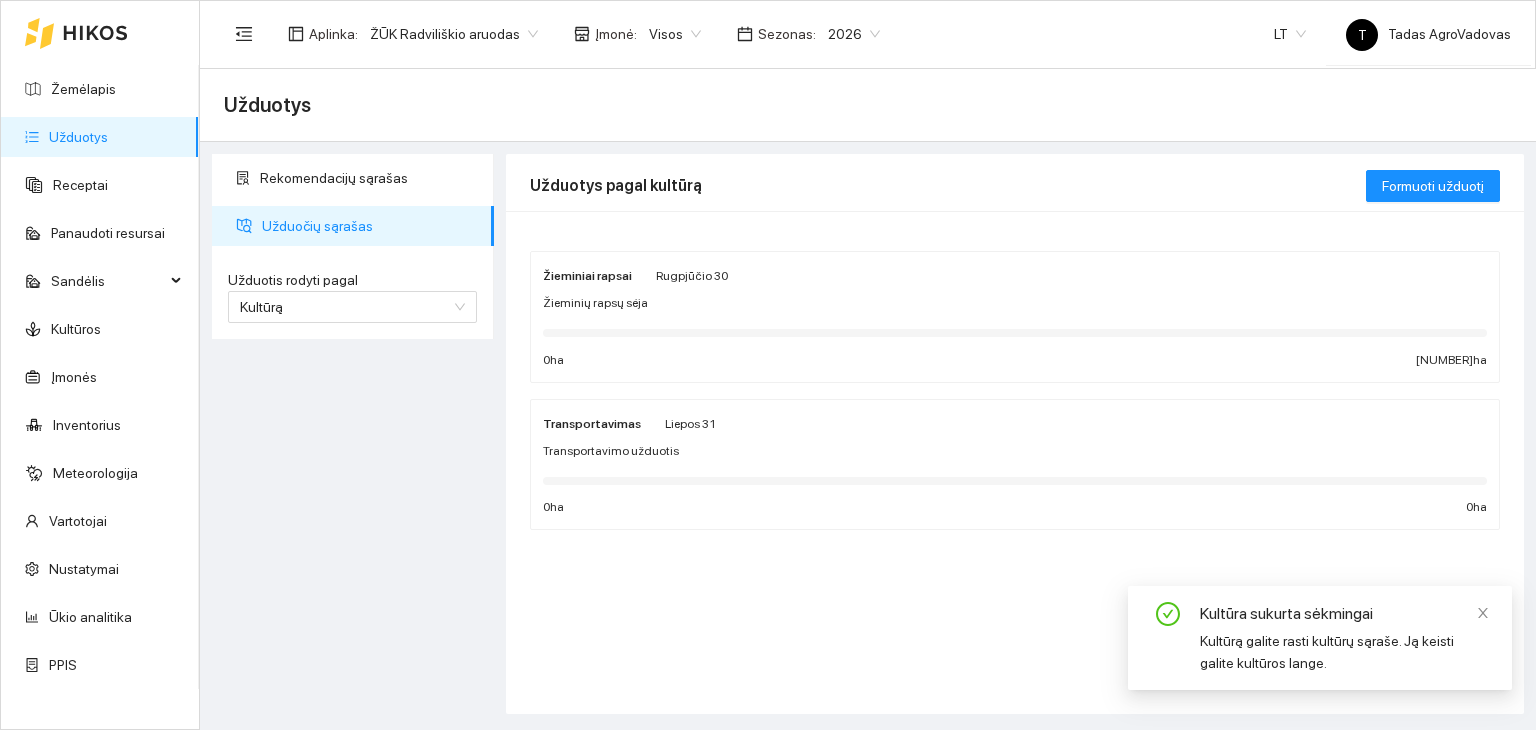 click on "Žieminių rapsų sėja" at bounding box center (1015, 303) 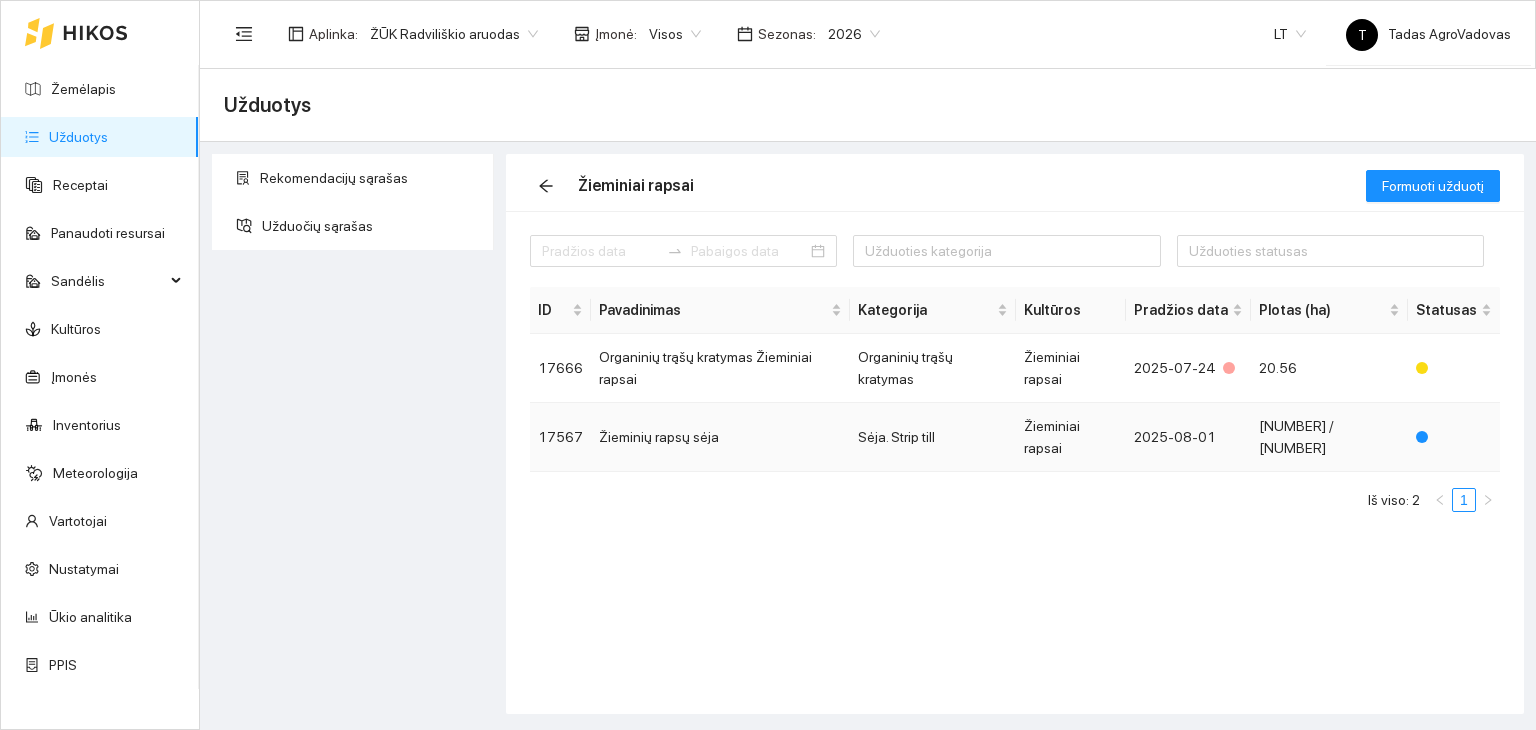 click on "Sėja. Strip till" at bounding box center [932, 437] 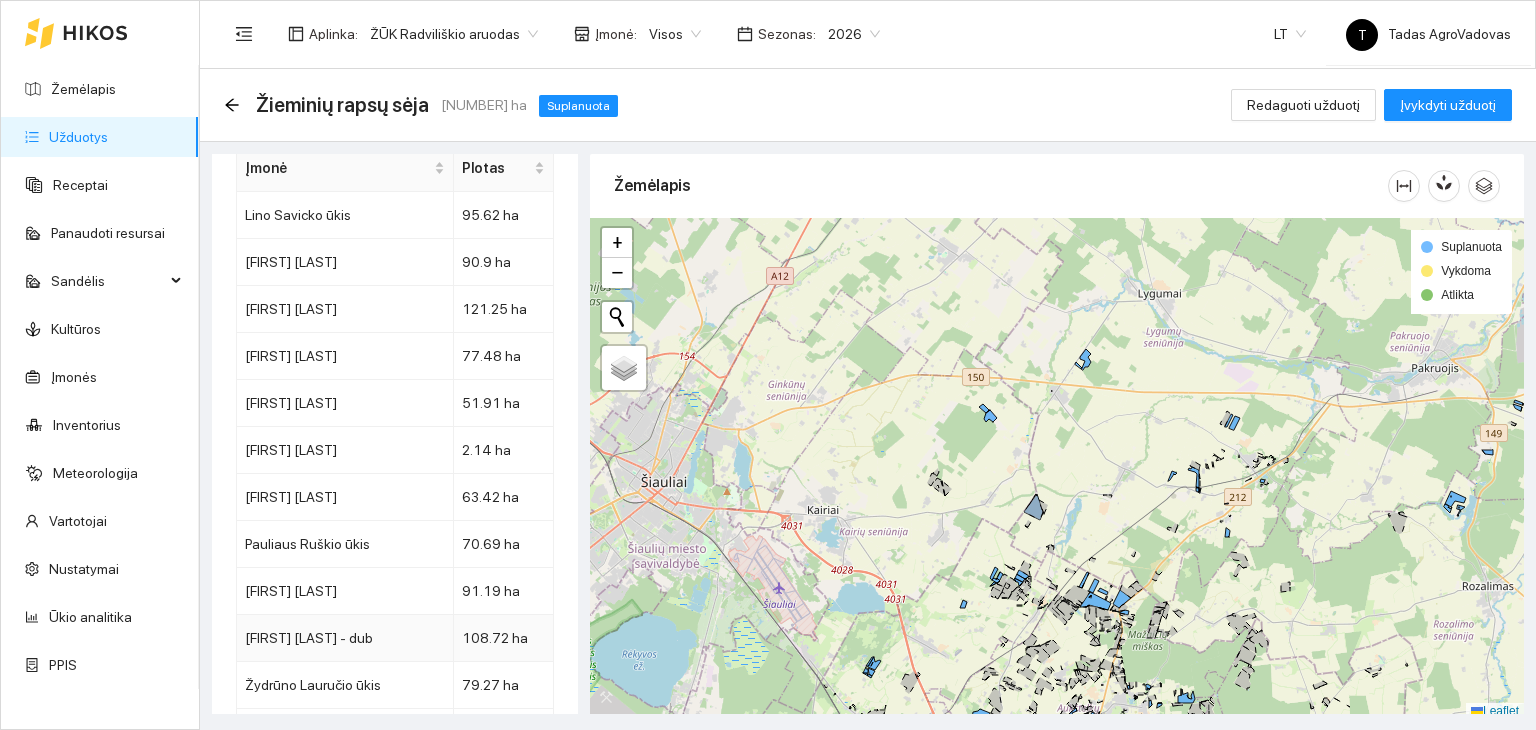 scroll, scrollTop: 9140, scrollLeft: 0, axis: vertical 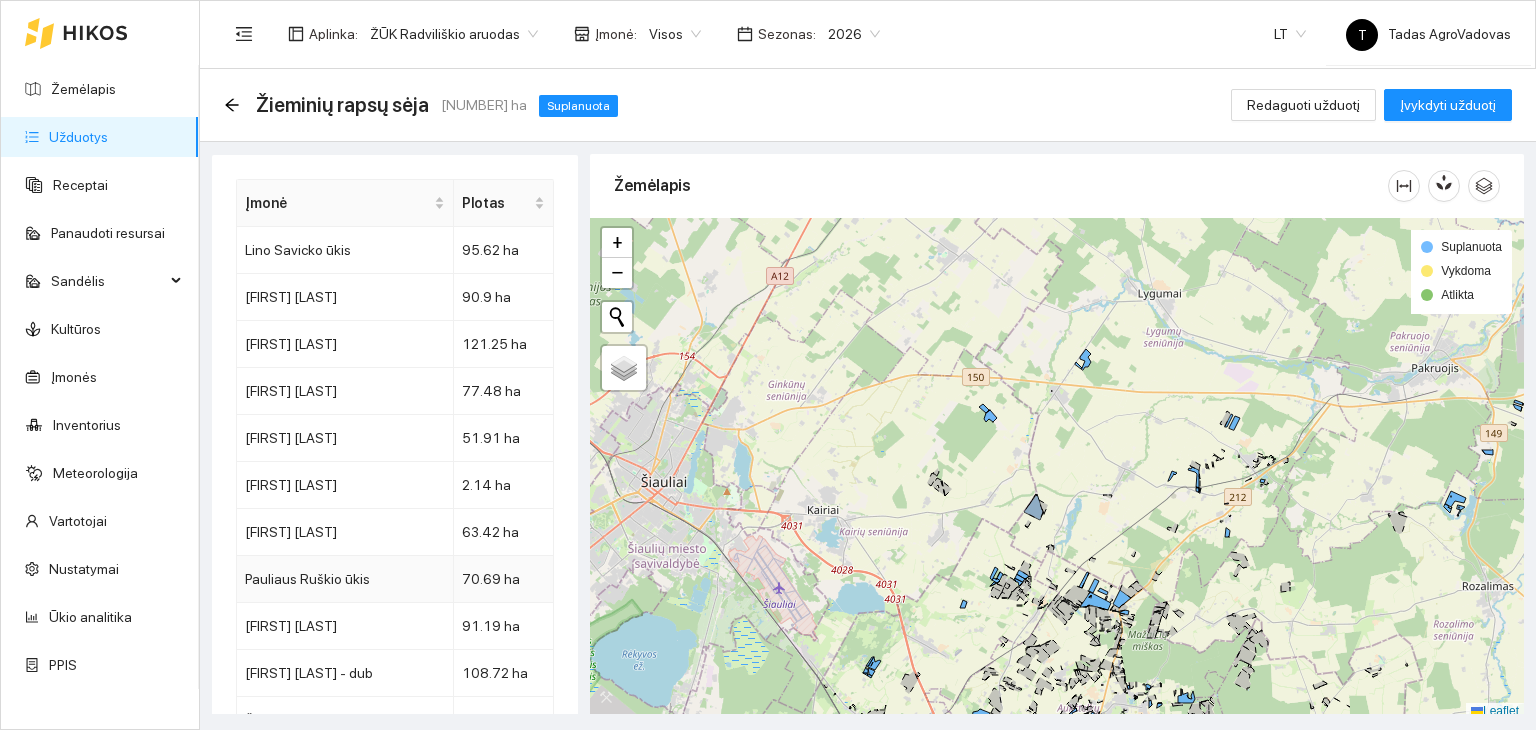 click on "70.69 ha" at bounding box center (504, 579) 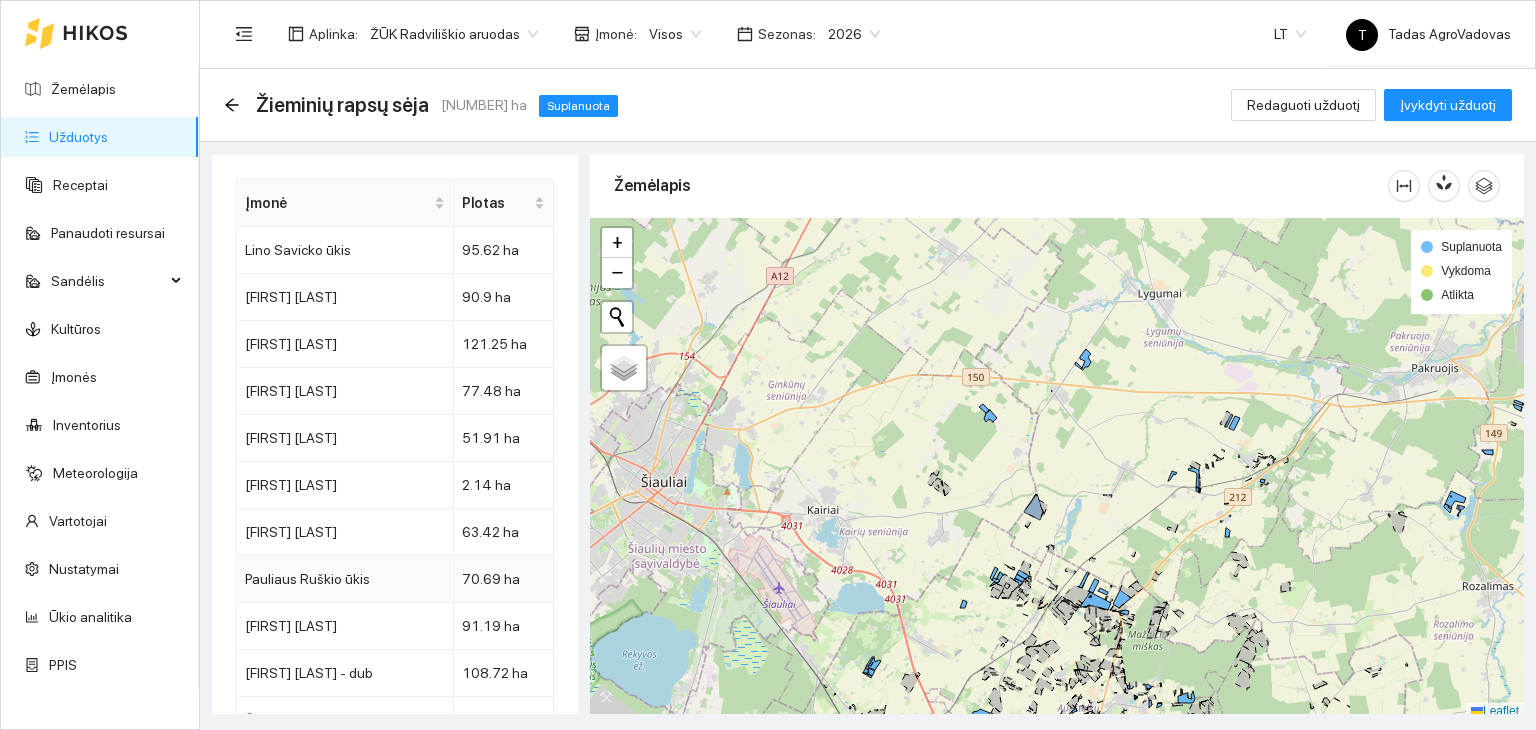 click on "70.69 ha" at bounding box center (504, 579) 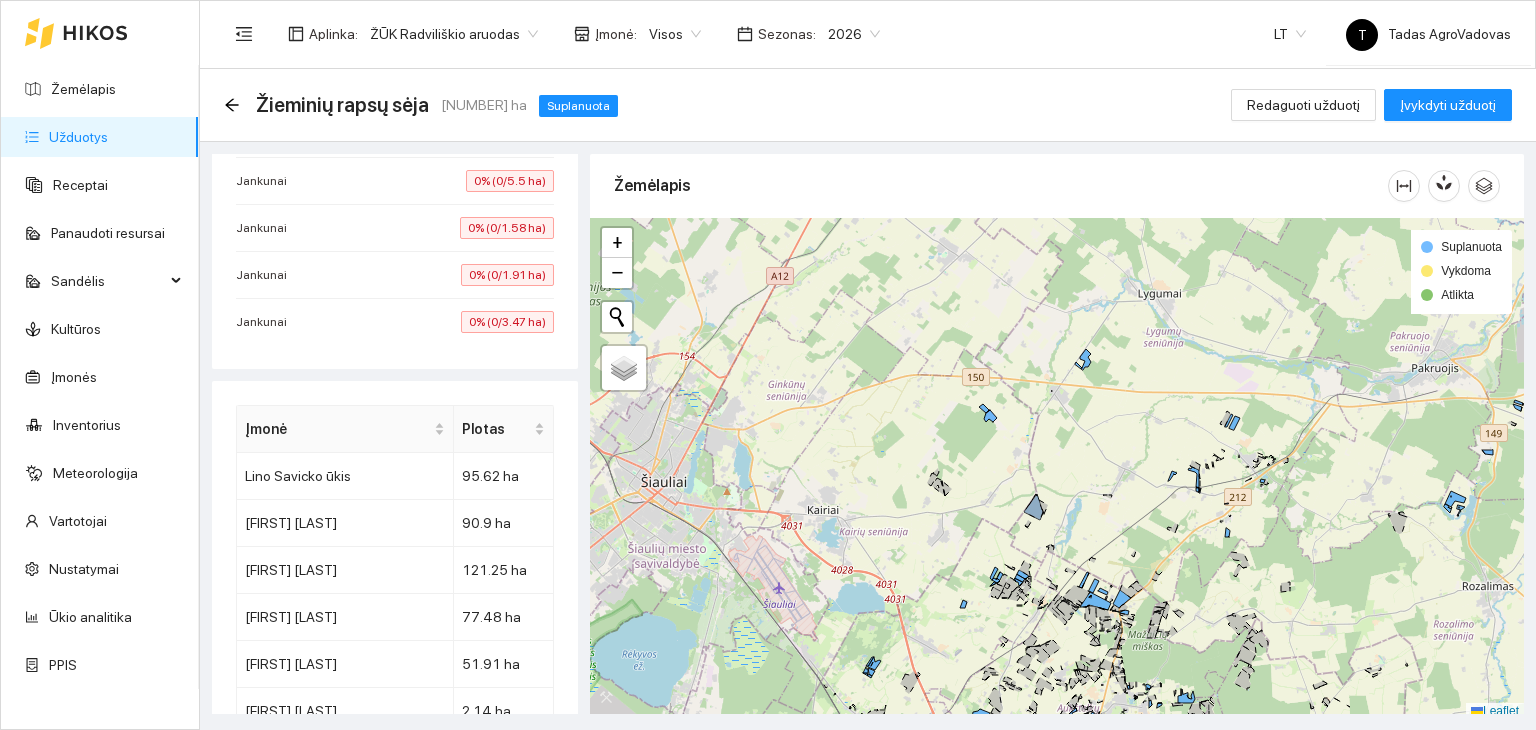 scroll, scrollTop: 8940, scrollLeft: 0, axis: vertical 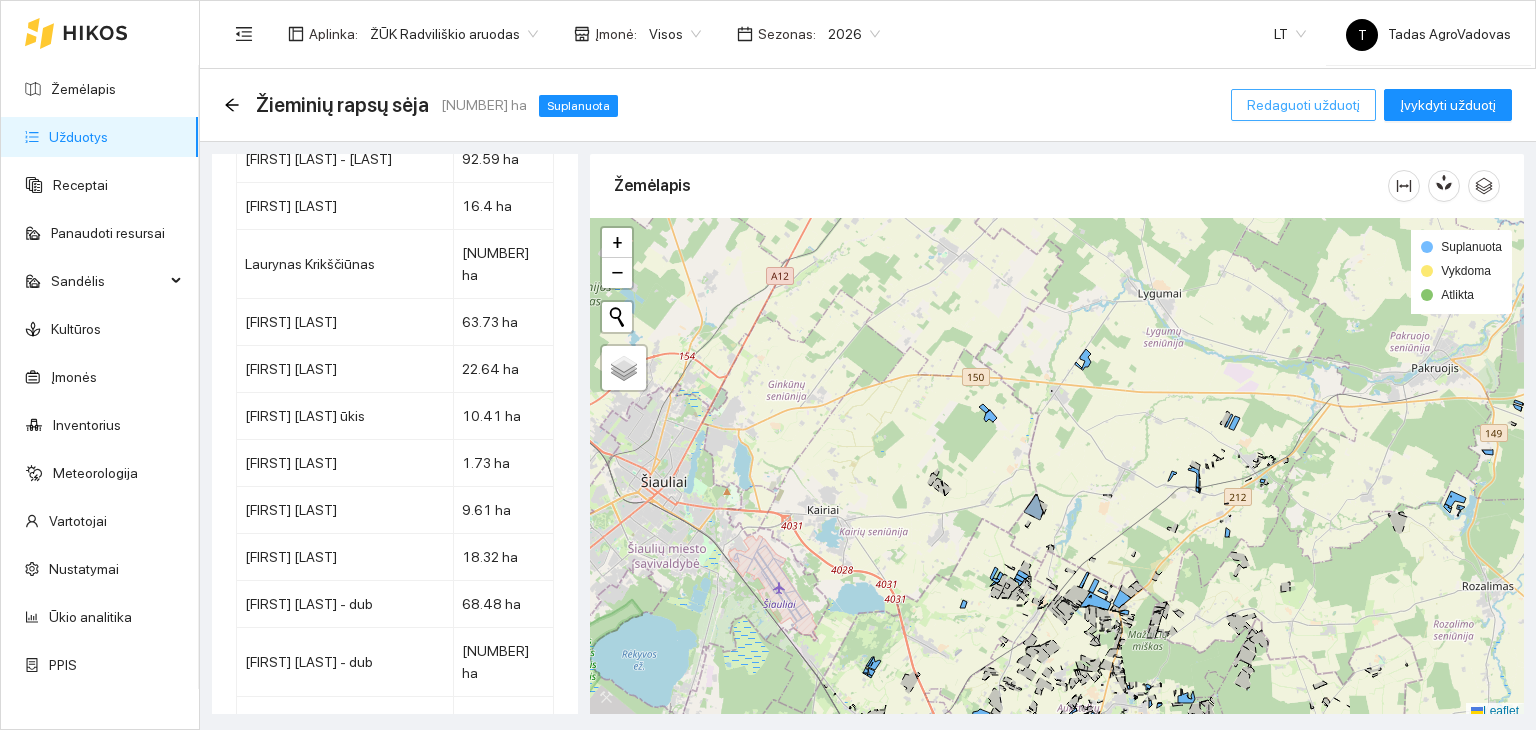click on "Redaguoti užduotį" at bounding box center [1303, 105] 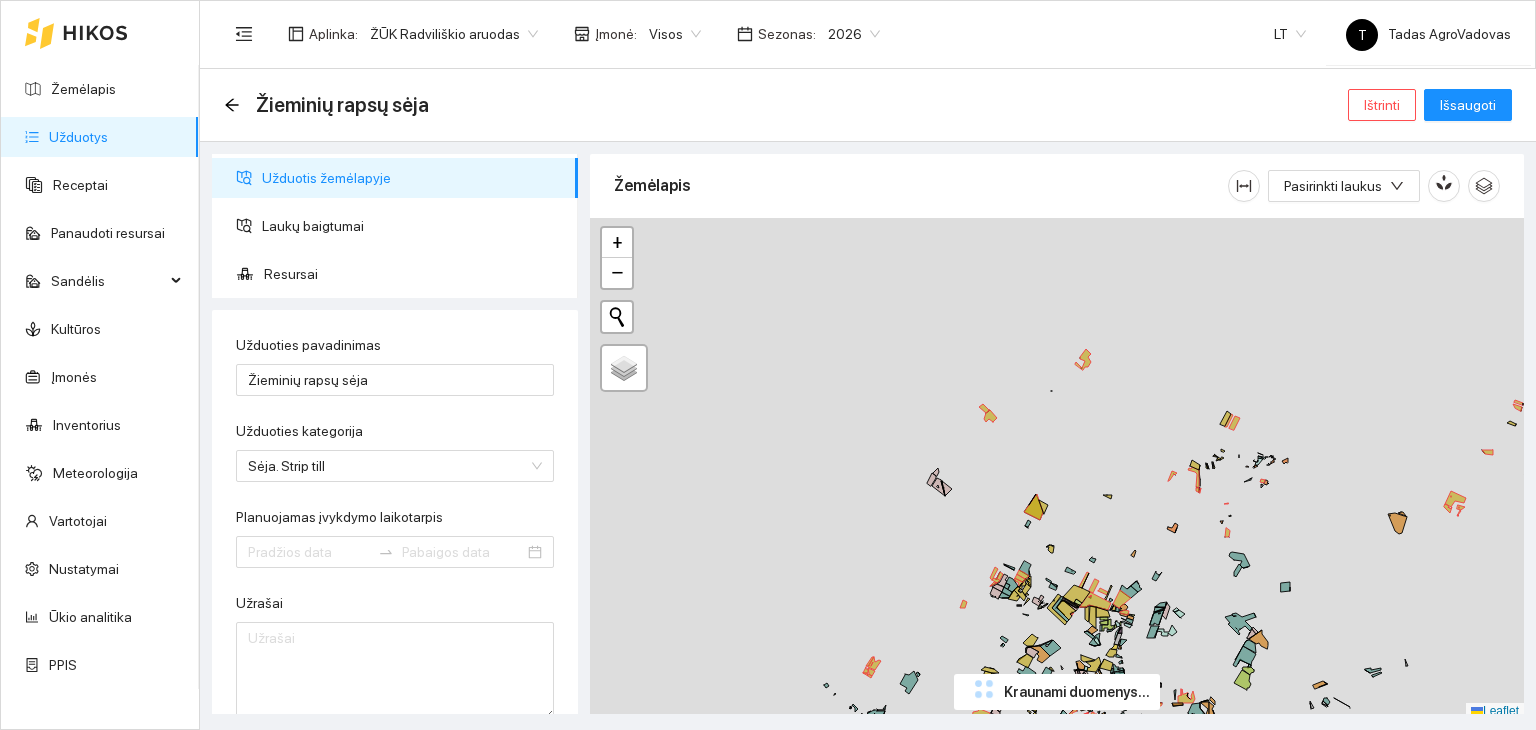 type on "2025-08-01" 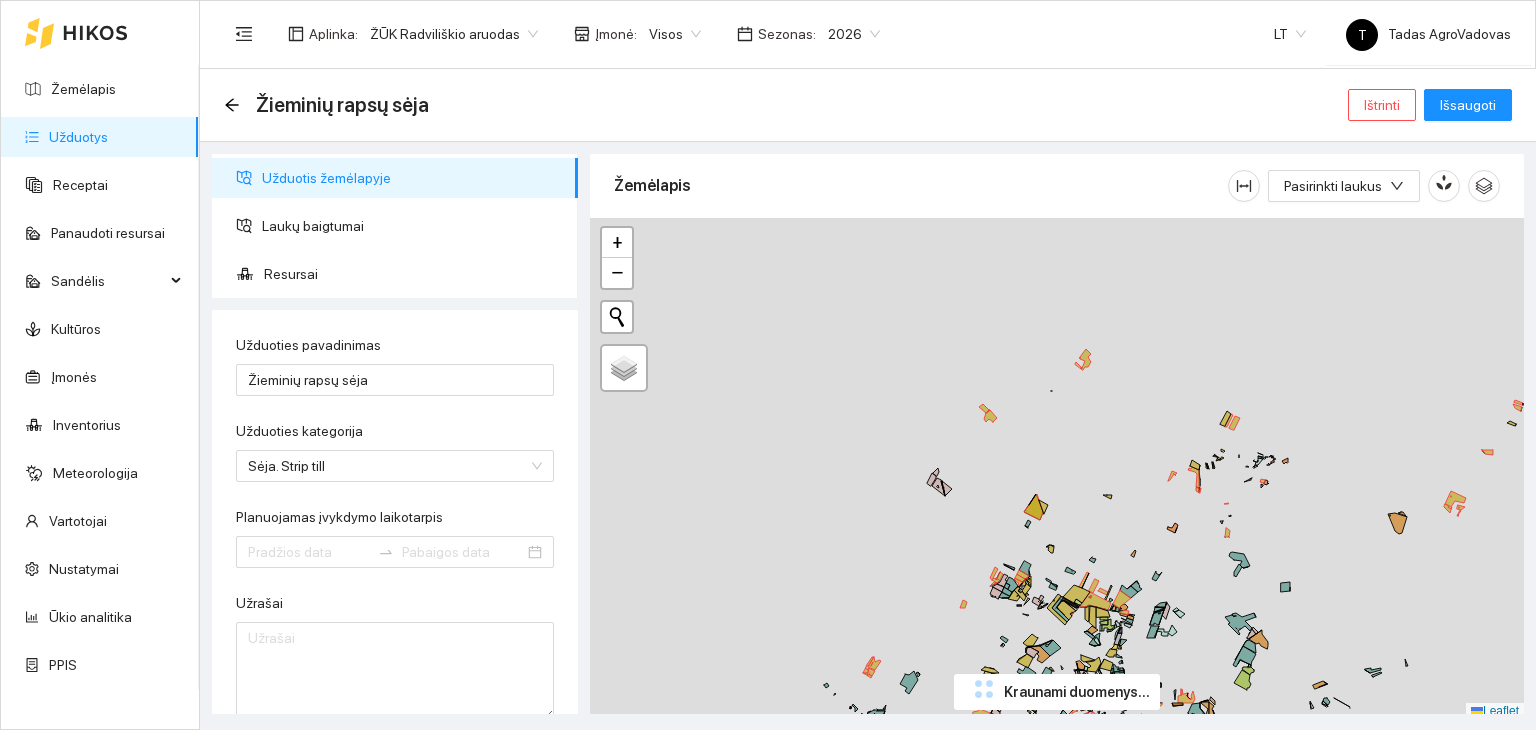 type on "2025-08-30" 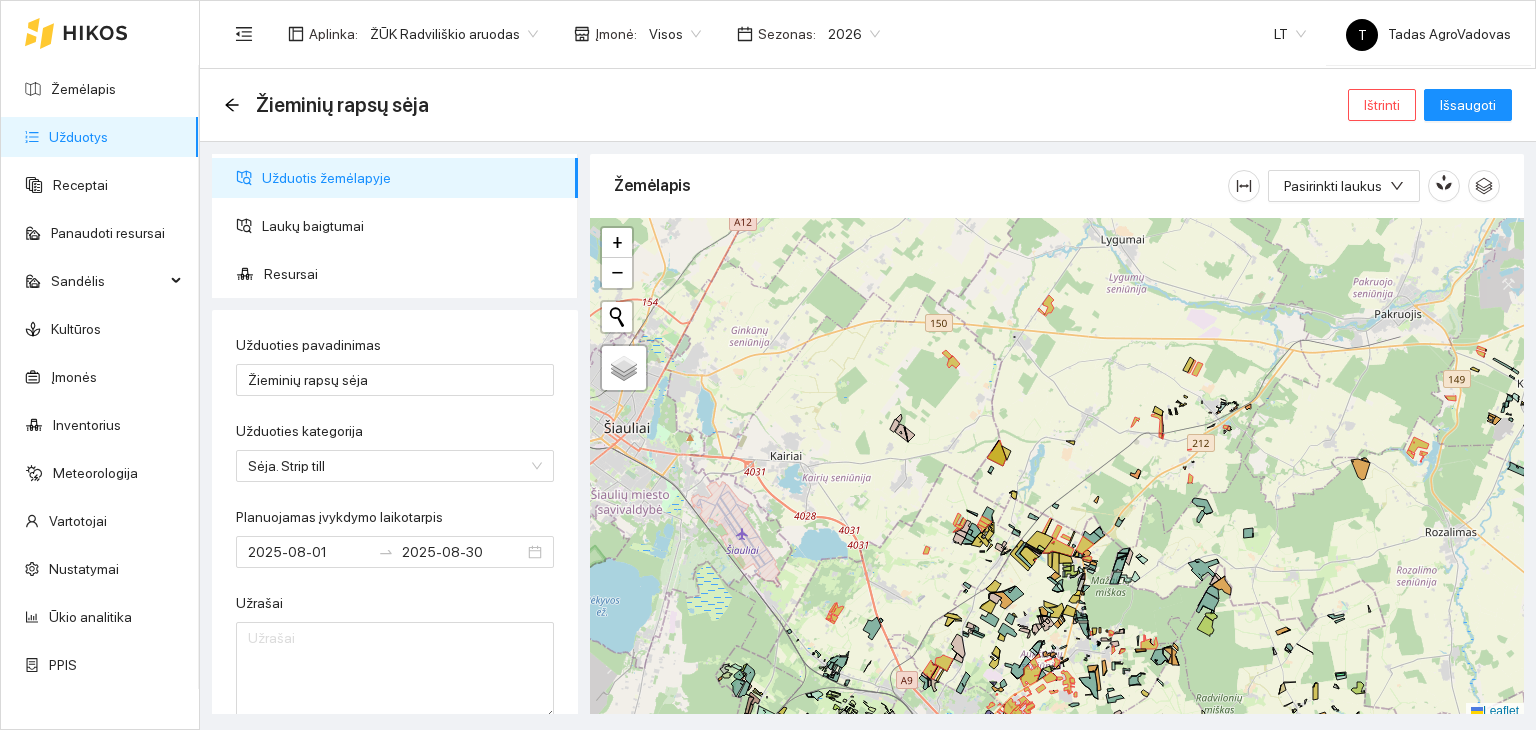 click on "Užduotys" at bounding box center [78, 137] 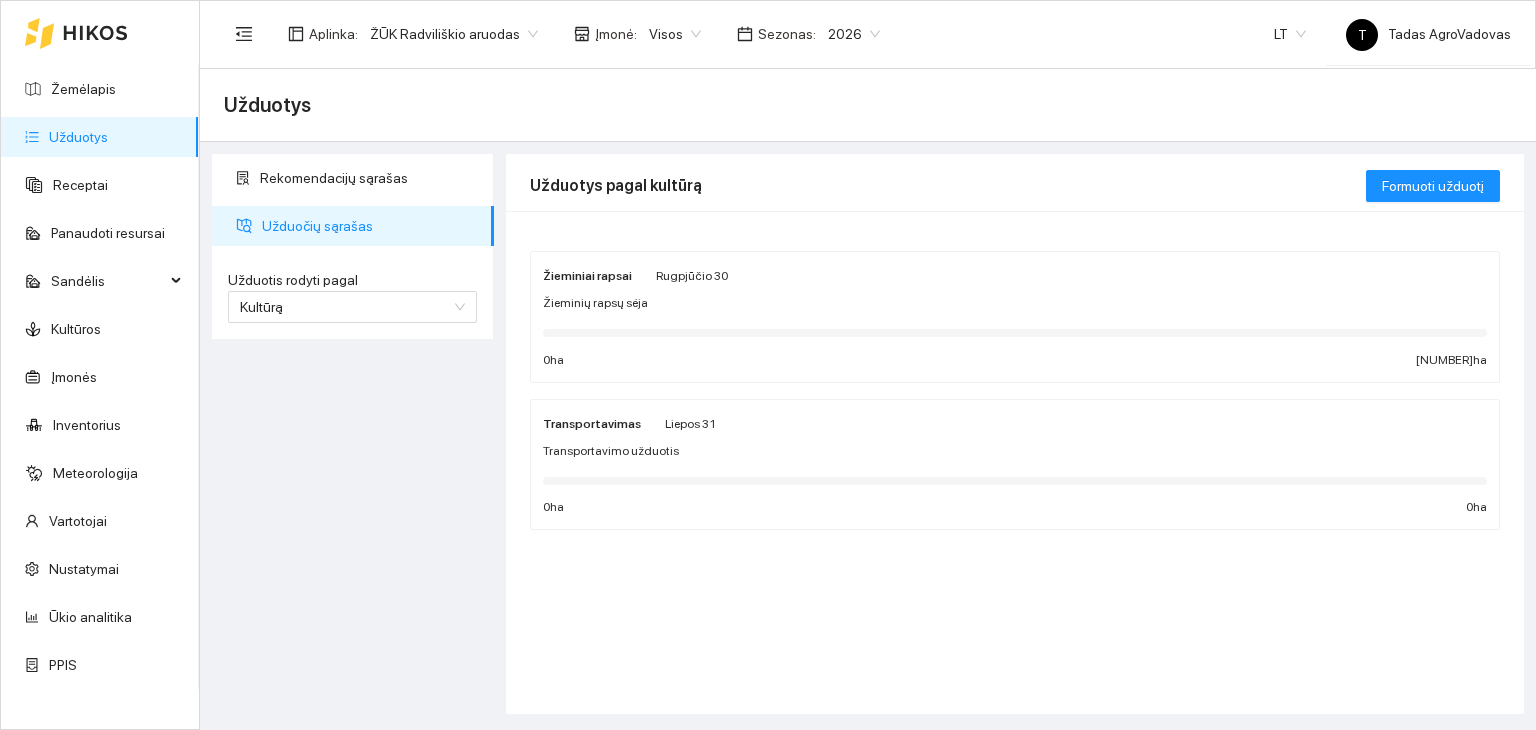 click on "Žieminiai rapsai Rugpjūčio 30 Žieminių rapsų sėja 0  ha 1742.6  ha" at bounding box center [1015, 317] 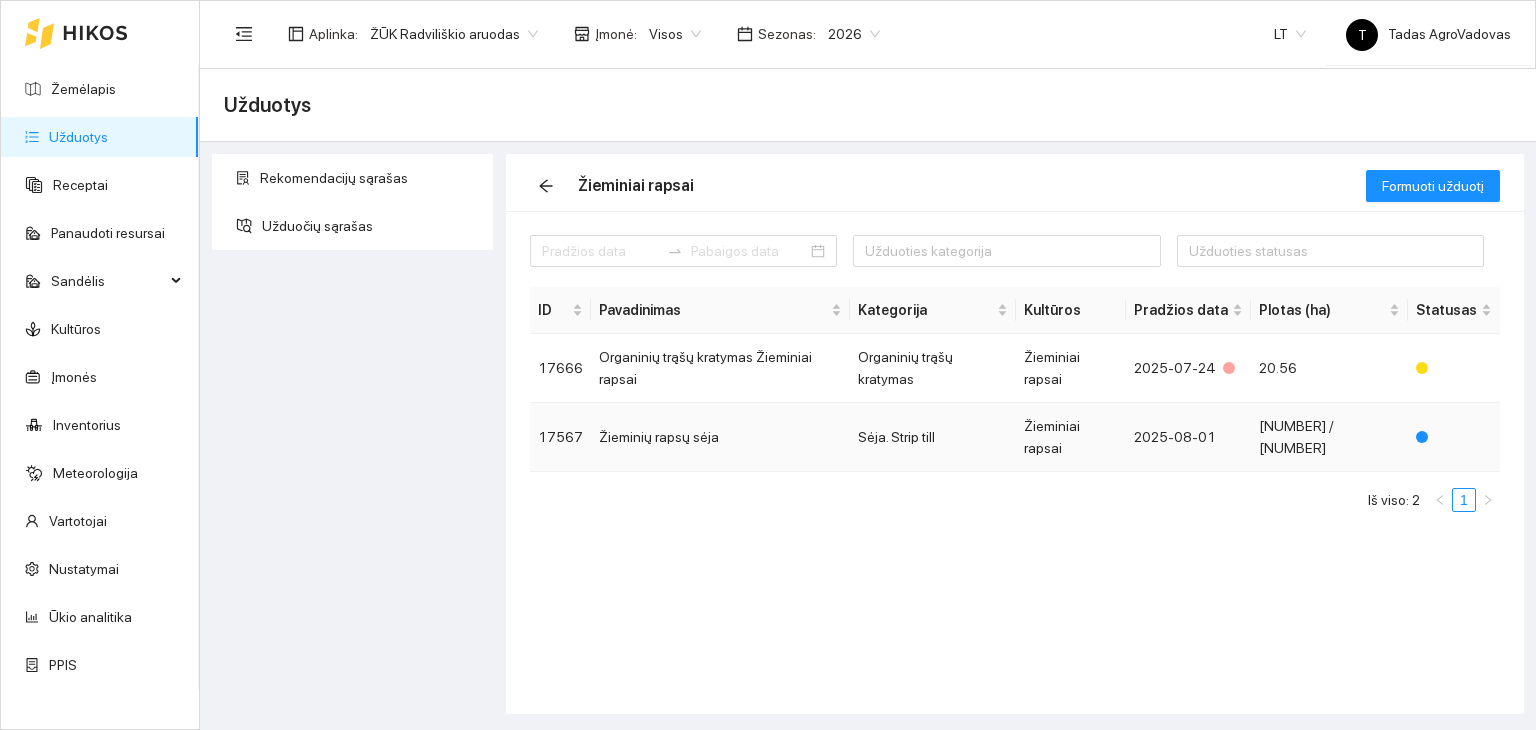 click on "Sėja. Strip till" at bounding box center [932, 437] 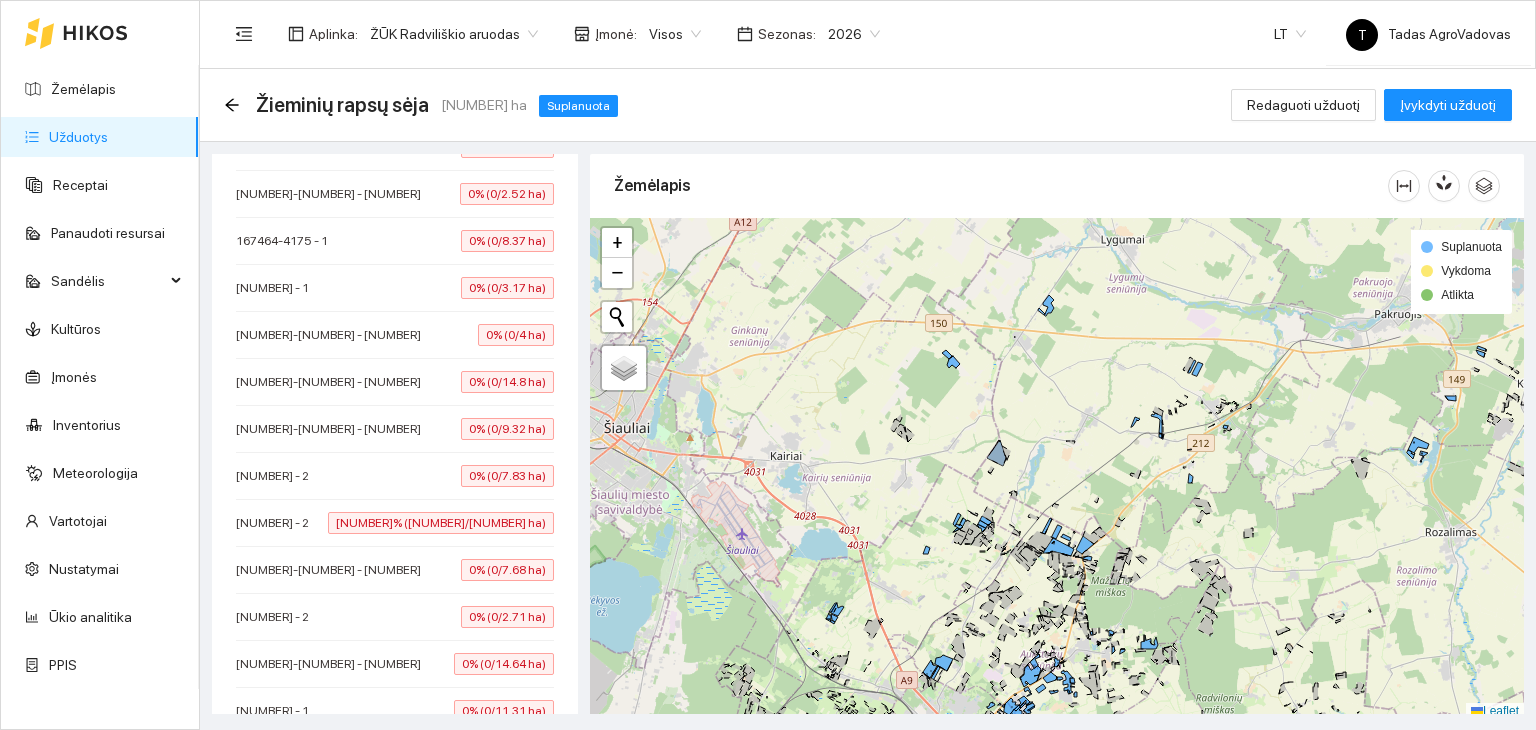 scroll, scrollTop: 2200, scrollLeft: 0, axis: vertical 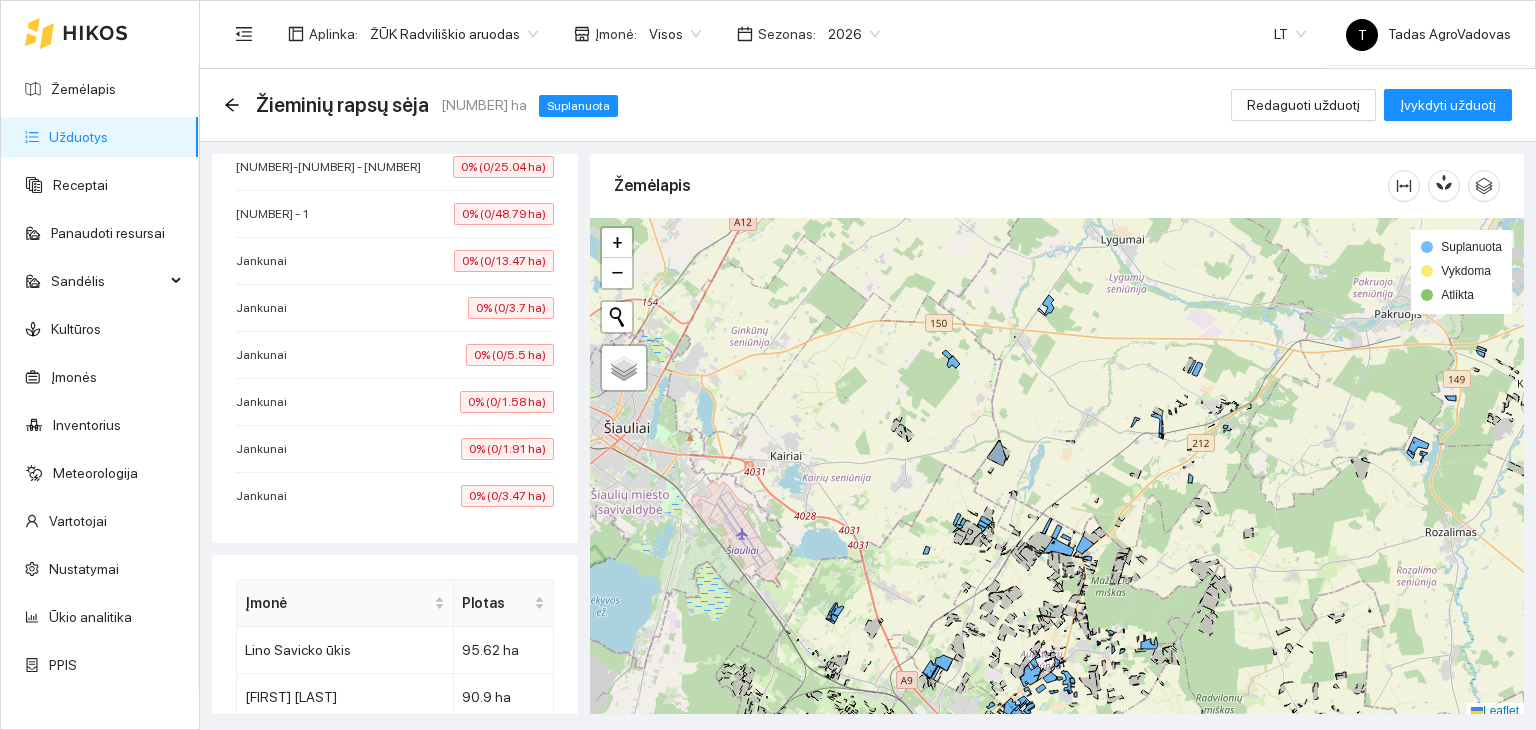 click on "0% (0/3.47 ha)" at bounding box center (507, 496) 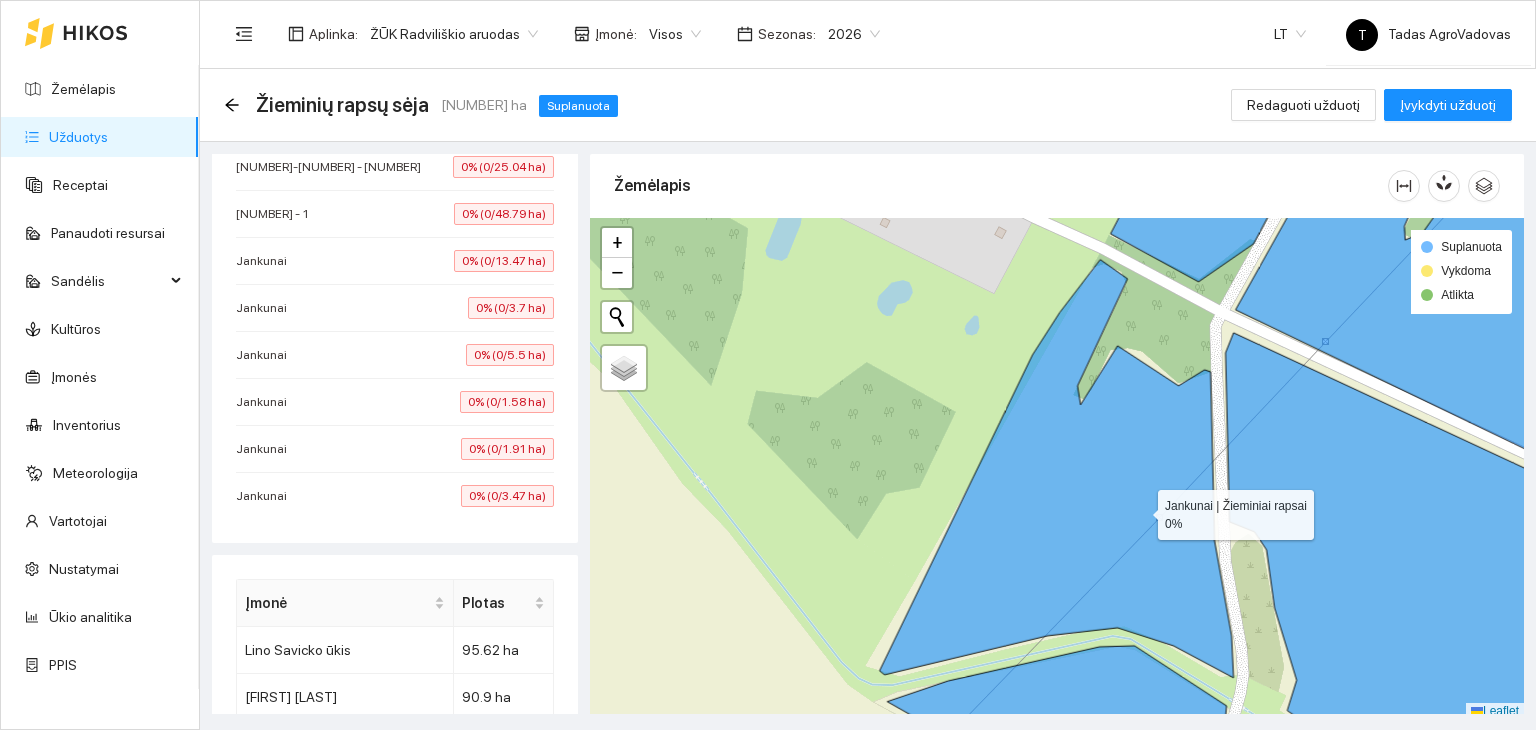 scroll, scrollTop: 5, scrollLeft: 0, axis: vertical 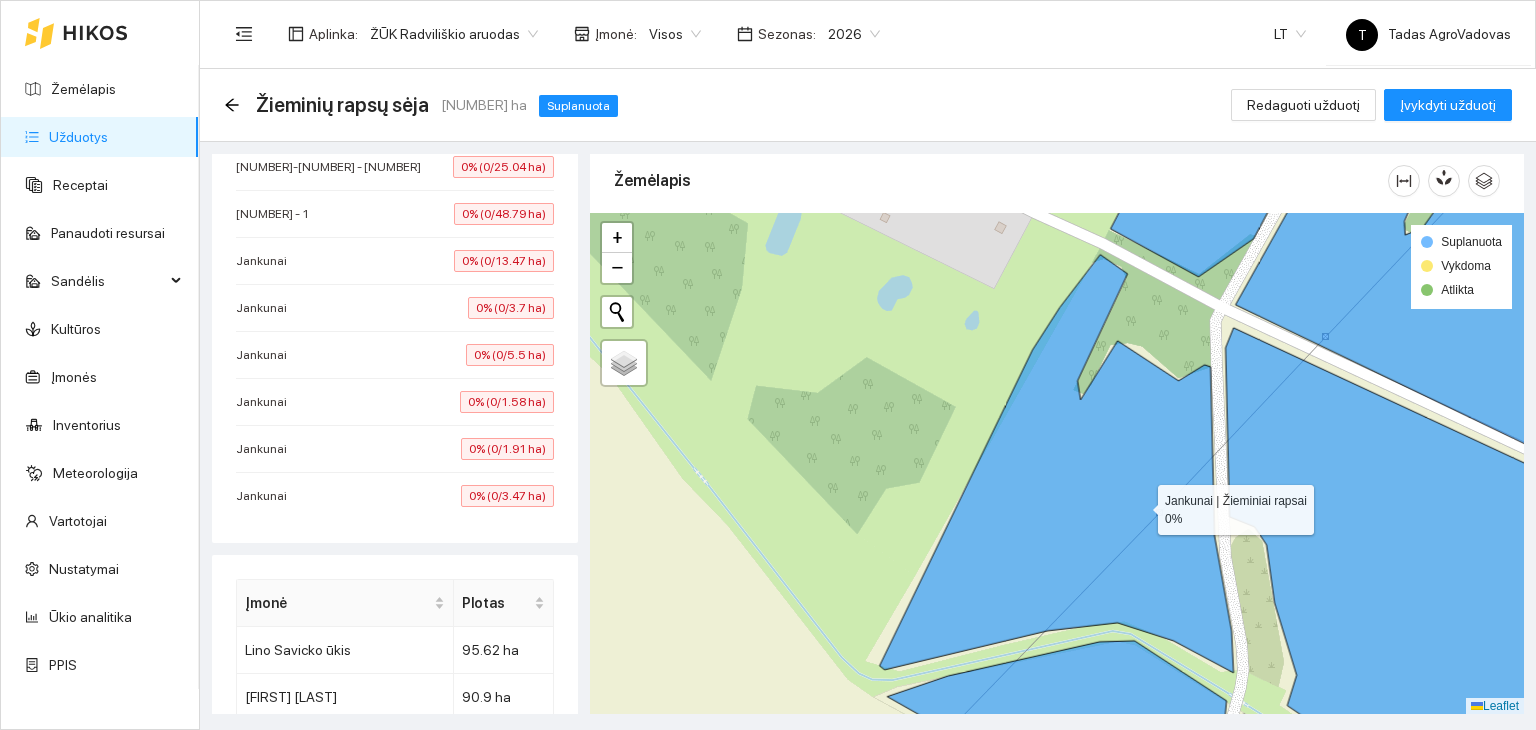 click 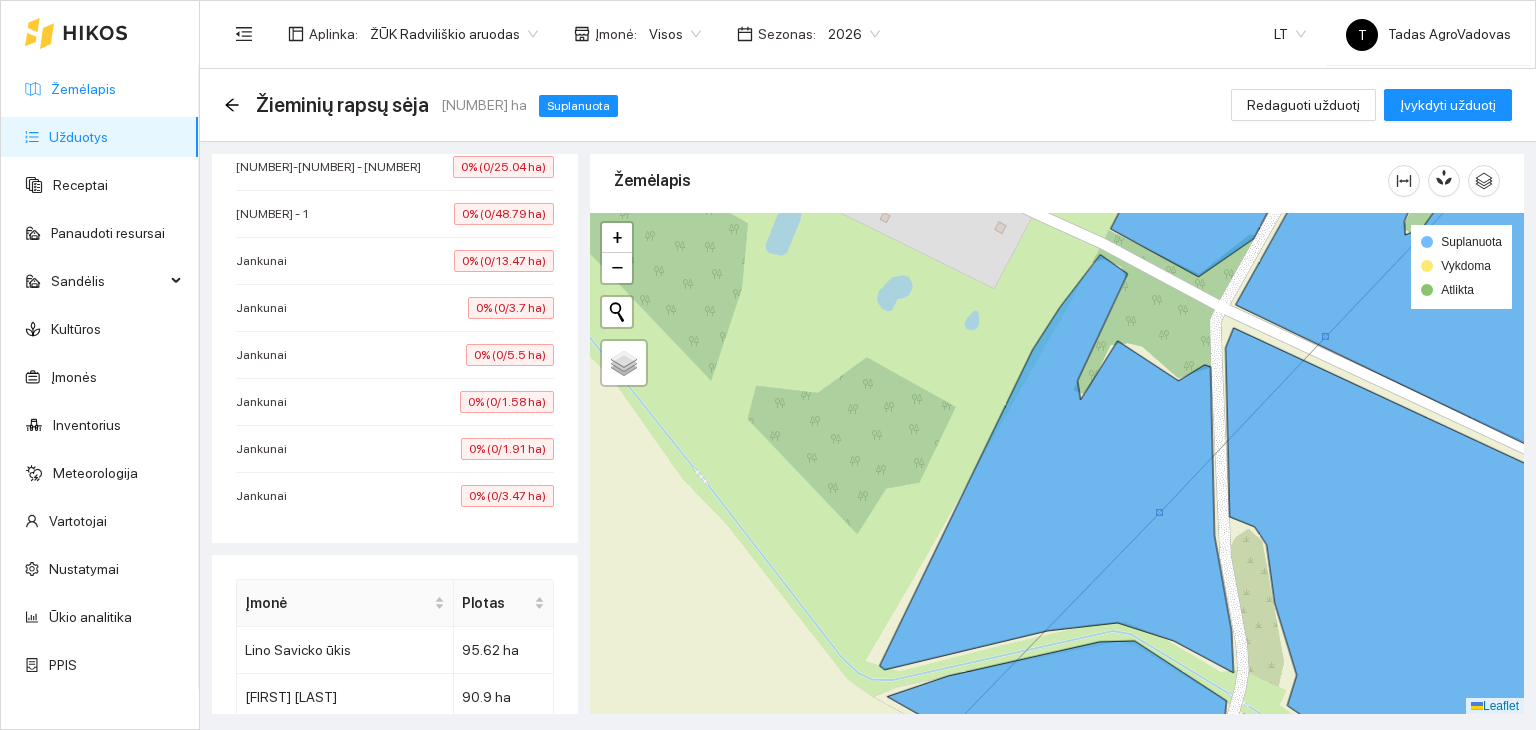 click on "Žemėlapis" at bounding box center [83, 89] 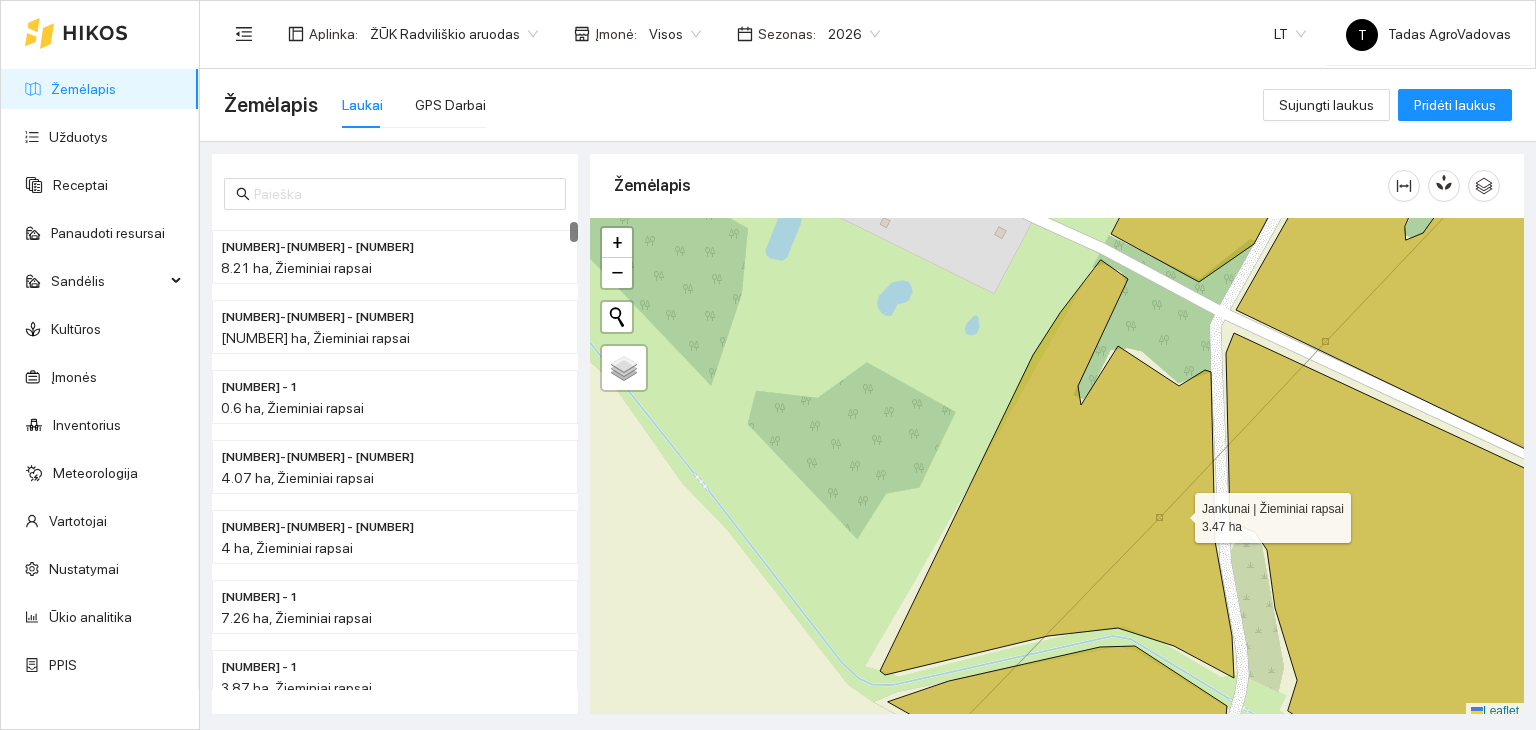 click 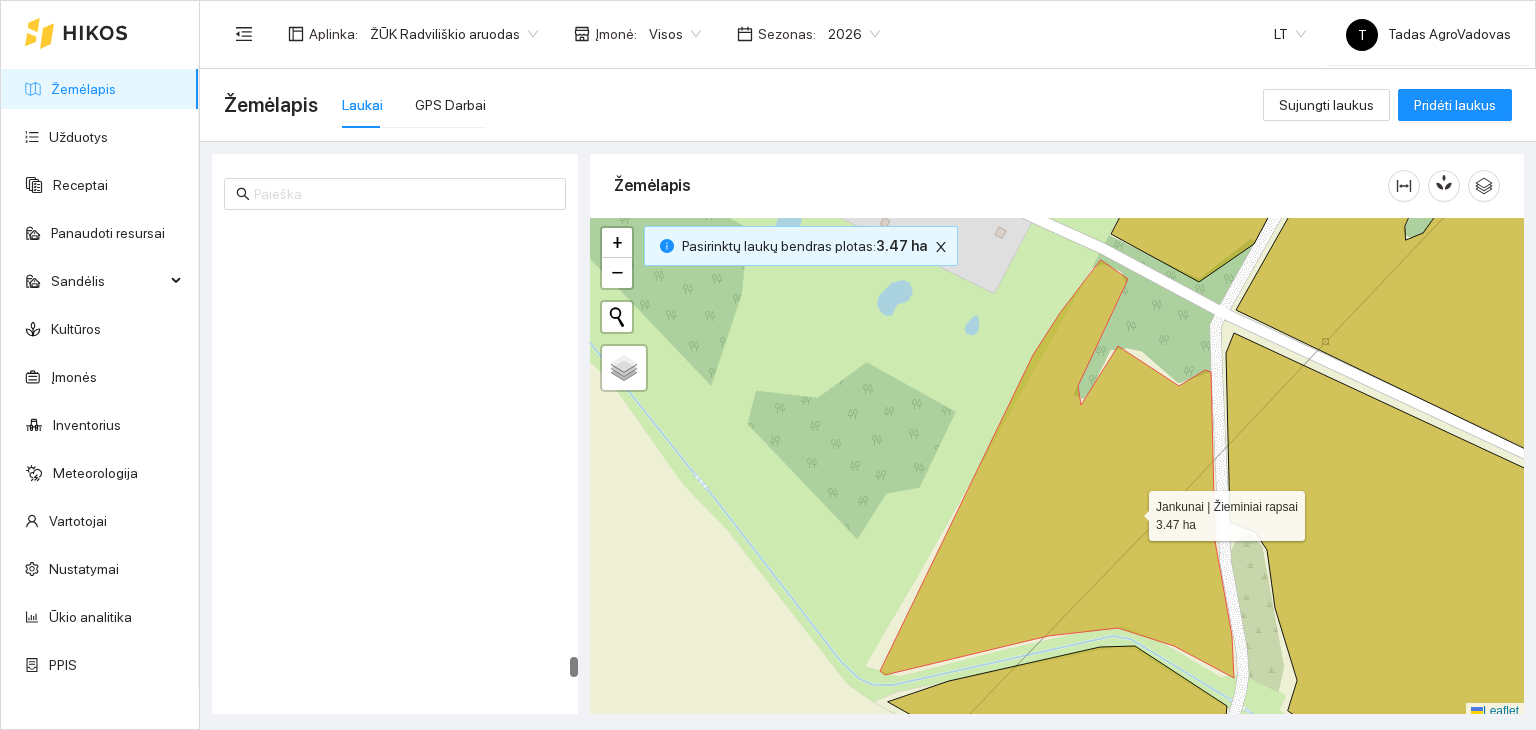 scroll, scrollTop: 5, scrollLeft: 0, axis: vertical 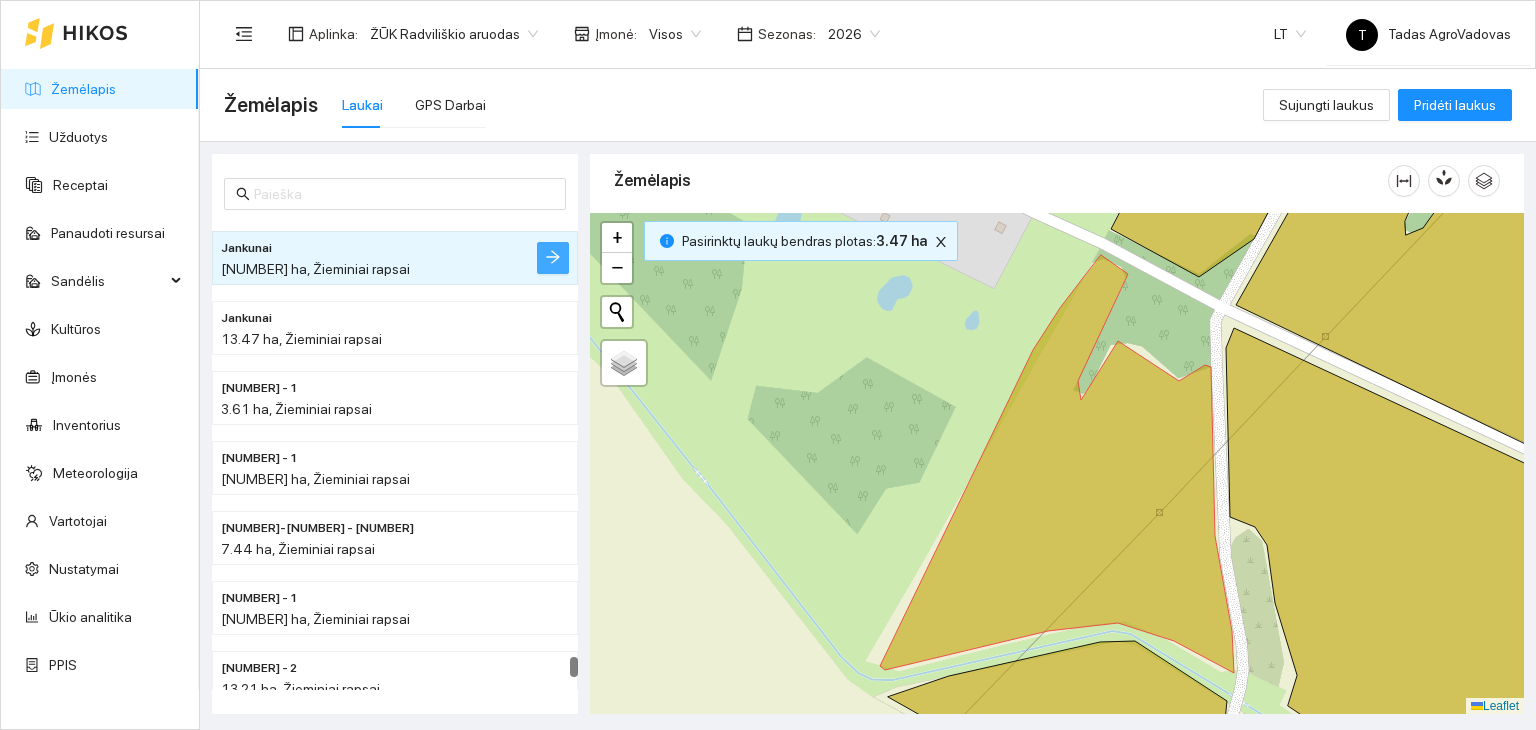 click 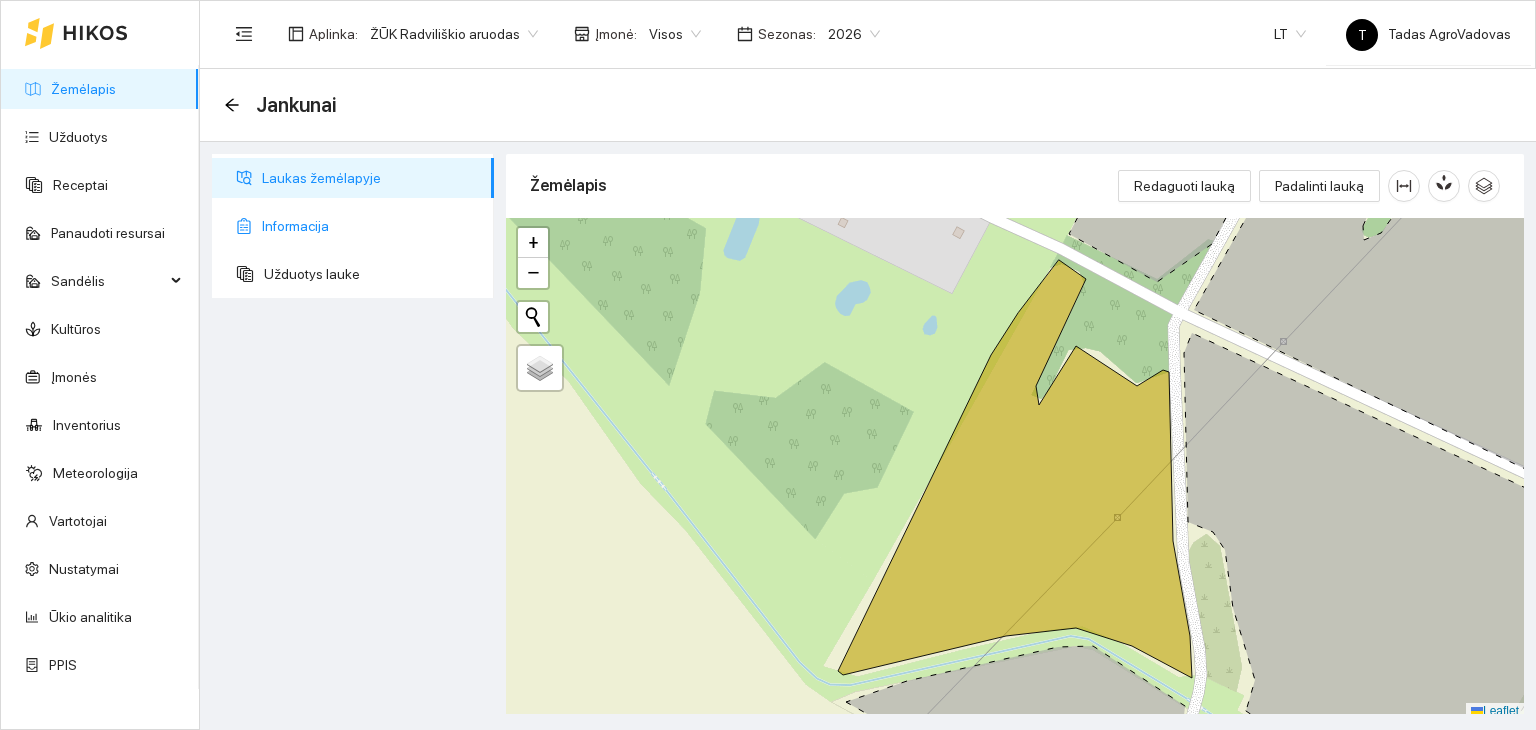 click on "Informacija" at bounding box center [353, 226] 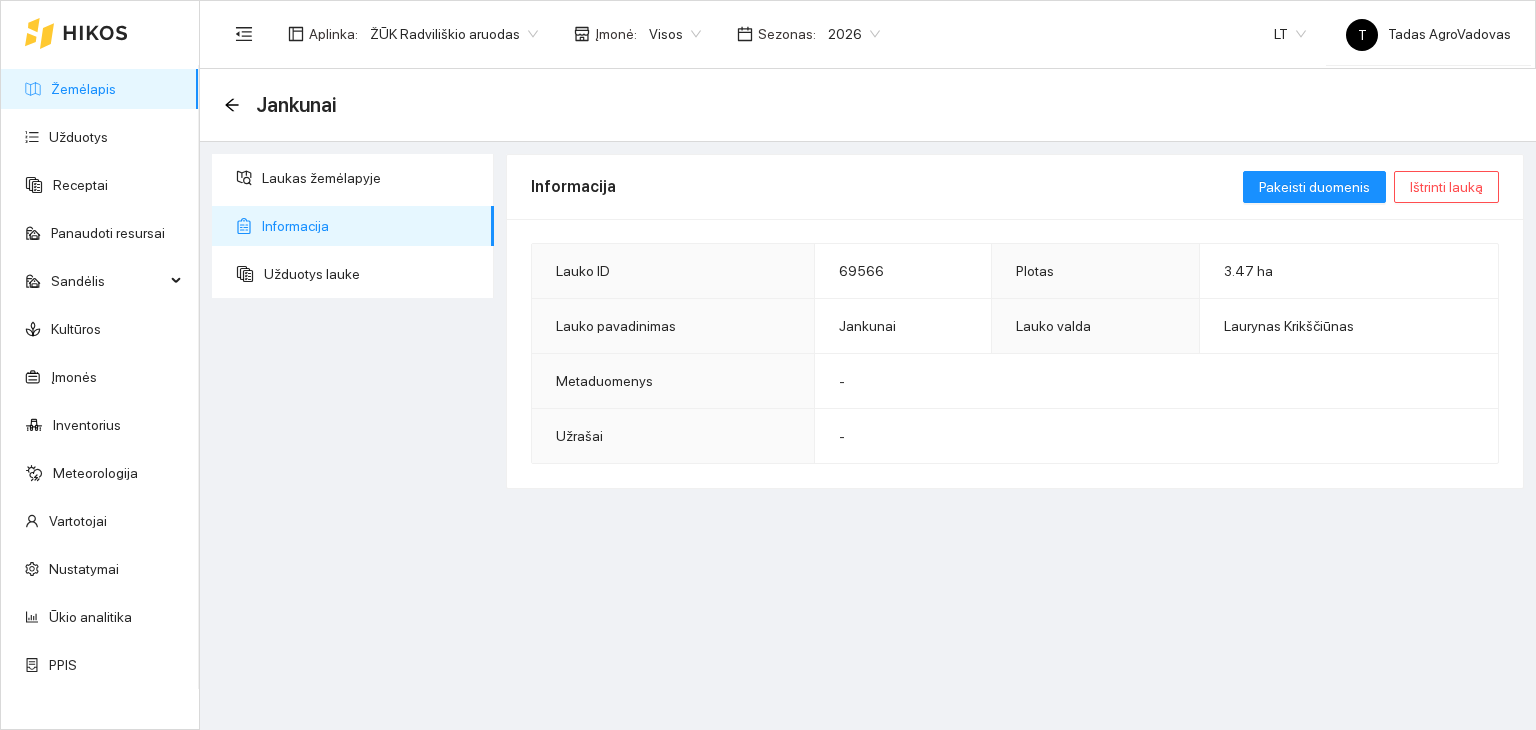 click on "Žemėlapis" at bounding box center [83, 89] 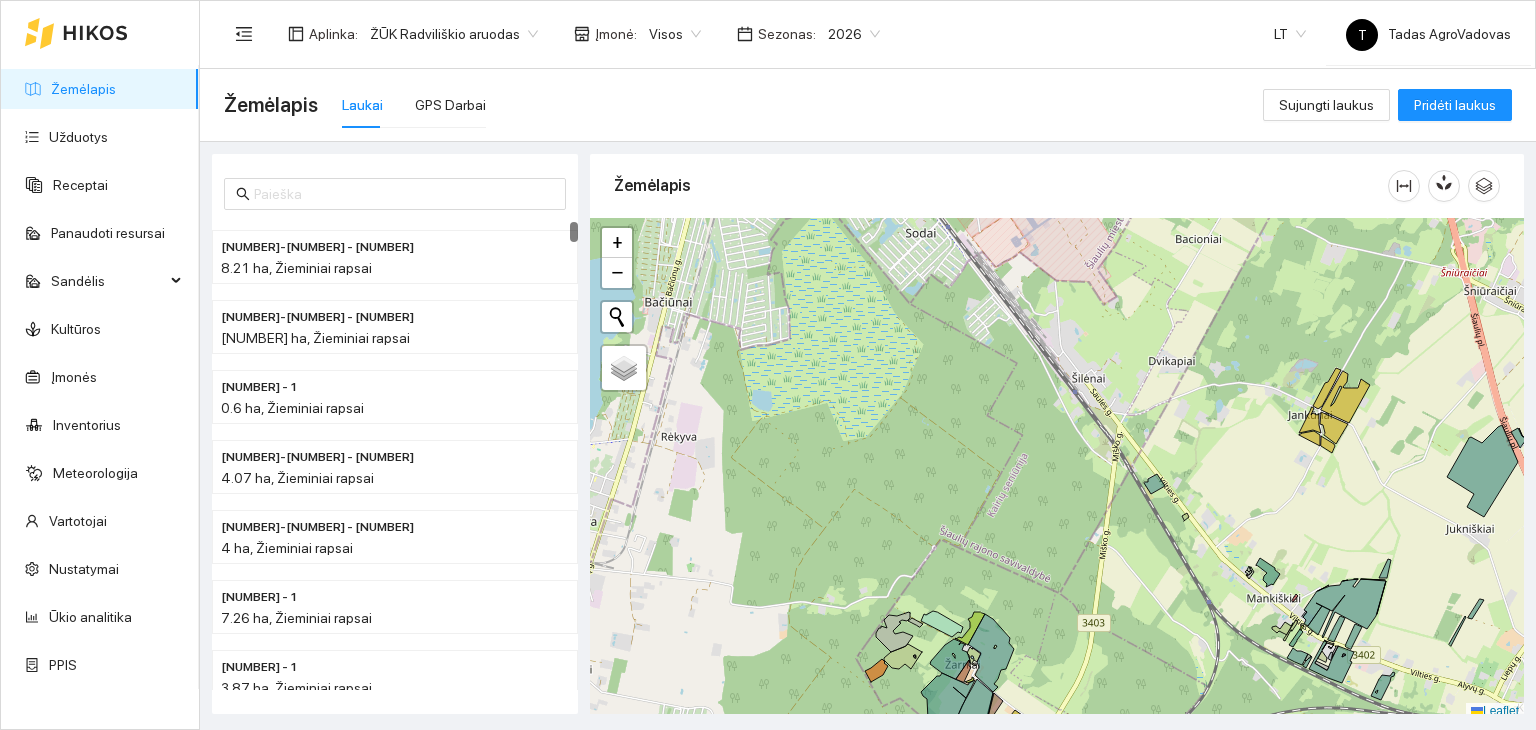 scroll, scrollTop: 5, scrollLeft: 0, axis: vertical 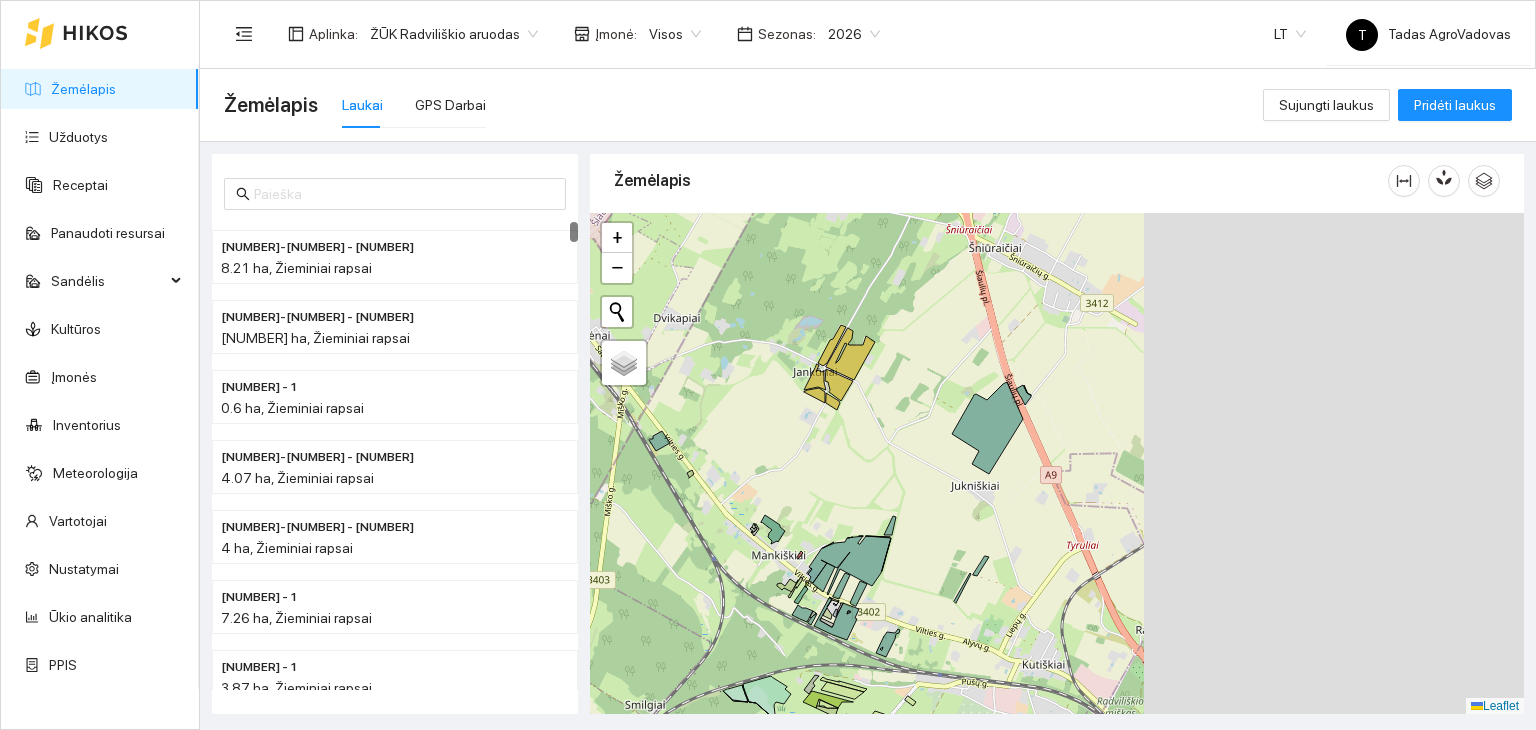 drag, startPoint x: 1413, startPoint y: 457, endPoint x: 823, endPoint y: 401, distance: 592.6517 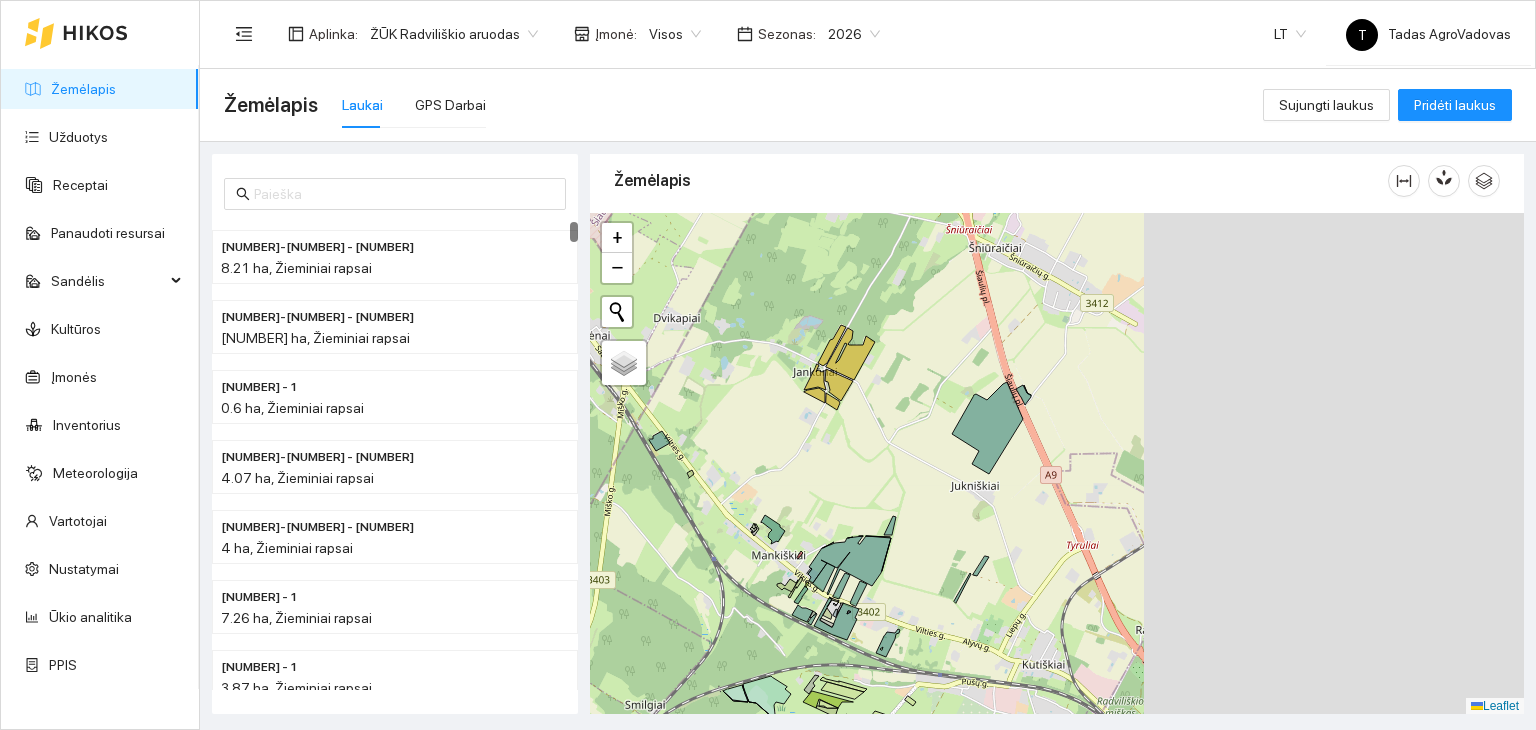 click on "+ −   Nieko nerasta. Bandykite dar kartą.  Žemėlapis  Palydovas  Leaflet" at bounding box center [1057, 464] 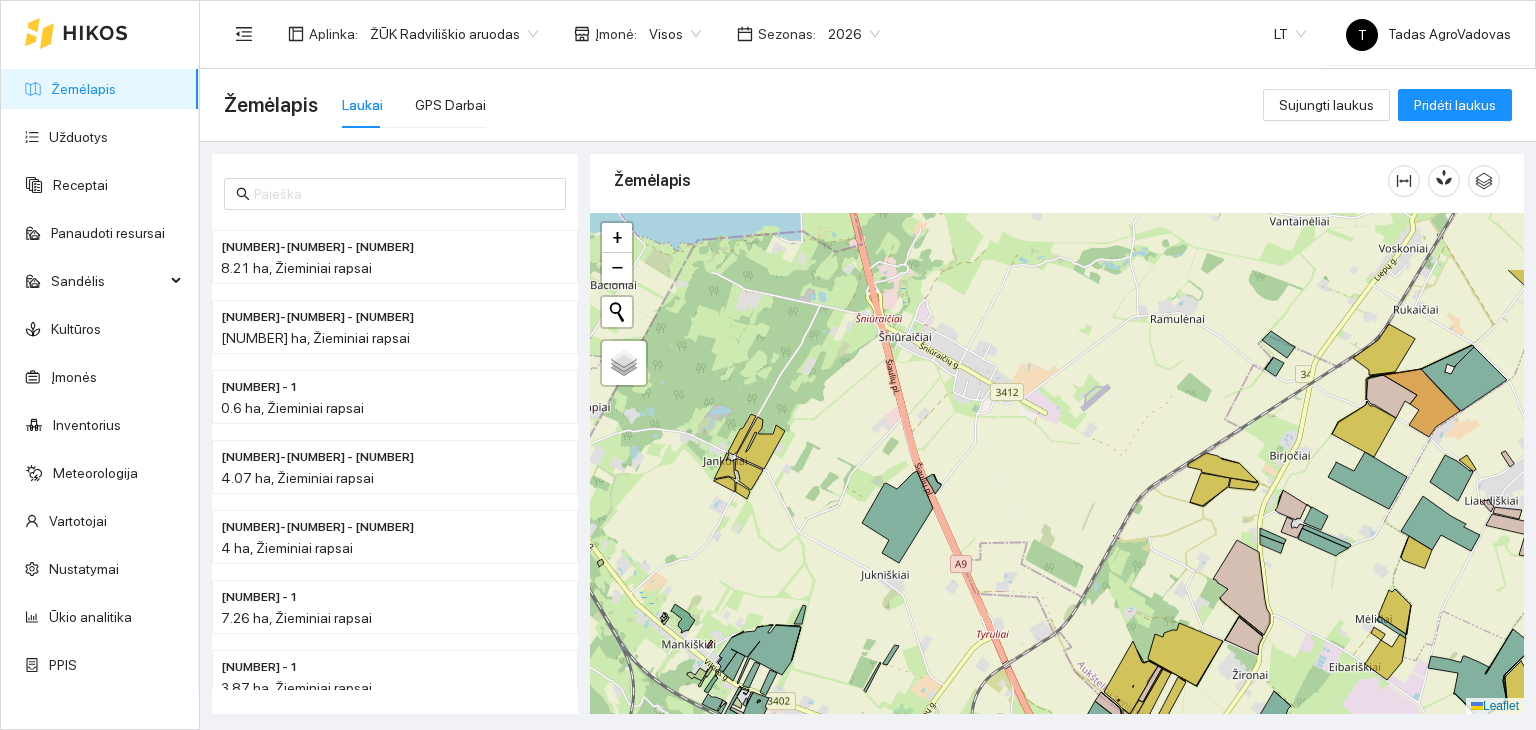 drag, startPoint x: 928, startPoint y: 321, endPoint x: 933, endPoint y: 428, distance: 107.11676 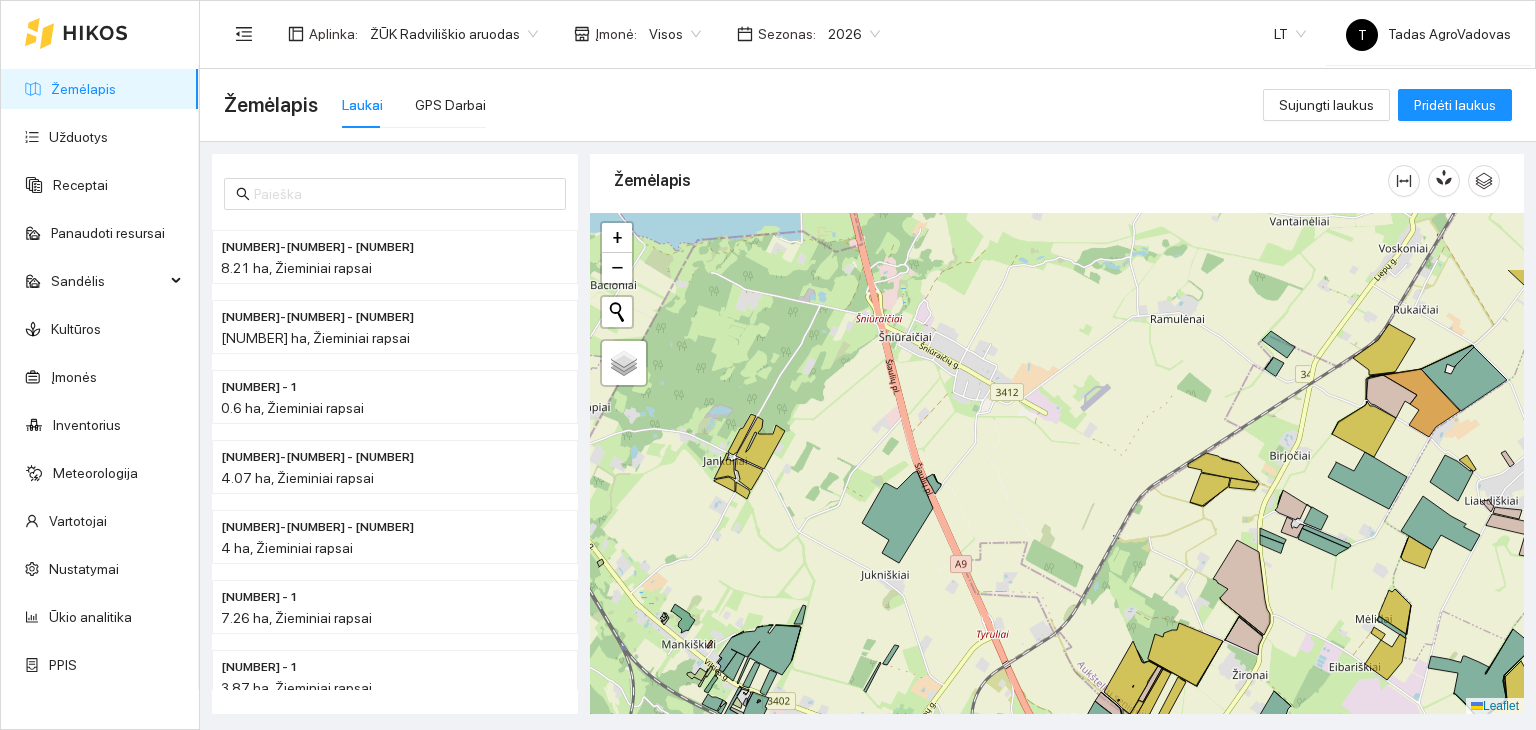 click on "+ −   Nieko nerasta. Bandykite dar kartą.  Žemėlapis  Palydovas  Leaflet" at bounding box center [1057, 464] 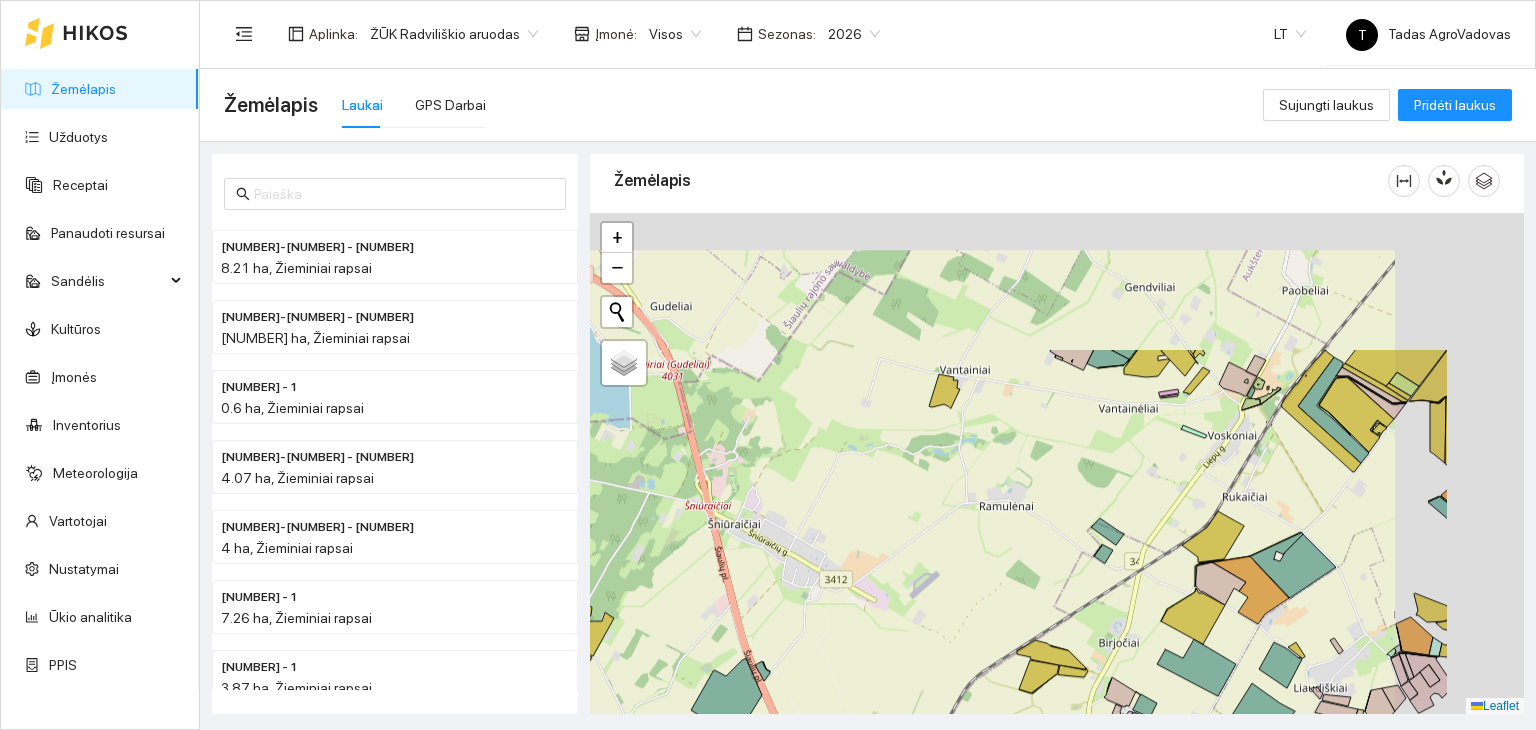 drag, startPoint x: 1134, startPoint y: 314, endPoint x: 856, endPoint y: 593, distance: 393.8591 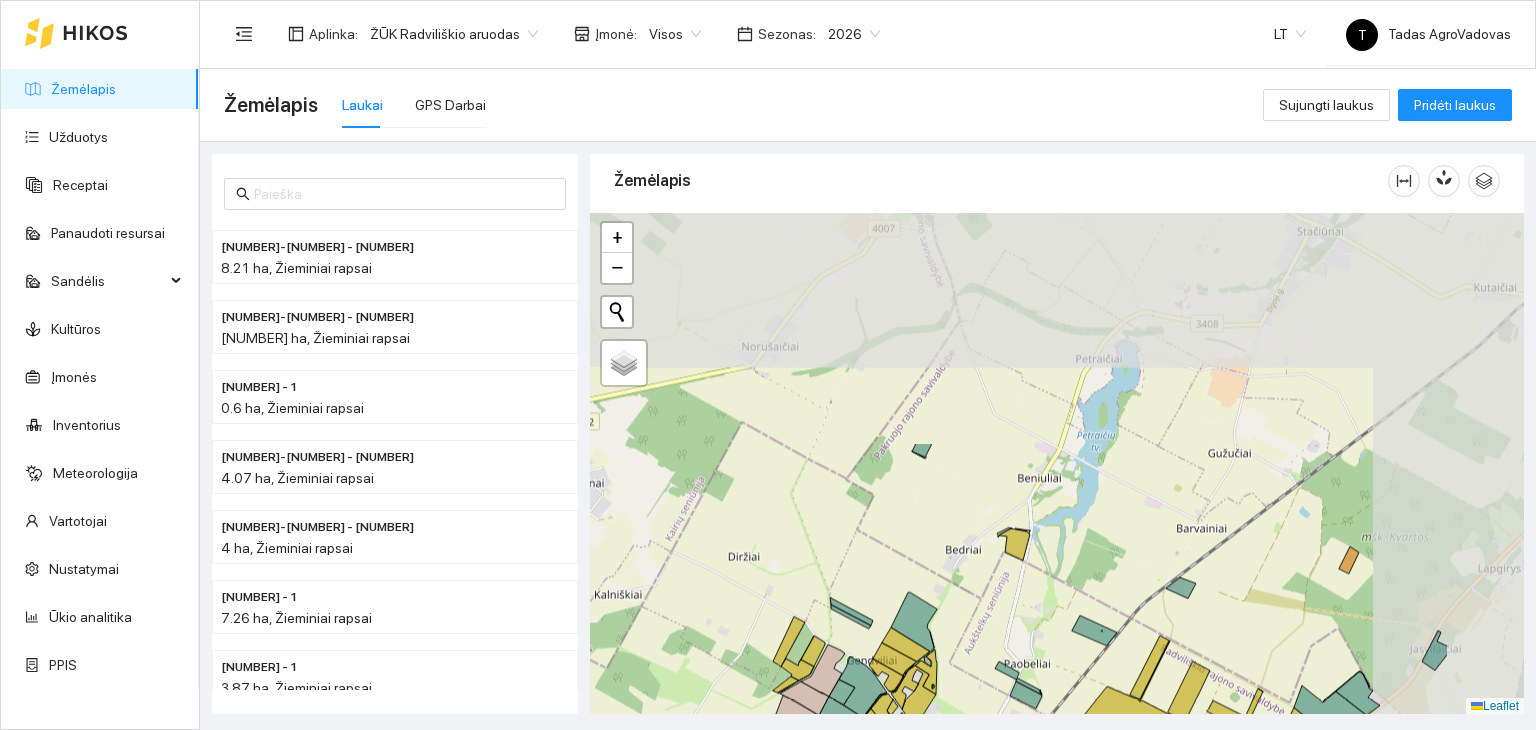 drag, startPoint x: 1067, startPoint y: 321, endPoint x: 896, endPoint y: 603, distance: 329.79538 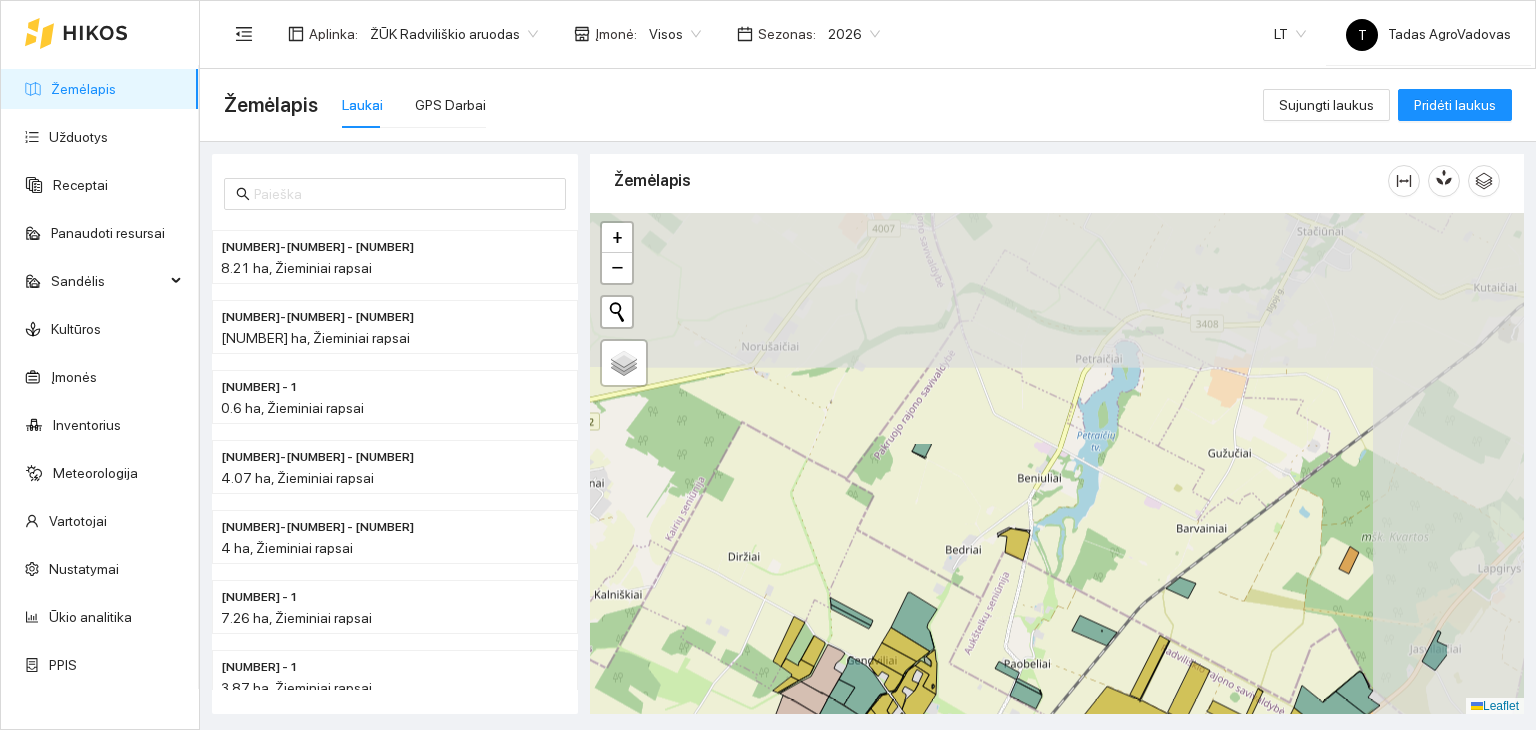 click on "+ −   Nieko nerasta. Bandykite dar kartą.  Žemėlapis  Palydovas  Leaflet" at bounding box center (1057, 464) 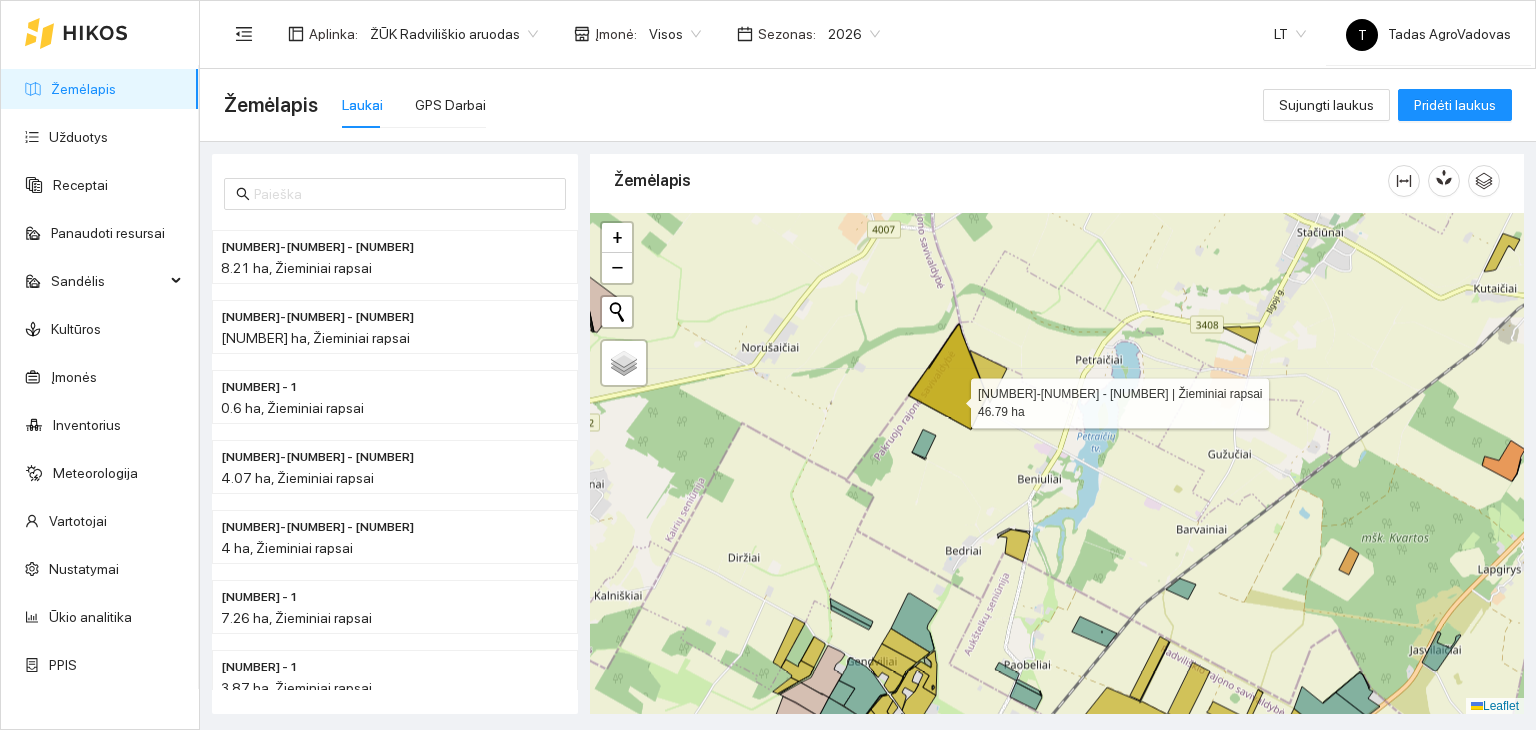 click 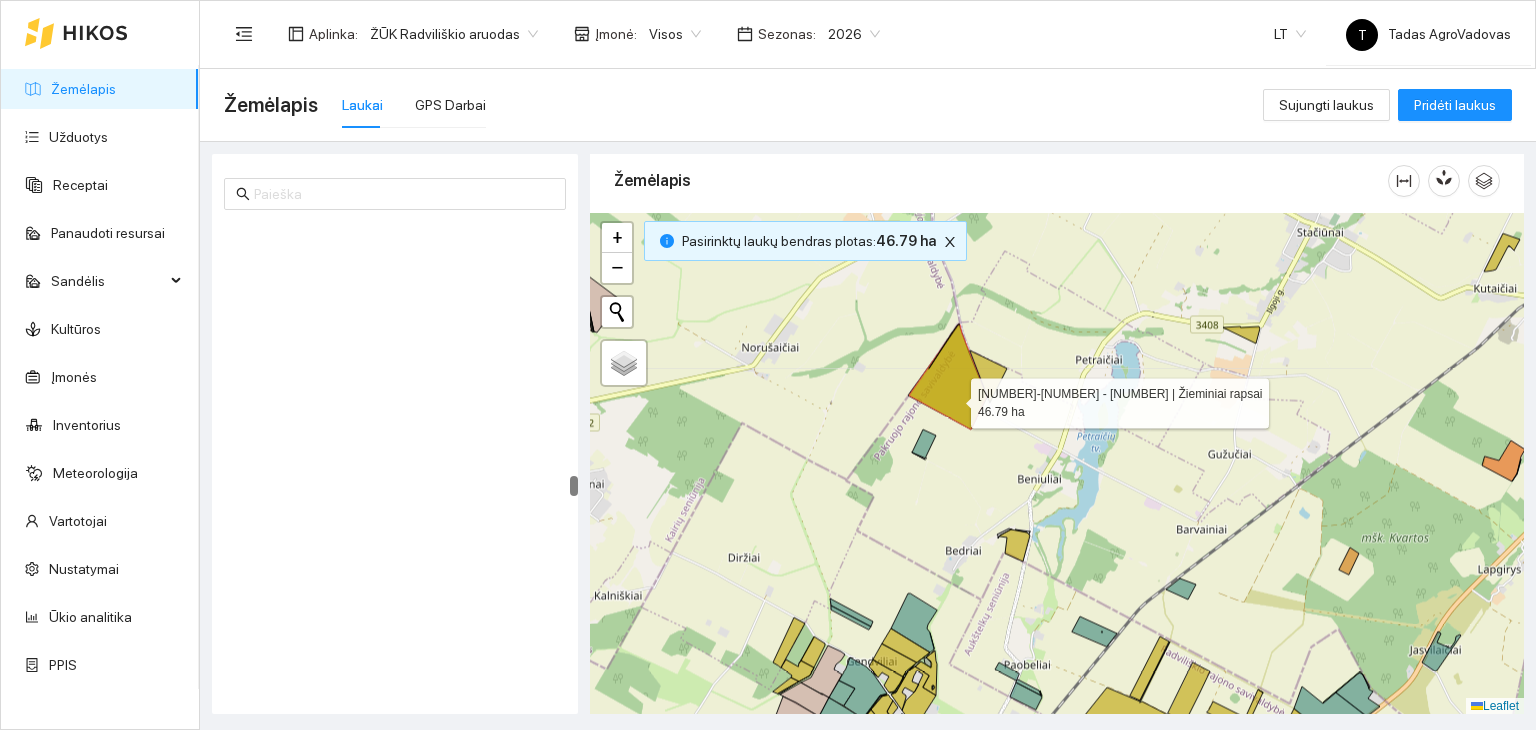scroll, scrollTop: 102887, scrollLeft: 0, axis: vertical 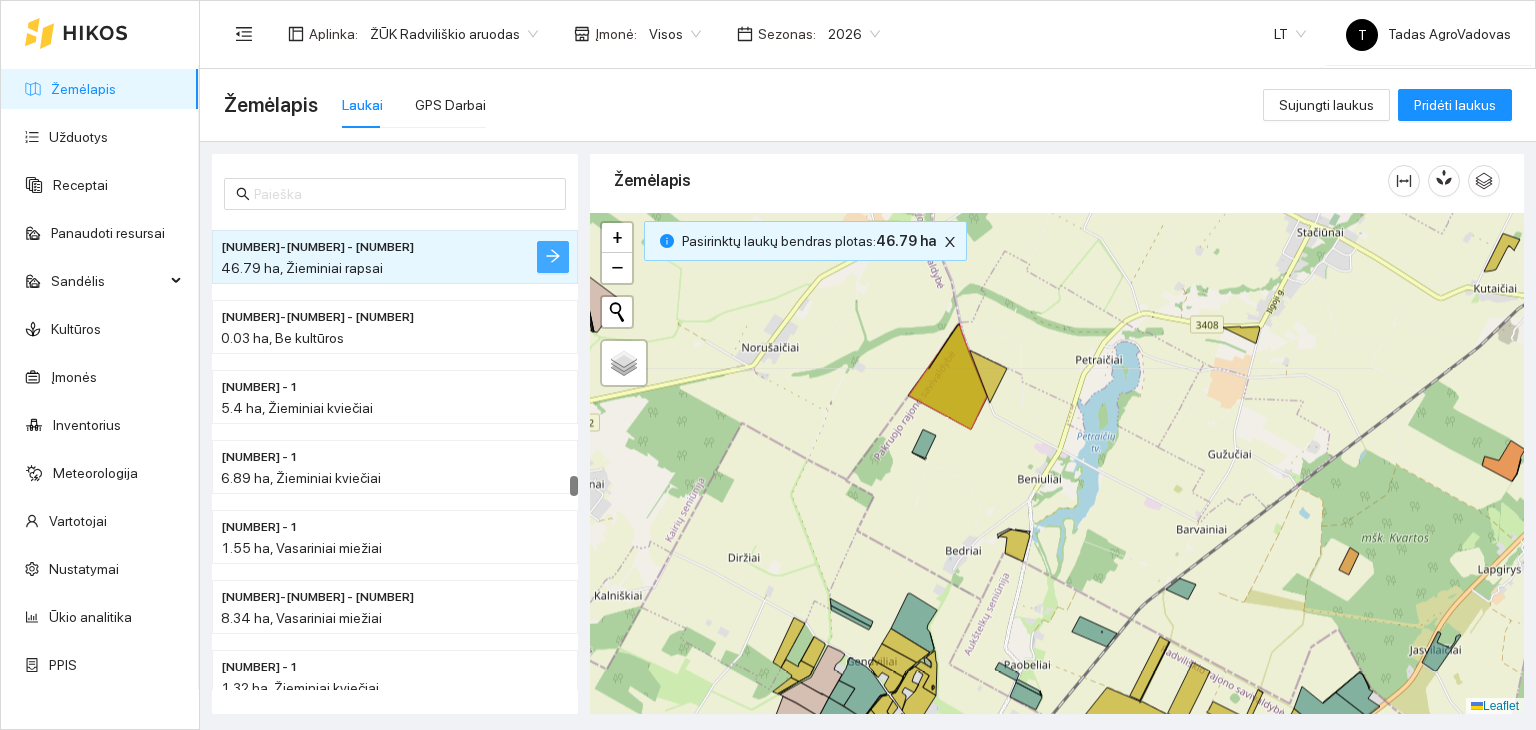 click 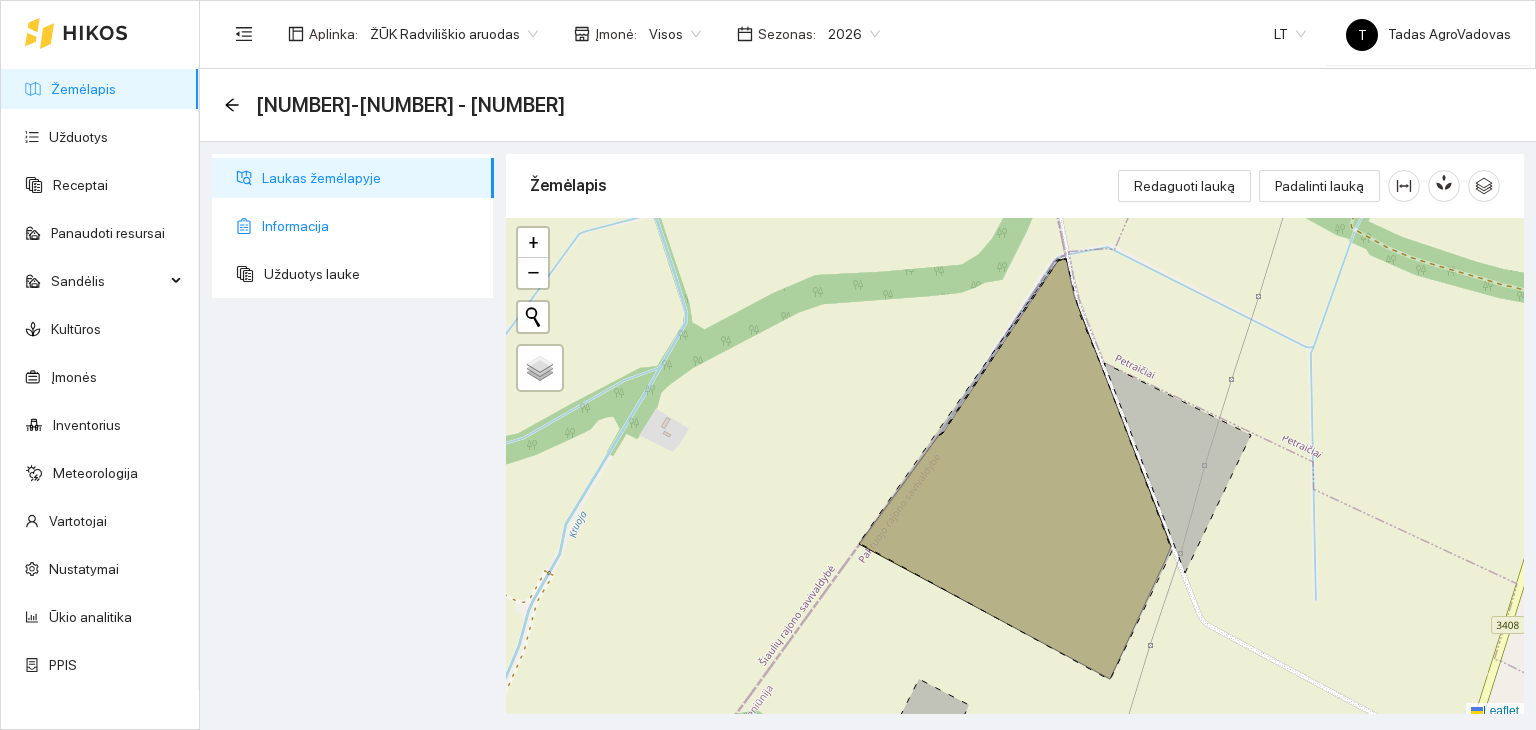 click on "Informacija" at bounding box center (370, 226) 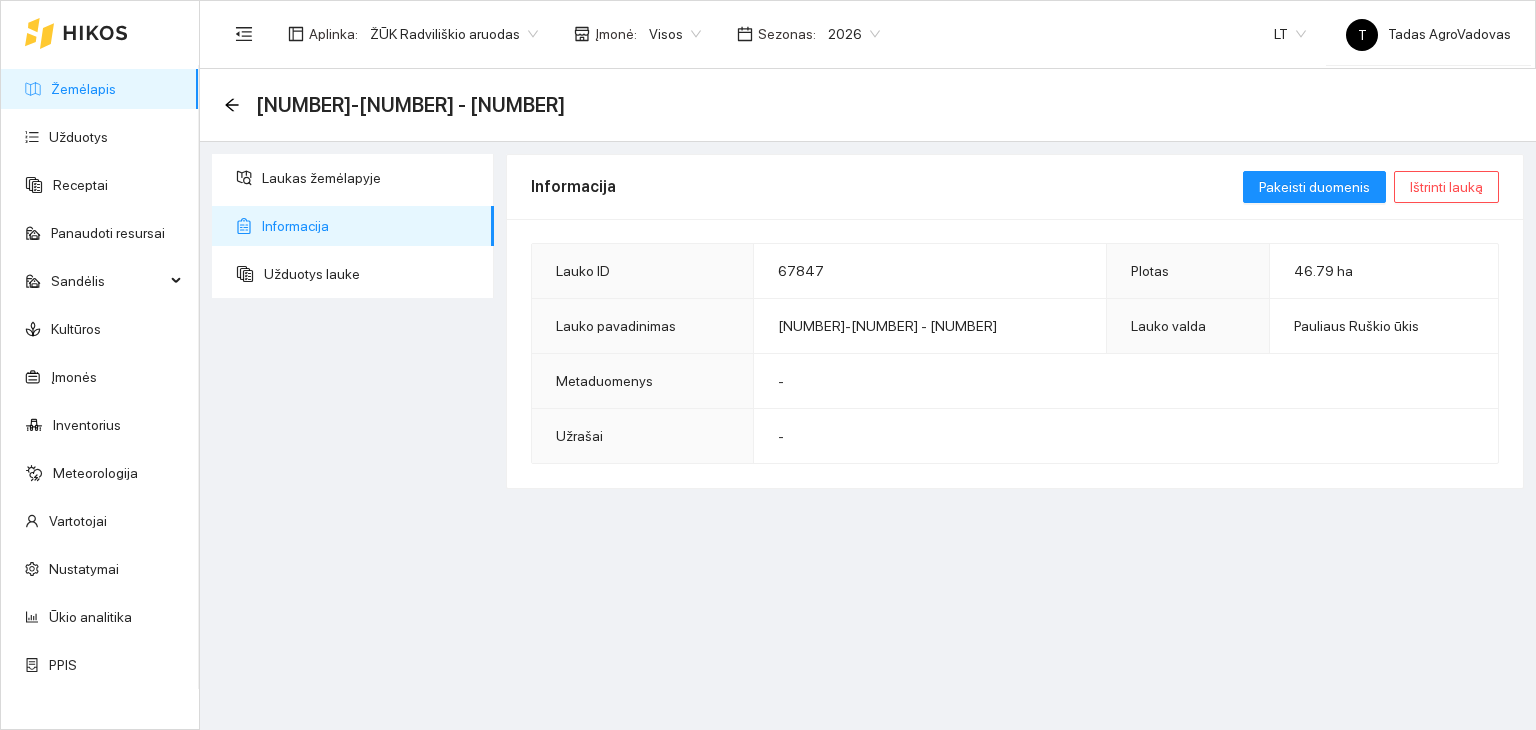 type on "Laukas sukurtas iš PPIS duomenų: [NUMBER]-[NUMBER] - [NUMBER]" 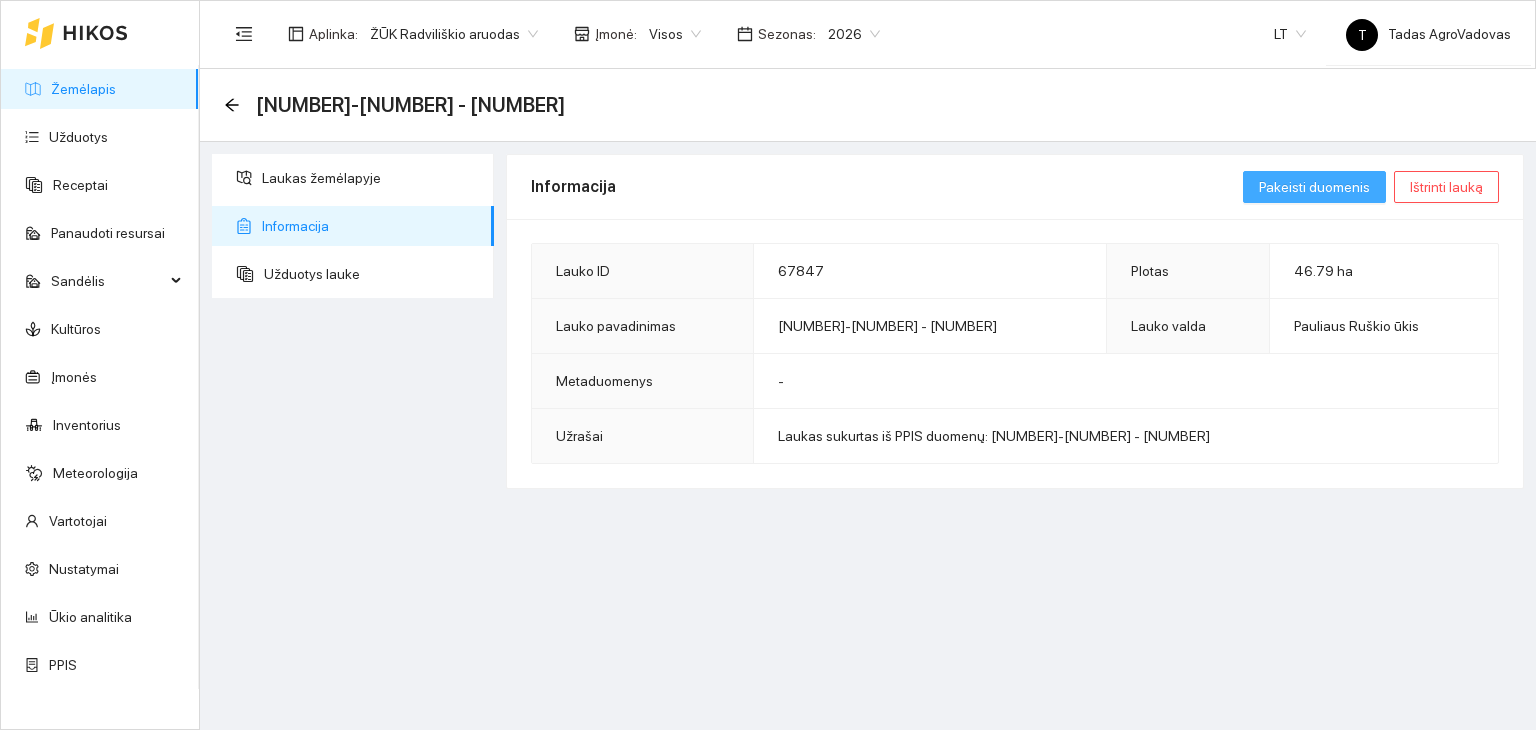 click on "Pakeisti duomenis" at bounding box center [1314, 187] 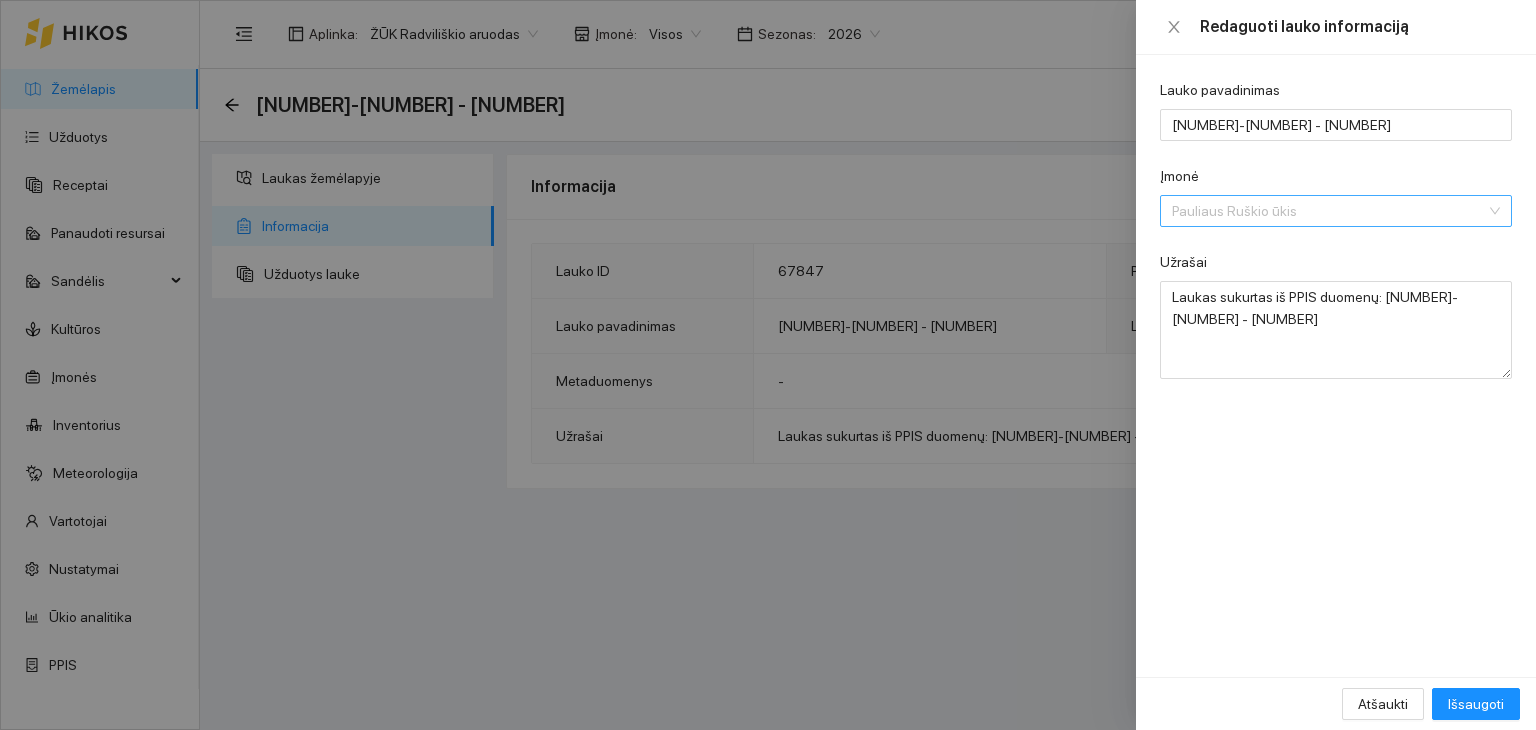 click on "Pauliaus Ruškio ūkis" at bounding box center (1322, 211) 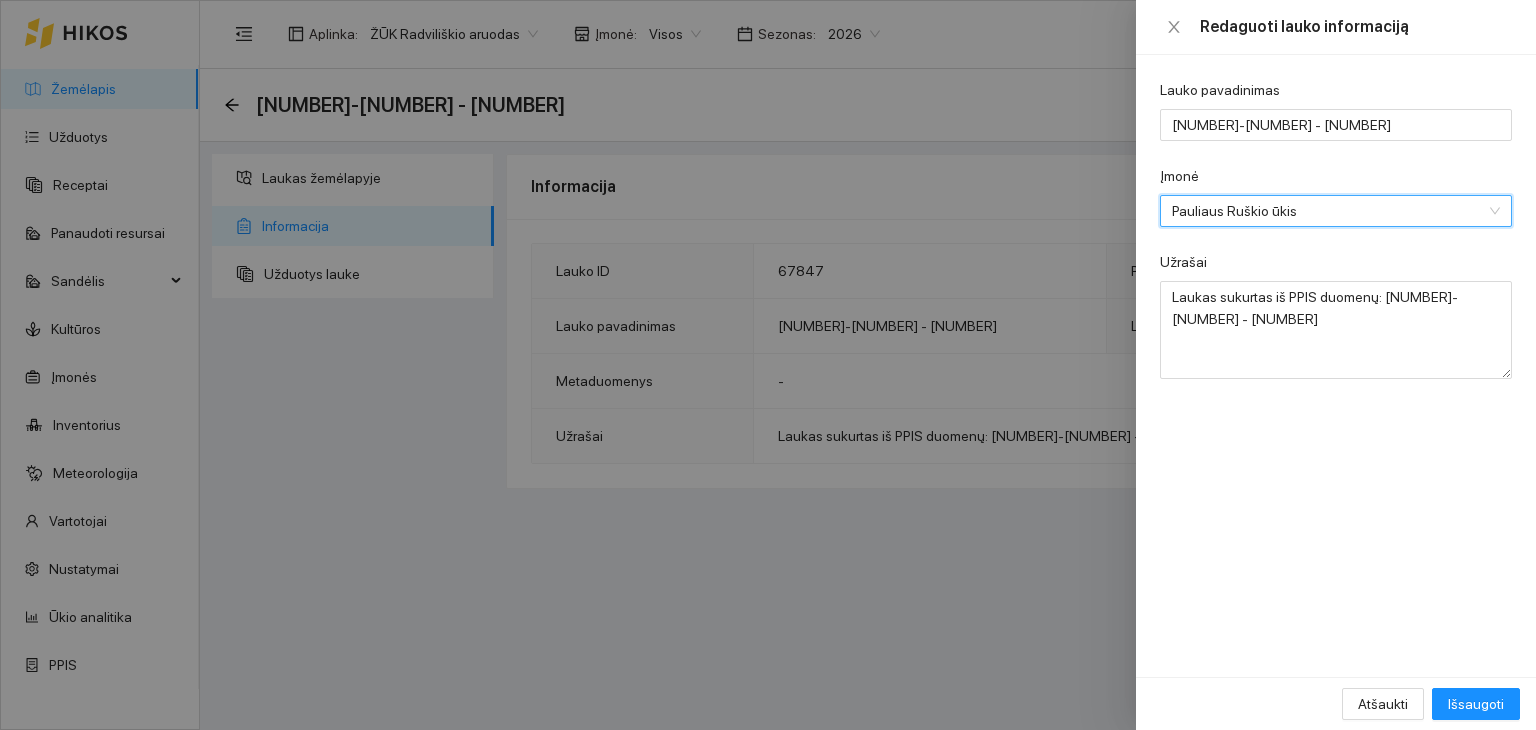 click on "Pauliaus Ruškio ūkis" at bounding box center (1322, 211) 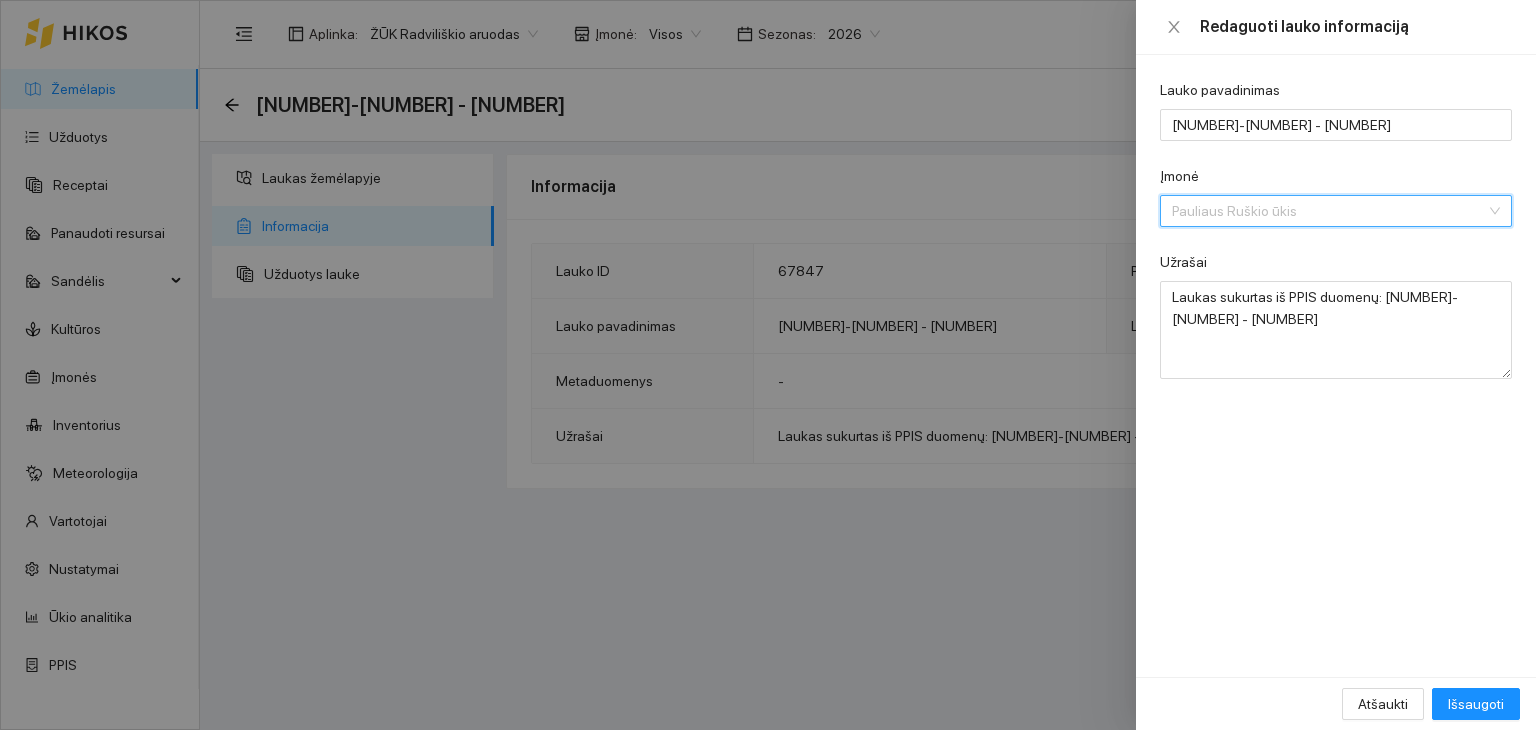 click on "Pauliaus Ruškio ūkis" at bounding box center [1322, 211] 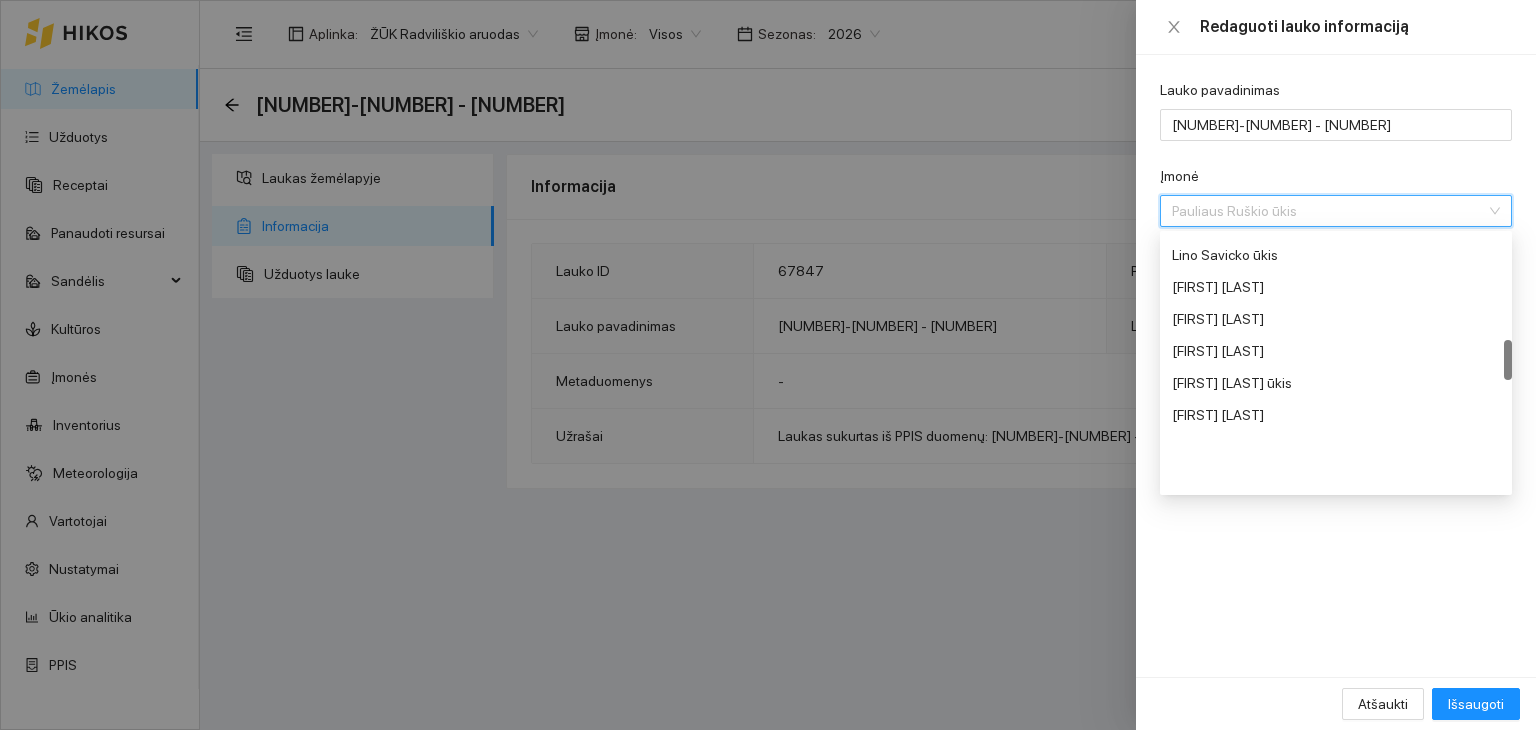 scroll, scrollTop: 792, scrollLeft: 0, axis: vertical 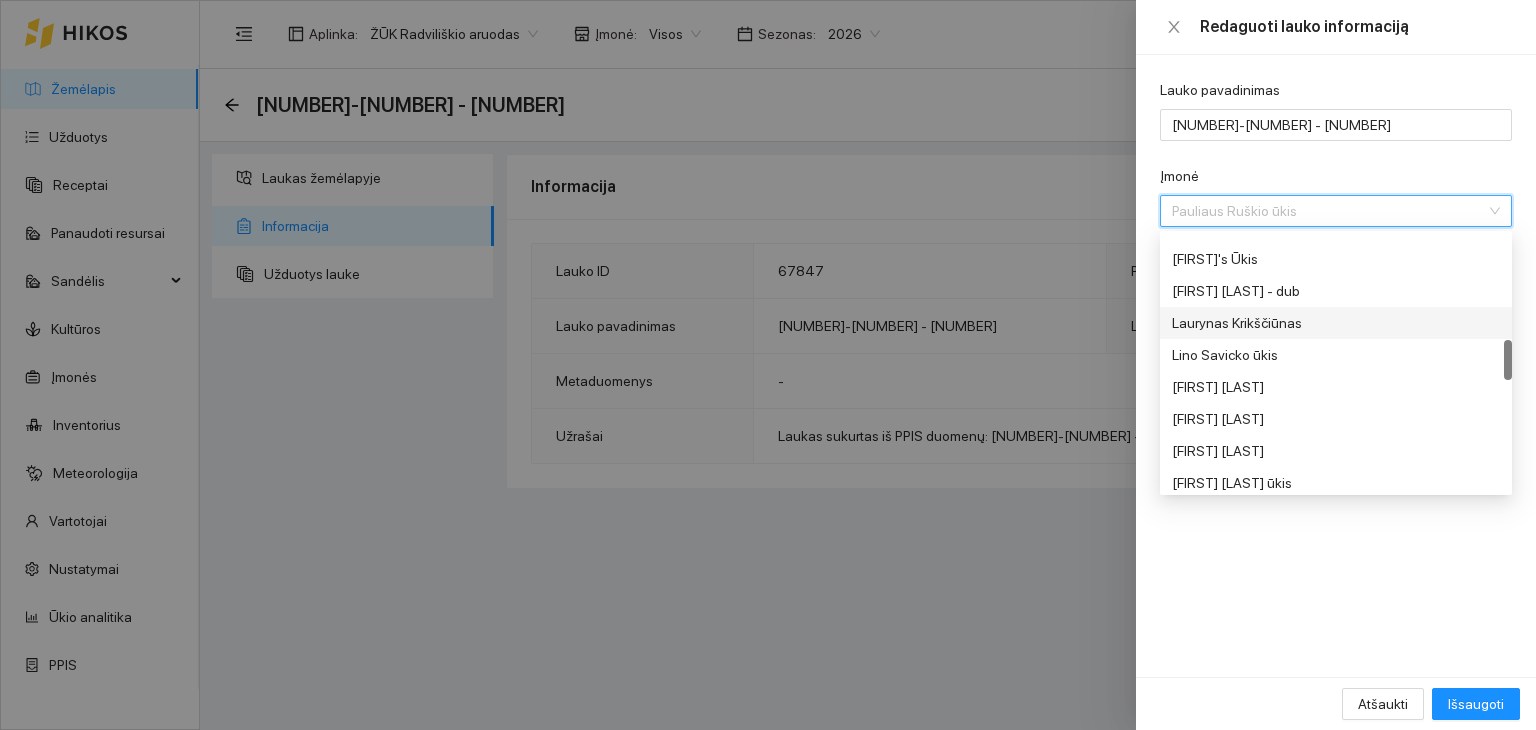 click on "Laurynas Krikščiūnas" at bounding box center (1322, 323) 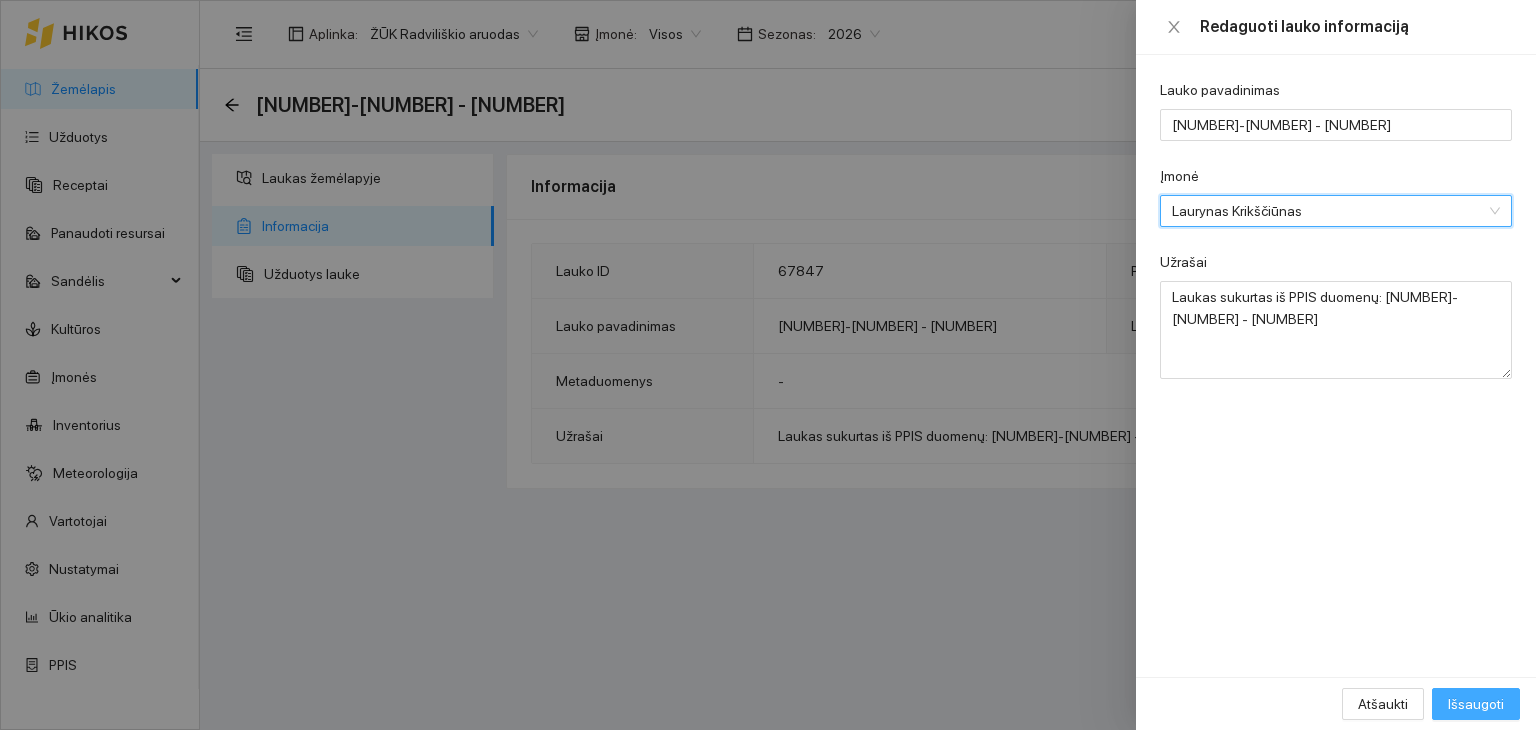 click on "Išsaugoti" at bounding box center (1476, 704) 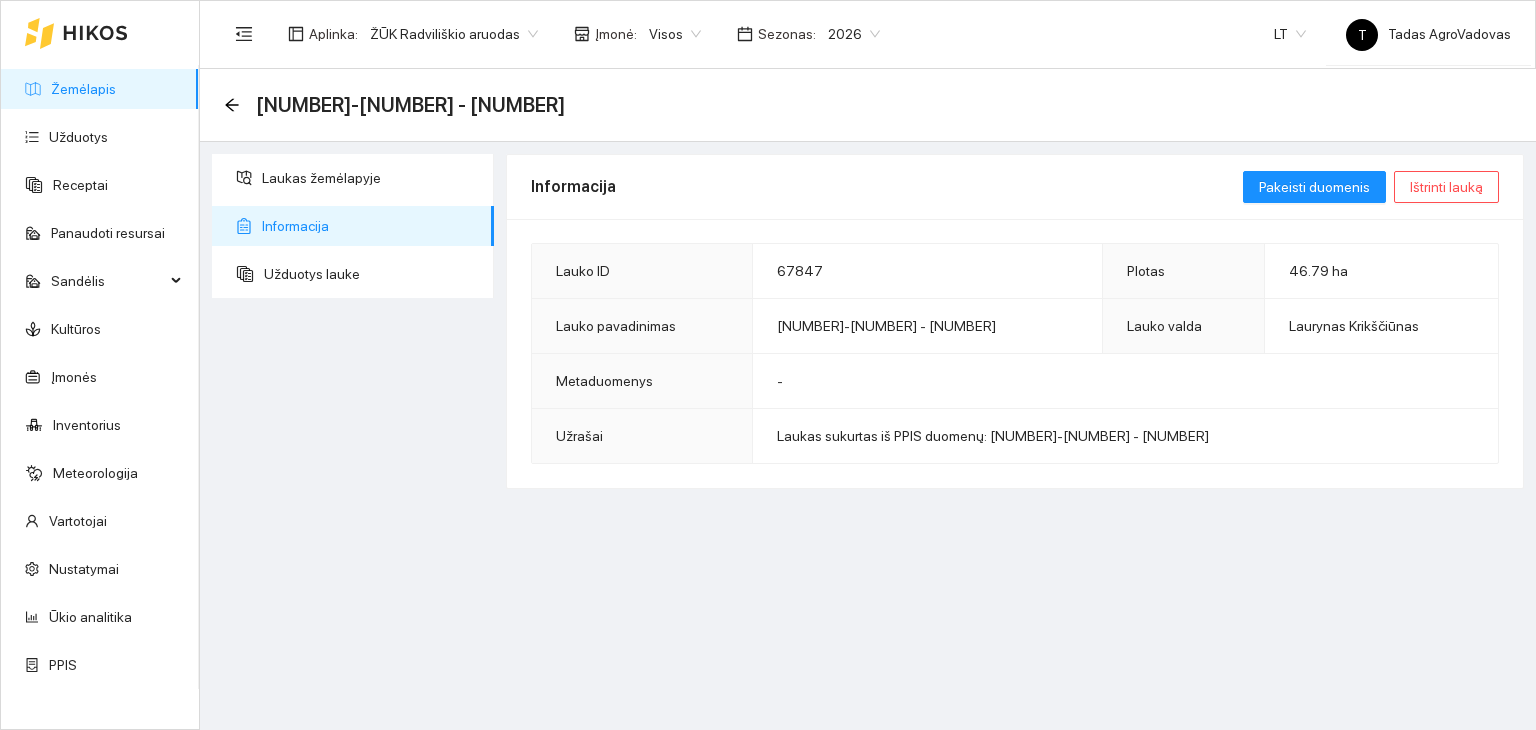 click on "Žemėlapis" at bounding box center [83, 89] 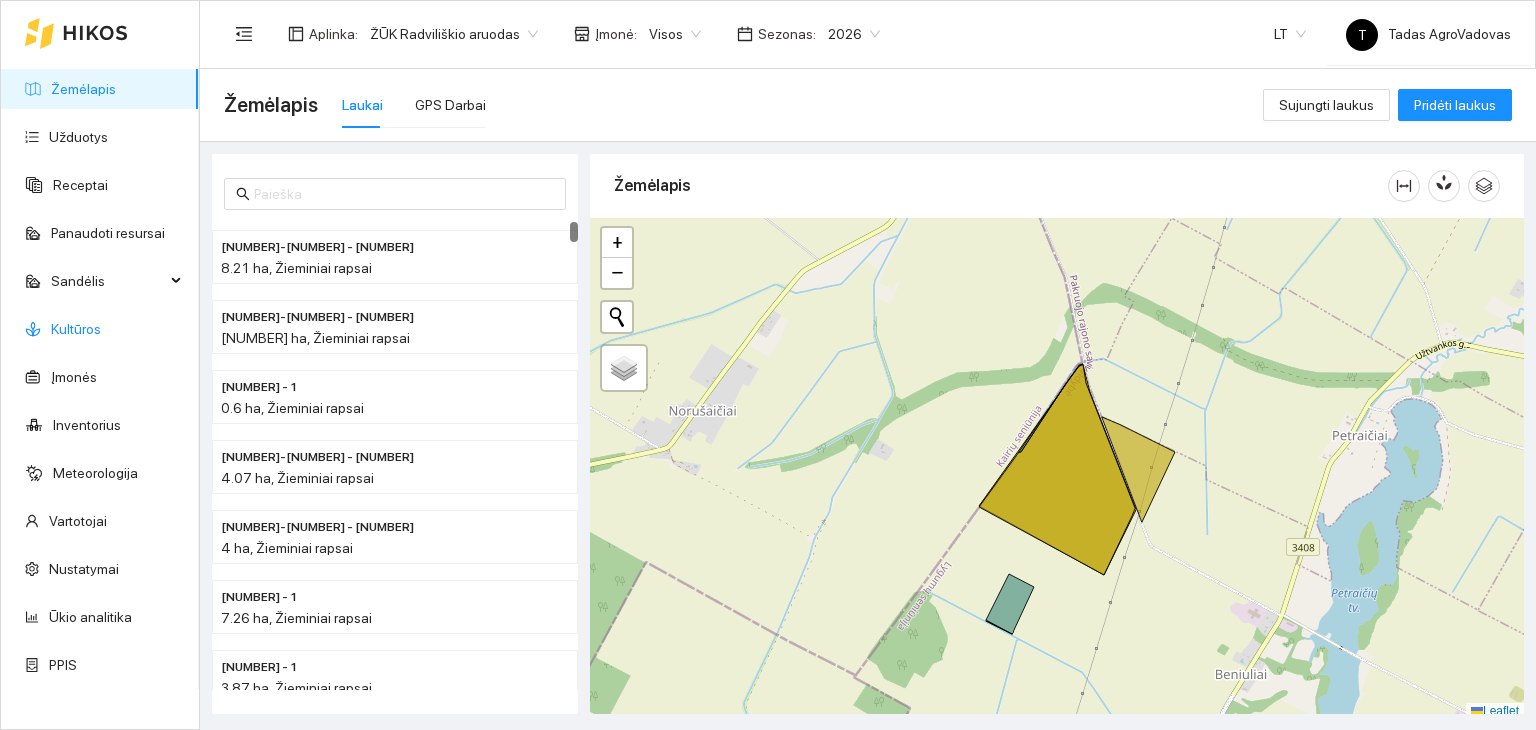 click on "Kultūros" at bounding box center [76, 329] 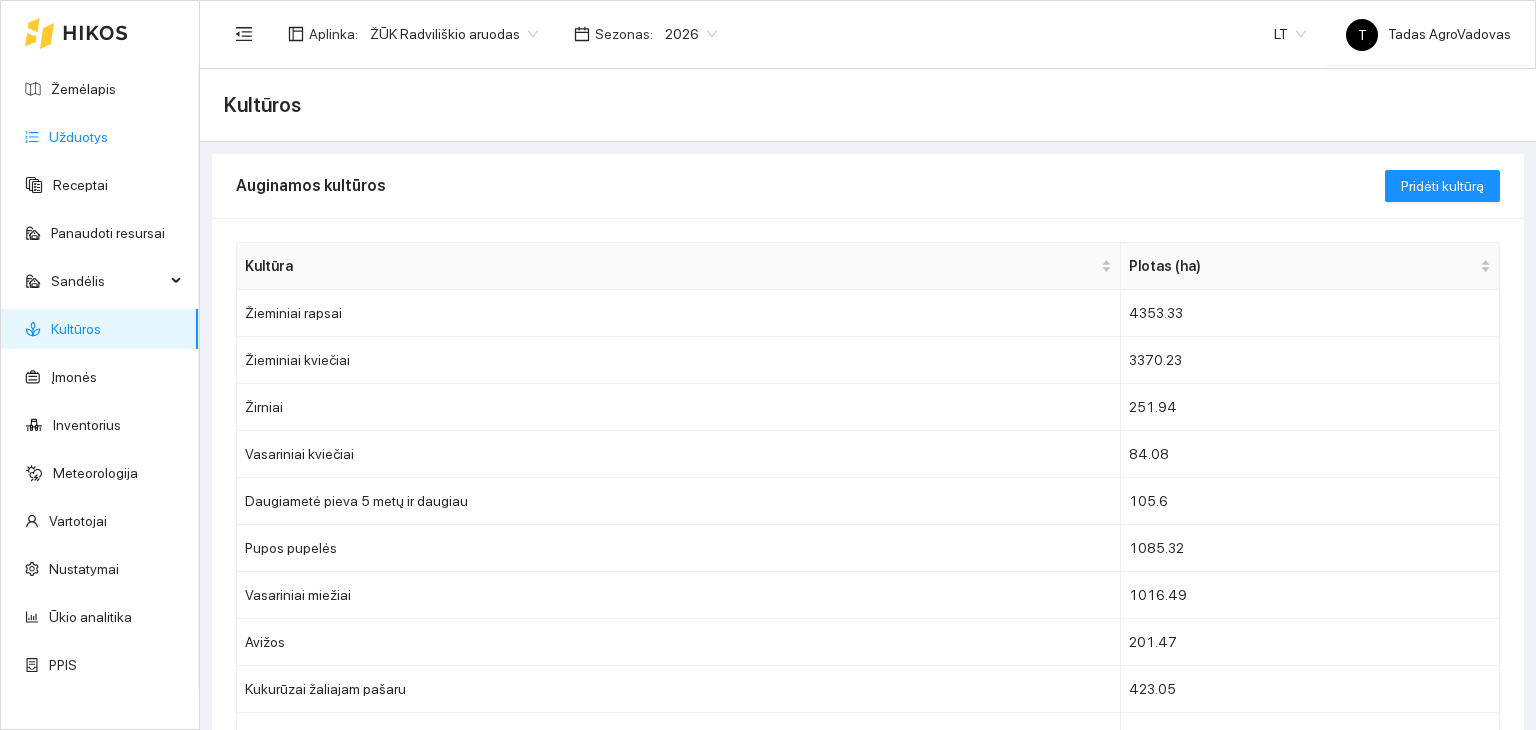 click on "Užduotys" at bounding box center (78, 137) 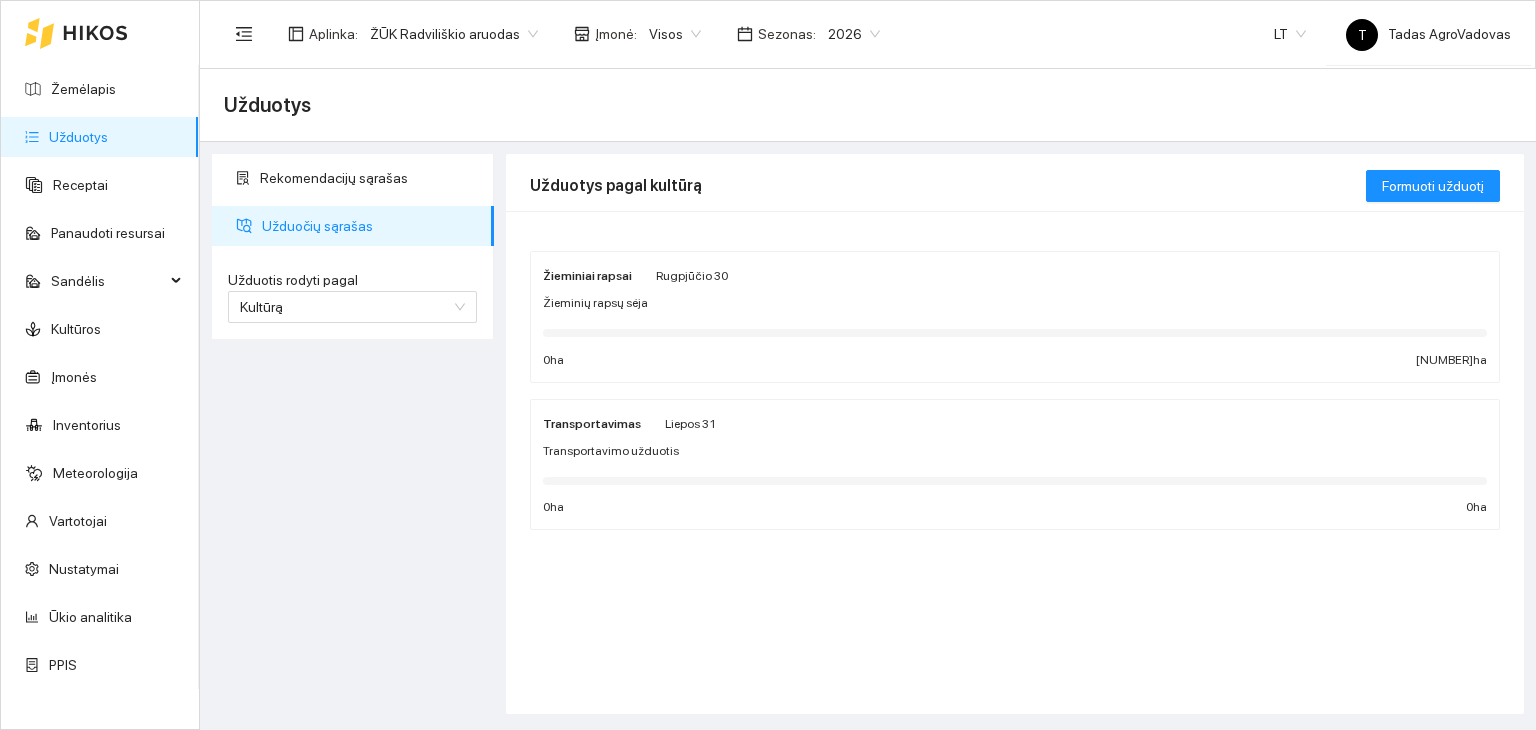 click at bounding box center (1015, 332) 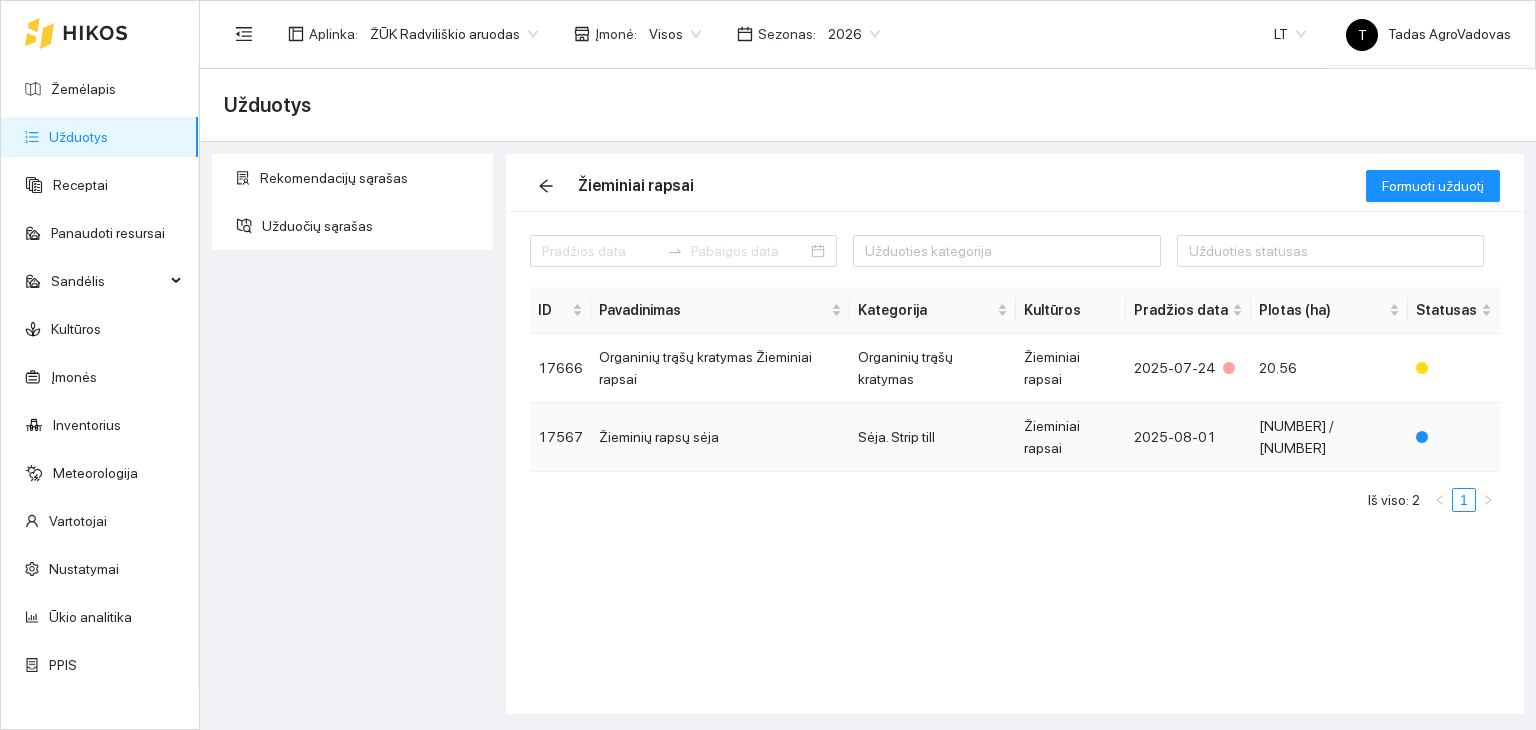 click on "Žieminiai rapsai" at bounding box center (1071, 437) 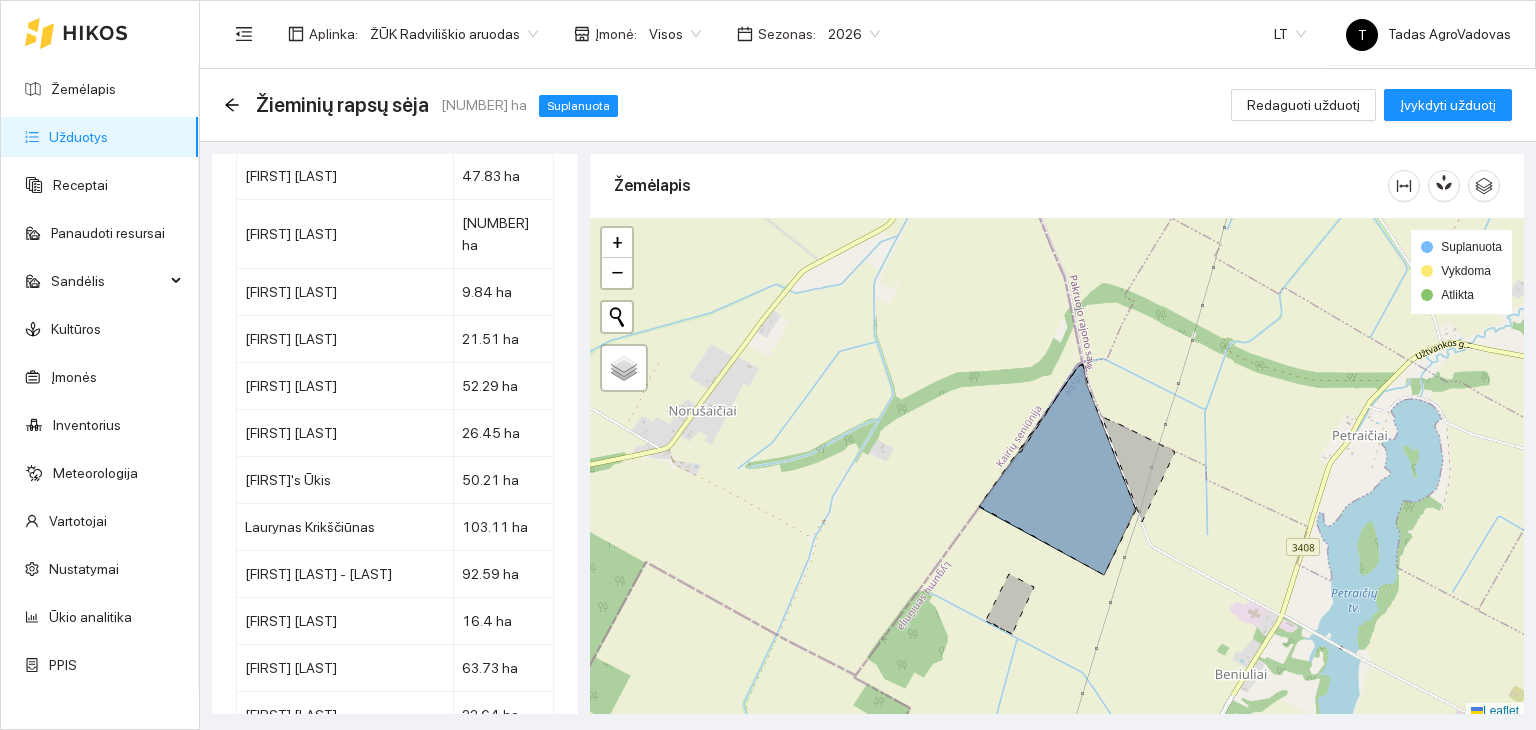 scroll, scrollTop: 9840, scrollLeft: 0, axis: vertical 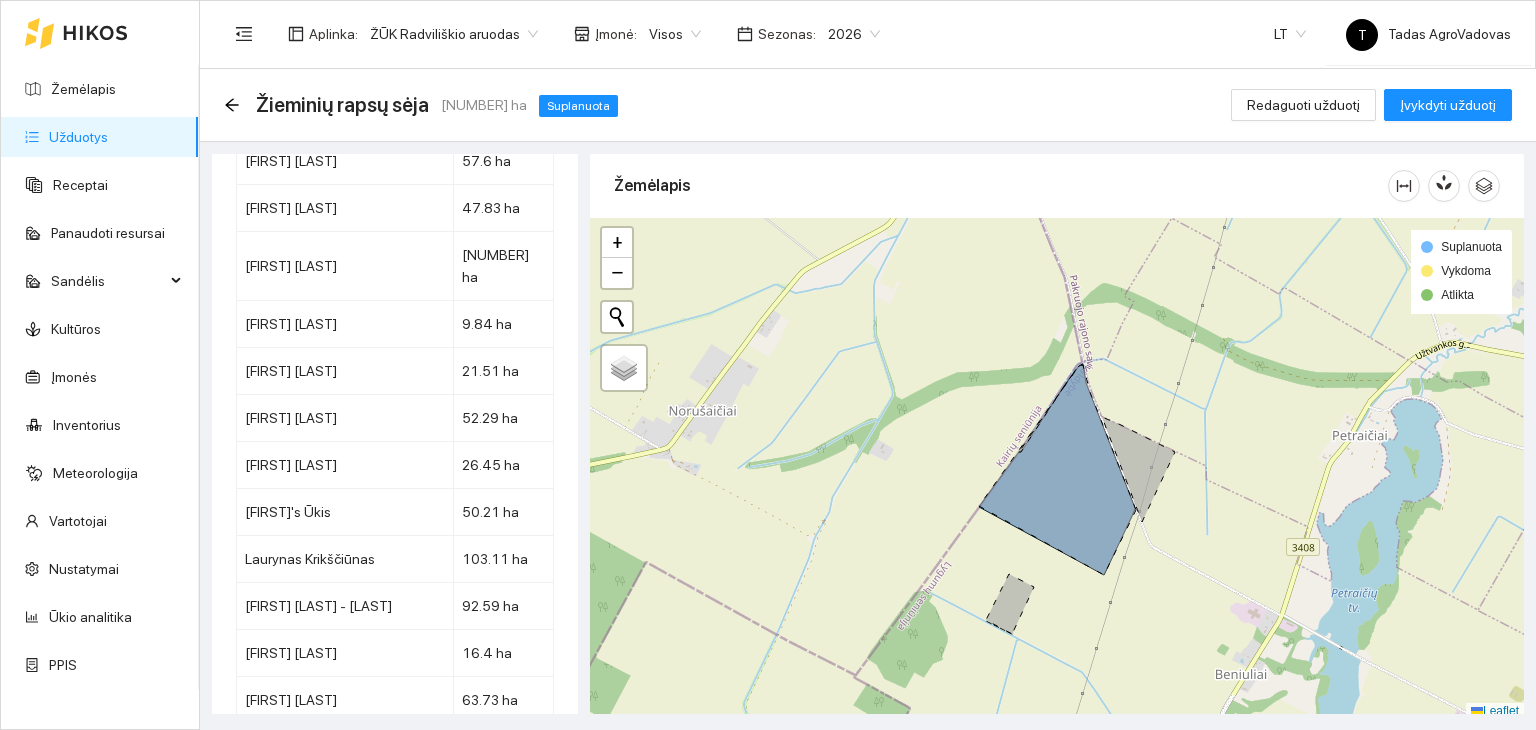 click 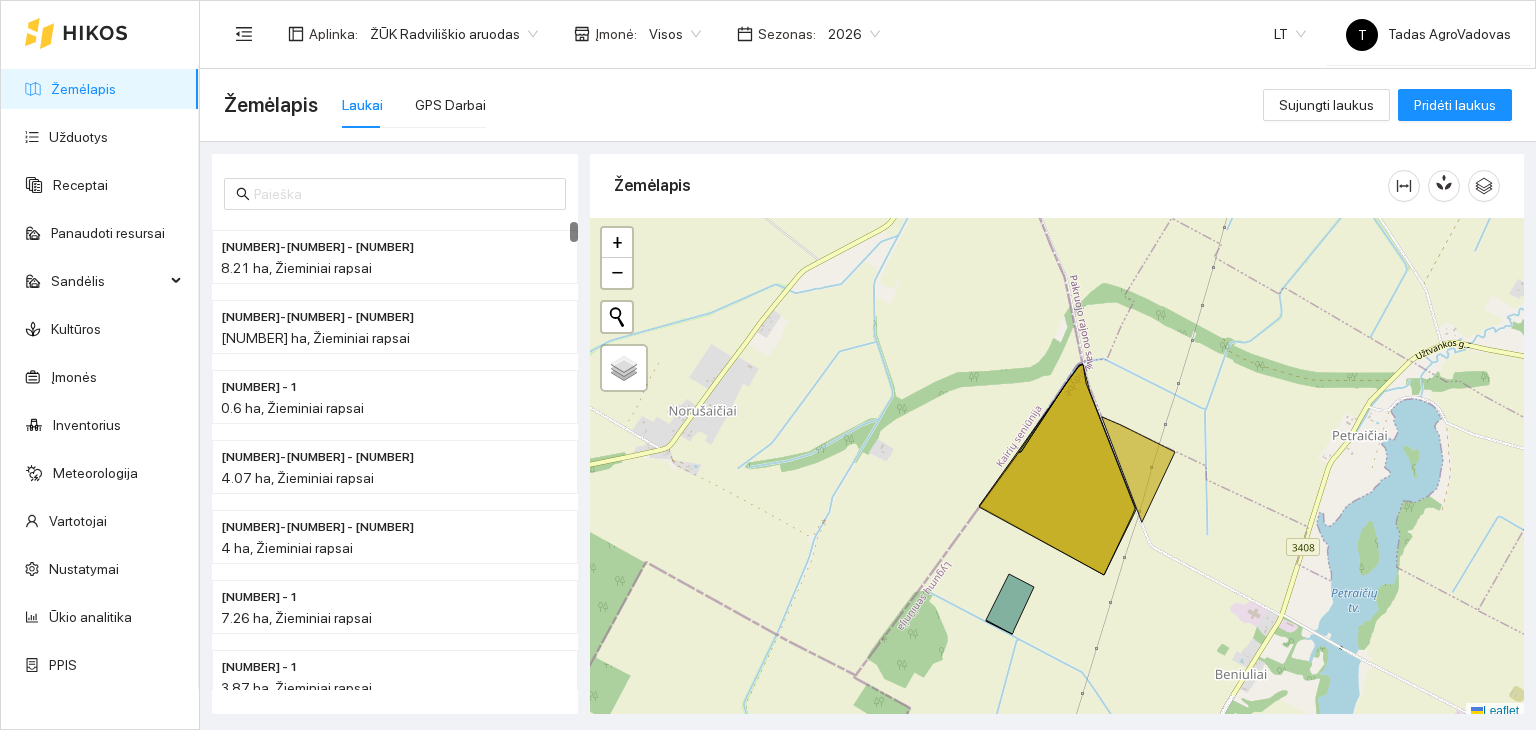 click on "Žemėlapis Užduotys Receptai Panaudoti resursai Sandėlis KultūrosĮmonės Inventorius Meteorologija Vartotojai Nustatymai Ūkio analitika PPIS Aplinka : ŽŪK Radviliškio aruodasĮmonė : Visos Sezonas : 2026 LT T [FIRST] [LAST]   Žemėlapis Laukai GPS Darbai Sujungti laukus Pridėti laukus [NUMBER] - 1 8.21 ha, Žieminiai rapsai [NUMBER] - 4 3.95 ha, Žieminiai rapsai [NUMBER] - 1 0.6 ha, Žieminiai rapsai [NUMBER] - 2 4.07 ha, Žieminiai rapsai [NUMBER] - 2 4 ha, Žieminiai rapsai [NUMBER] - 1 7.26 ha, Žieminiai rapsai [NUMBER] - 1 3.87 ha, Žieminiai rapsai [NUMBER] - 1 2.15 ha, Žieminiai kviečiai Žemėlapis" at bounding box center (768, 365) 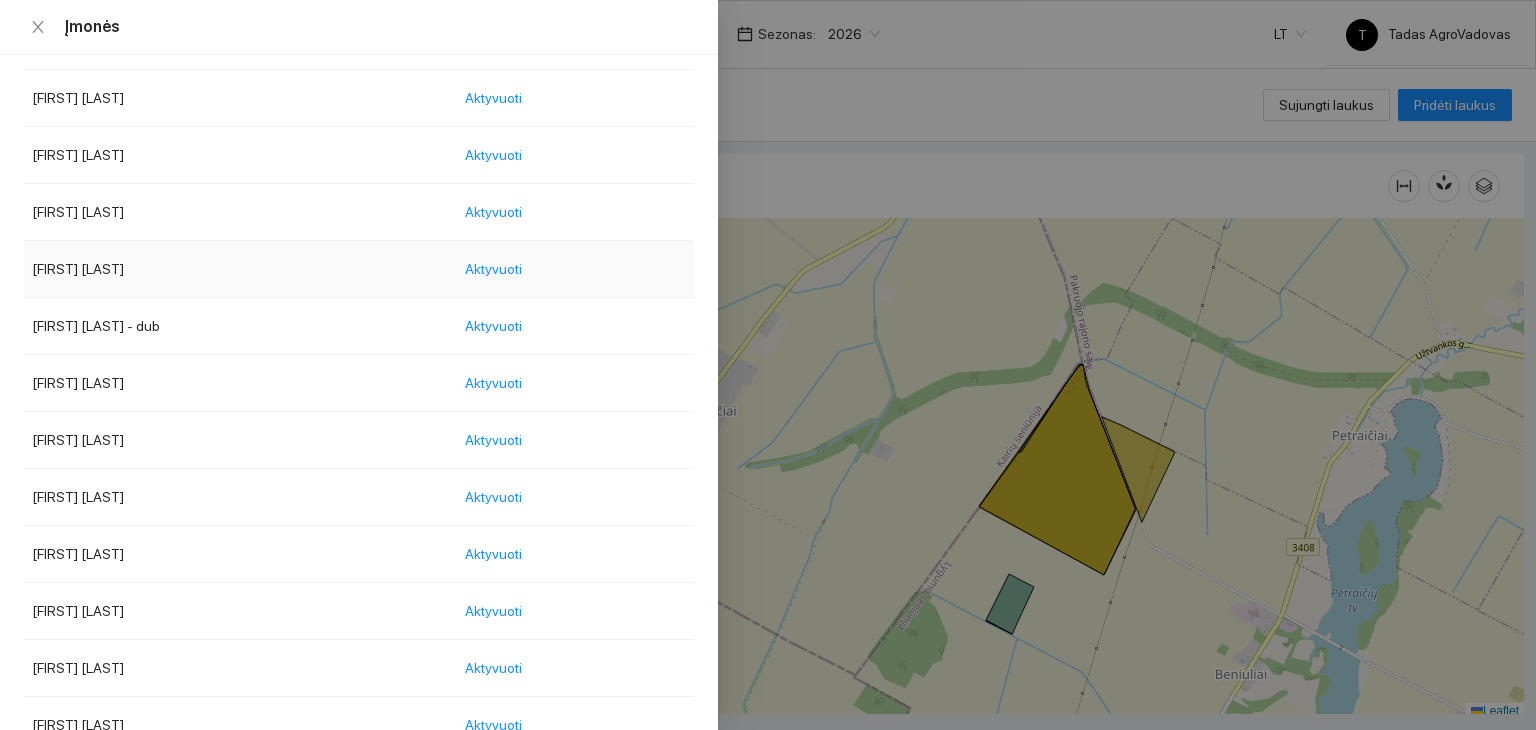 scroll, scrollTop: 900, scrollLeft: 0, axis: vertical 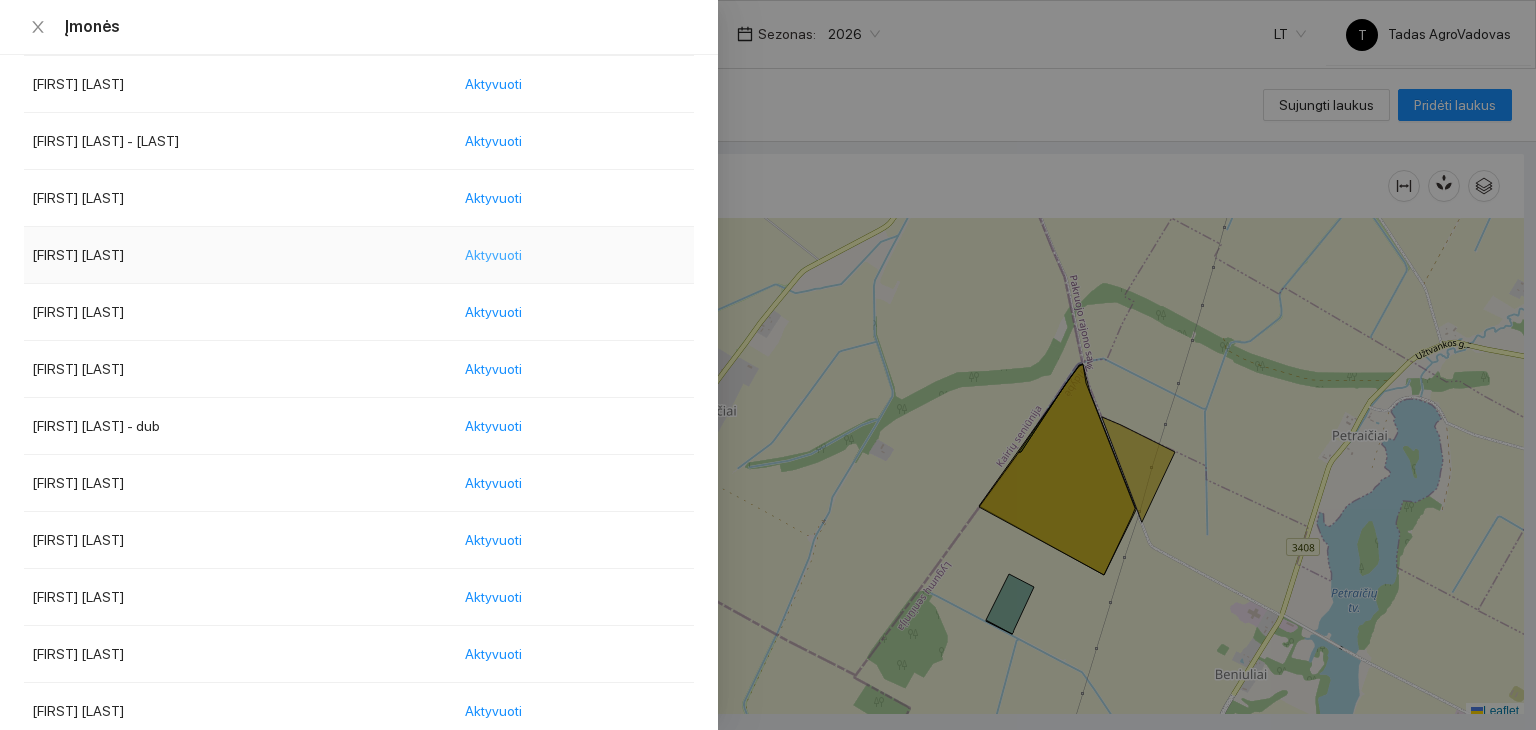 click on "Aktyvuoti" at bounding box center (493, 255) 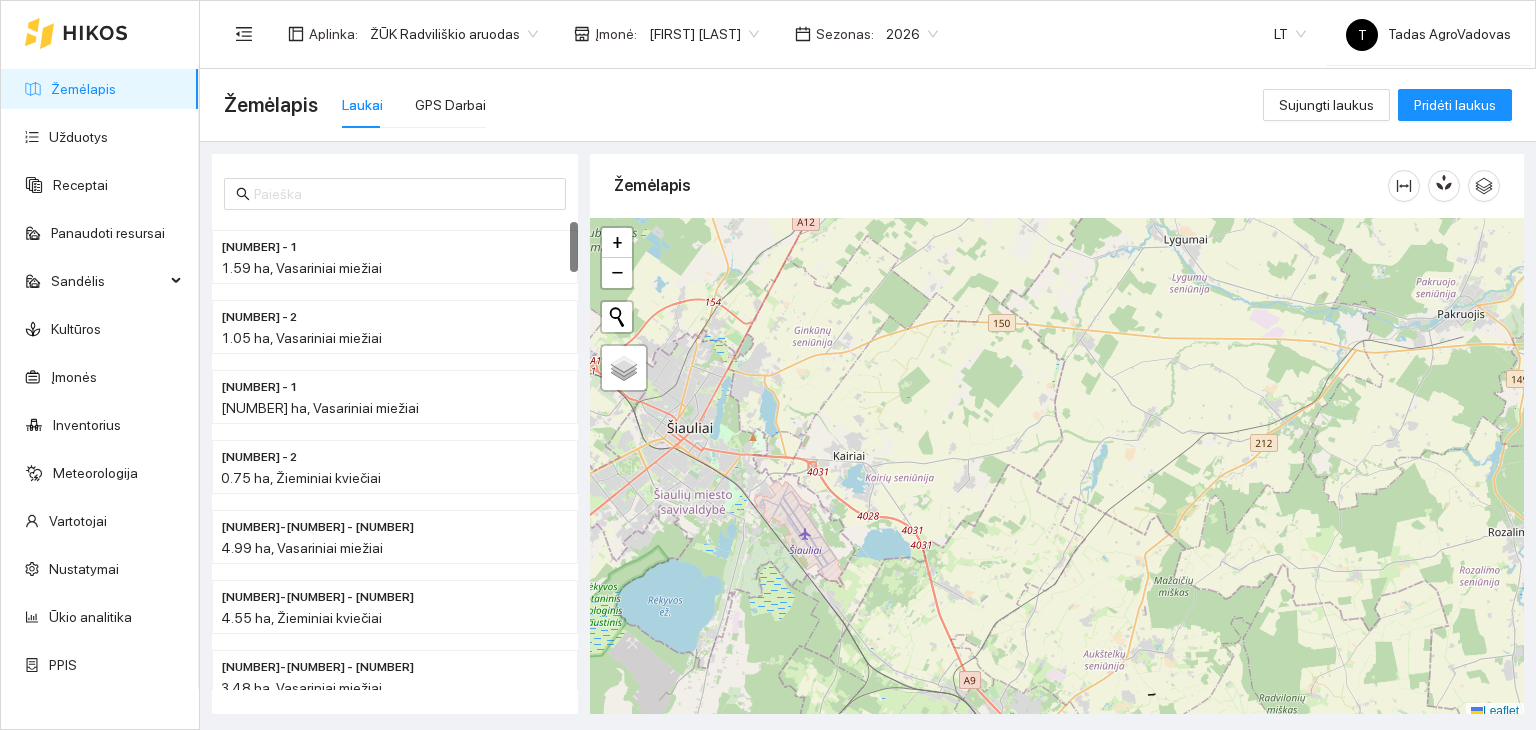 scroll, scrollTop: 5, scrollLeft: 0, axis: vertical 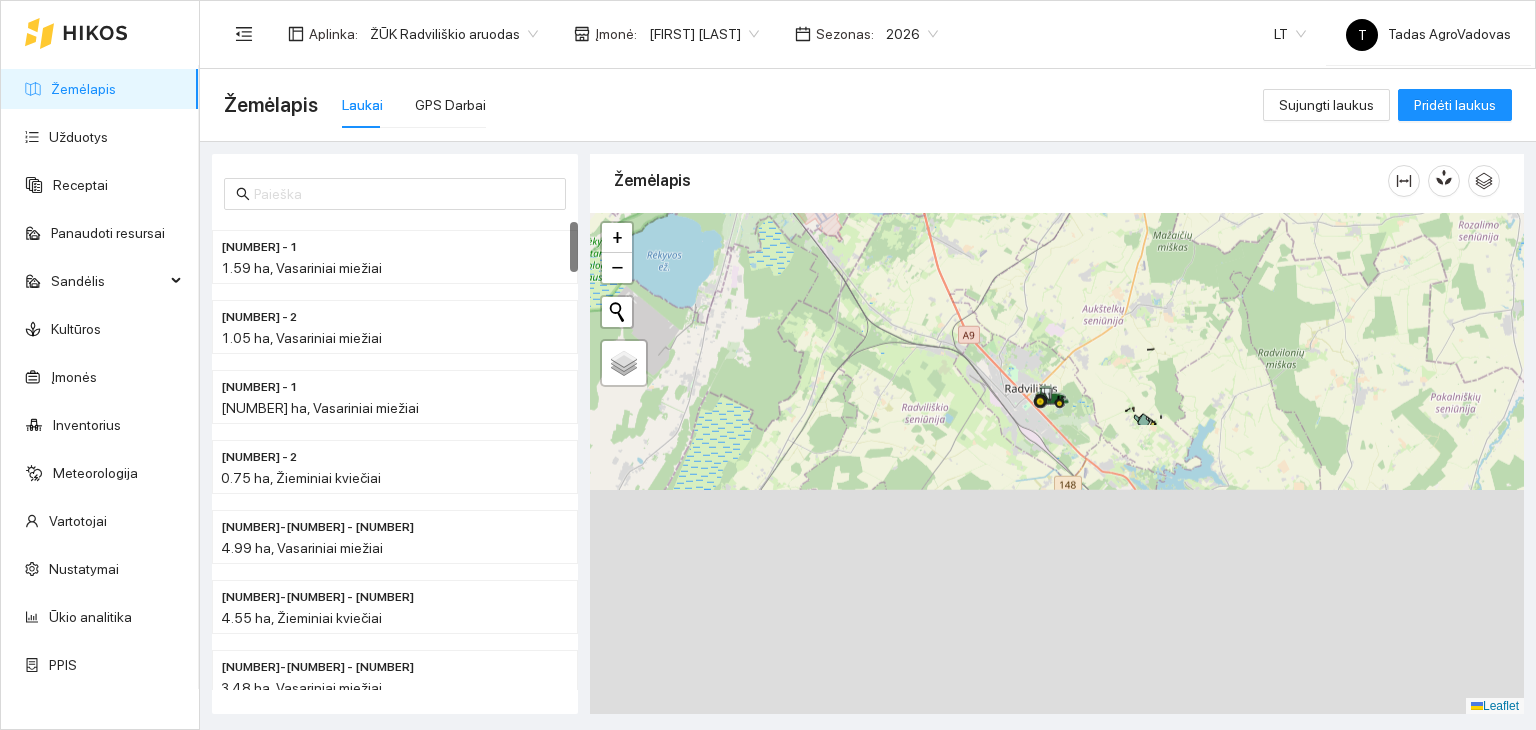 drag, startPoint x: 972, startPoint y: 557, endPoint x: 968, endPoint y: 209, distance: 348.02298 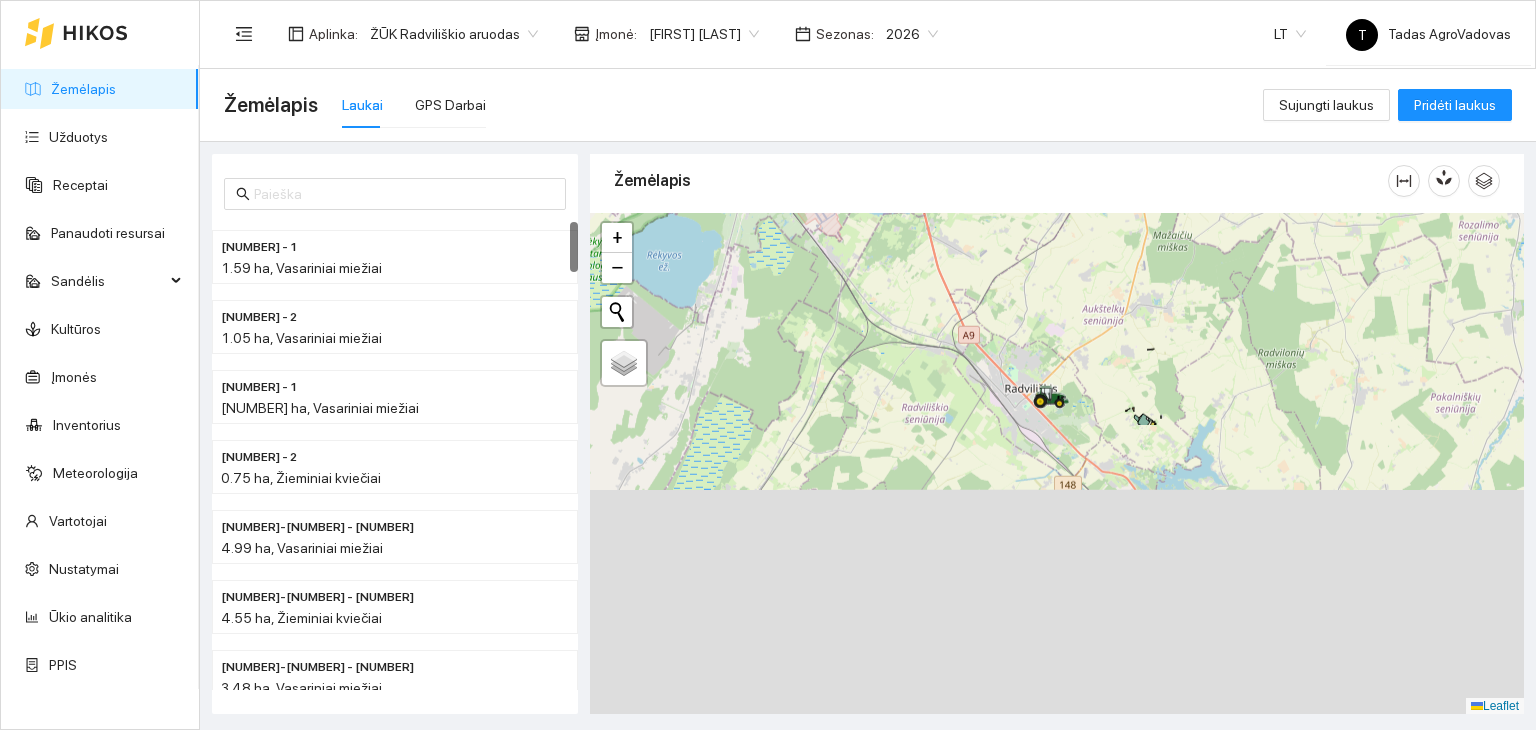click on "Žemėlapis
+ −   Nieko nerasta. Bandykite dar kartą.  Žemėlapis  Palydovas  Leaflet Kraunami duomenys..." at bounding box center (1057, 429) 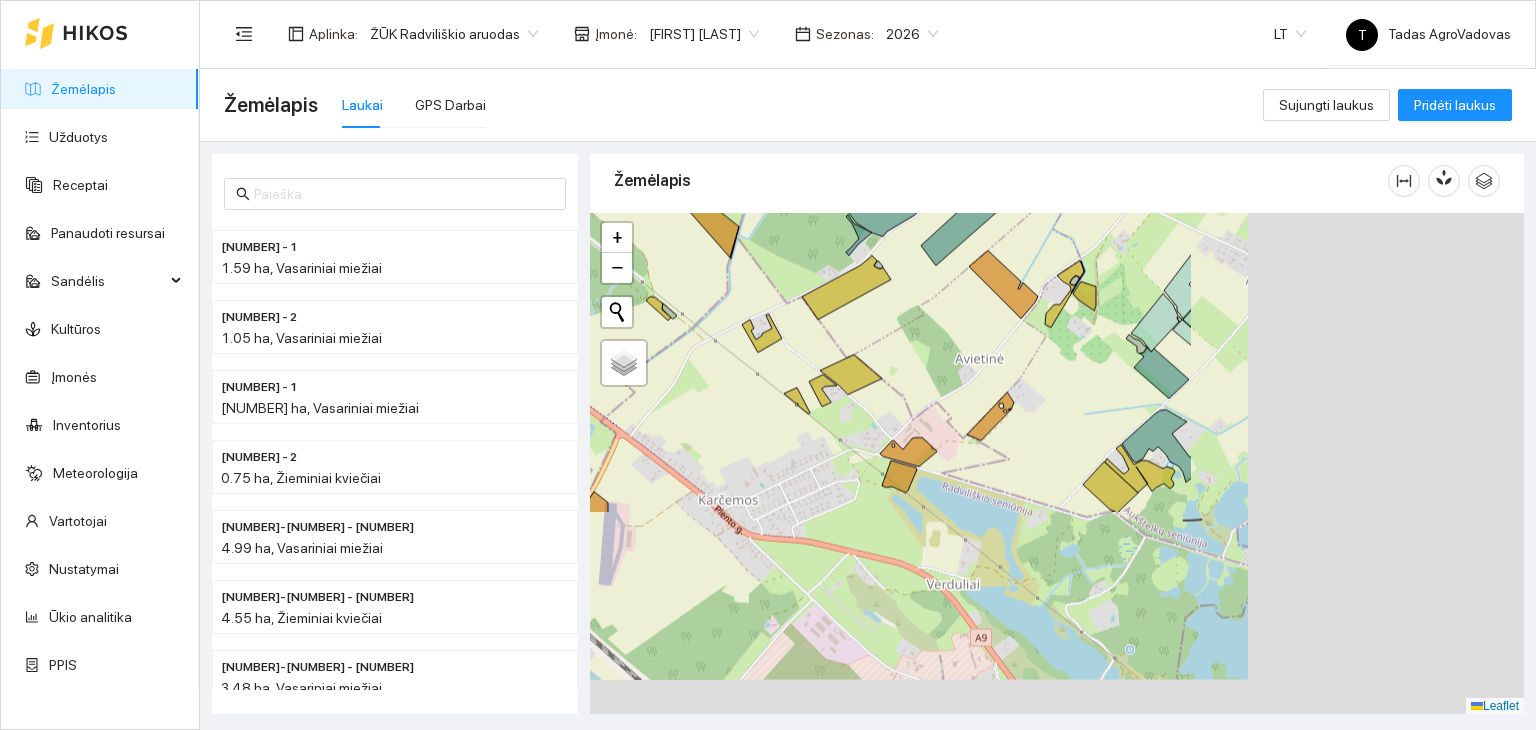 drag, startPoint x: 1461, startPoint y: 615, endPoint x: 1034, endPoint y: 362, distance: 496.3245 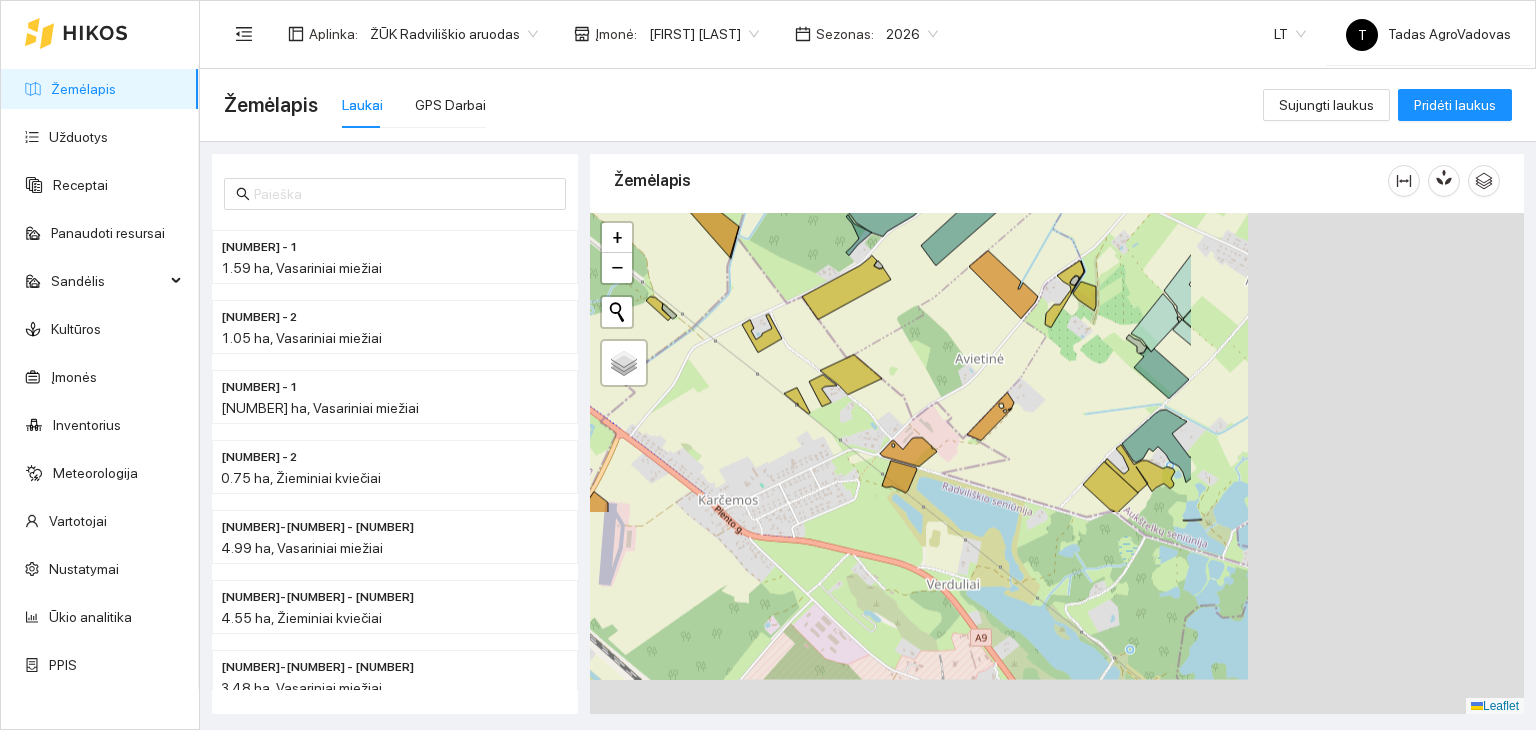 click on "+ −   Nieko nerasta. Bandykite dar kartą.  Žemėlapis  Palydovas  Leaflet" at bounding box center [1057, 464] 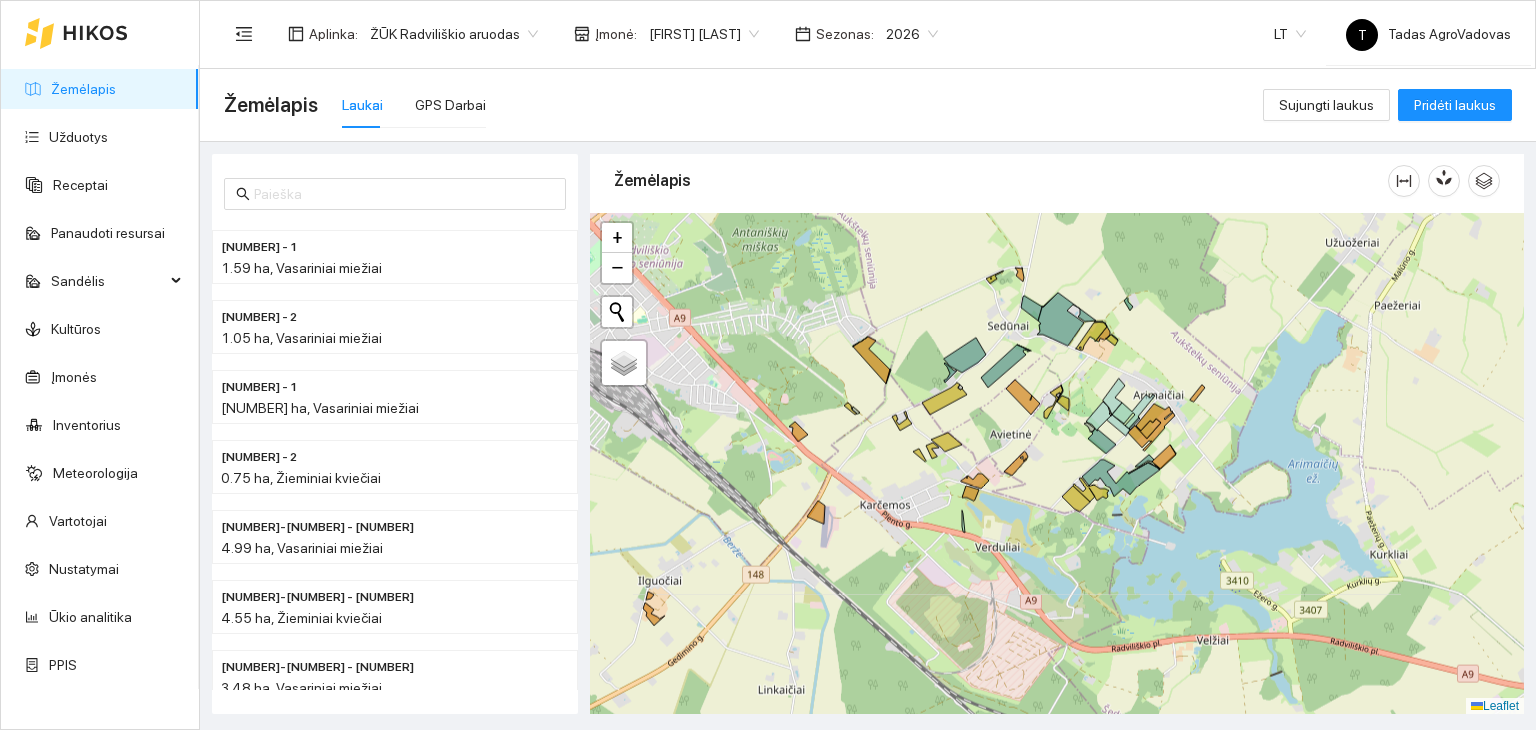 drag, startPoint x: 1259, startPoint y: 341, endPoint x: 1289, endPoint y: 506, distance: 167.7051 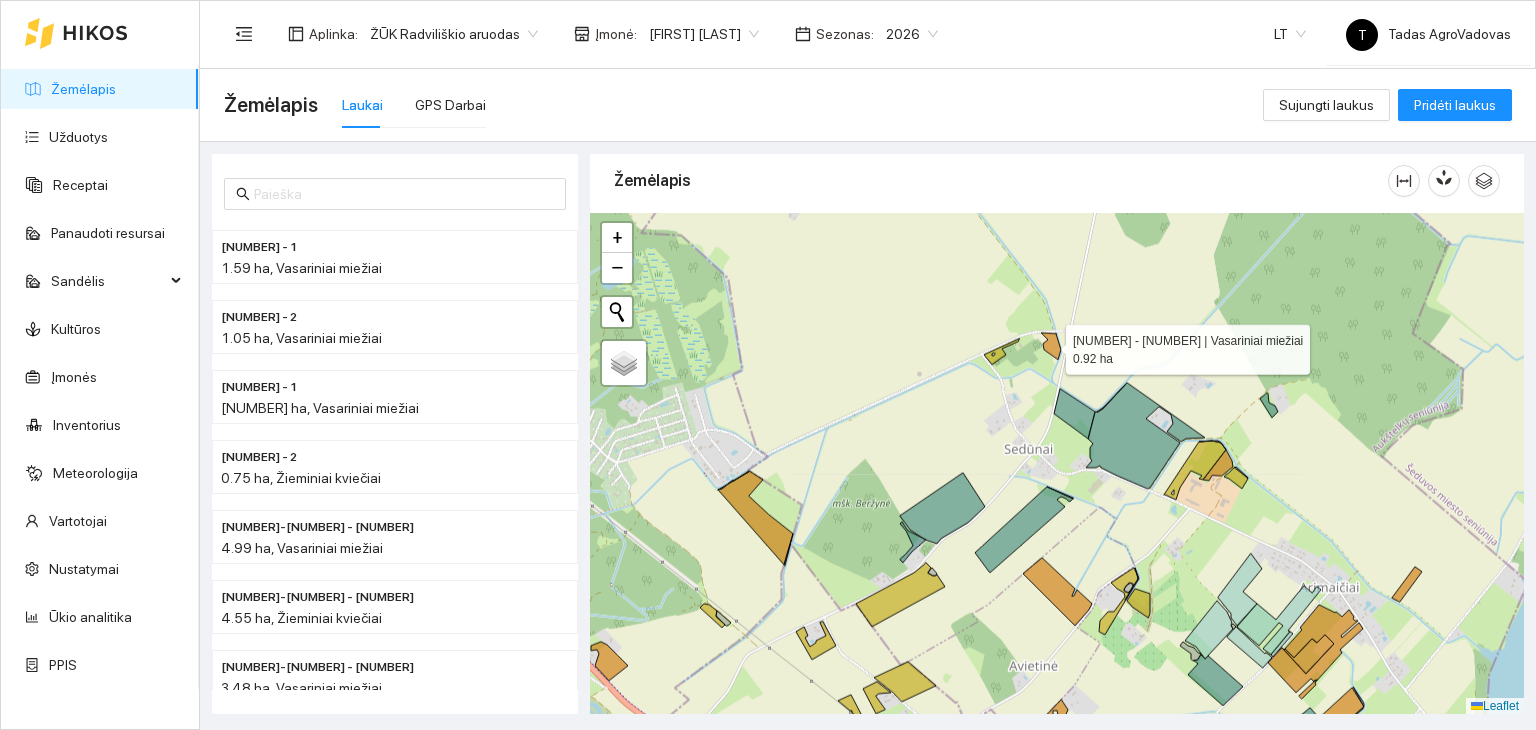 click 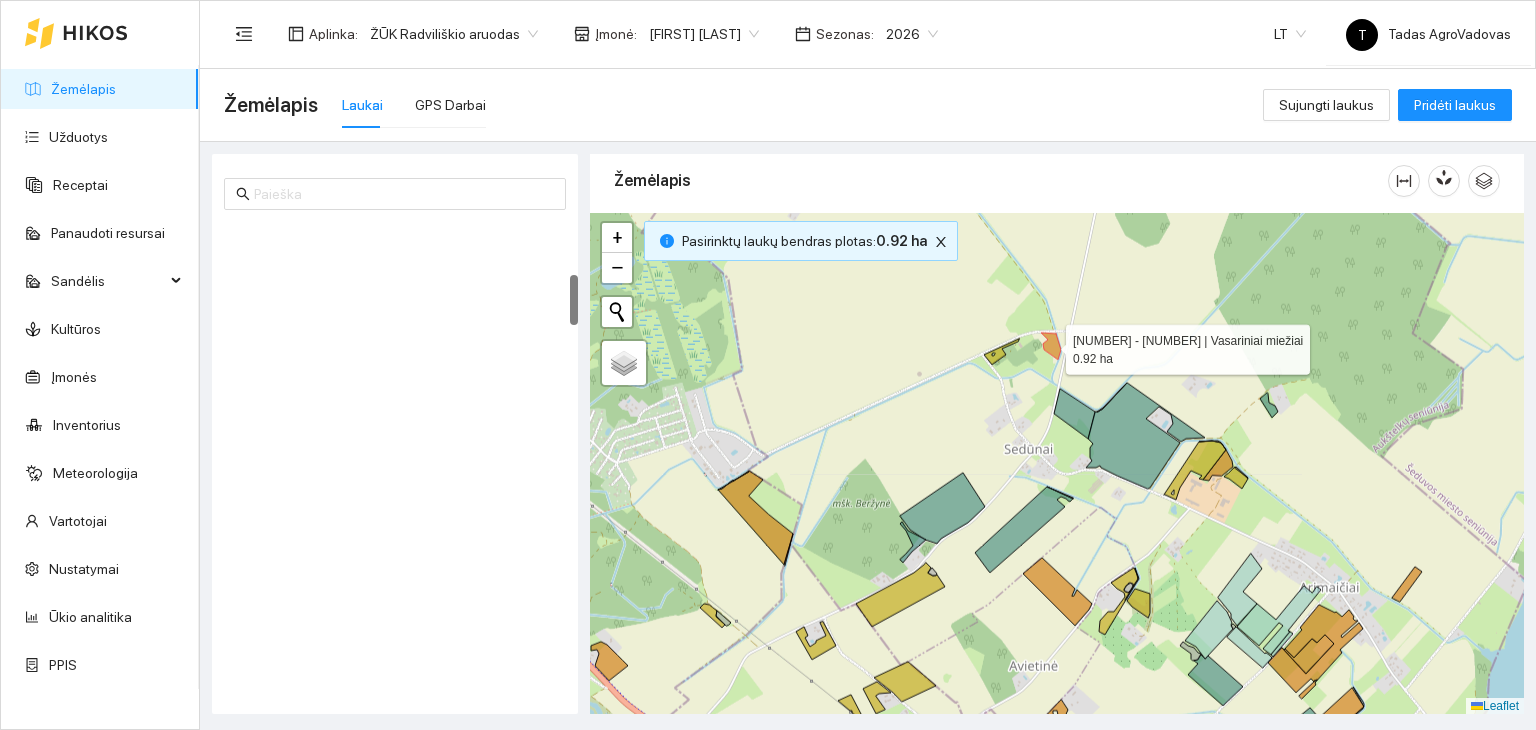 scroll, scrollTop: 490, scrollLeft: 0, axis: vertical 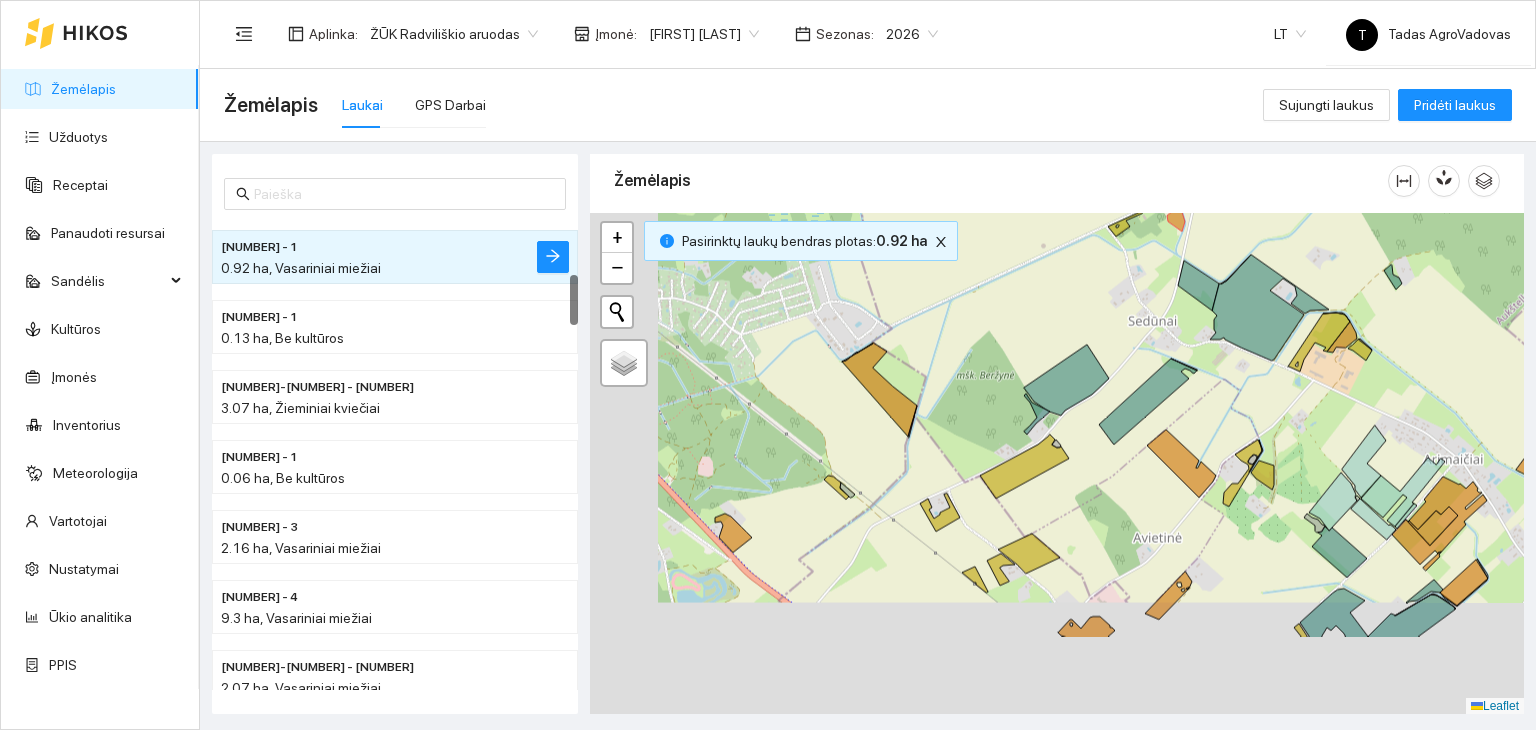 drag, startPoint x: 787, startPoint y: 593, endPoint x: 911, endPoint y: 465, distance: 178.21335 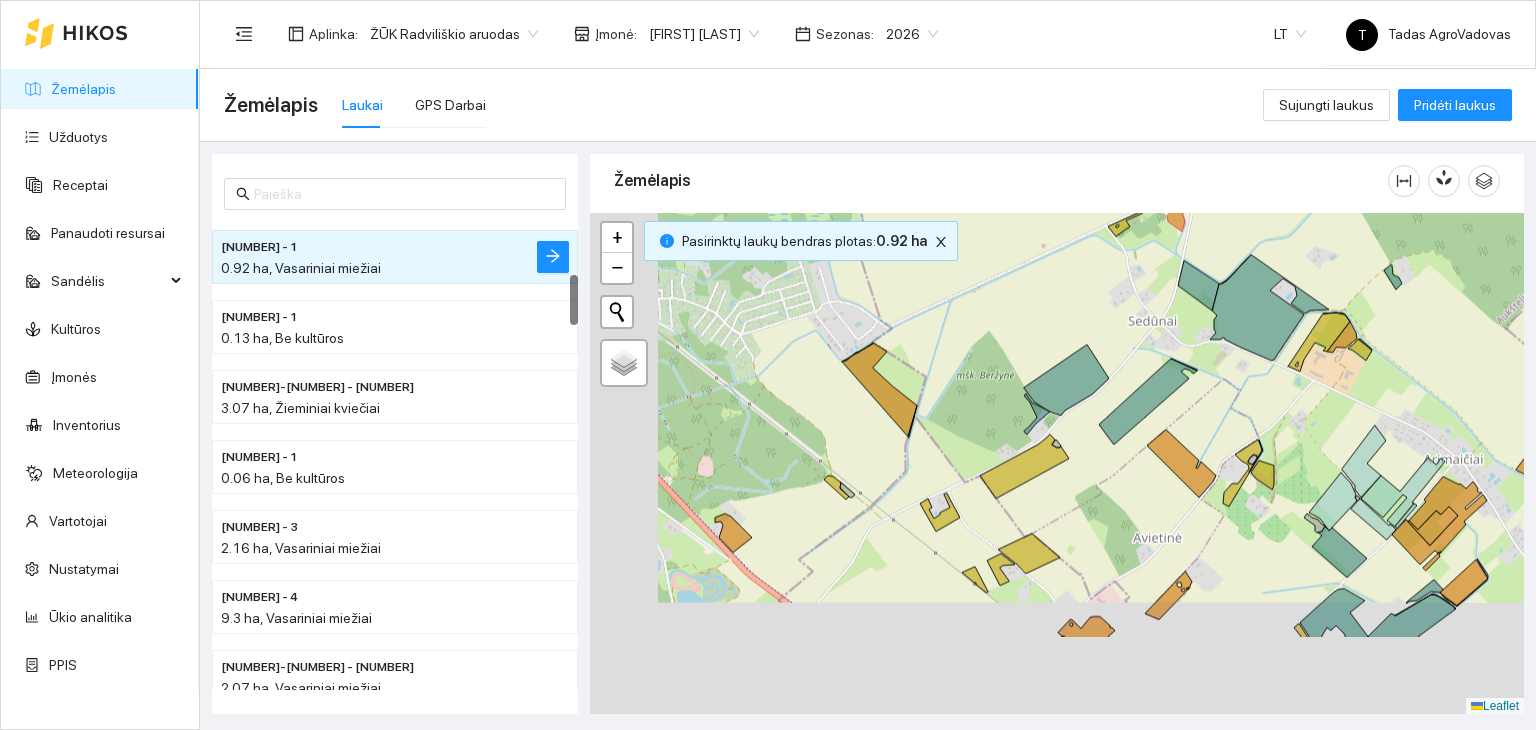 click on "+ −   Nieko nerasta. Bandykite dar kartą.  Žemėlapis  Palydovas  Leaflet" at bounding box center [1057, 464] 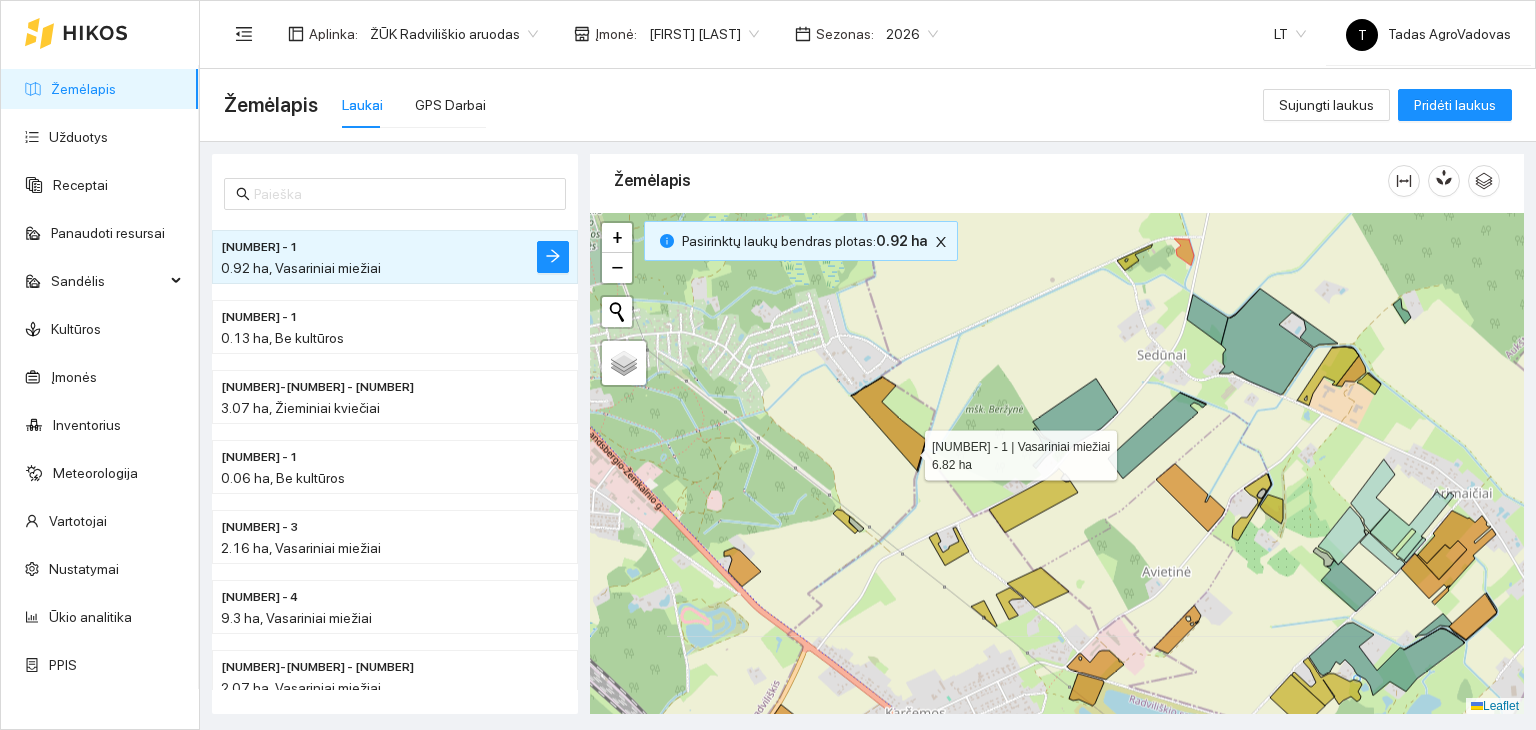 click 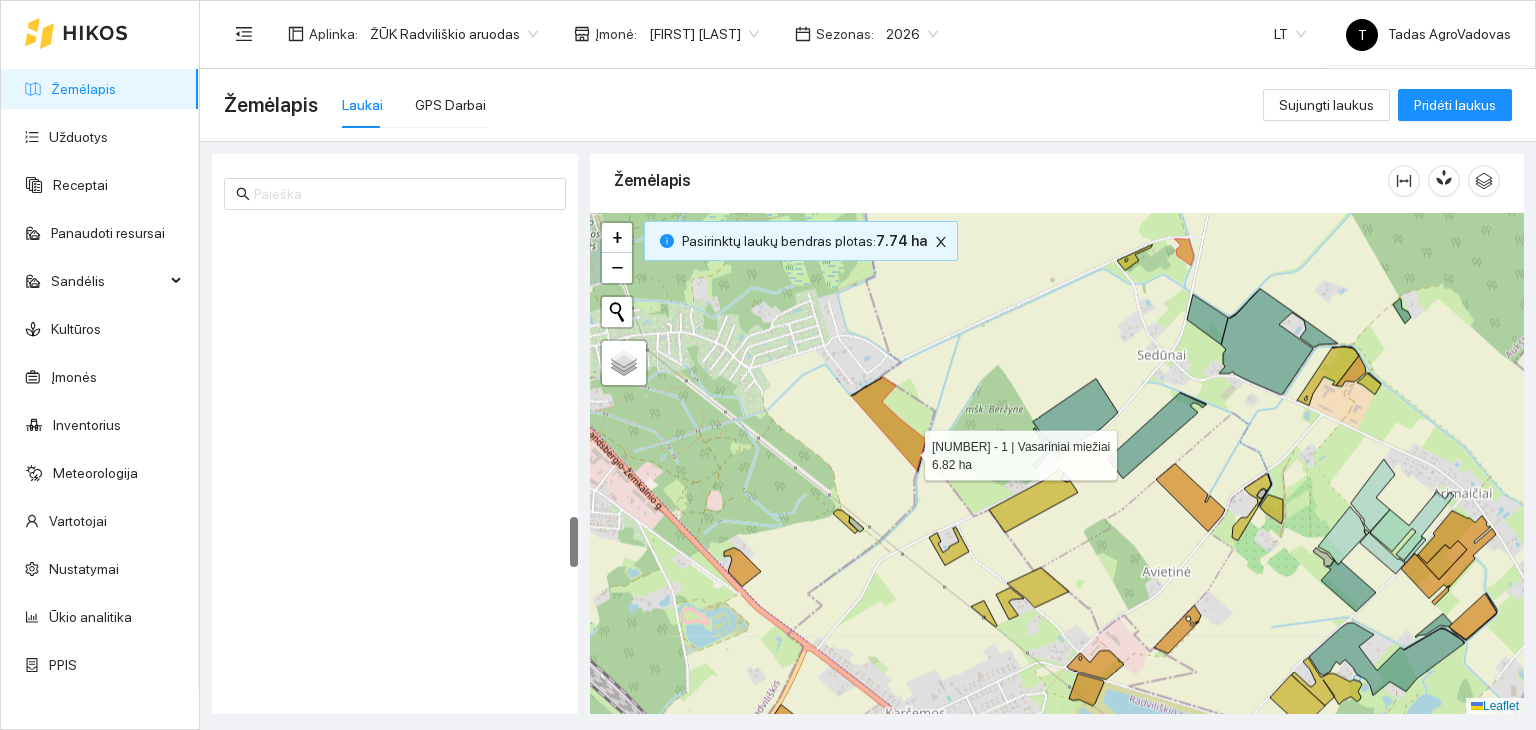 scroll, scrollTop: 2725, scrollLeft: 0, axis: vertical 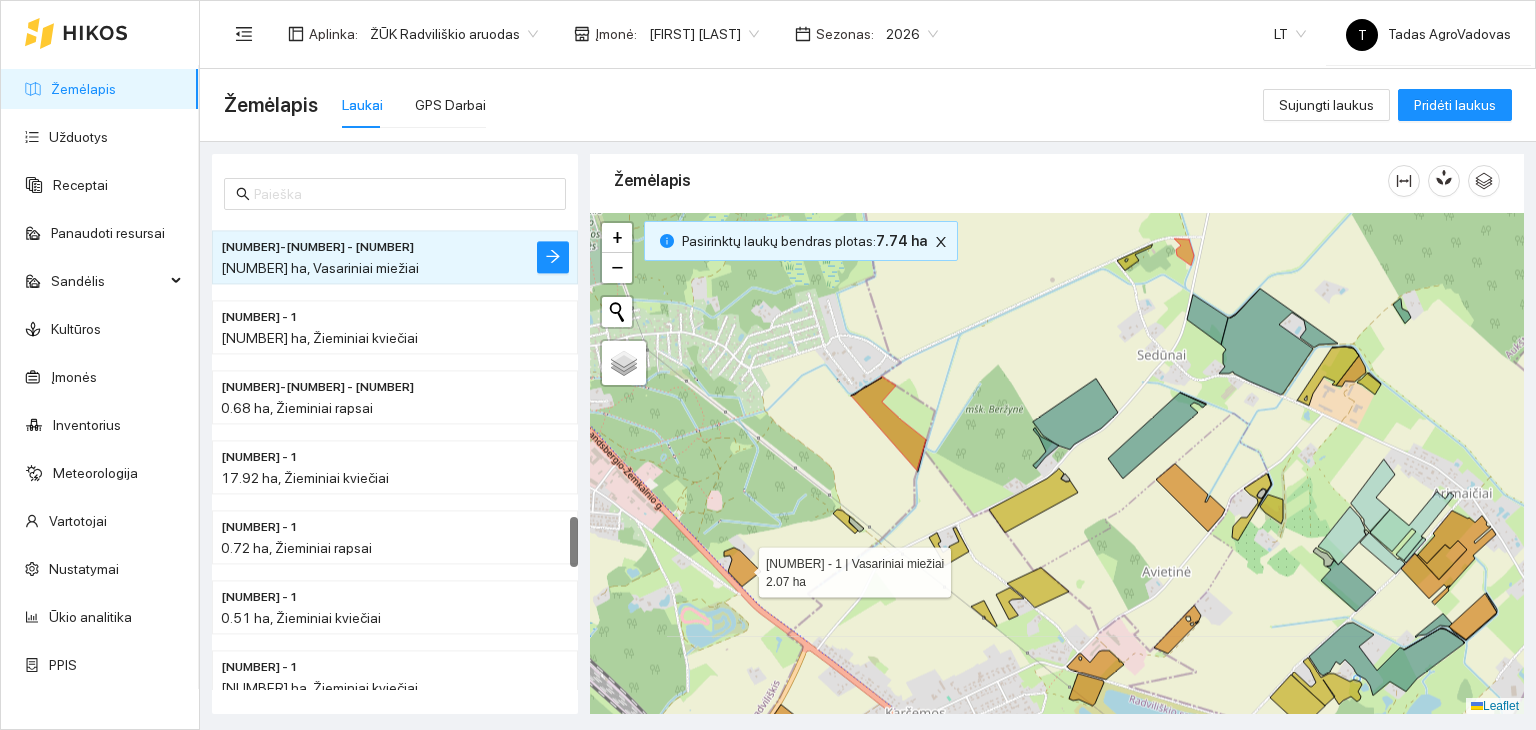 click 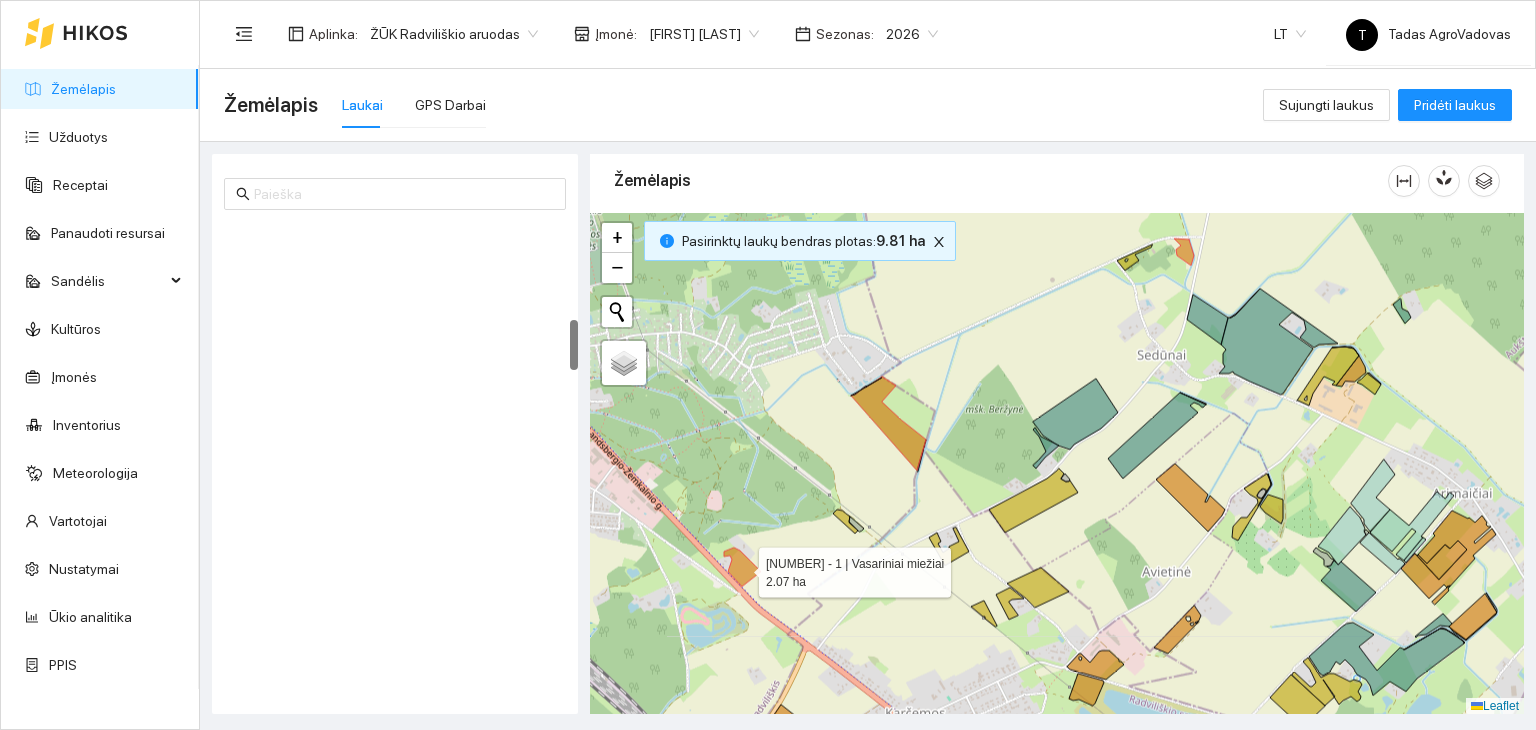 scroll, scrollTop: 910, scrollLeft: 0, axis: vertical 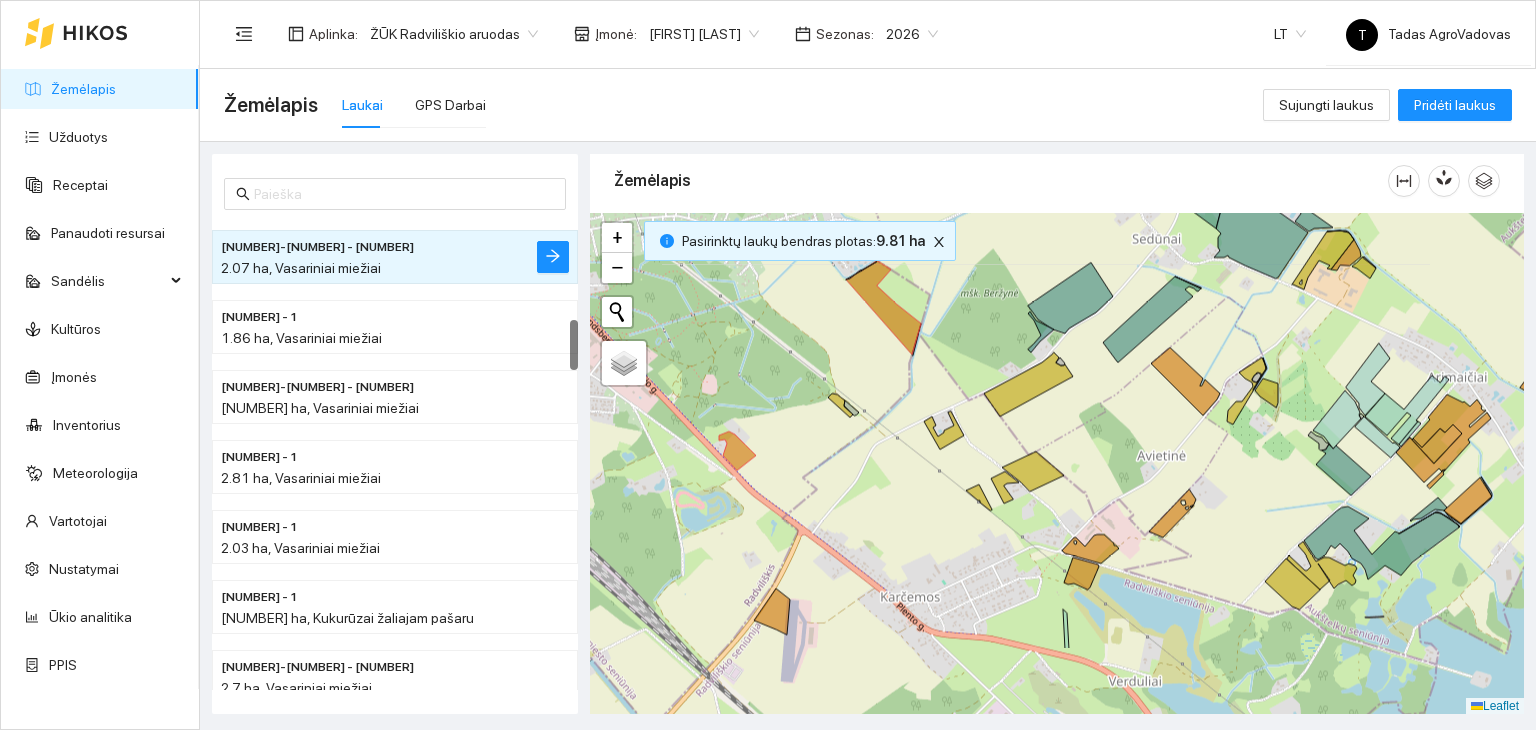 drag, startPoint x: 895, startPoint y: 651, endPoint x: 890, endPoint y: 526, distance: 125.09996 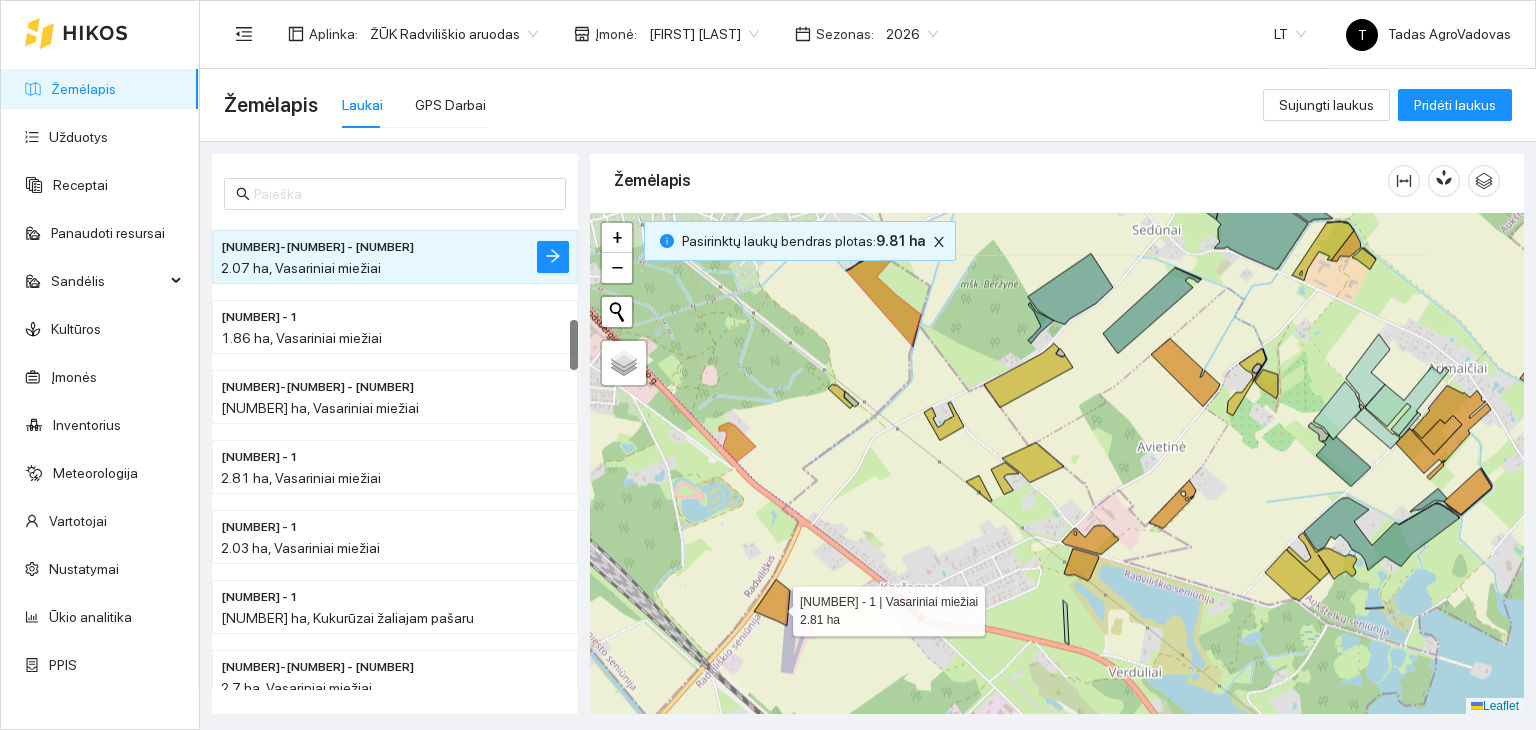 click 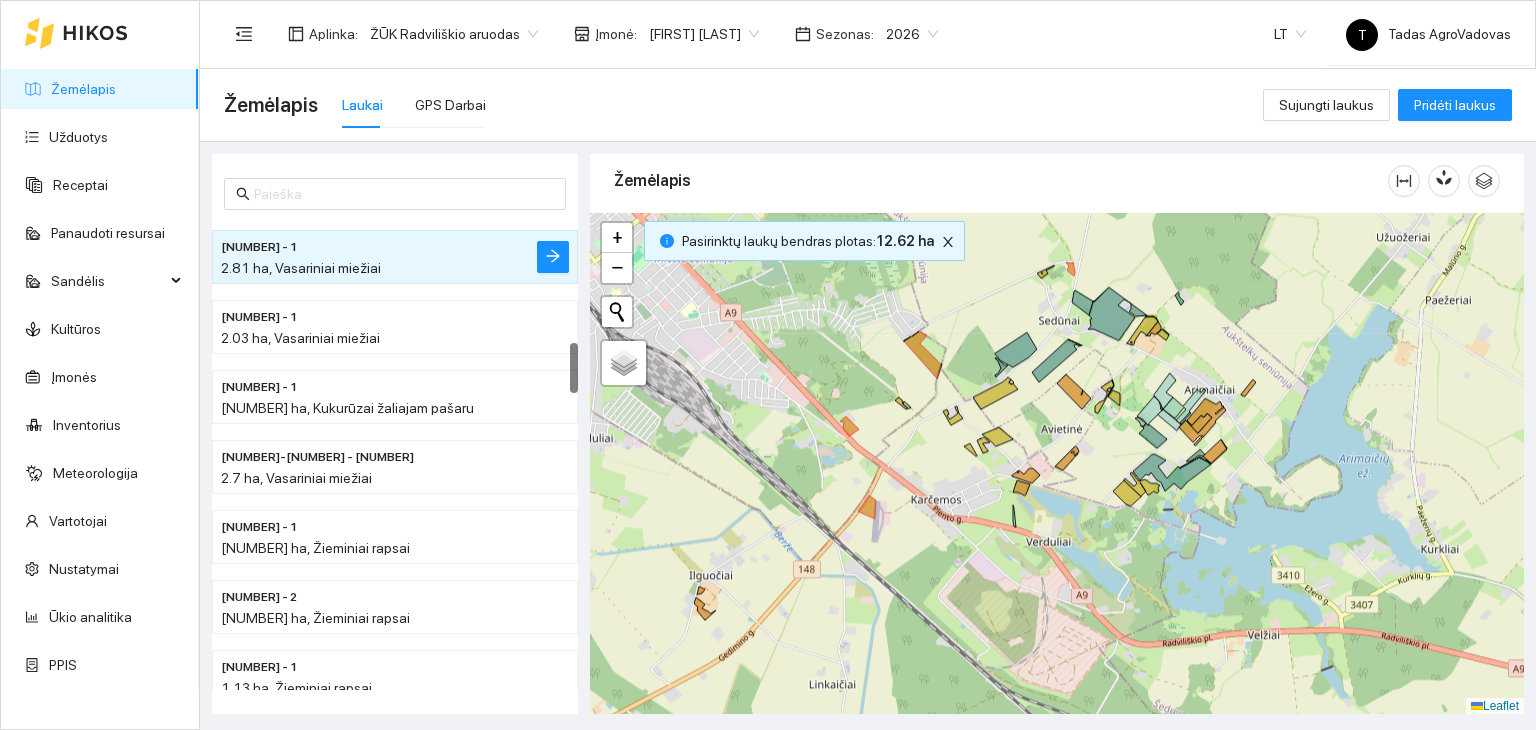 drag, startPoint x: 861, startPoint y: 639, endPoint x: 907, endPoint y: 529, distance: 119.230865 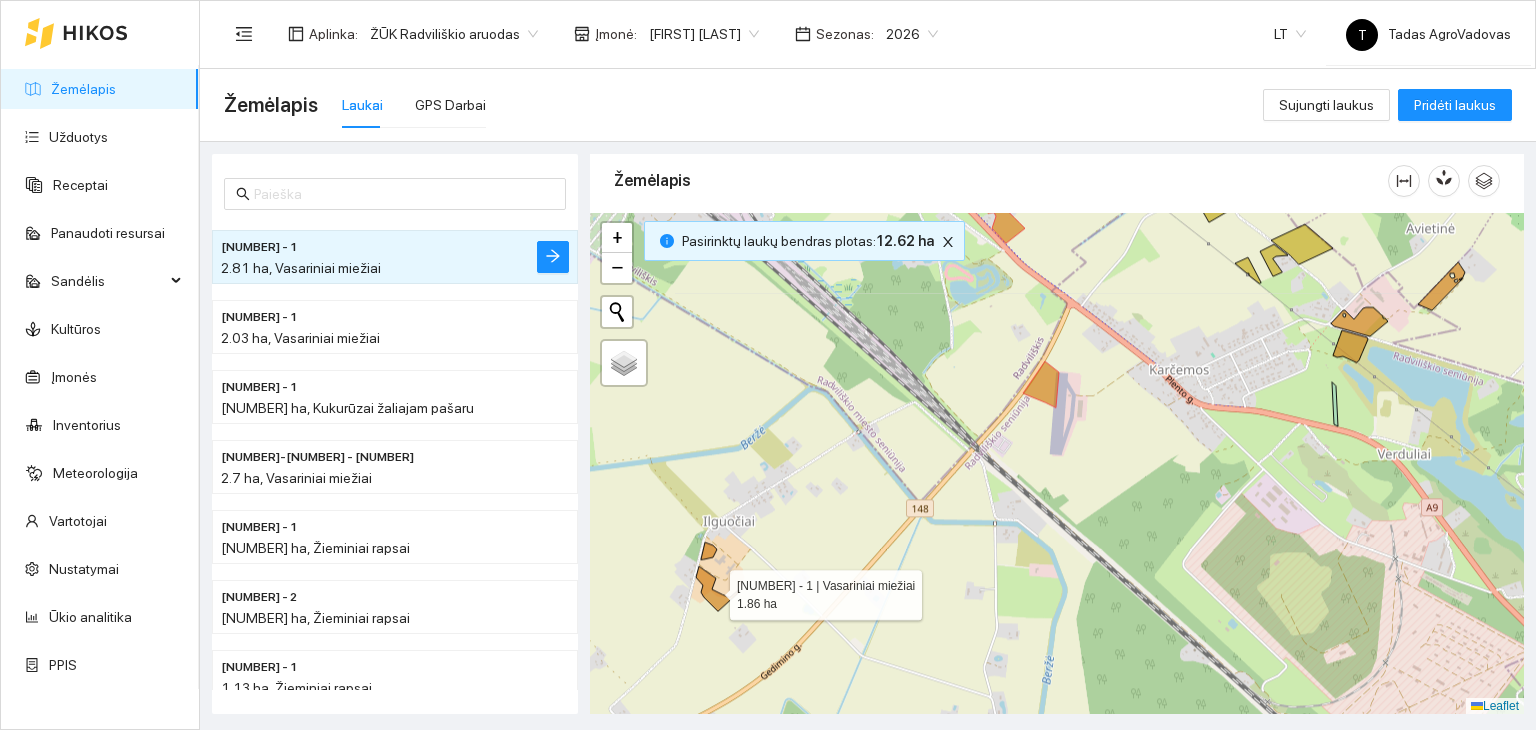 click 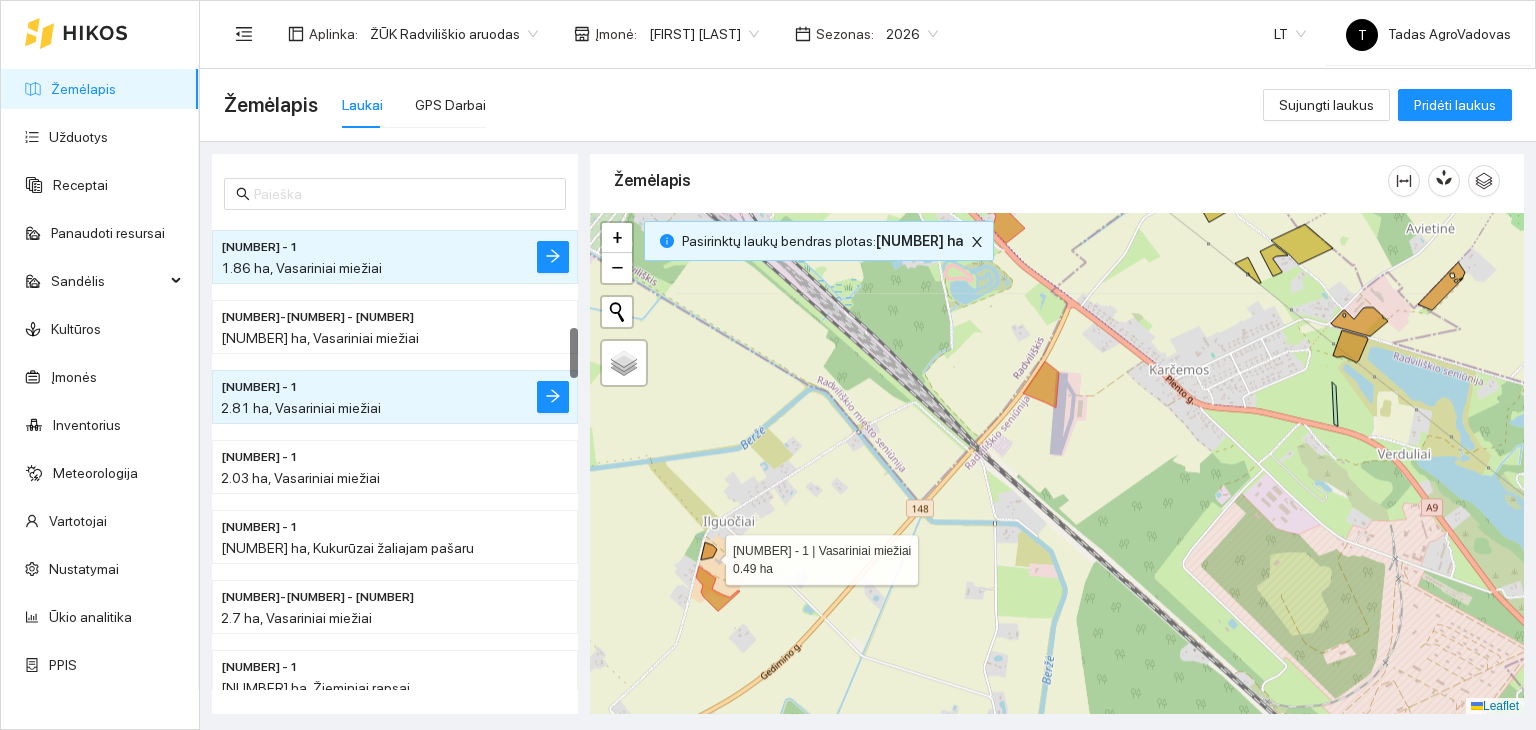click 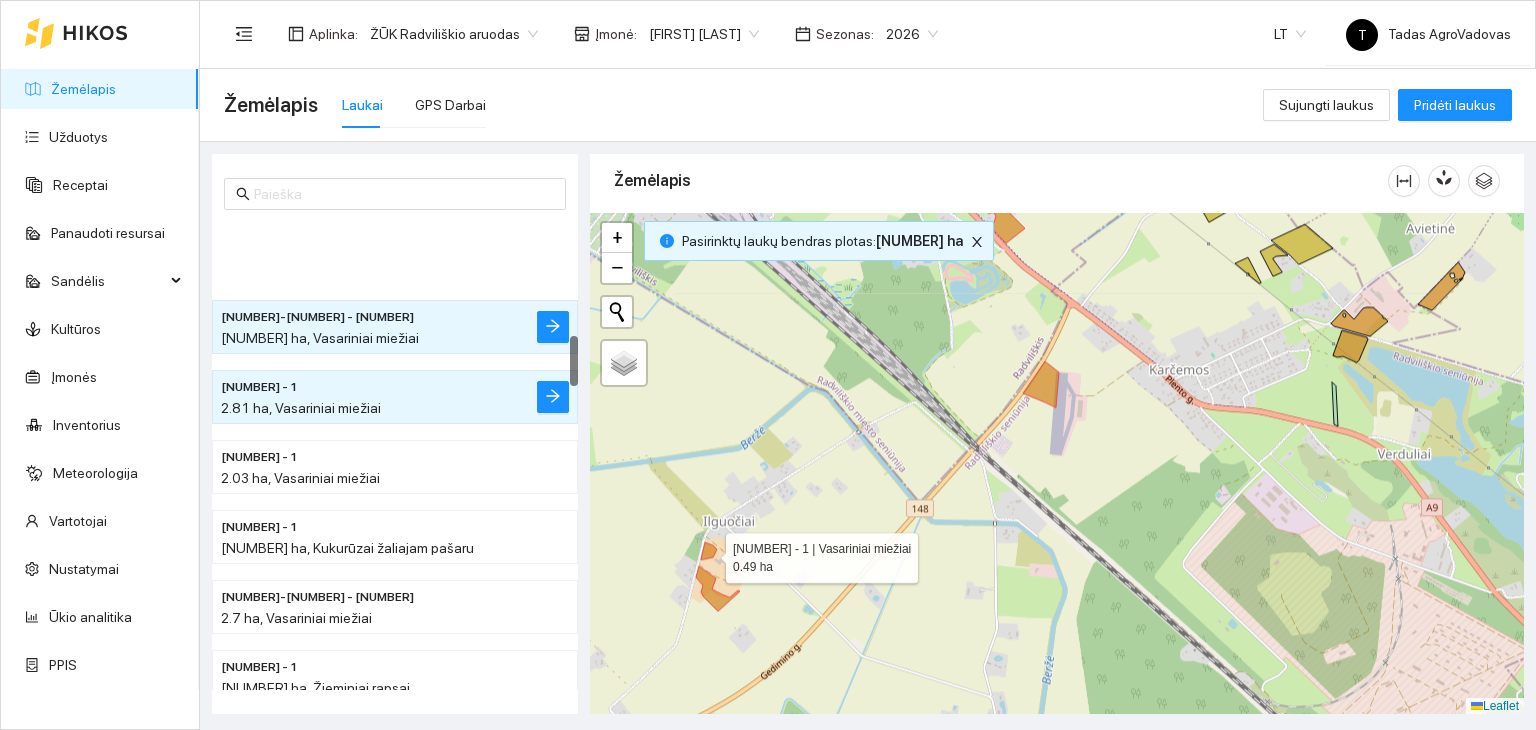 scroll, scrollTop: 1050, scrollLeft: 0, axis: vertical 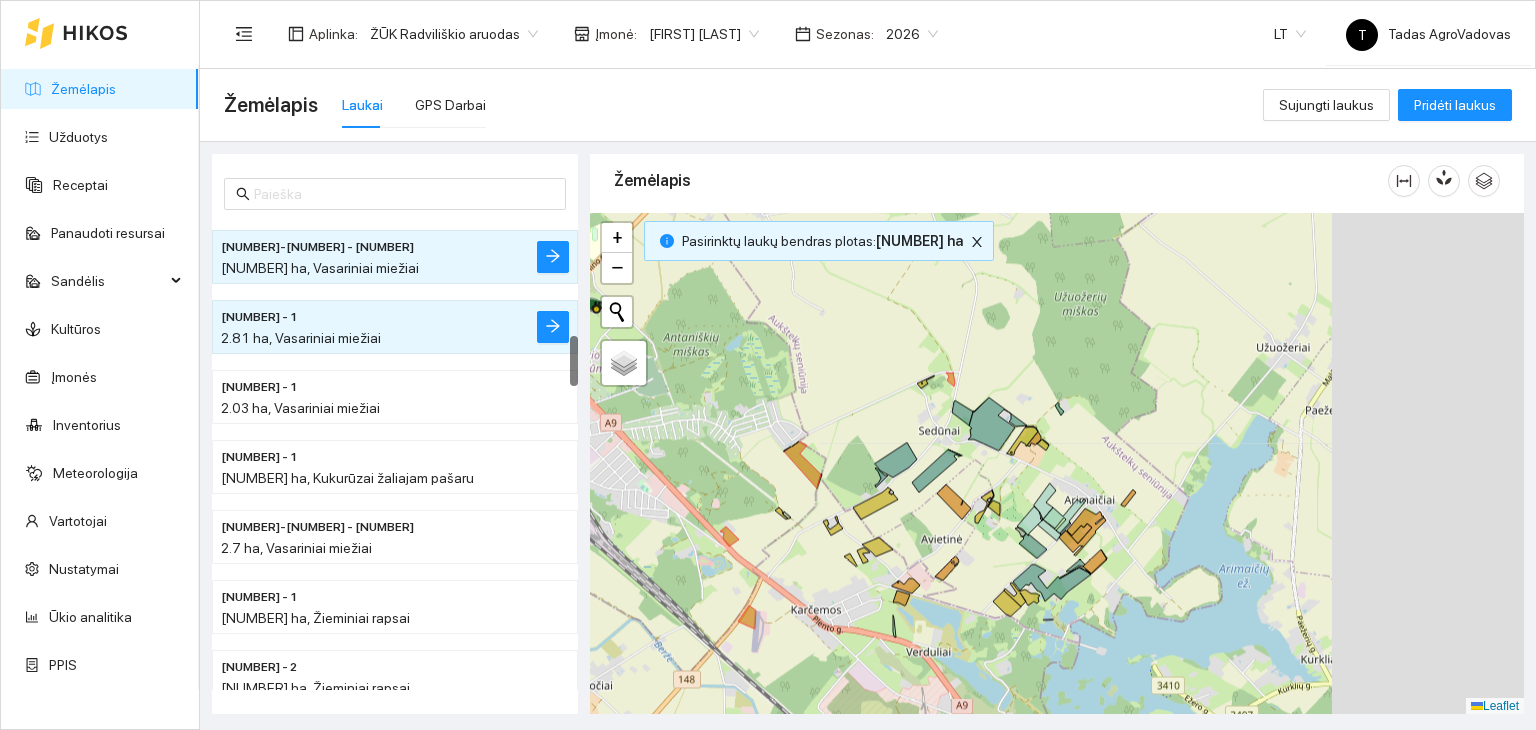 drag, startPoint x: 1109, startPoint y: 513, endPoint x: 837, endPoint y: 645, distance: 302.33755 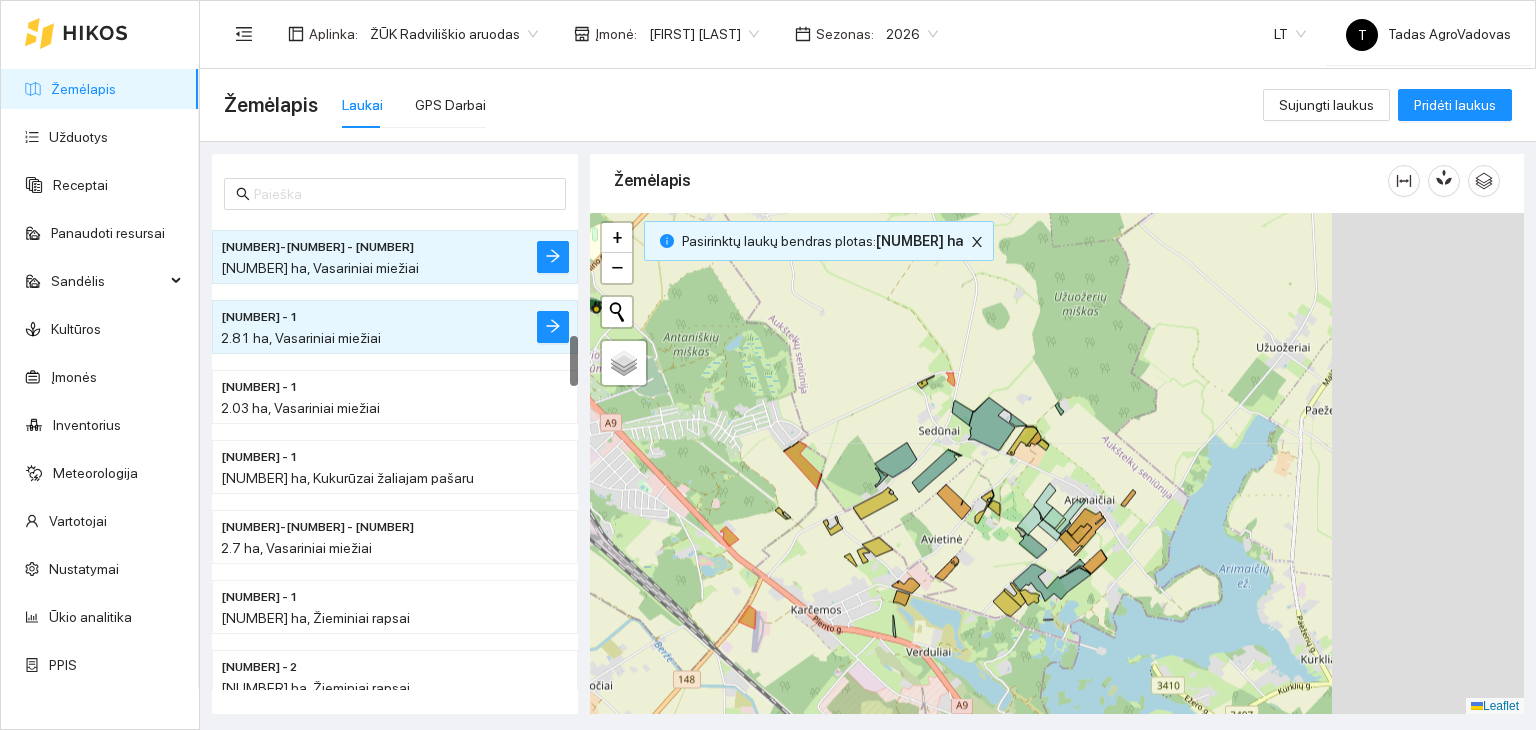 click on "+ −   Nieko nerasta. Bandykite dar kartą.  Žemėlapis  Palydovas  Leaflet" at bounding box center [1057, 464] 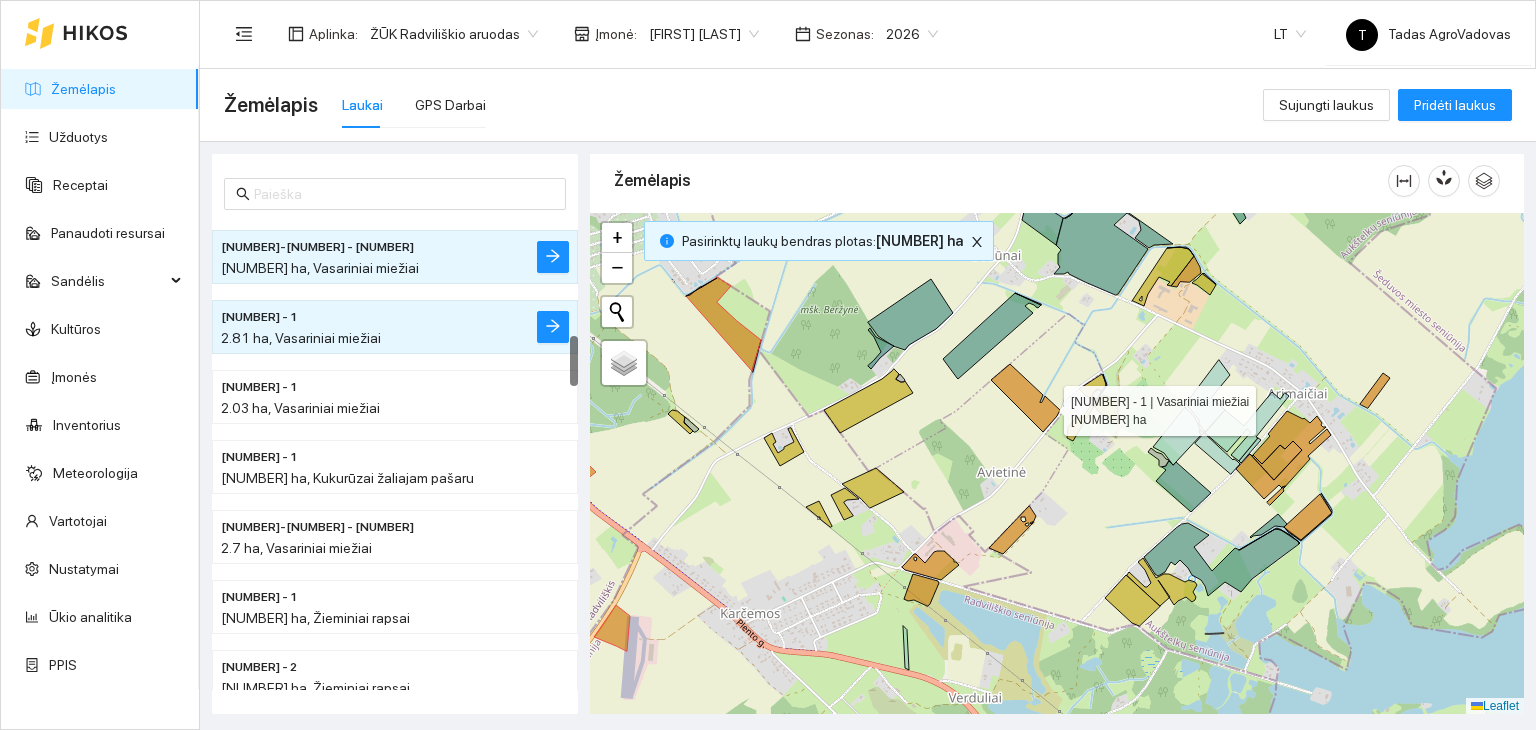 click 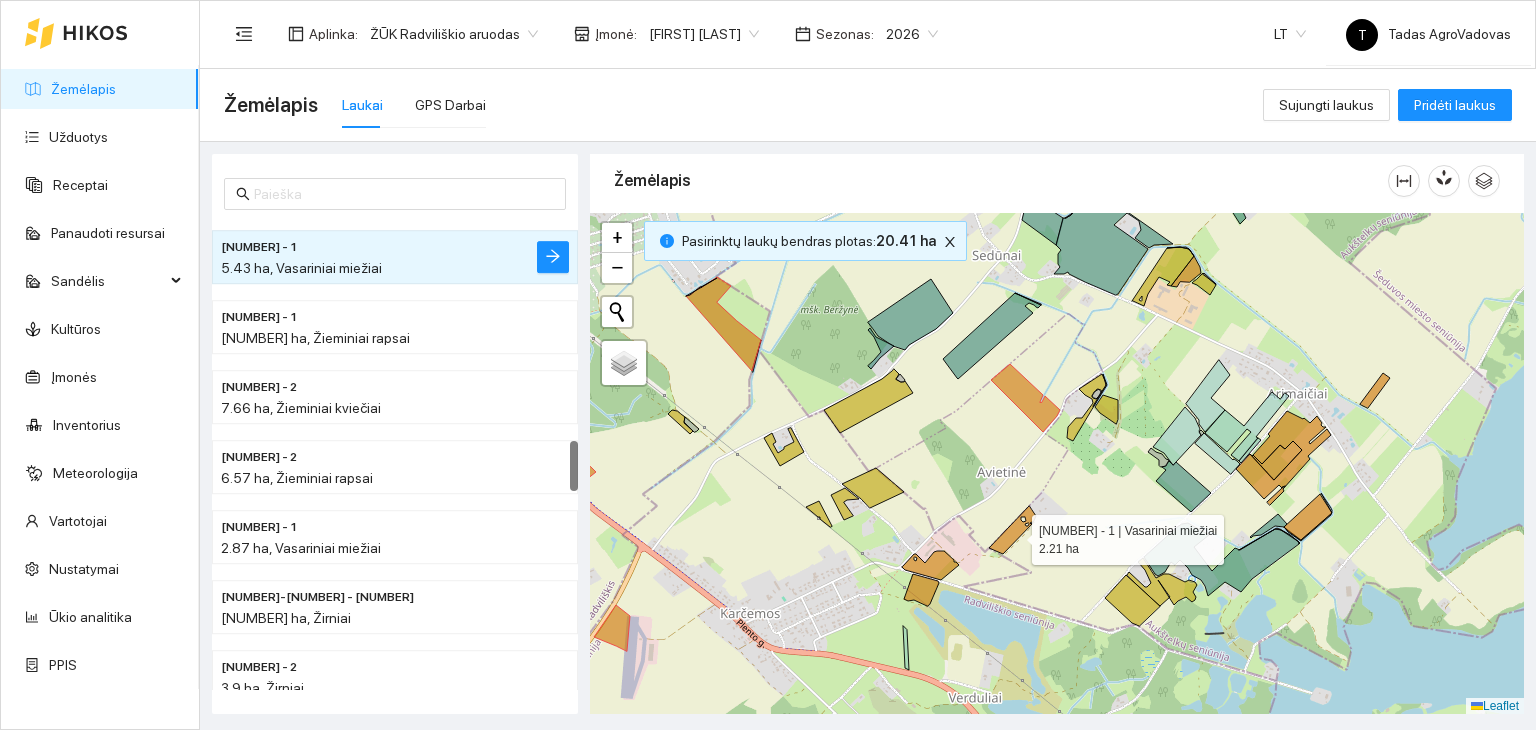 click 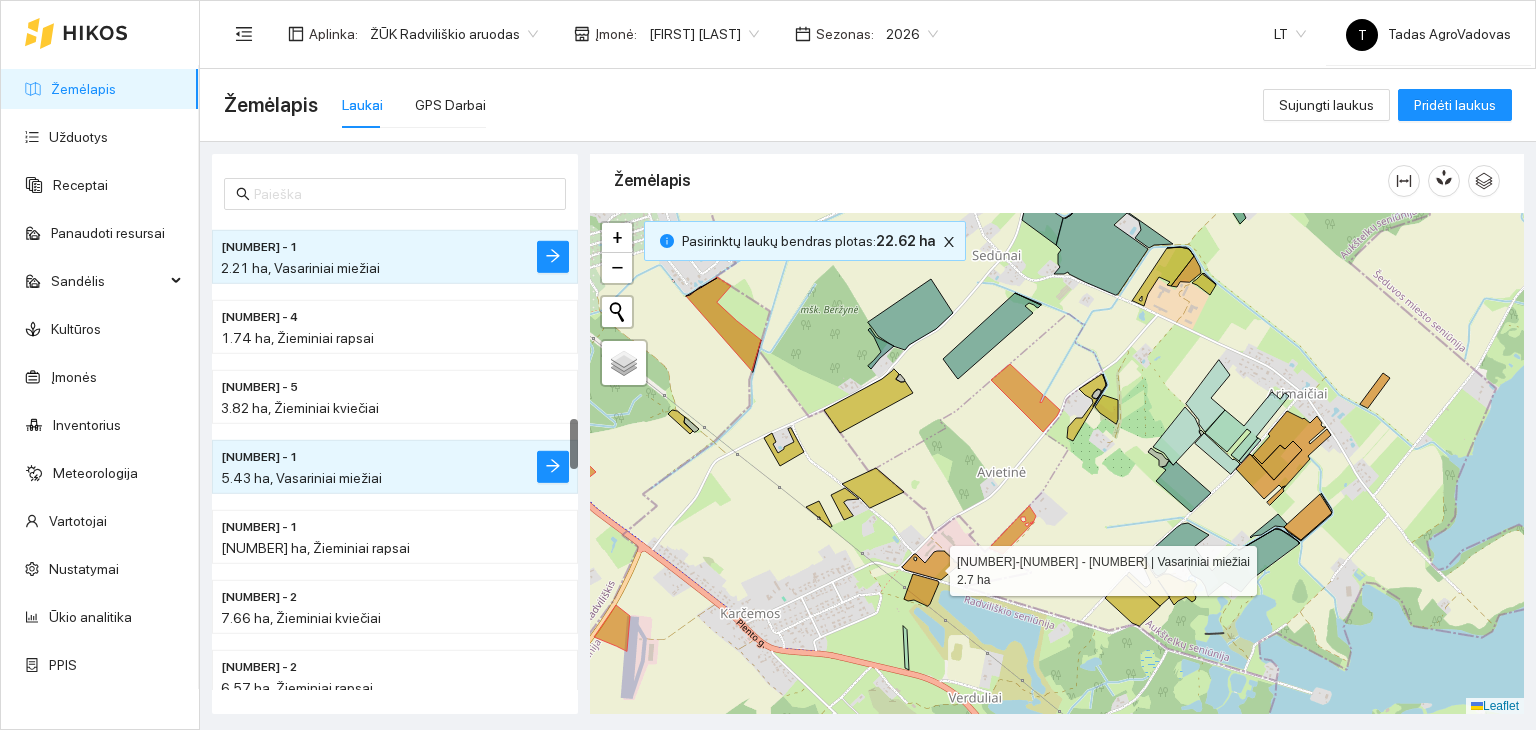 click 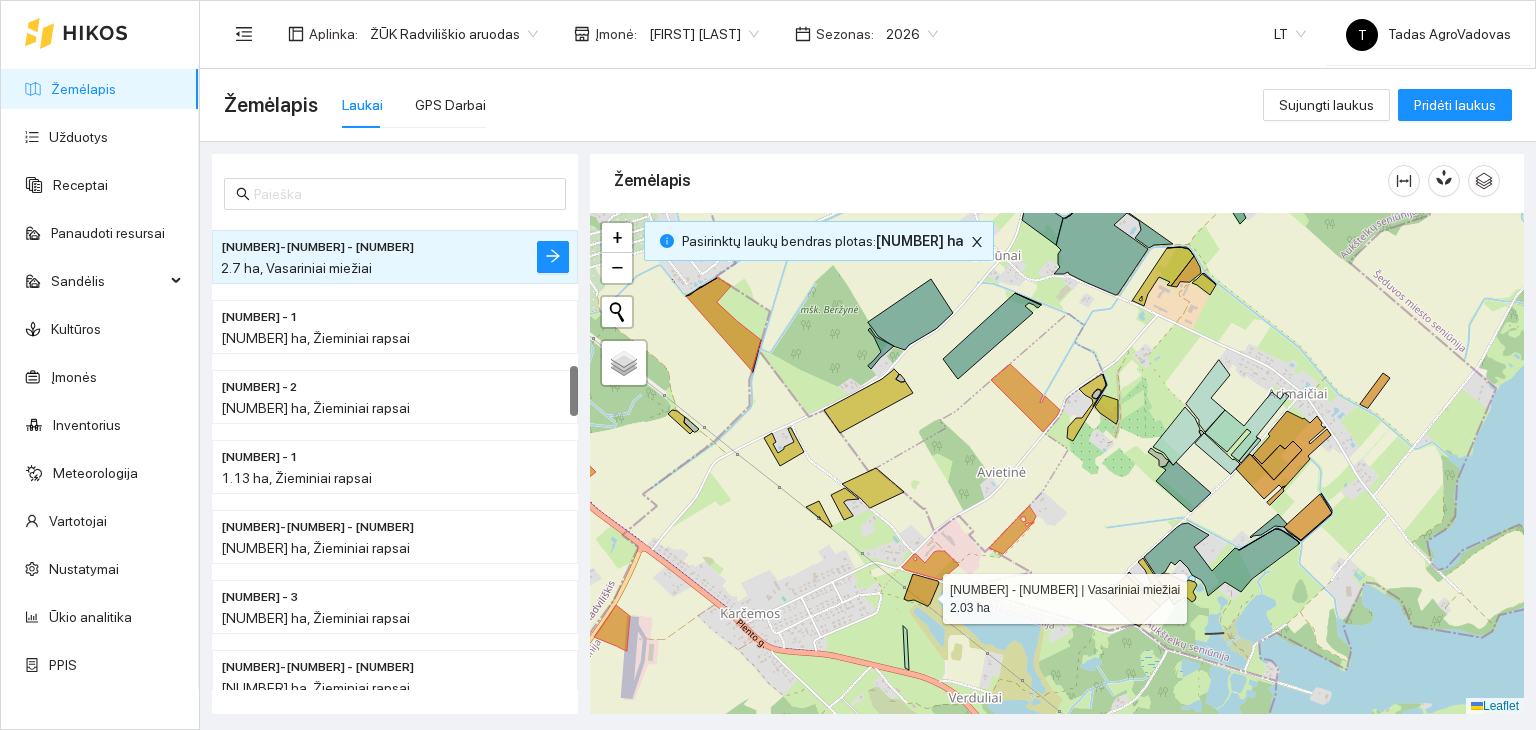 click 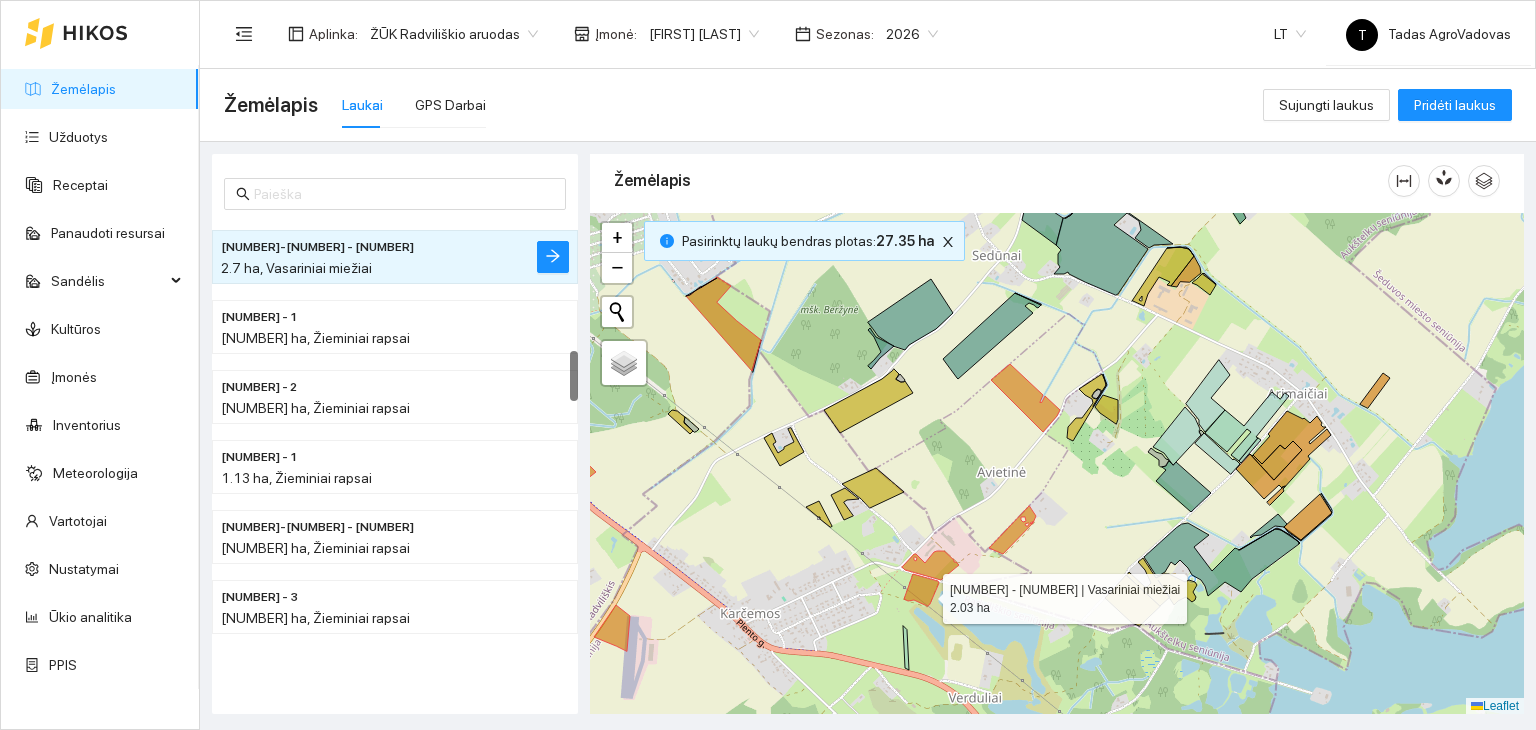 scroll, scrollTop: 1190, scrollLeft: 0, axis: vertical 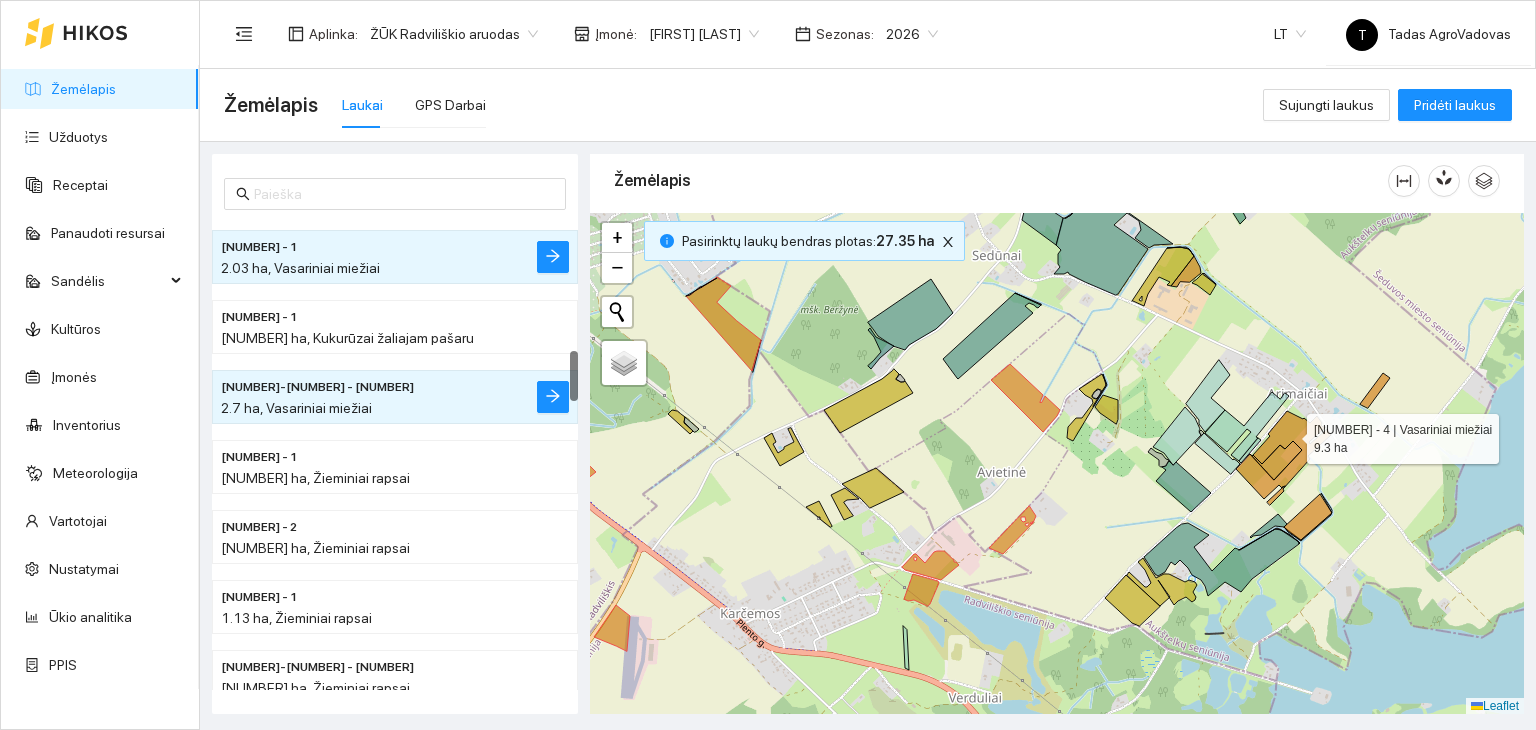 click 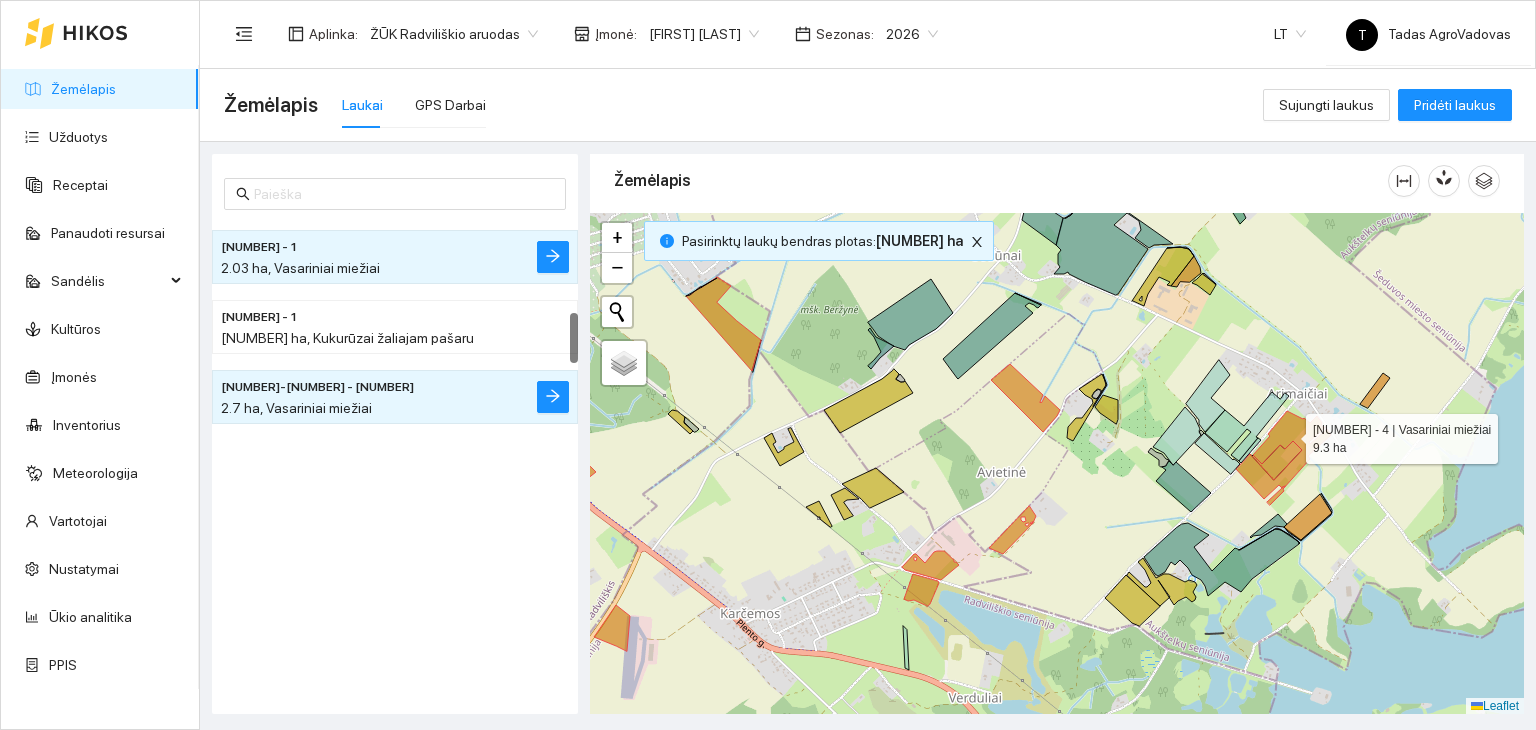 scroll, scrollTop: 840, scrollLeft: 0, axis: vertical 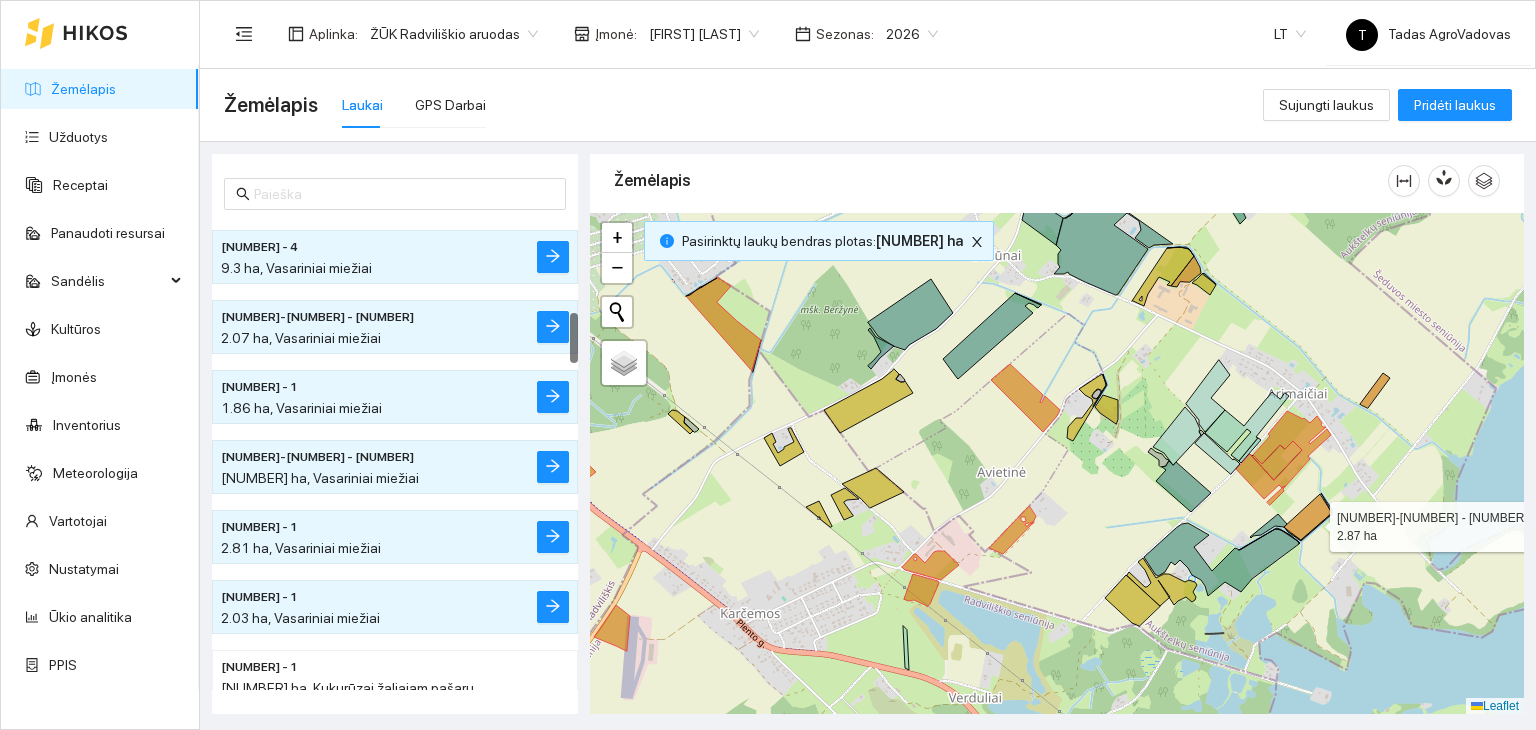 click 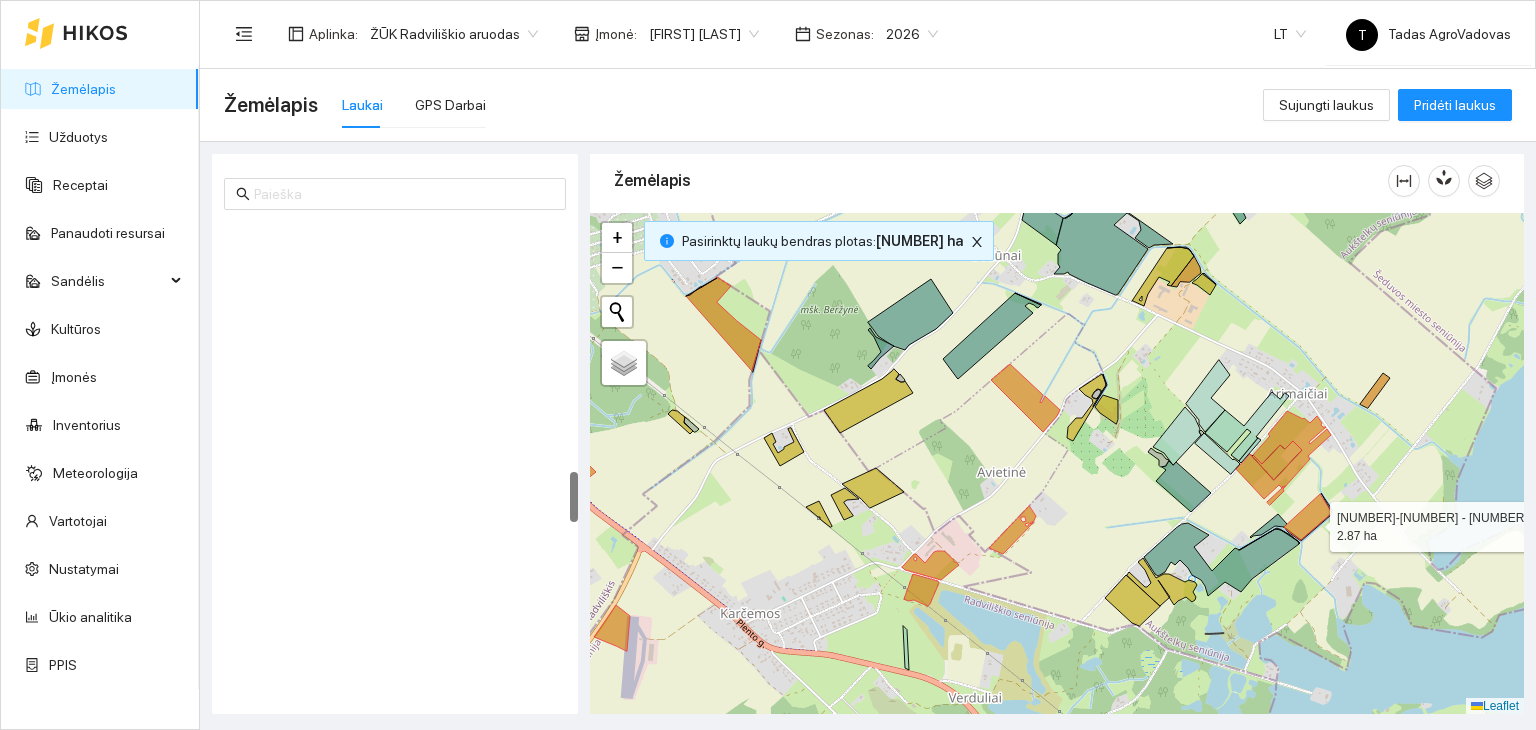 scroll, scrollTop: 2310, scrollLeft: 0, axis: vertical 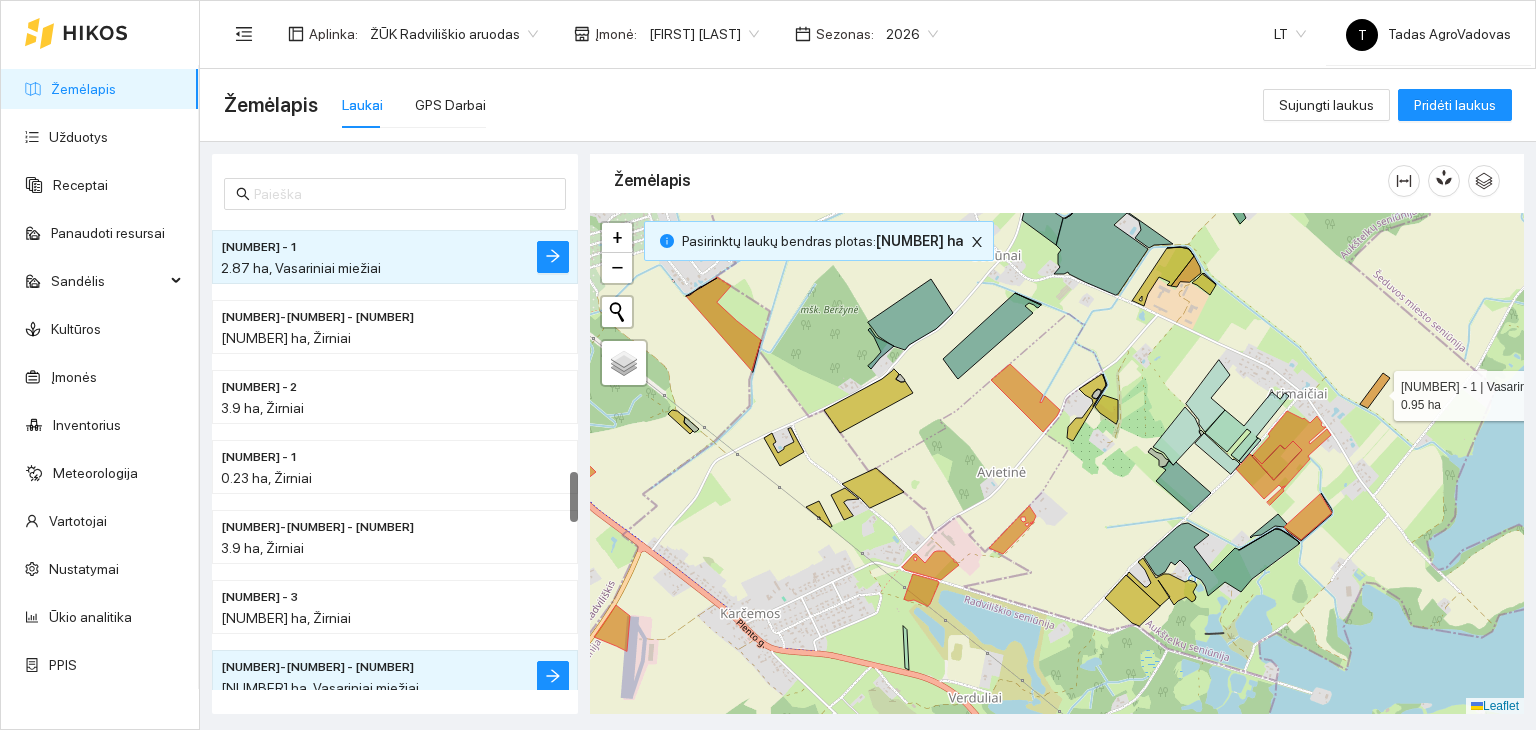 click 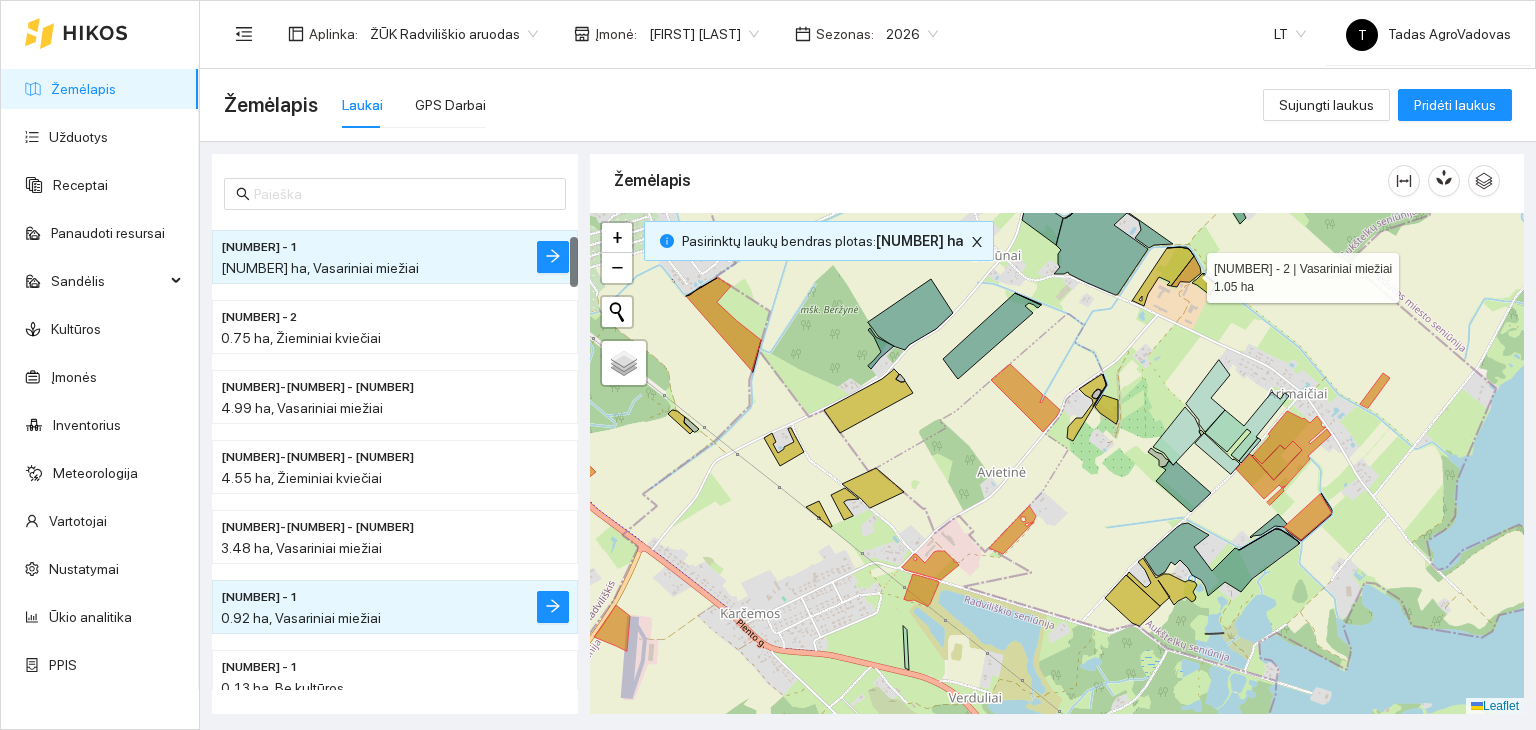 click 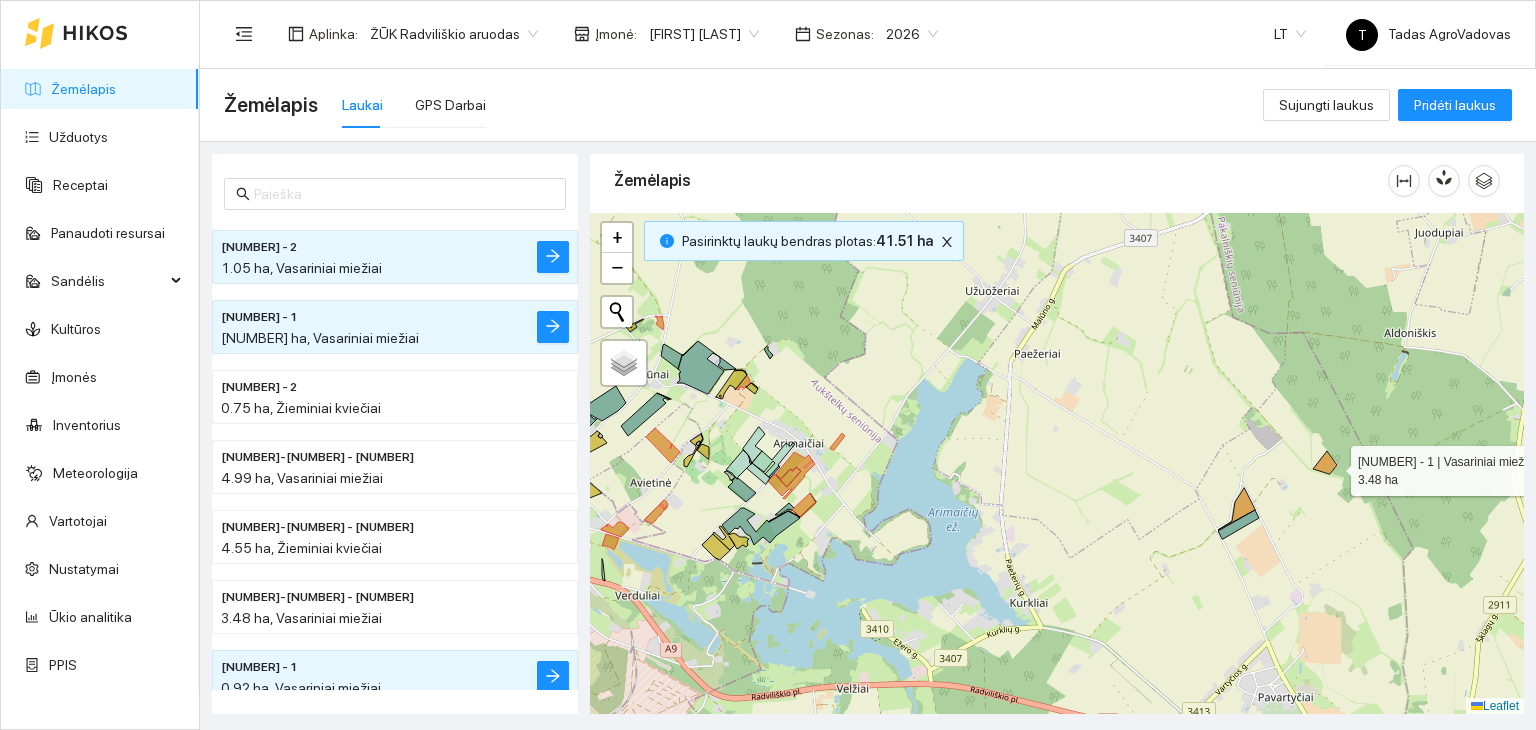 click 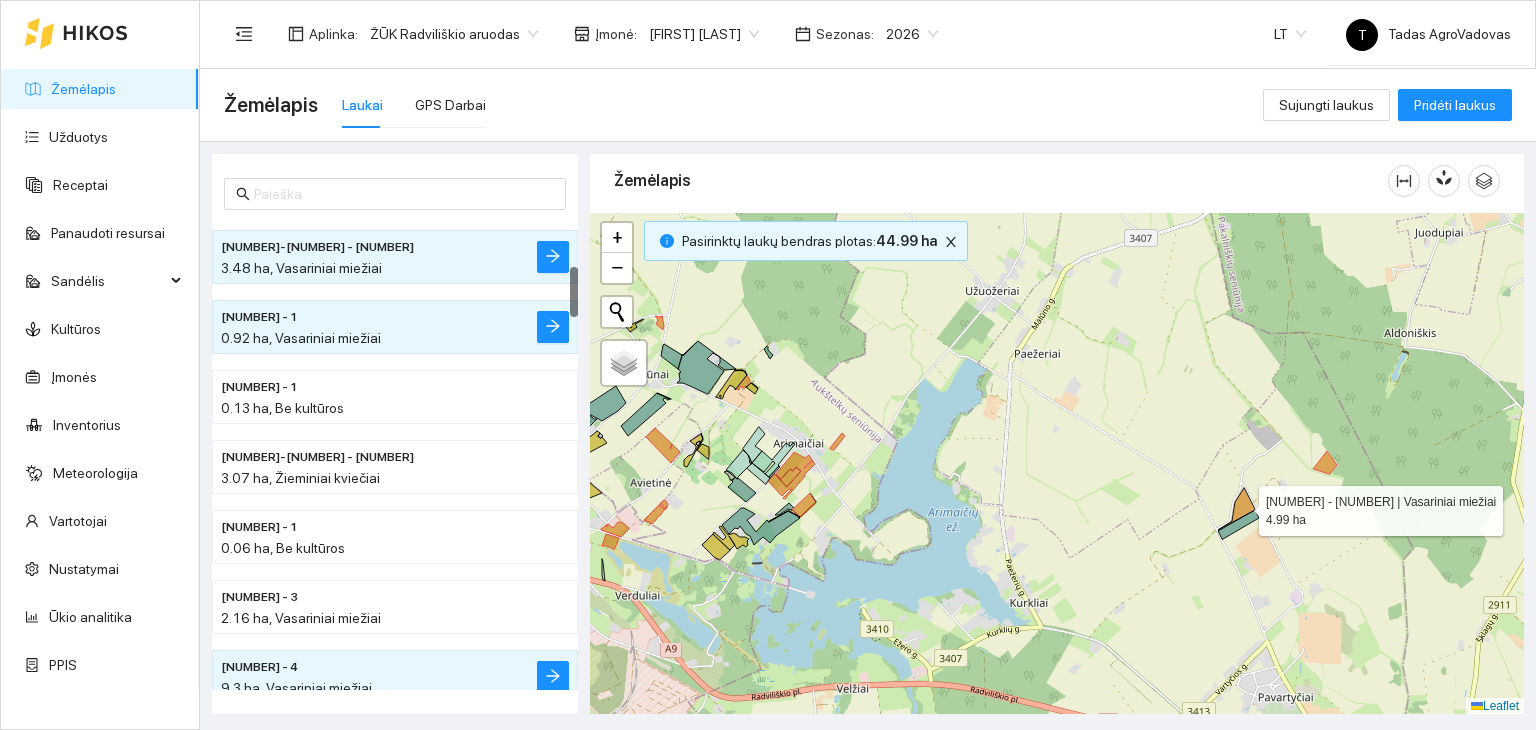 click 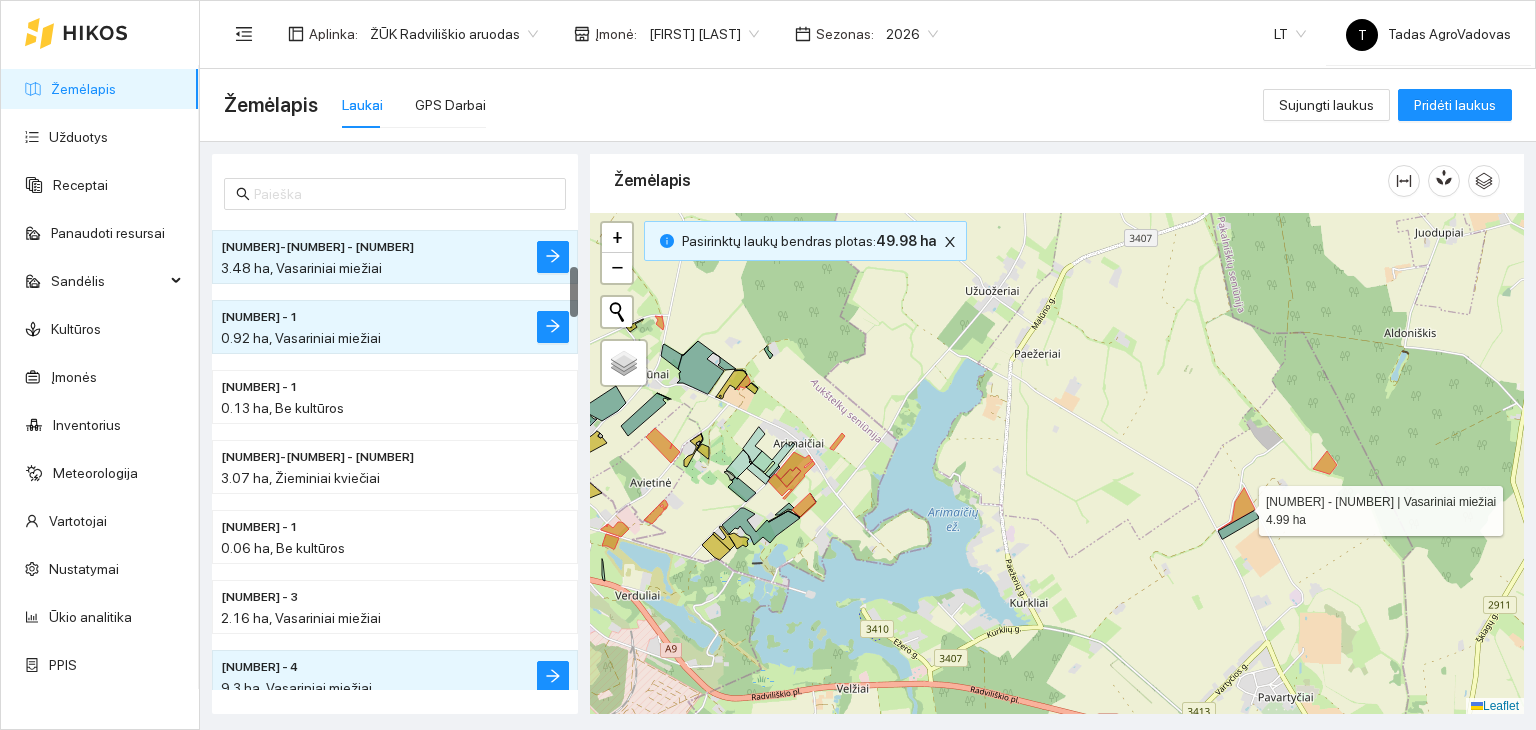 scroll, scrollTop: 280, scrollLeft: 0, axis: vertical 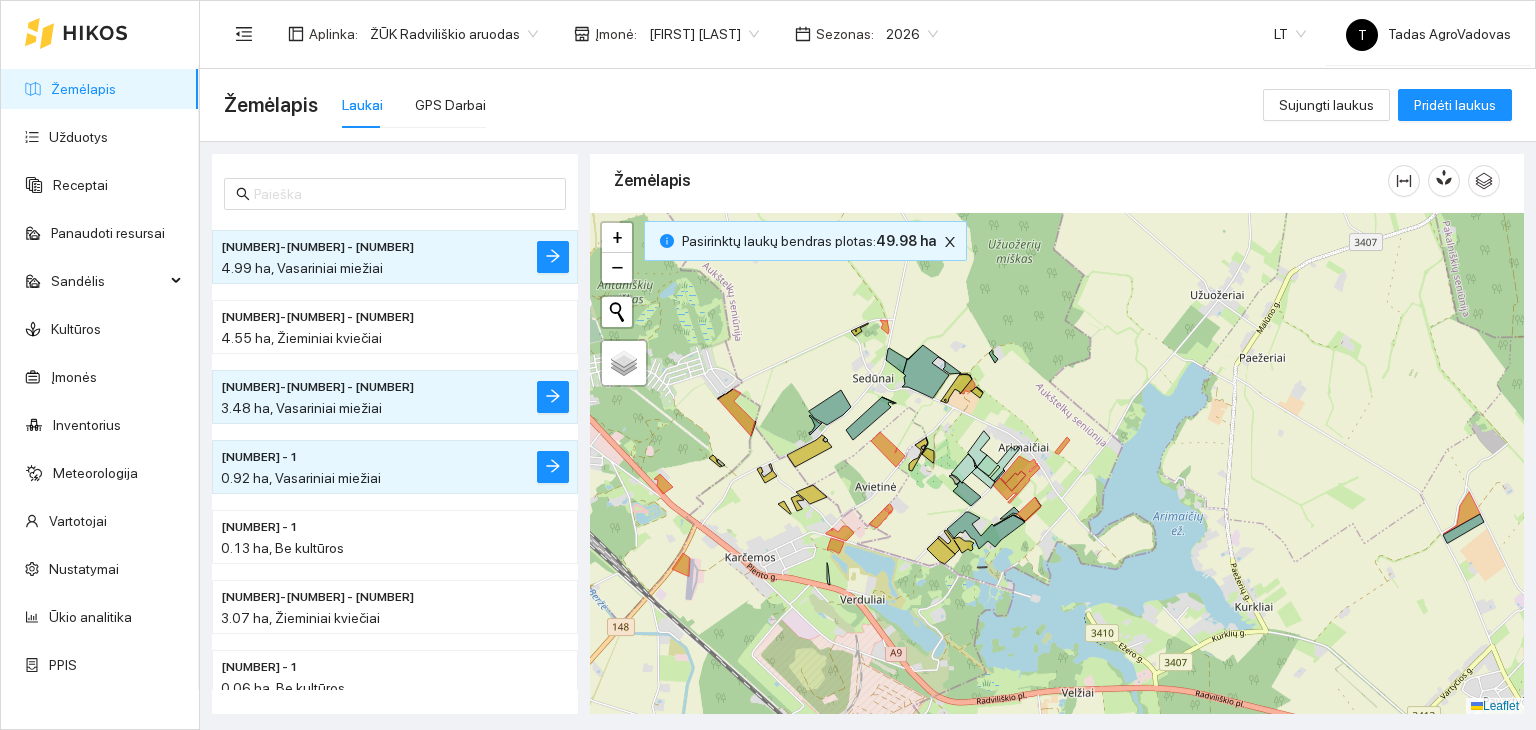 drag, startPoint x: 760, startPoint y: 537, endPoint x: 891, endPoint y: 550, distance: 131.64346 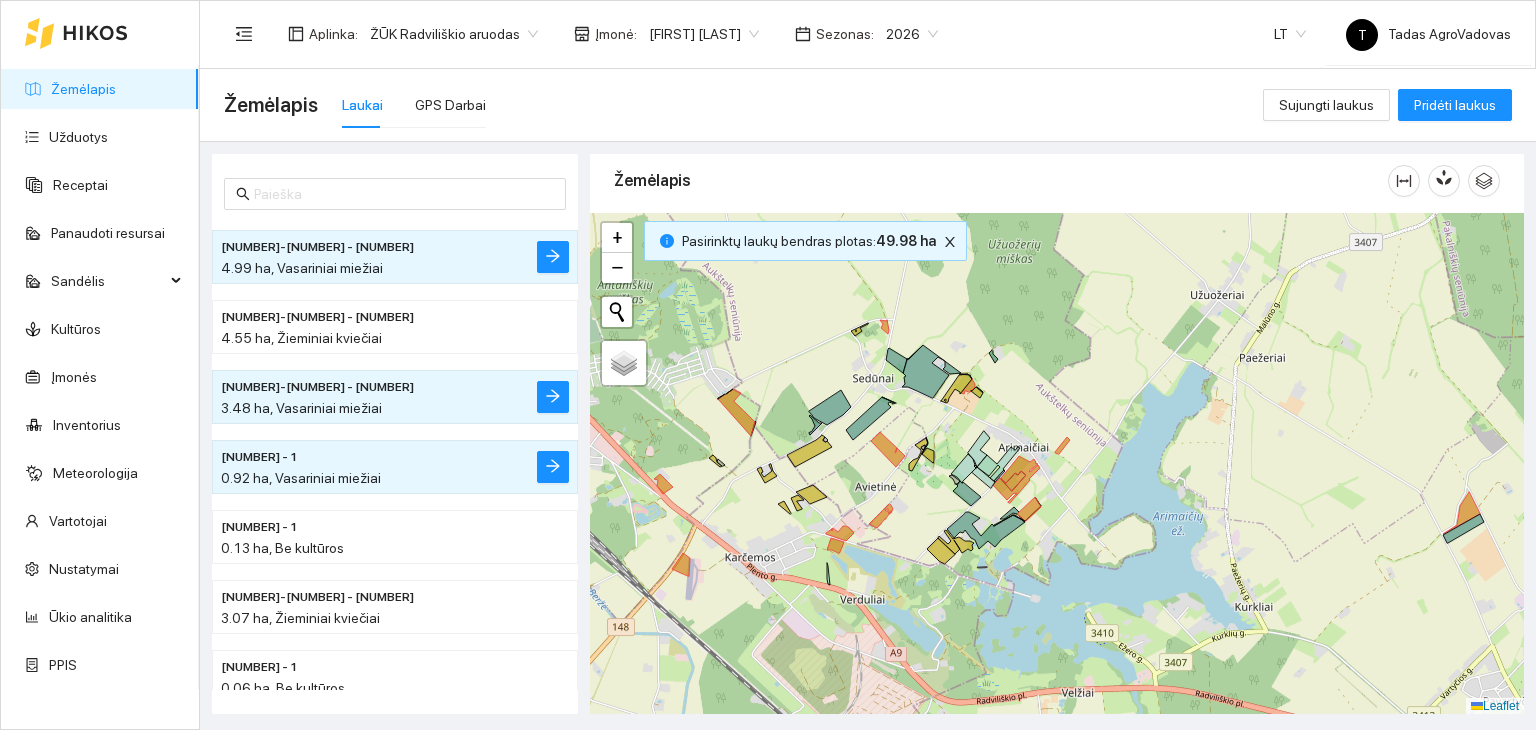 click on "+ −   Nieko nerasta. Bandykite dar kartą.  Žemėlapis  Palydovas  Leaflet" at bounding box center (1057, 464) 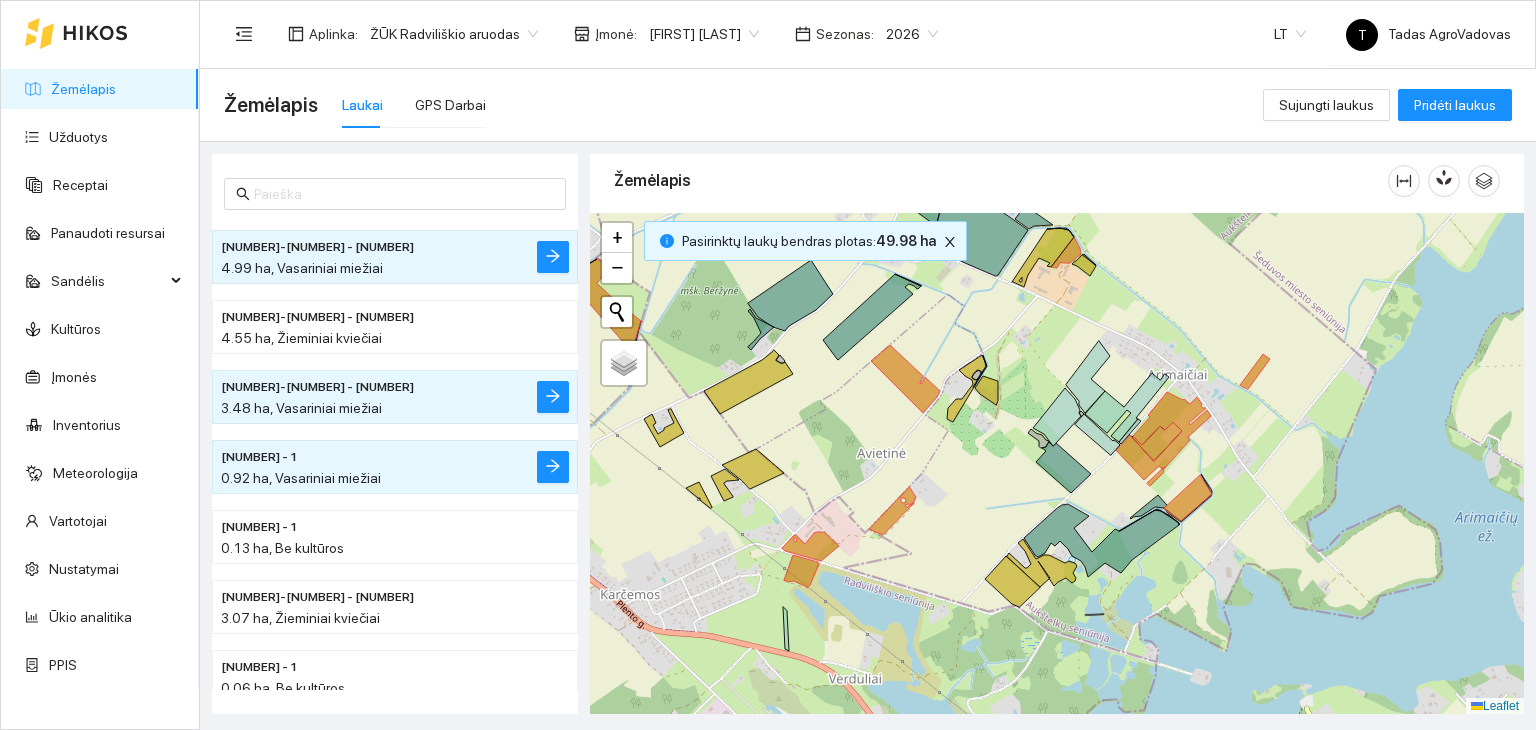 drag, startPoint x: 937, startPoint y: 435, endPoint x: 972, endPoint y: 558, distance: 127.88276 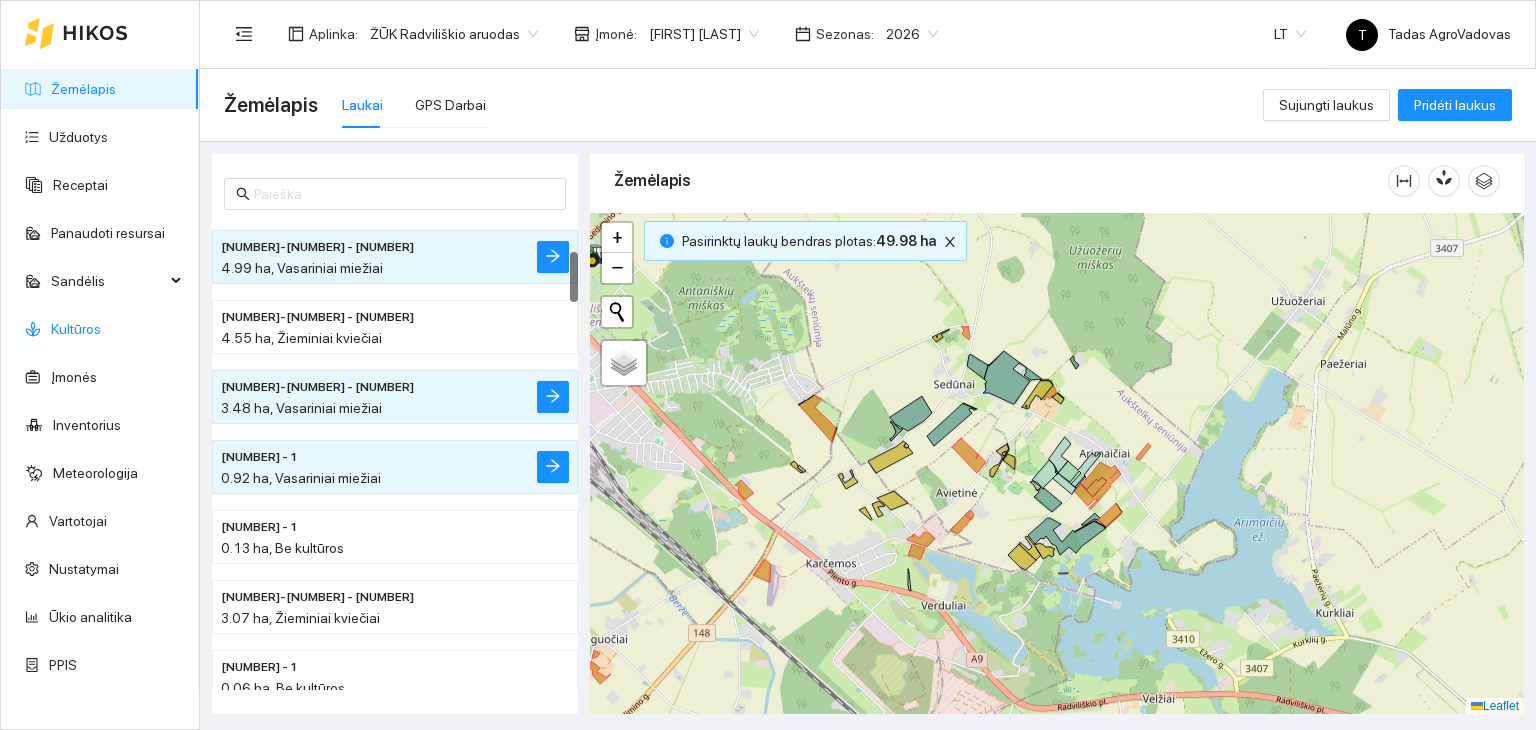 click on "Kultūros" at bounding box center (76, 329) 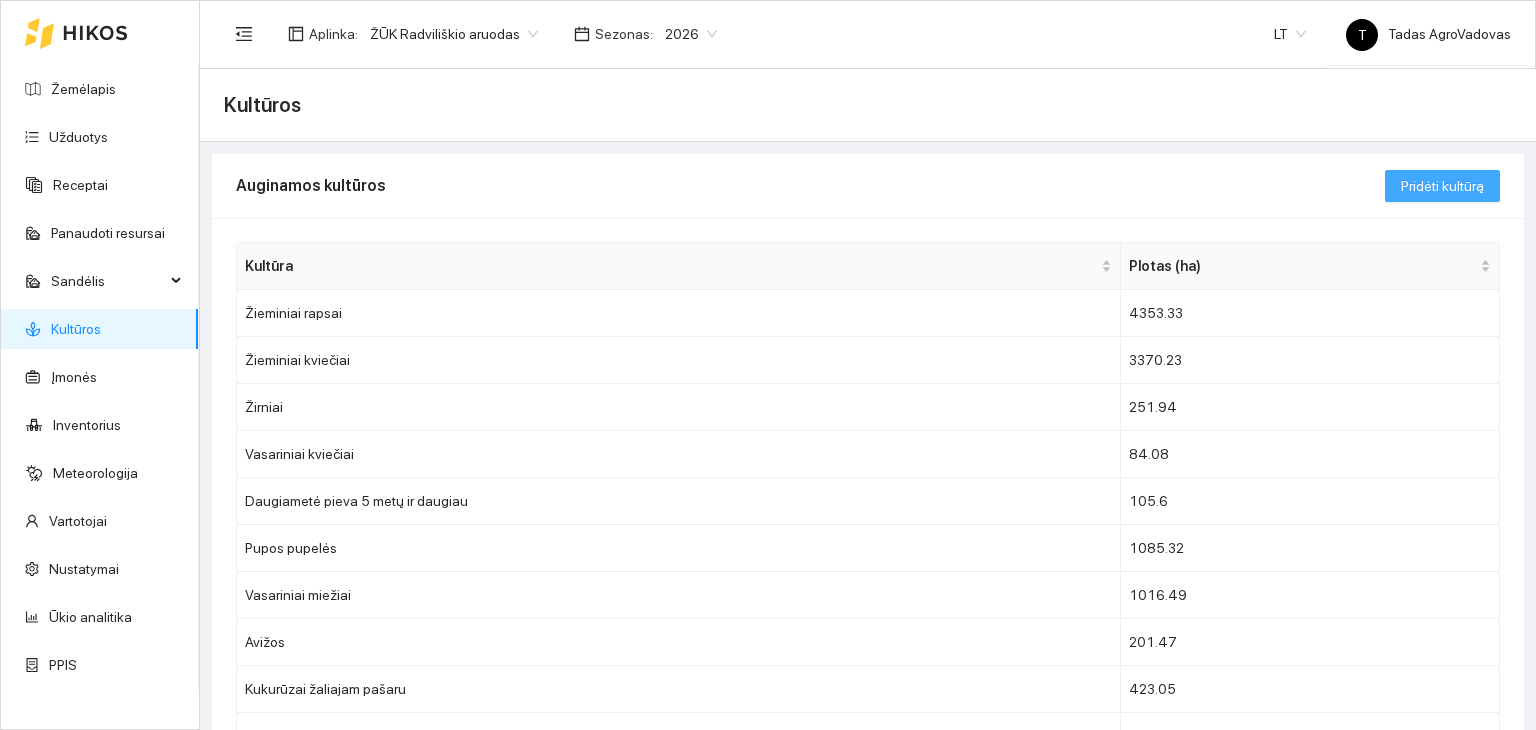 click on "Pridėti kultūrą" at bounding box center (1442, 186) 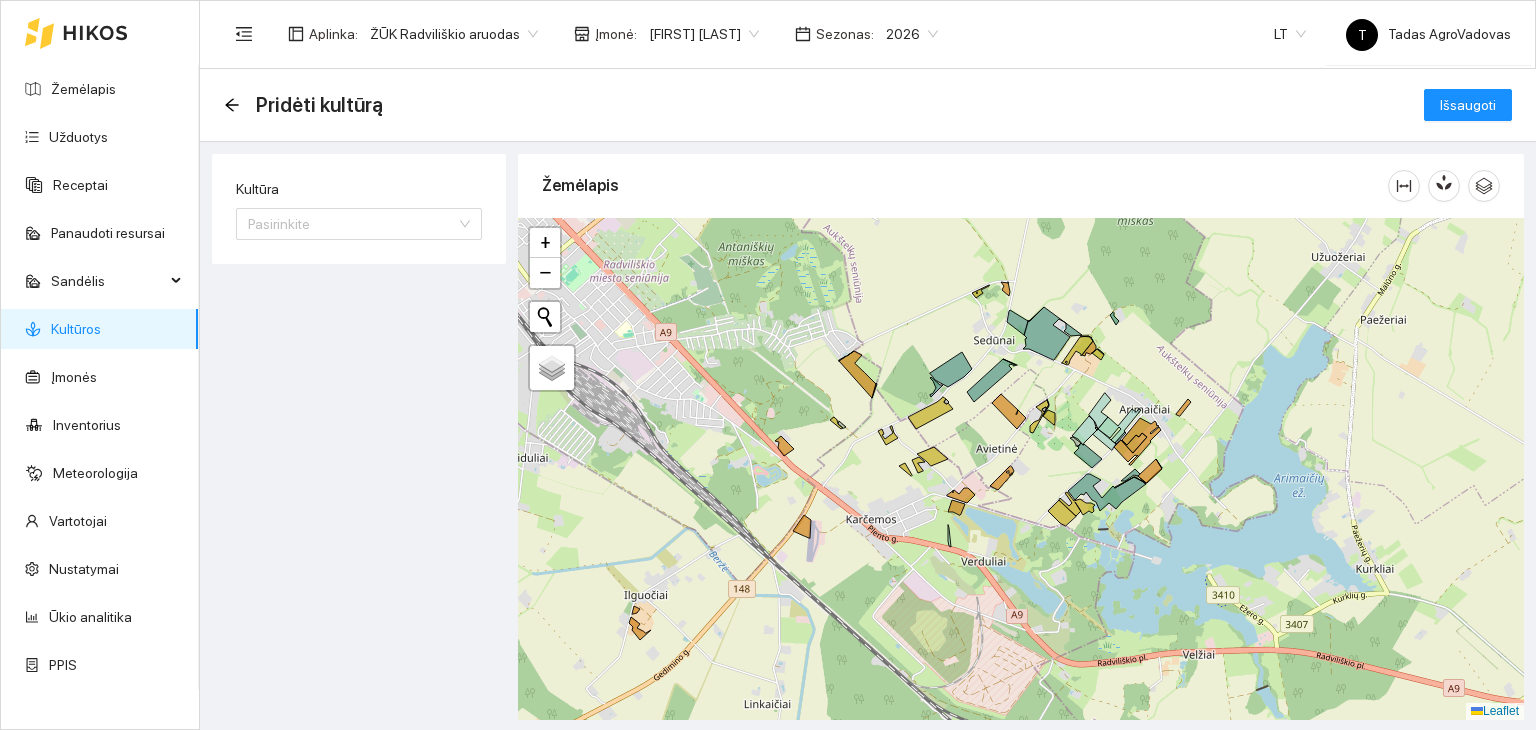 drag, startPoint x: 644, startPoint y: 605, endPoint x: 751, endPoint y: 520, distance: 136.65285 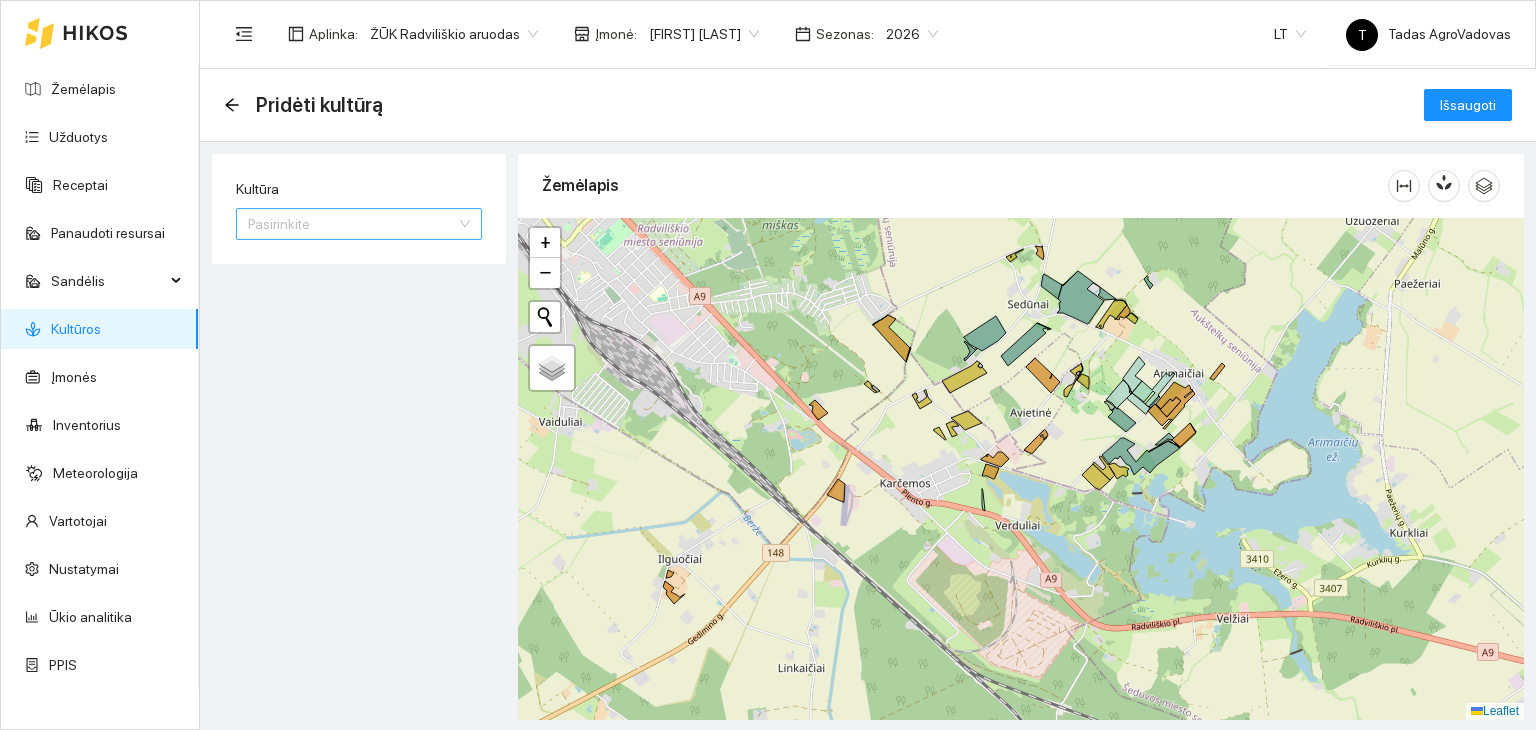 click on "Kultūra" at bounding box center [352, 224] 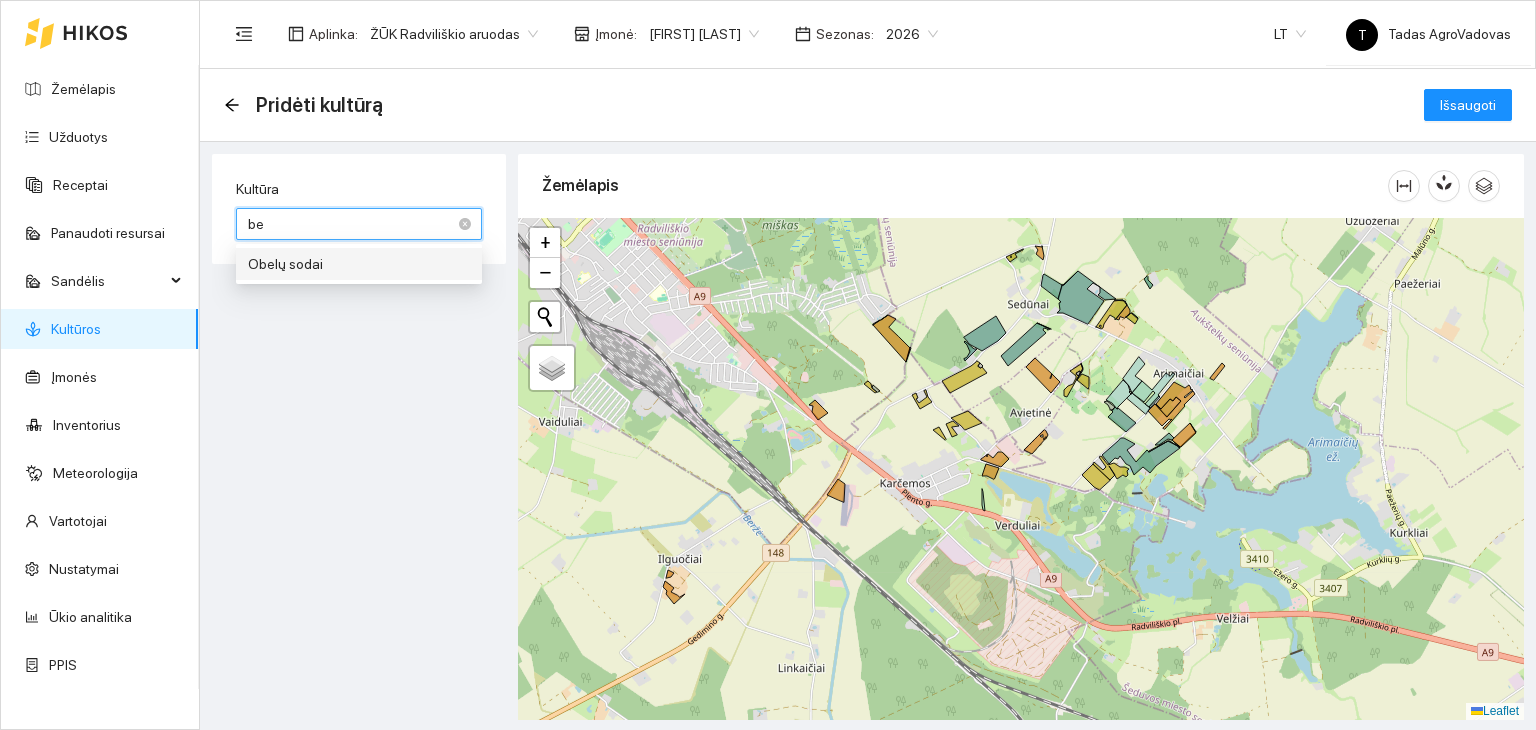 type on "b" 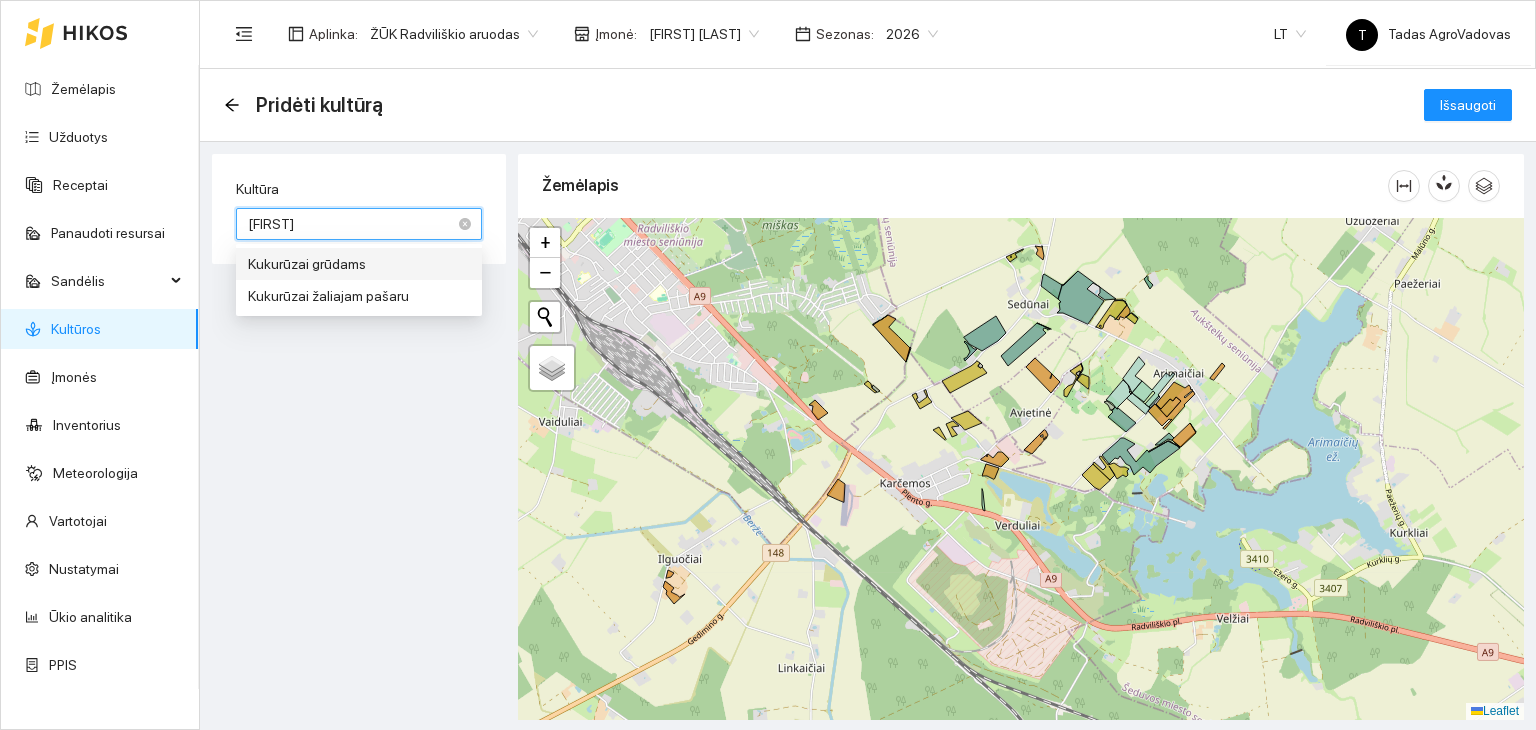 type on "k" 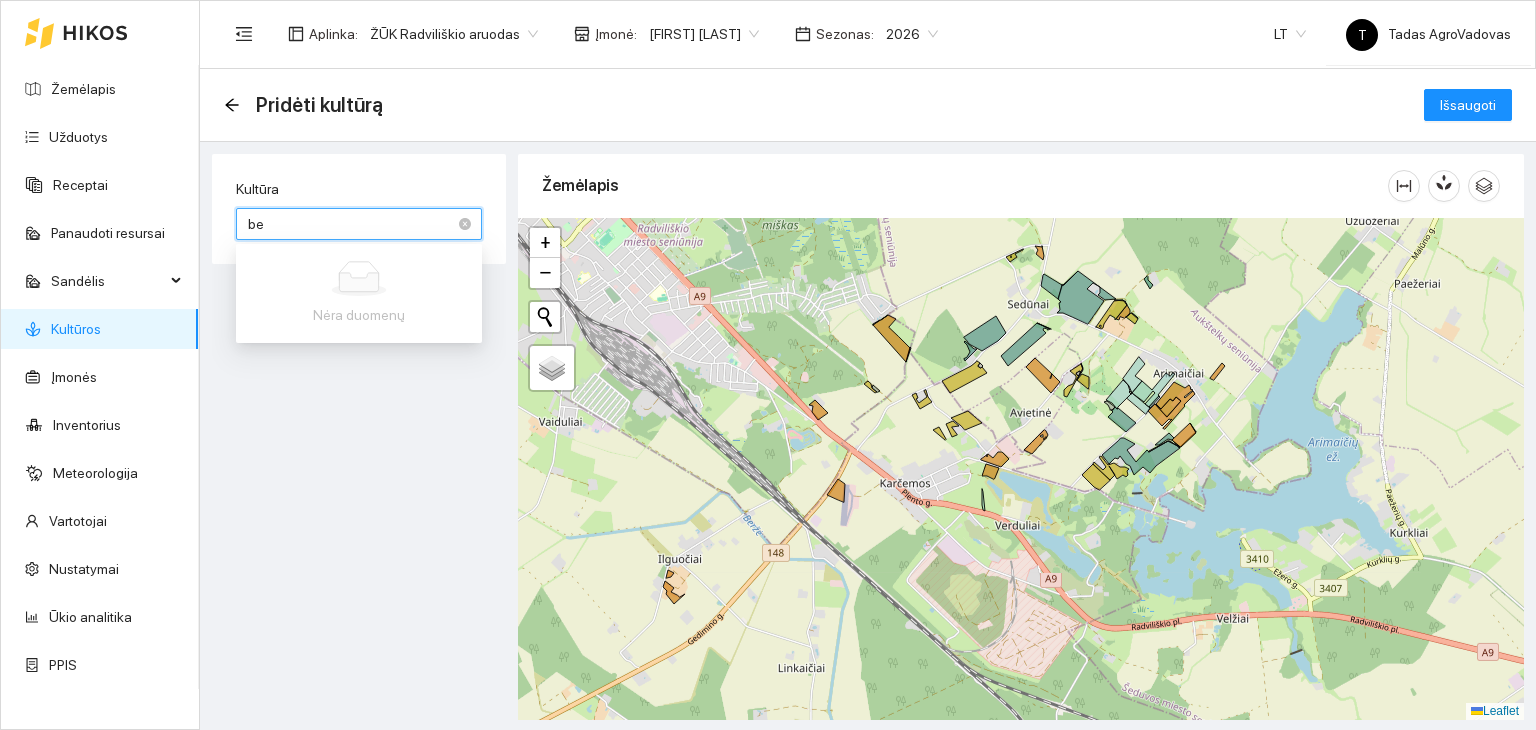type on "b" 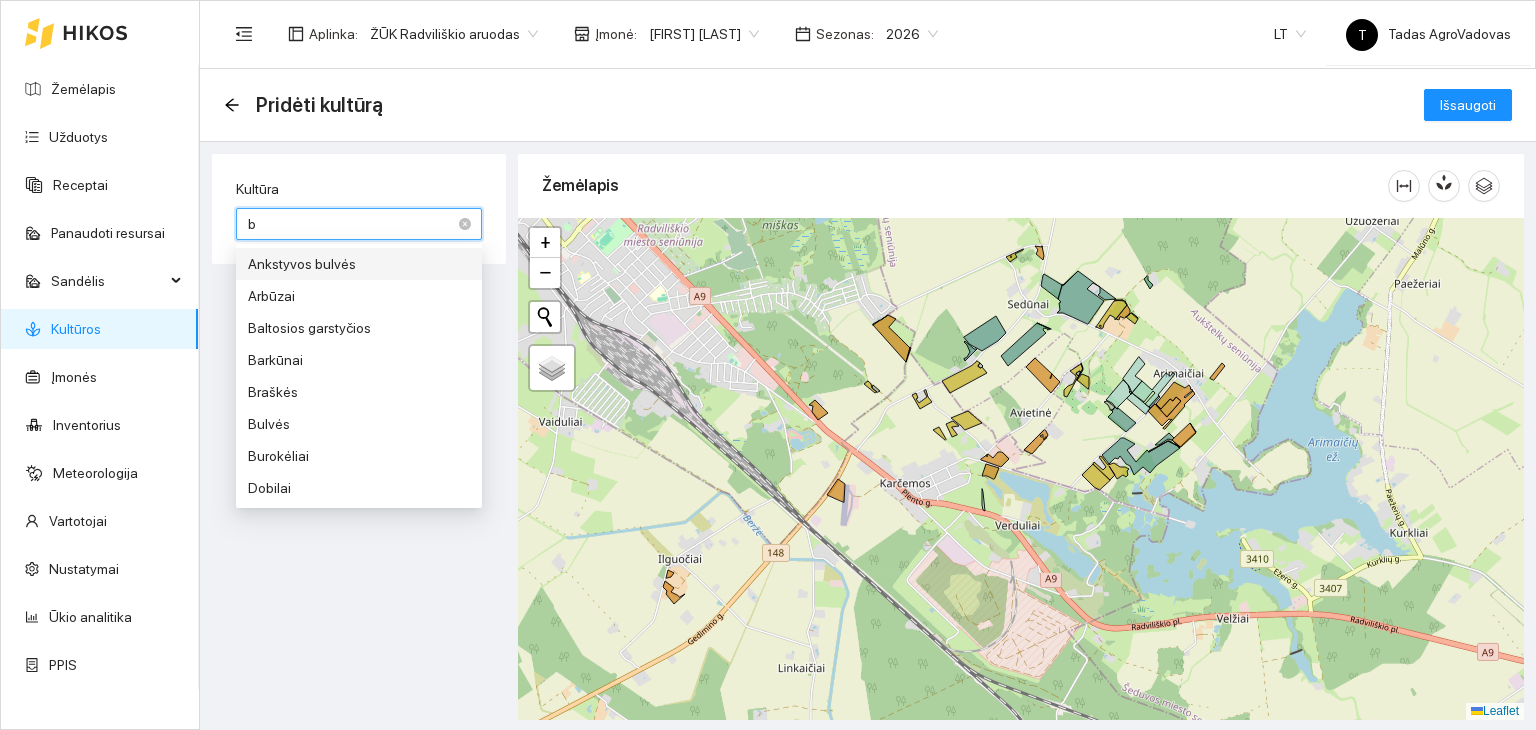 type 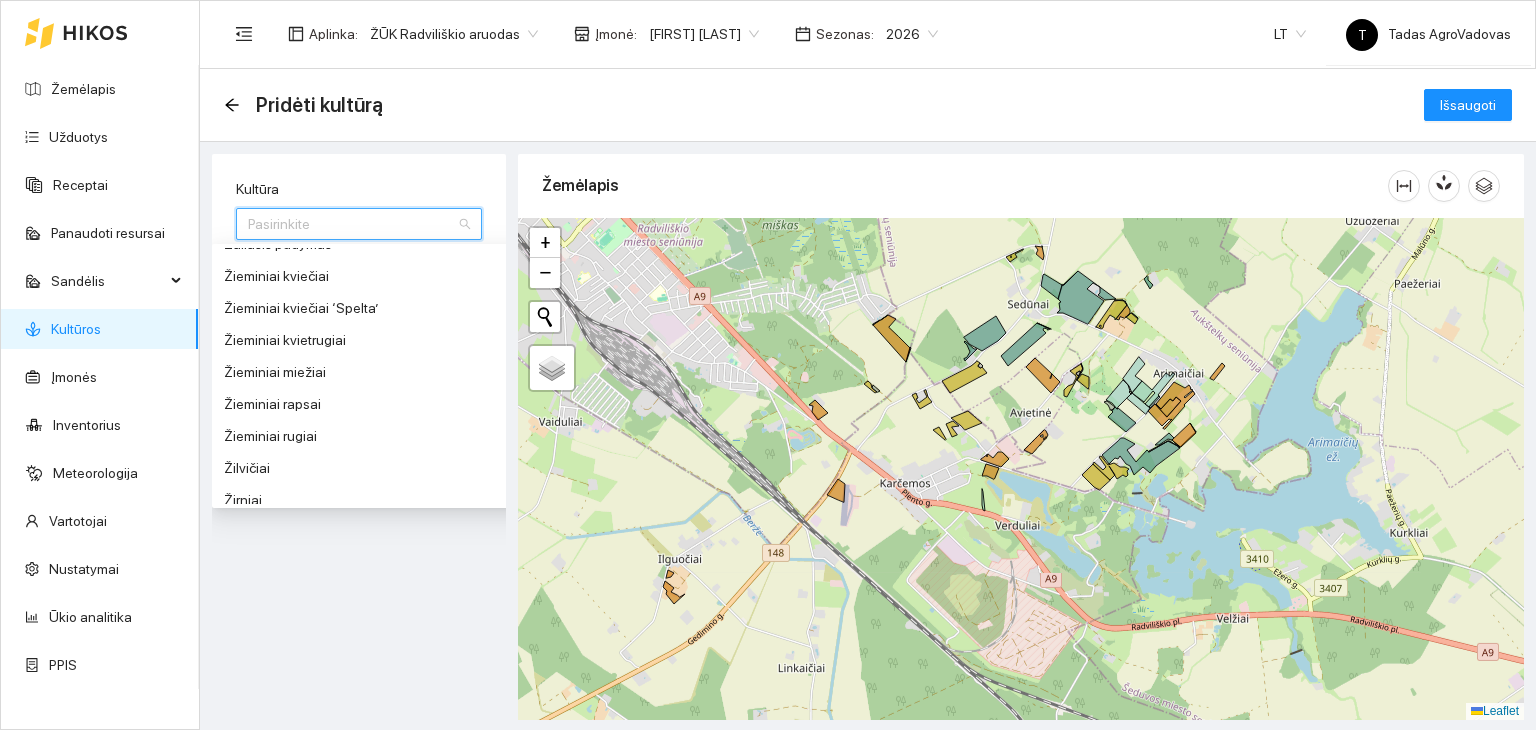scroll, scrollTop: 2240, scrollLeft: 0, axis: vertical 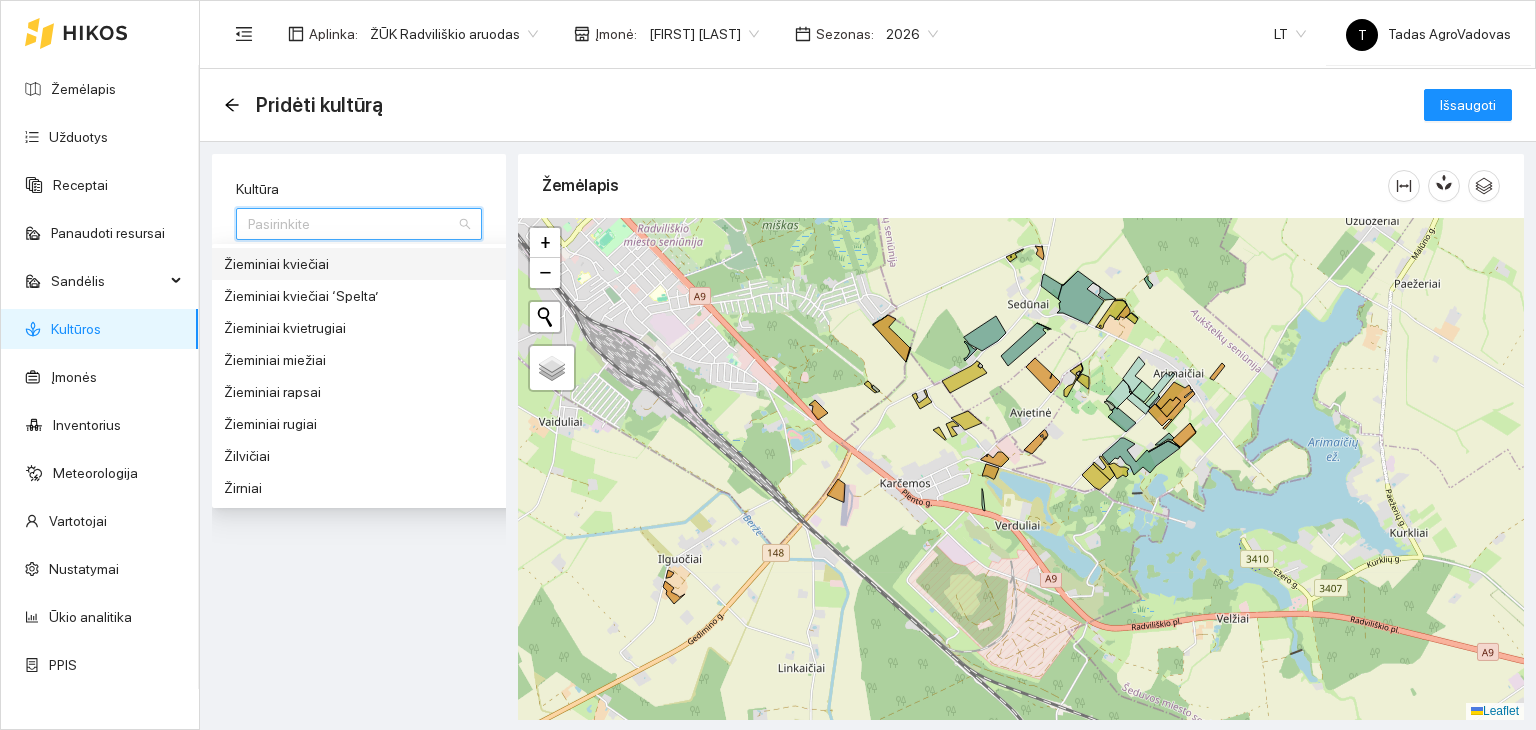 click on "Kultūra" at bounding box center [352, 224] 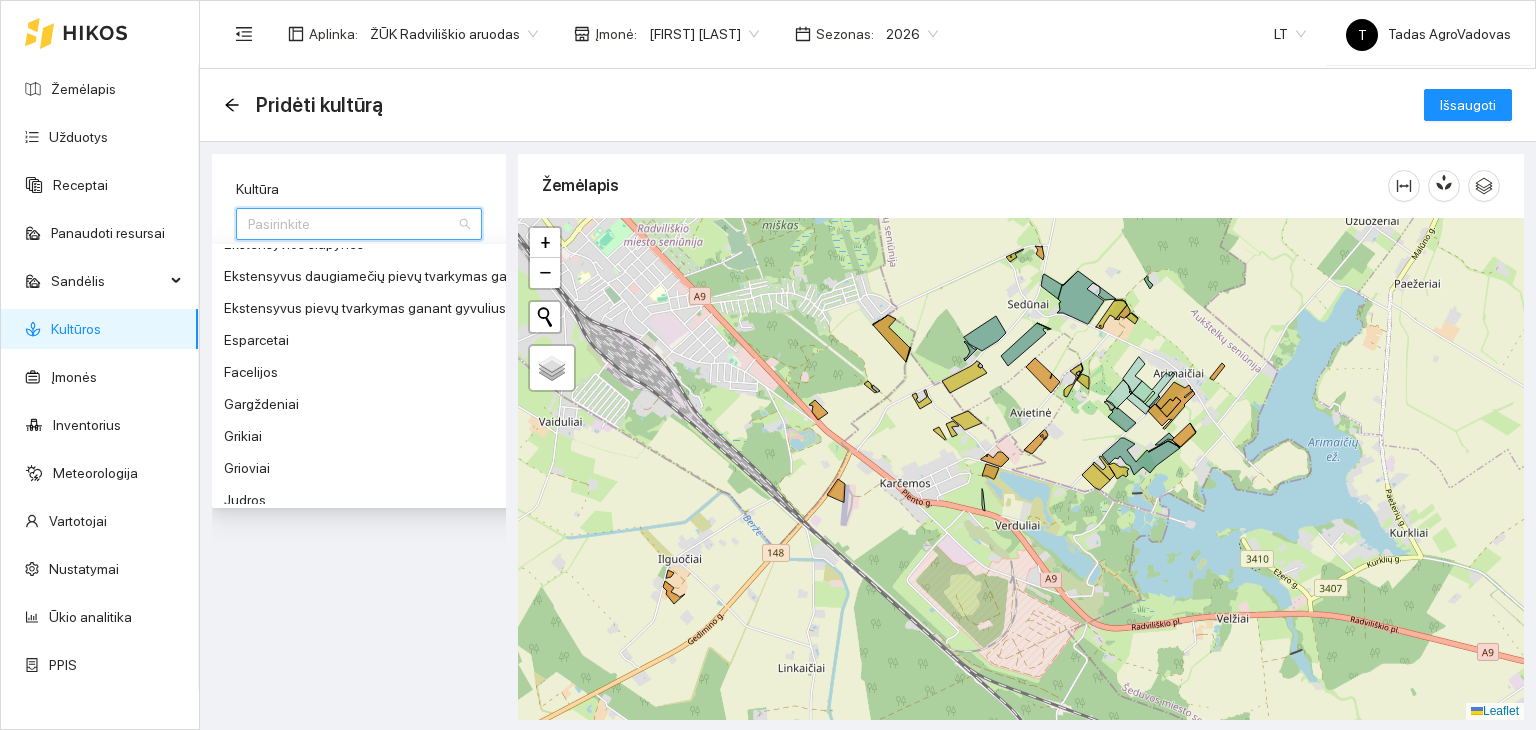scroll, scrollTop: 0, scrollLeft: 0, axis: both 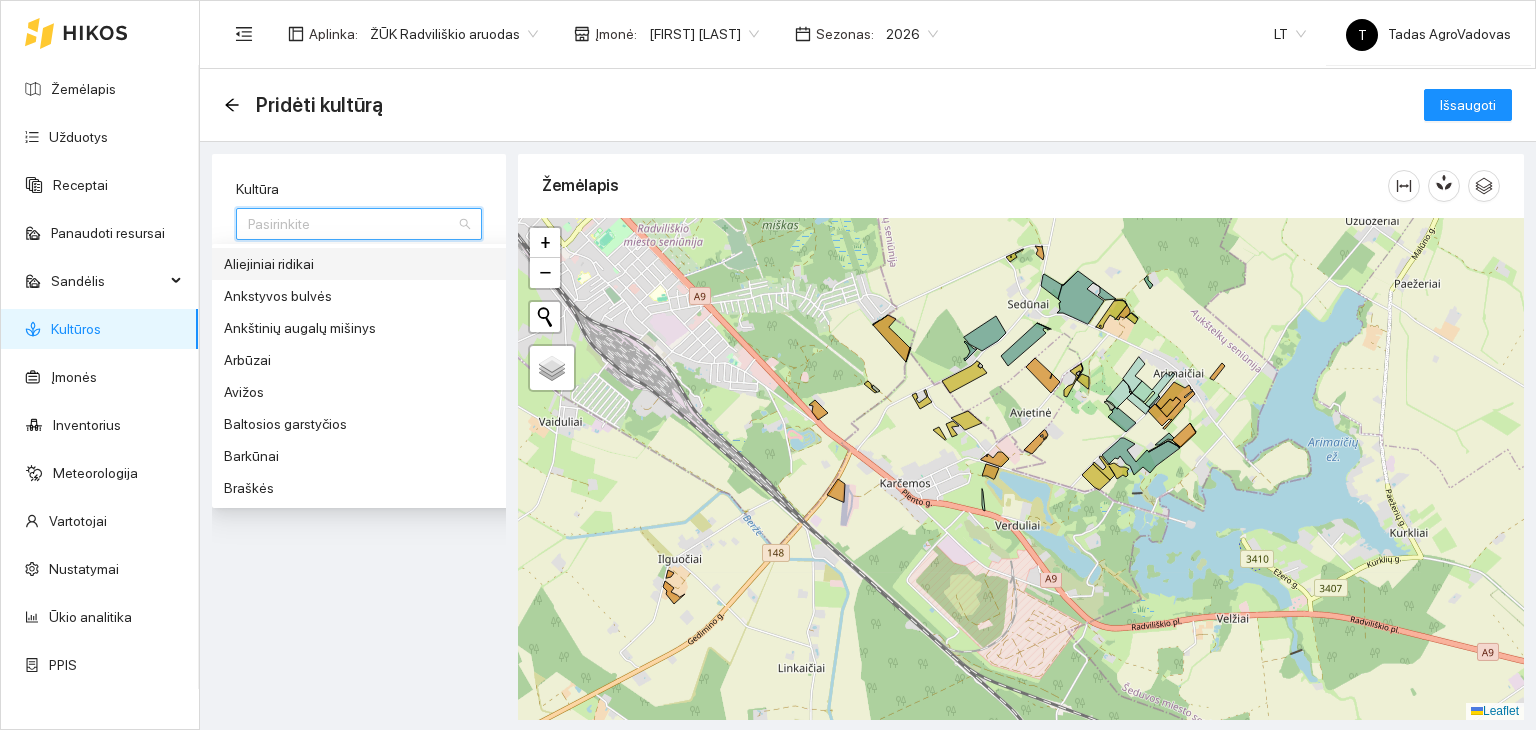 click on "Aliejiniai ridikai" at bounding box center (374, 264) 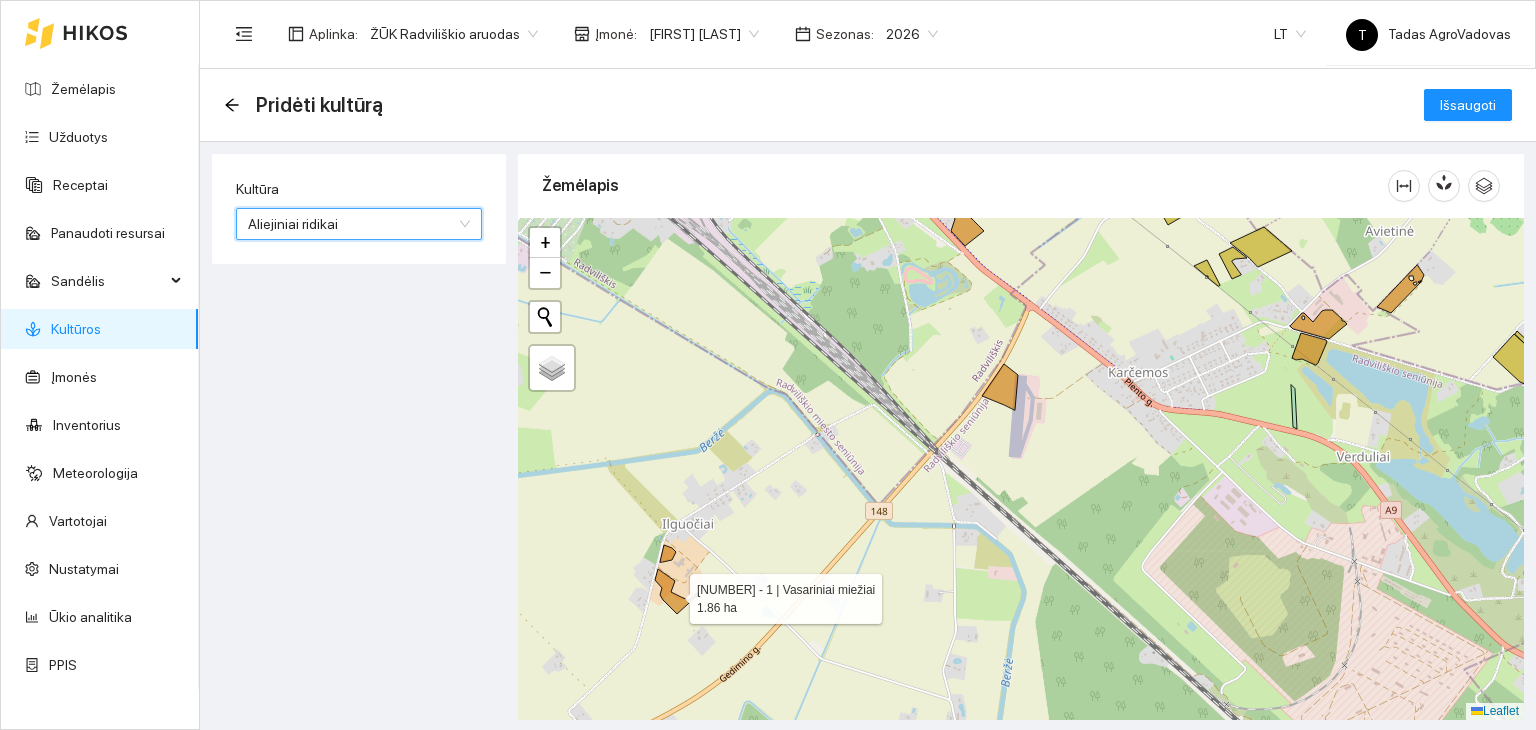 click 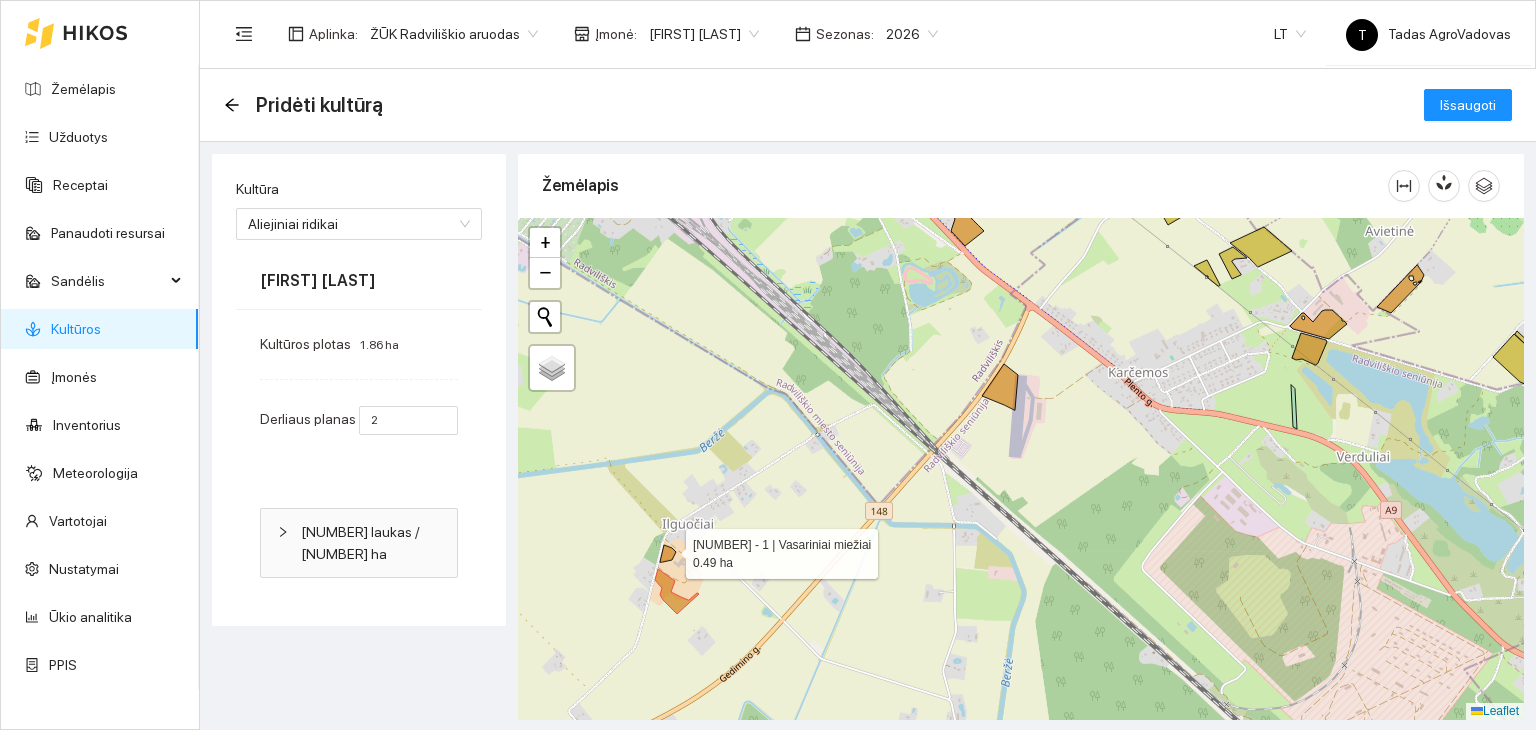 click 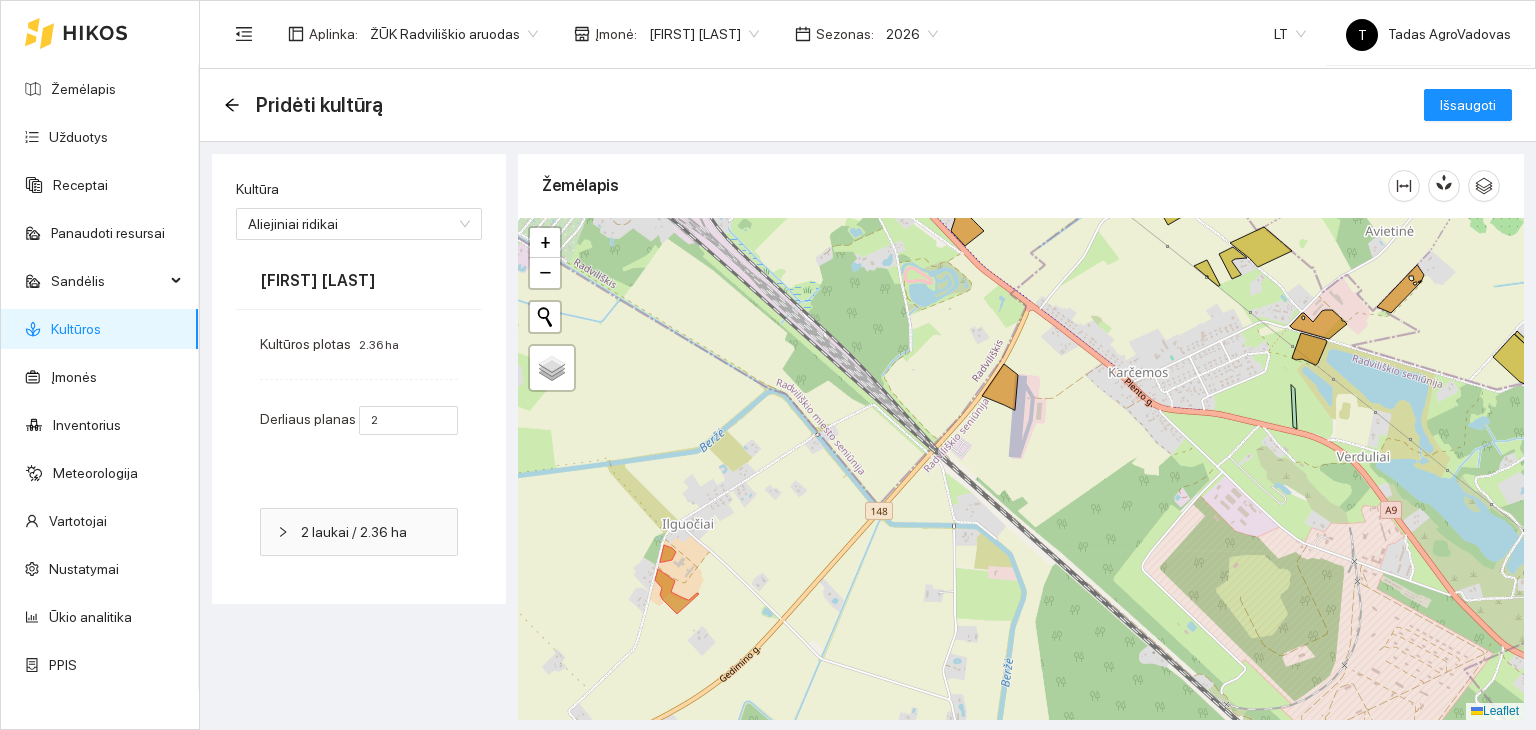 click 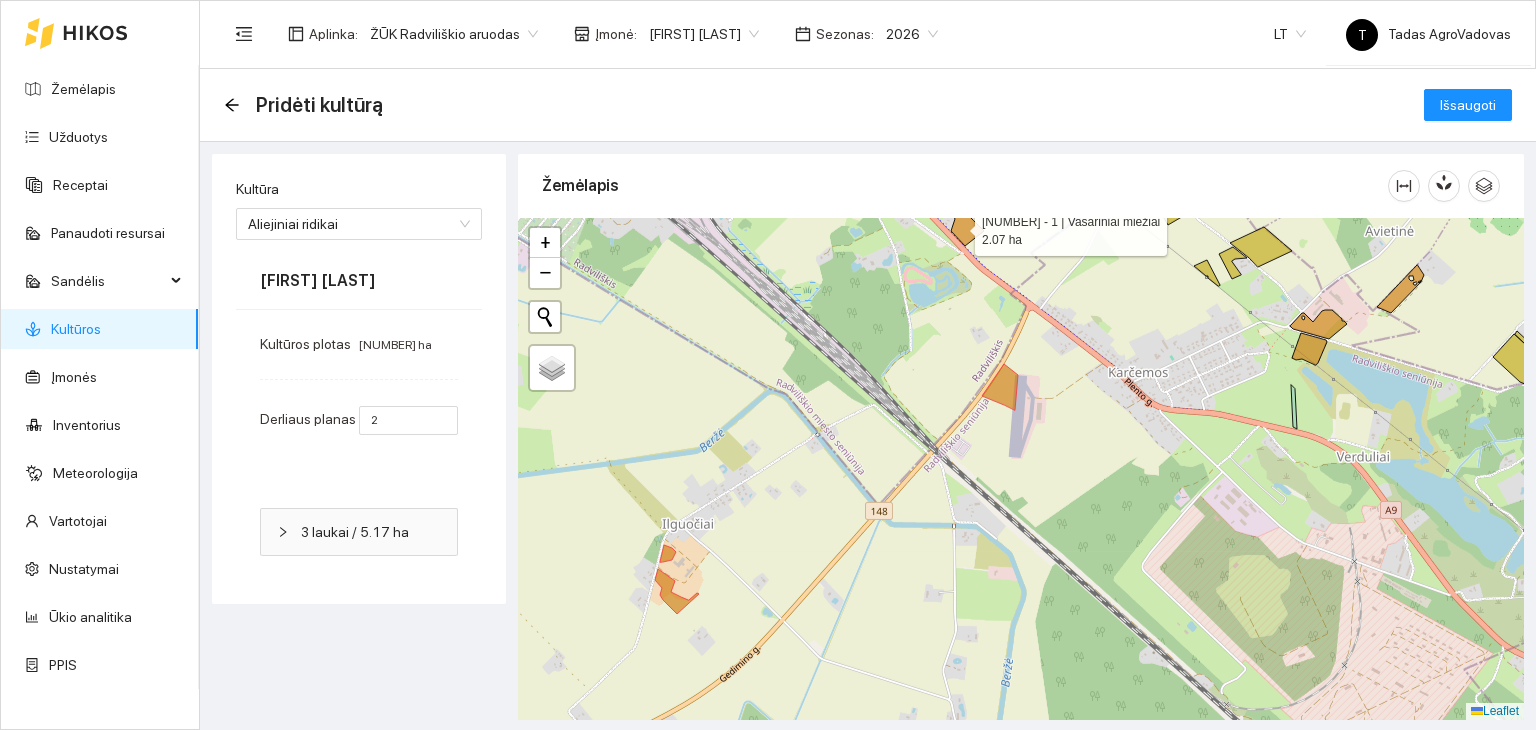 click 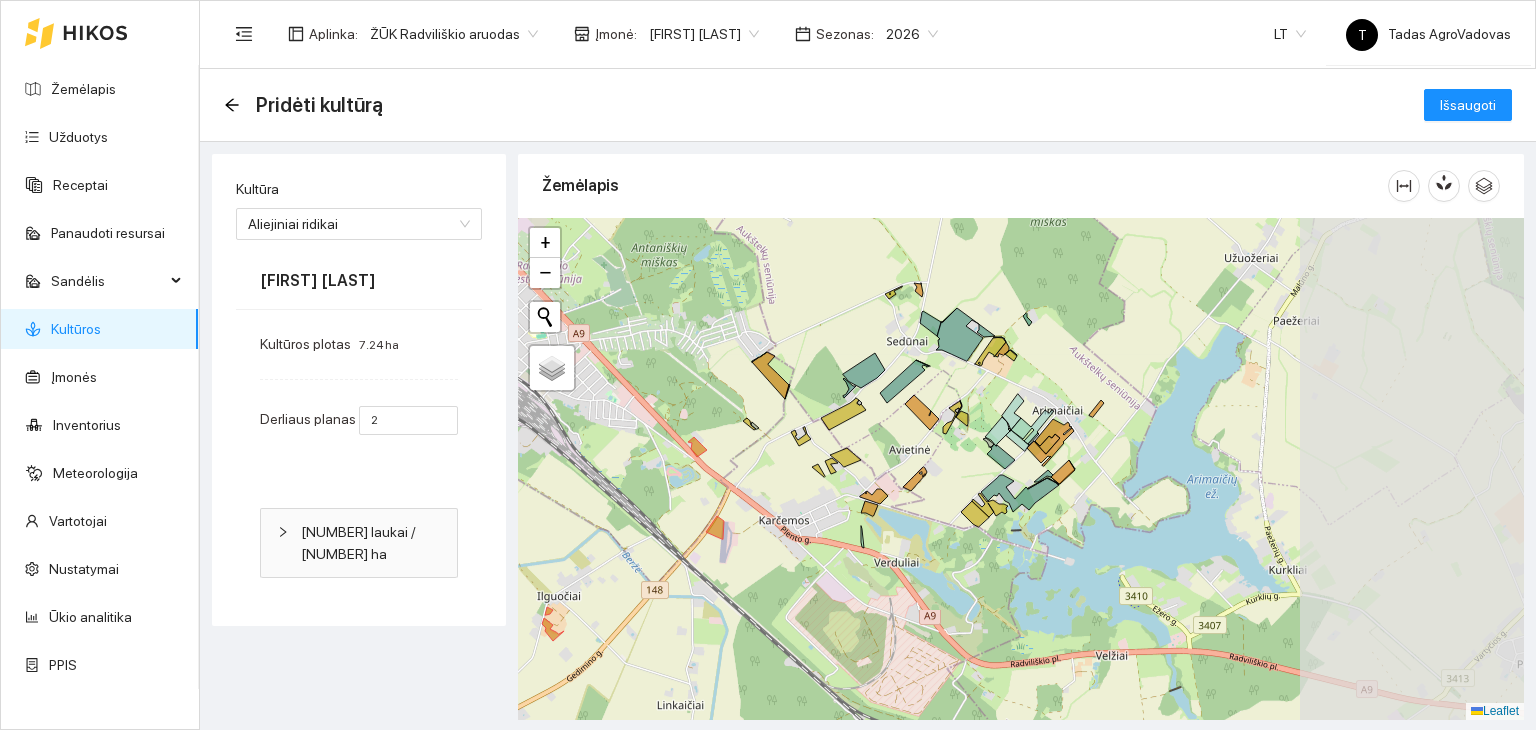 drag, startPoint x: 1099, startPoint y: 432, endPoint x: 771, endPoint y: 532, distance: 342.90524 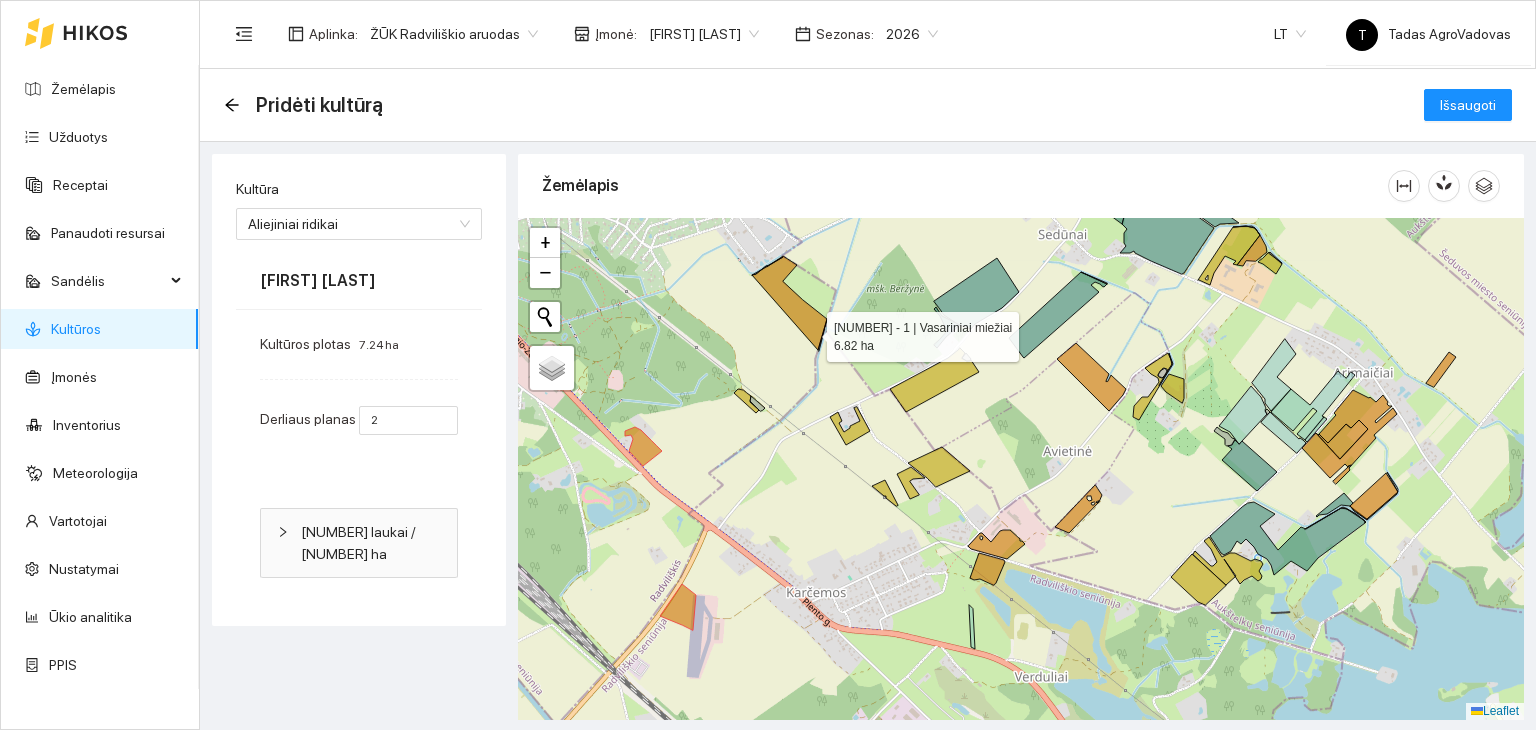 click 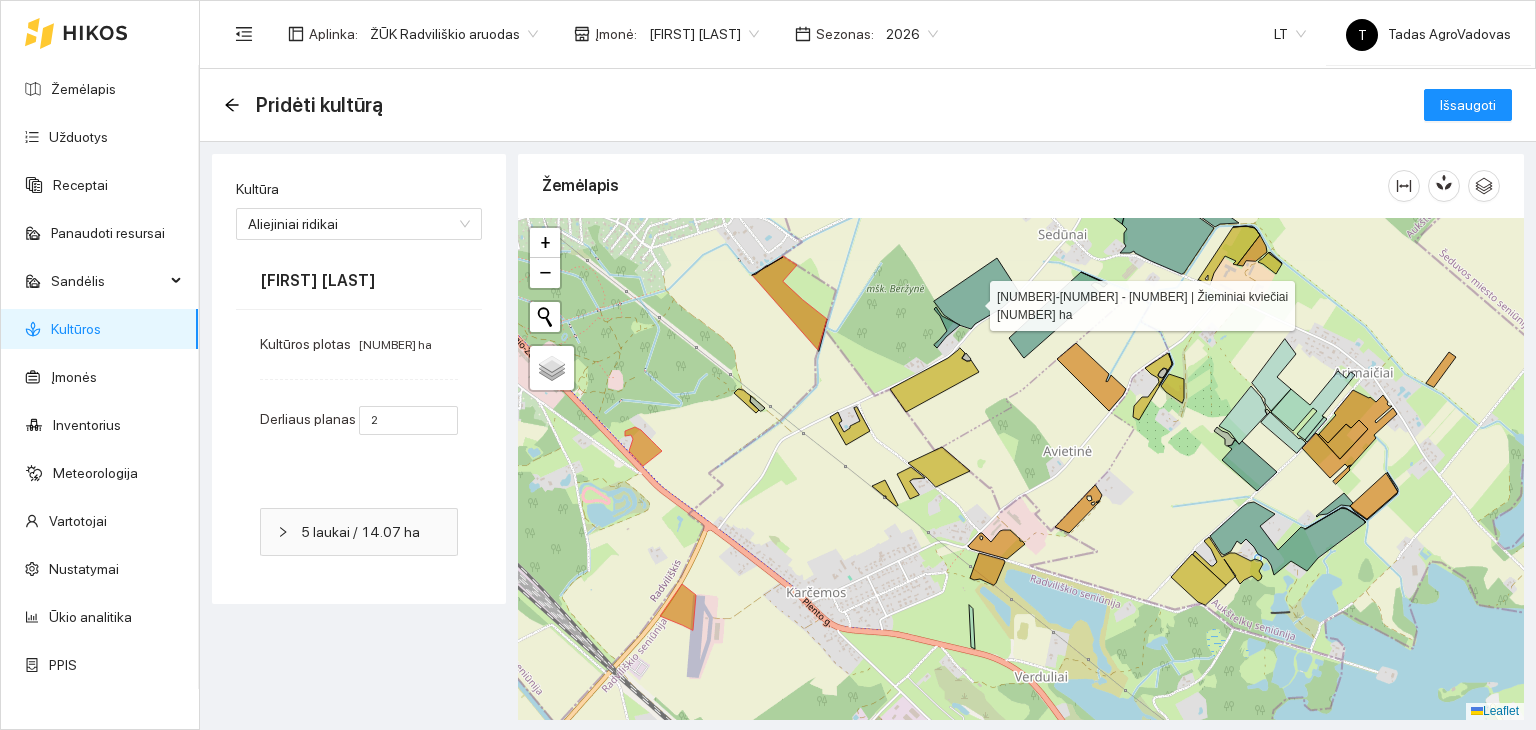 click 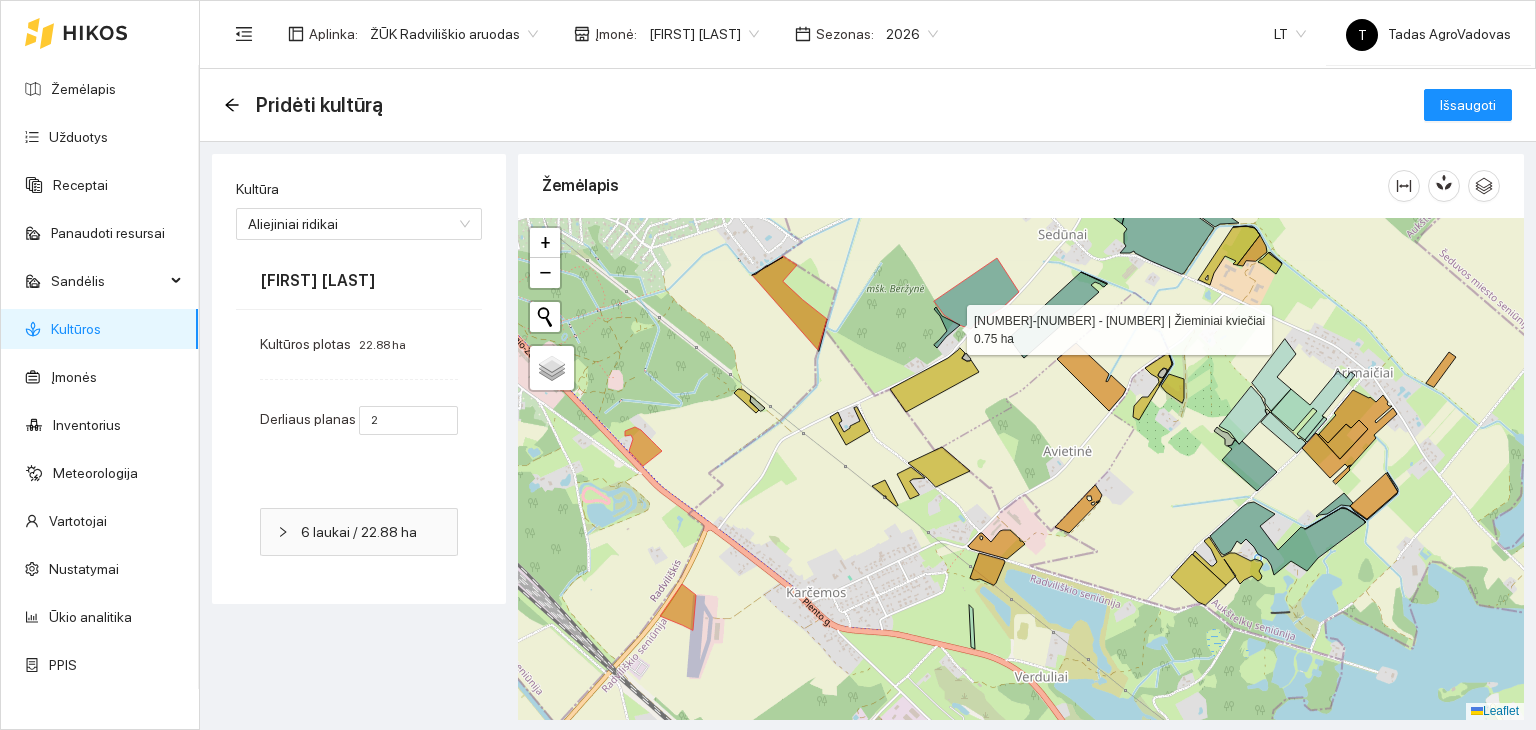 click 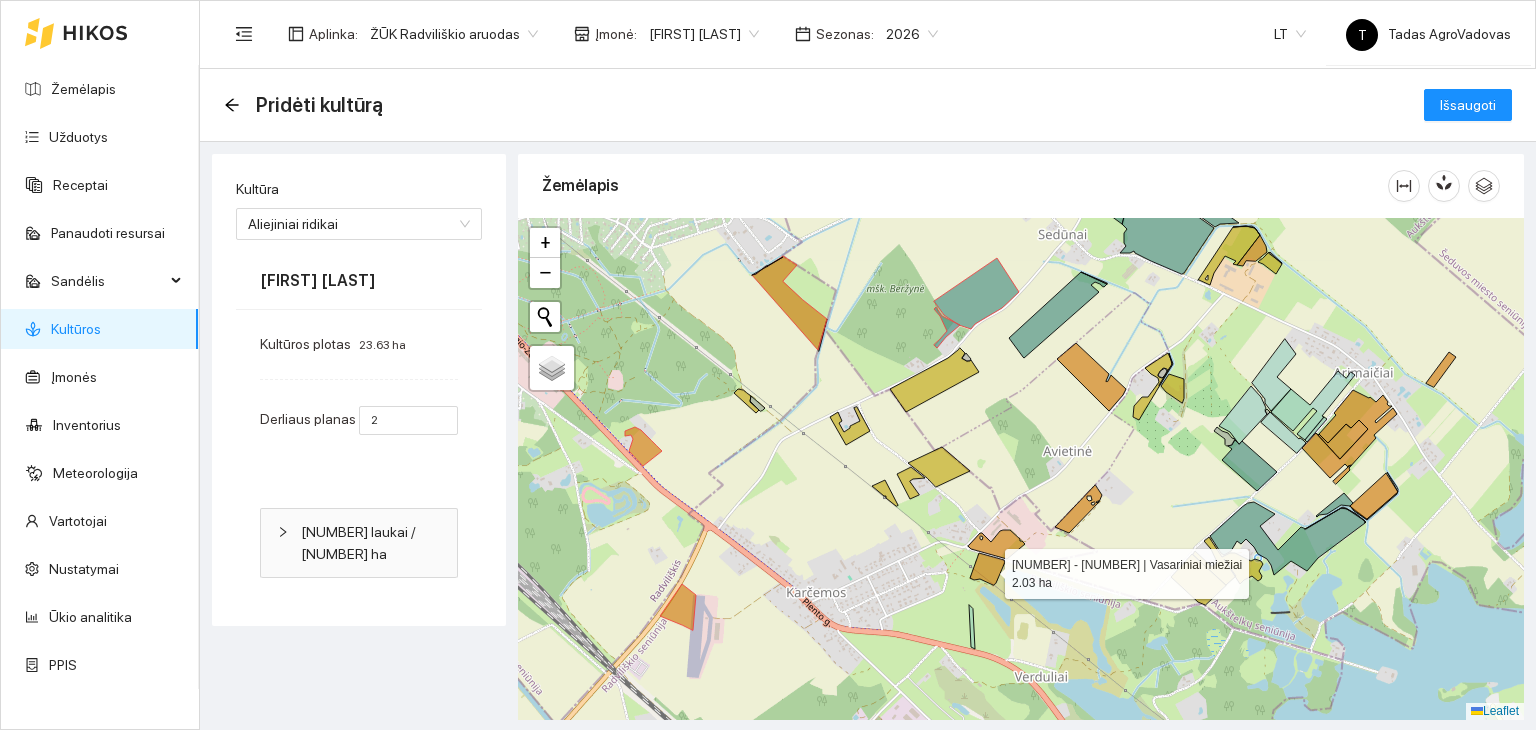 drag, startPoint x: 985, startPoint y: 577, endPoint x: 1000, endPoint y: 569, distance: 17 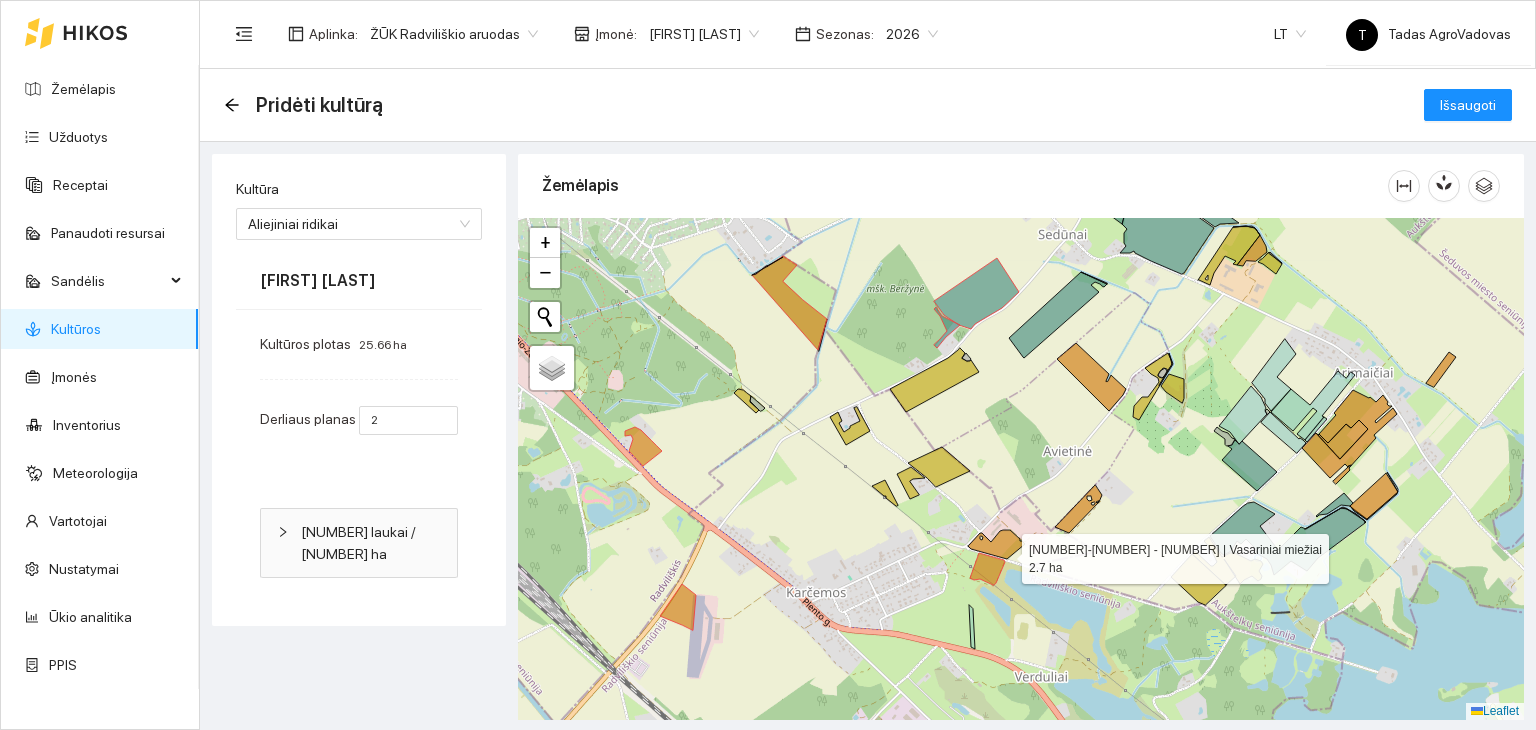 click 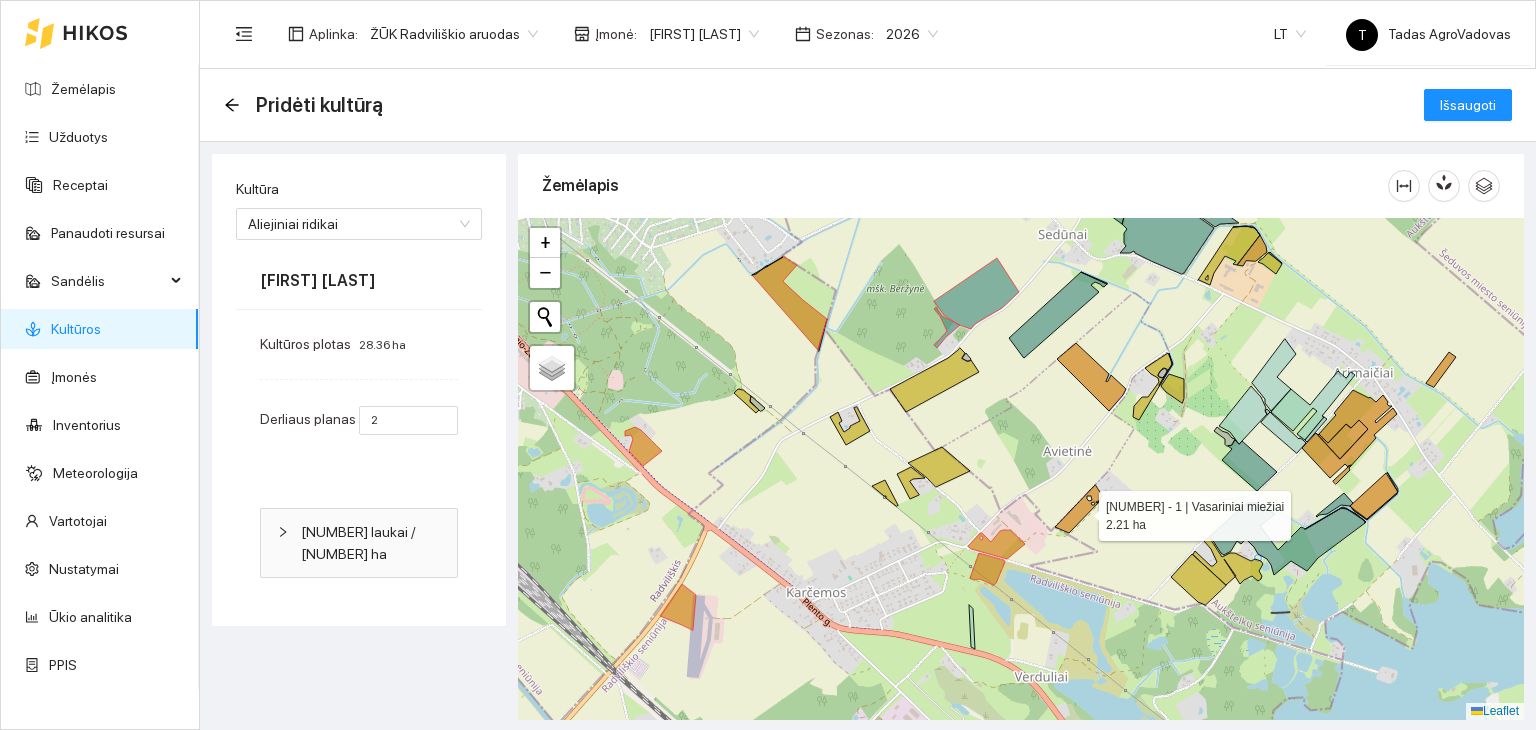 click 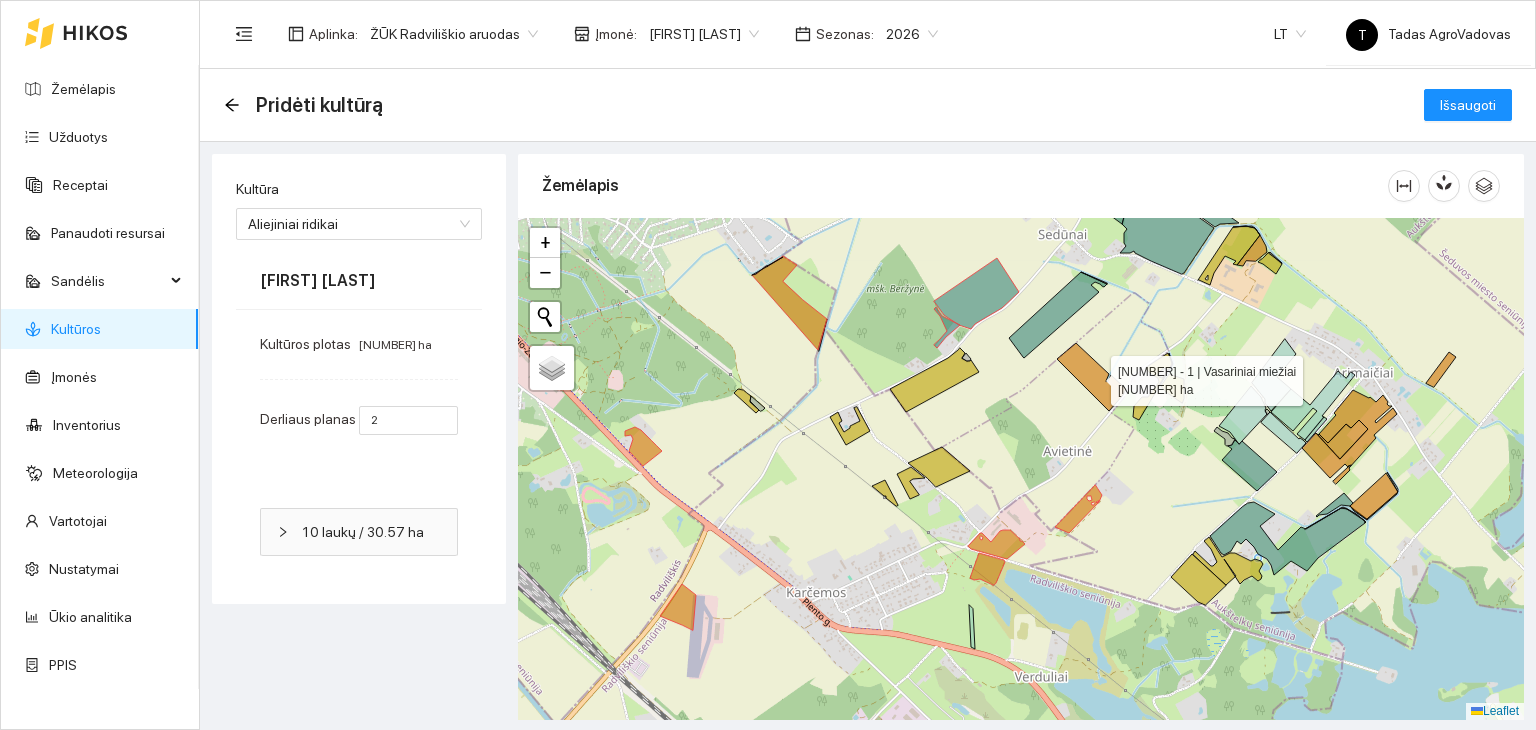 click 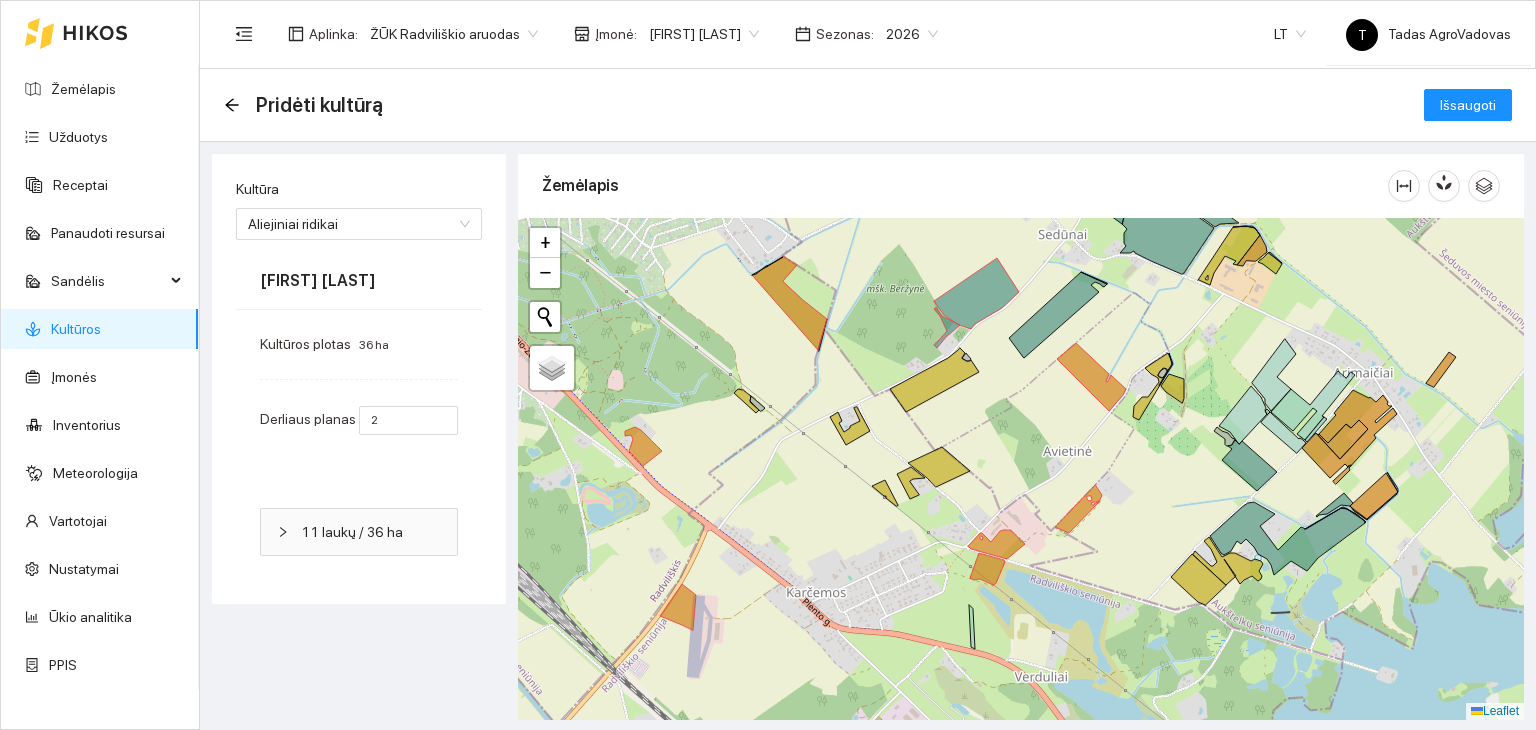 drag, startPoint x: 1167, startPoint y: 469, endPoint x: 990, endPoint y: 653, distance: 255.31354 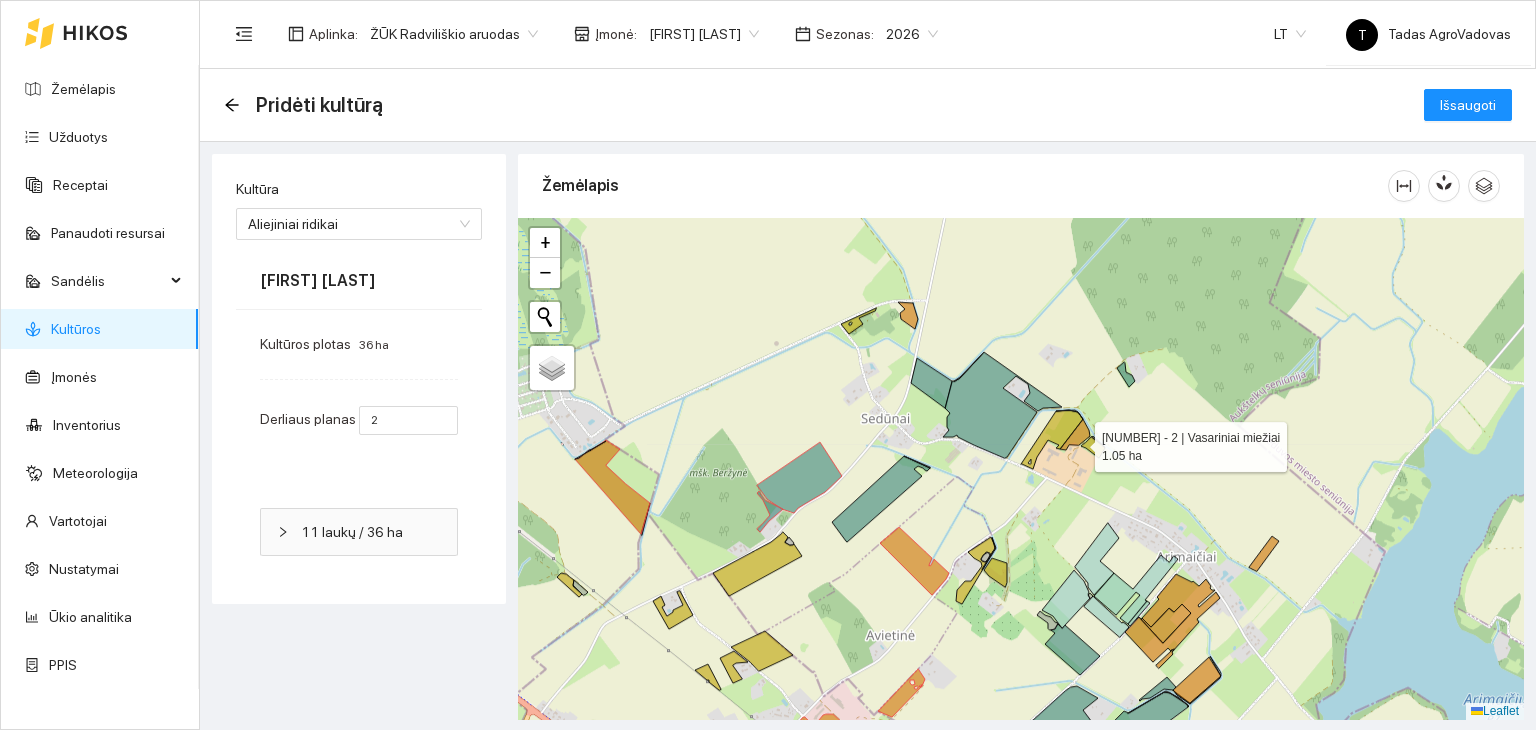 click 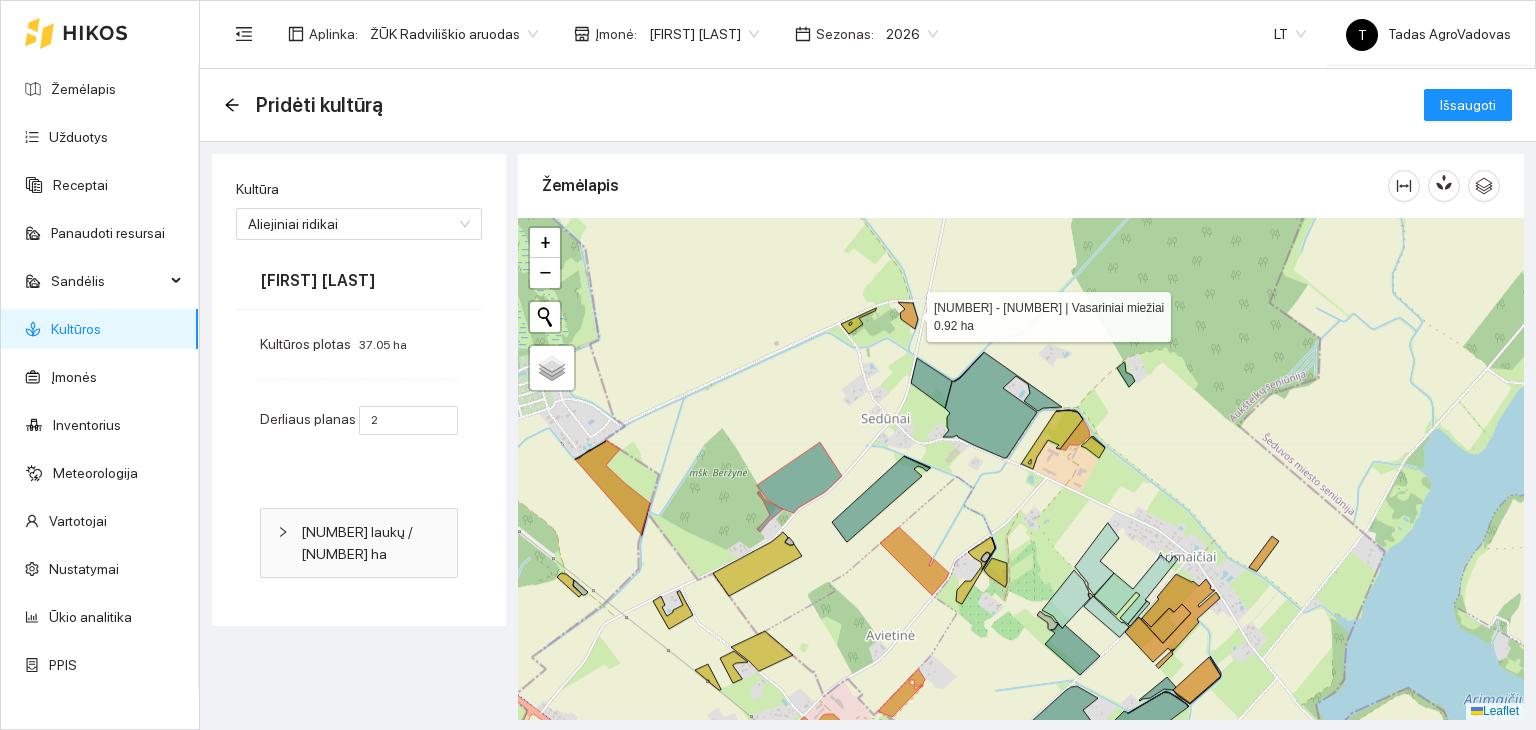 click 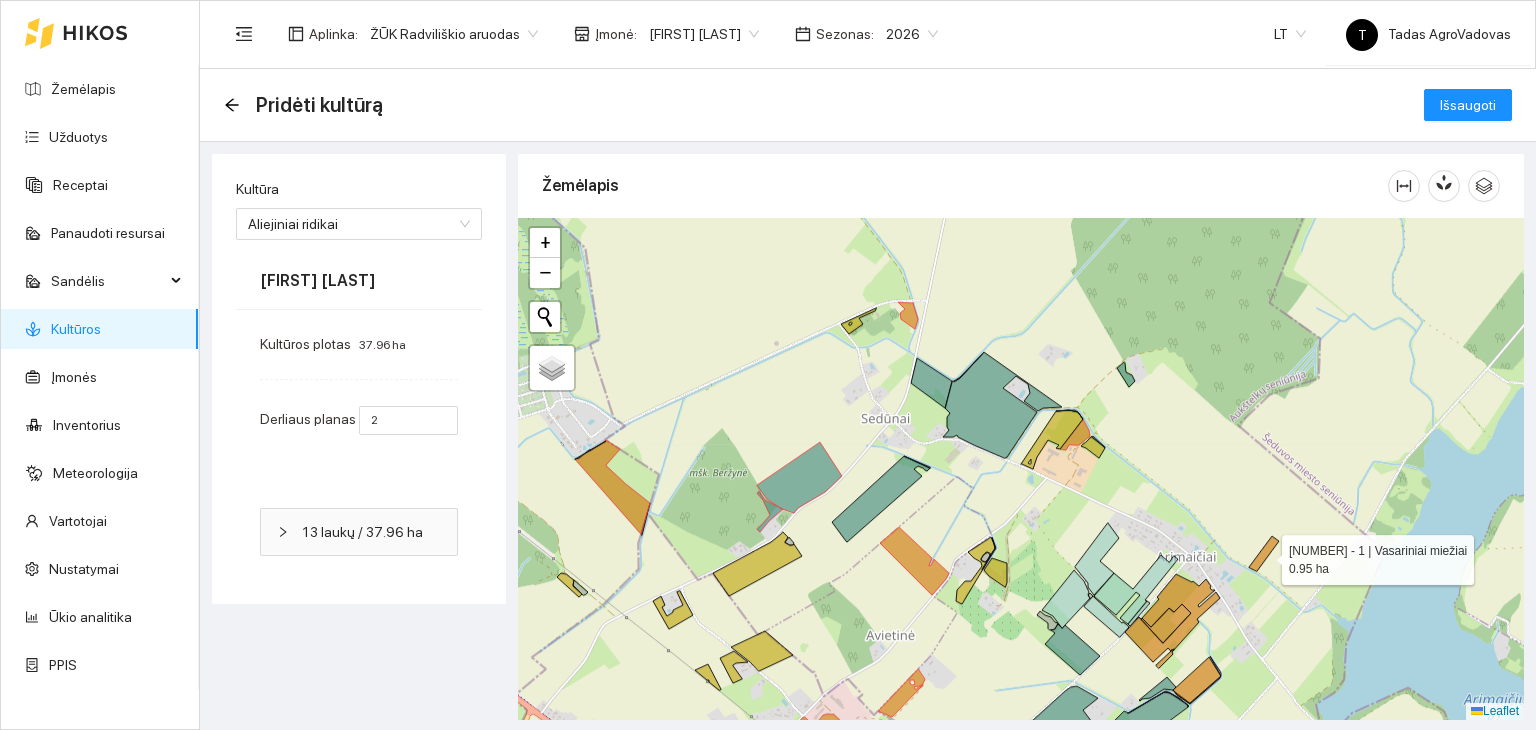 click 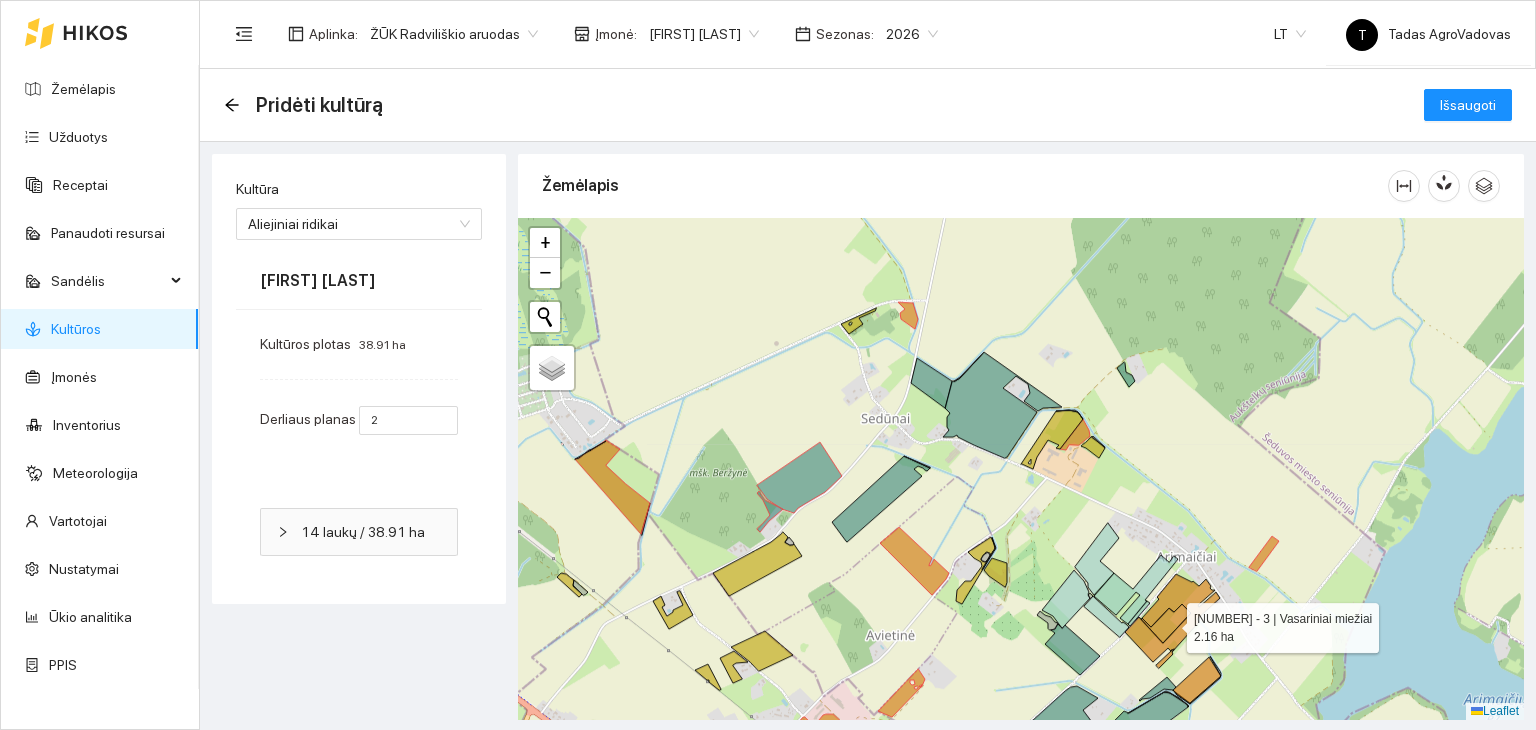 click 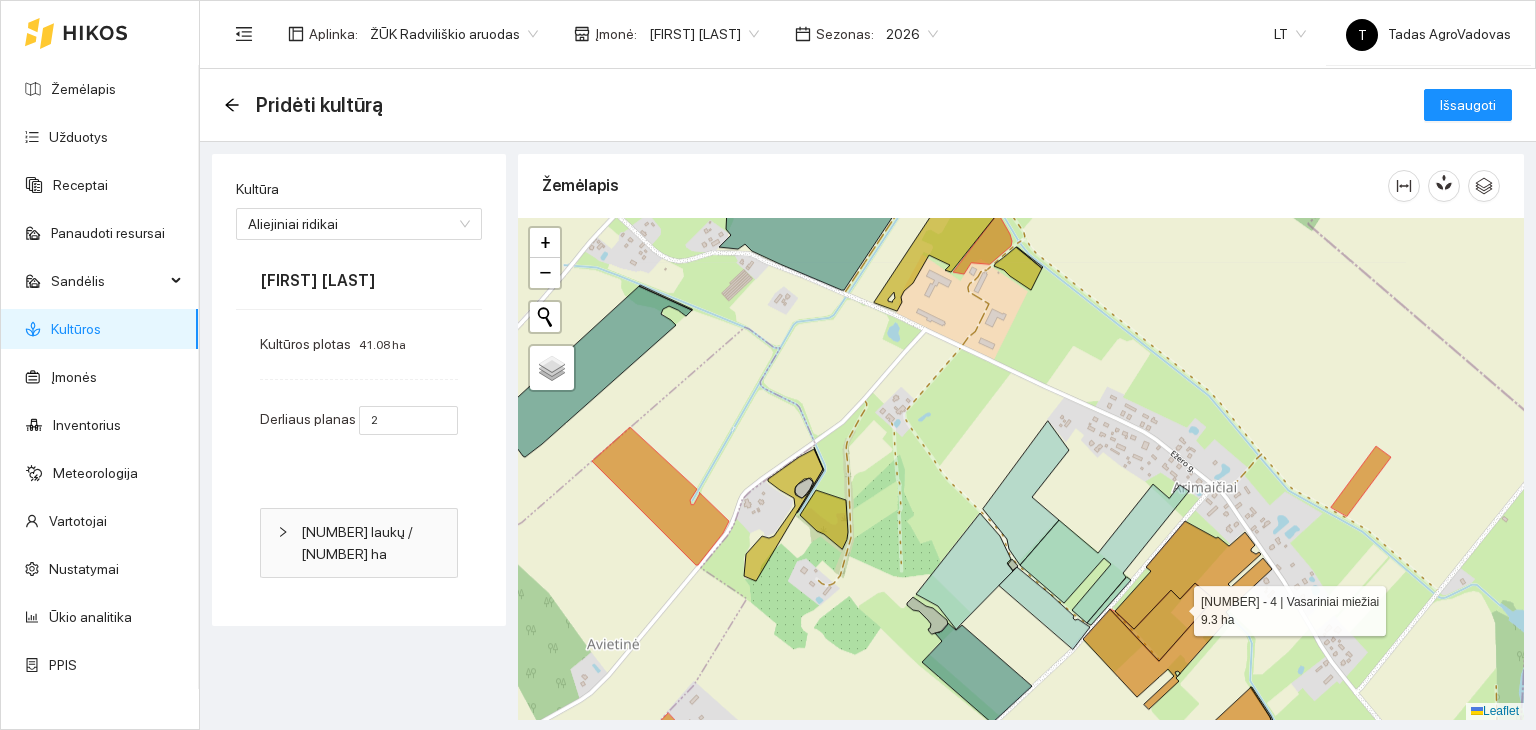click 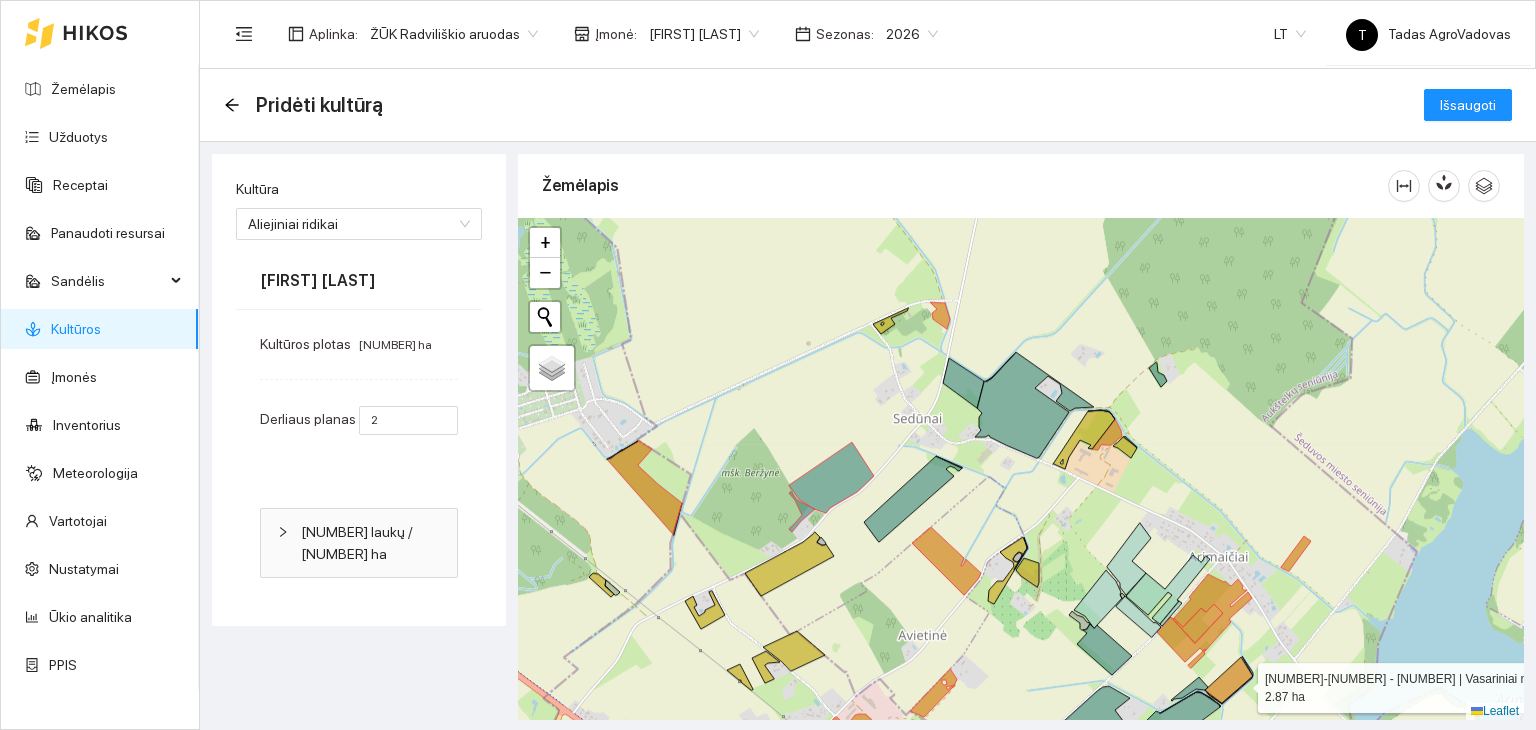 click 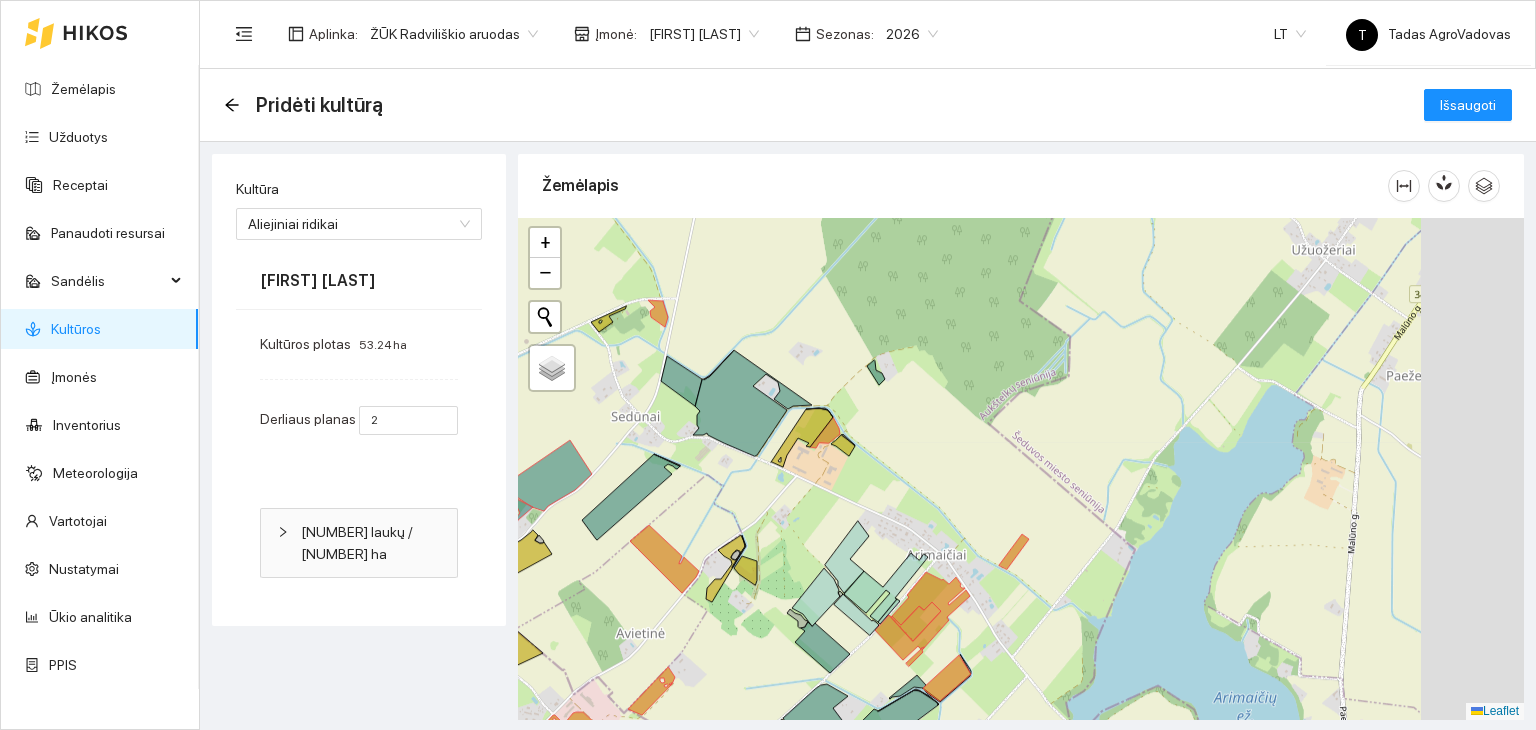 drag, startPoint x: 1326, startPoint y: 645, endPoint x: 932, endPoint y: 657, distance: 394.1827 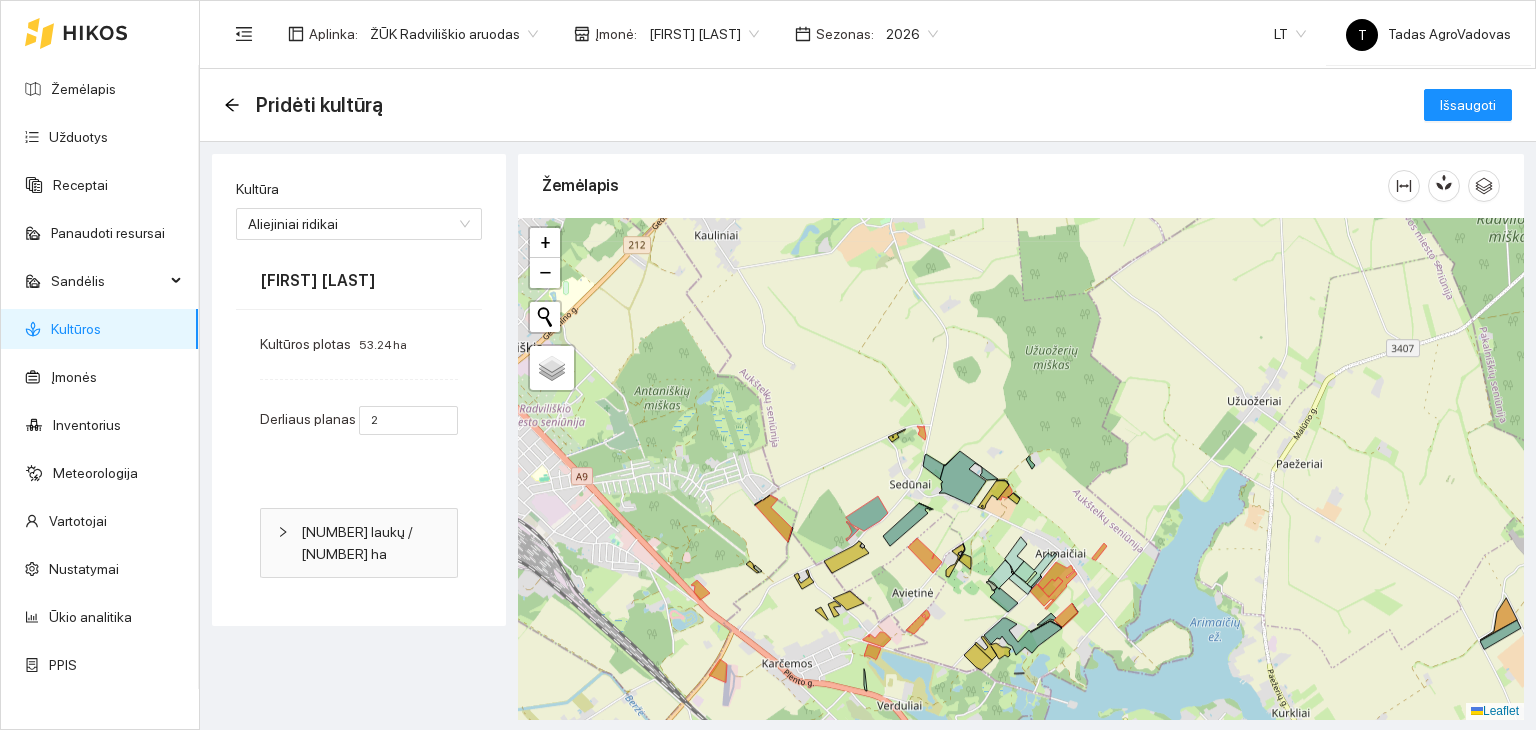 drag, startPoint x: 1320, startPoint y: 614, endPoint x: 969, endPoint y: 603, distance: 351.17233 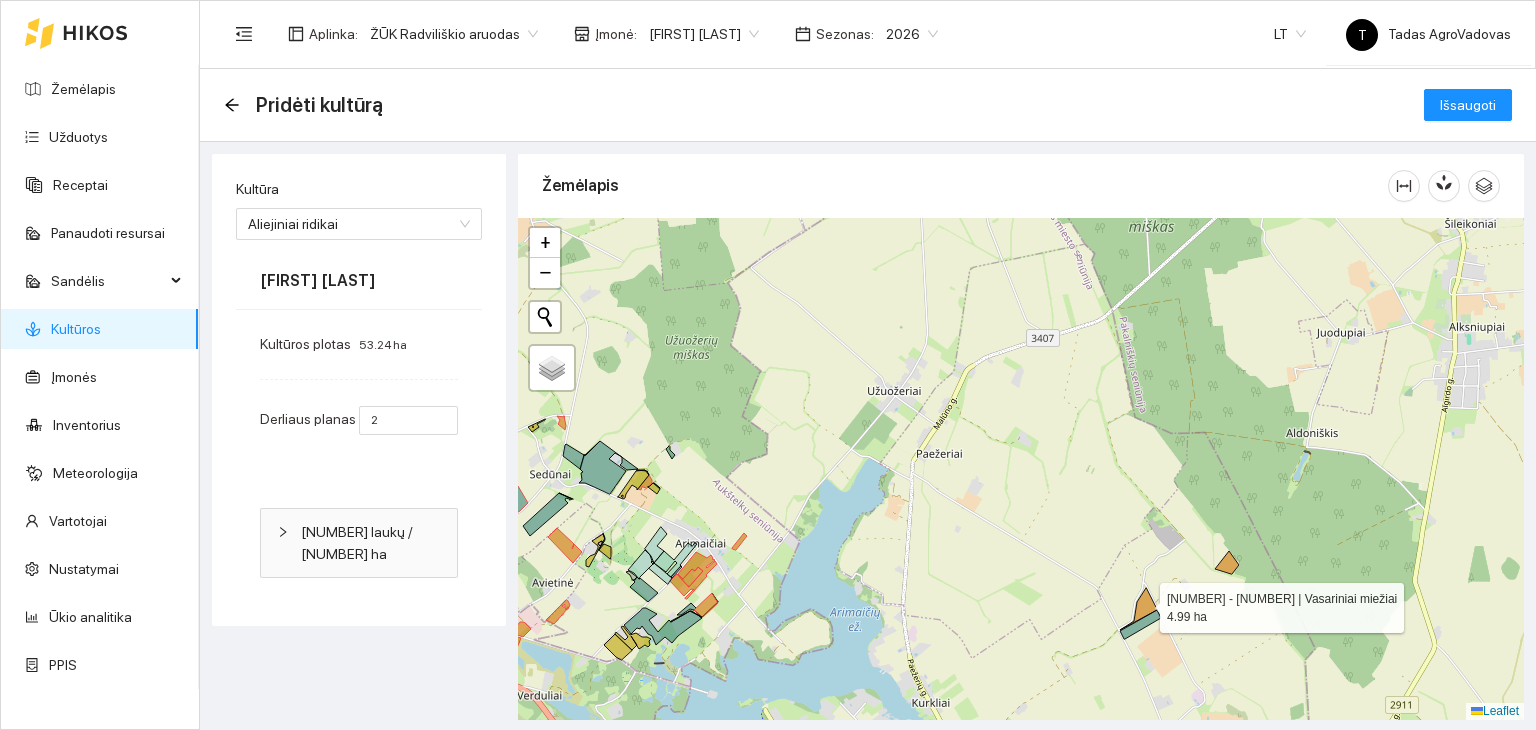 click 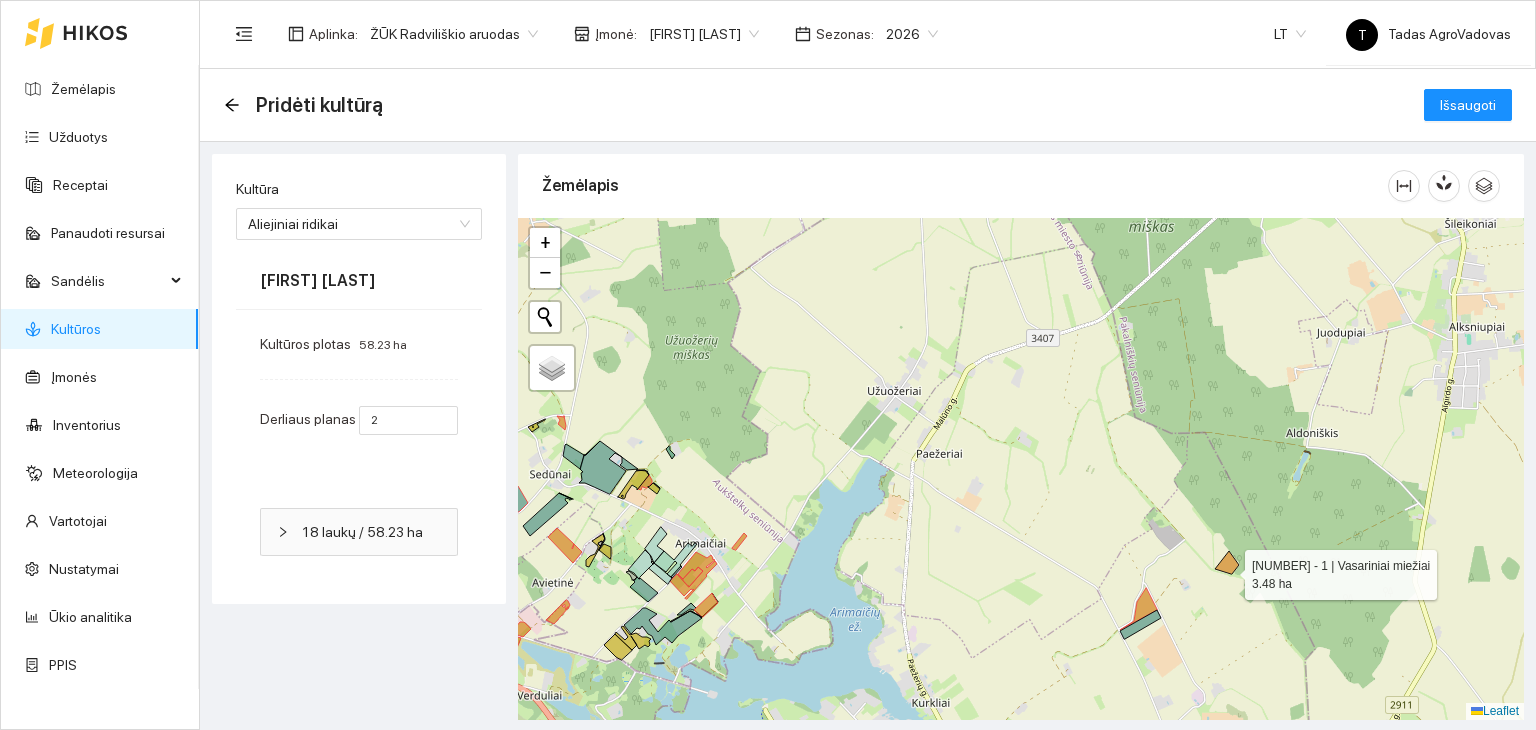 click 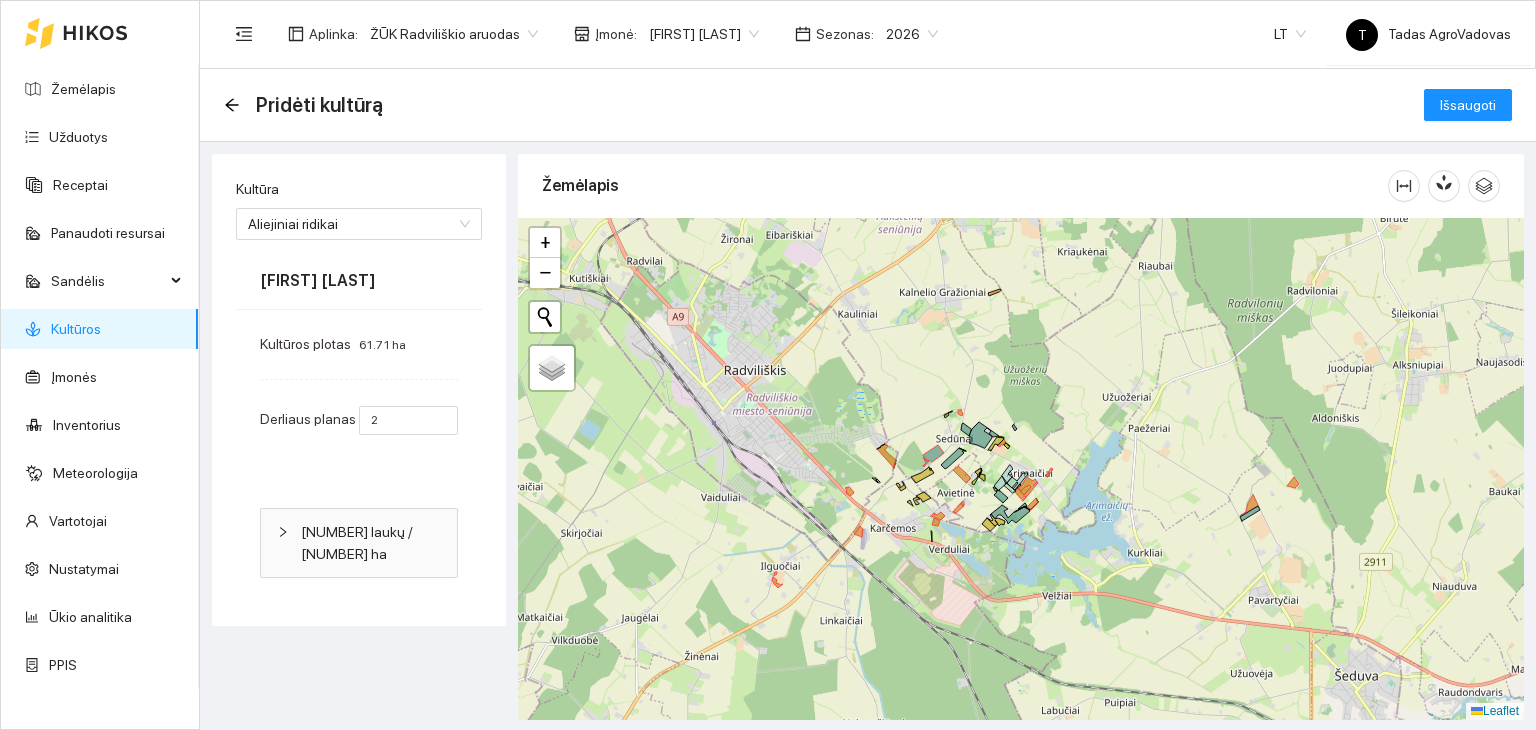 drag, startPoint x: 796, startPoint y: 599, endPoint x: 1052, endPoint y: 493, distance: 277.0776 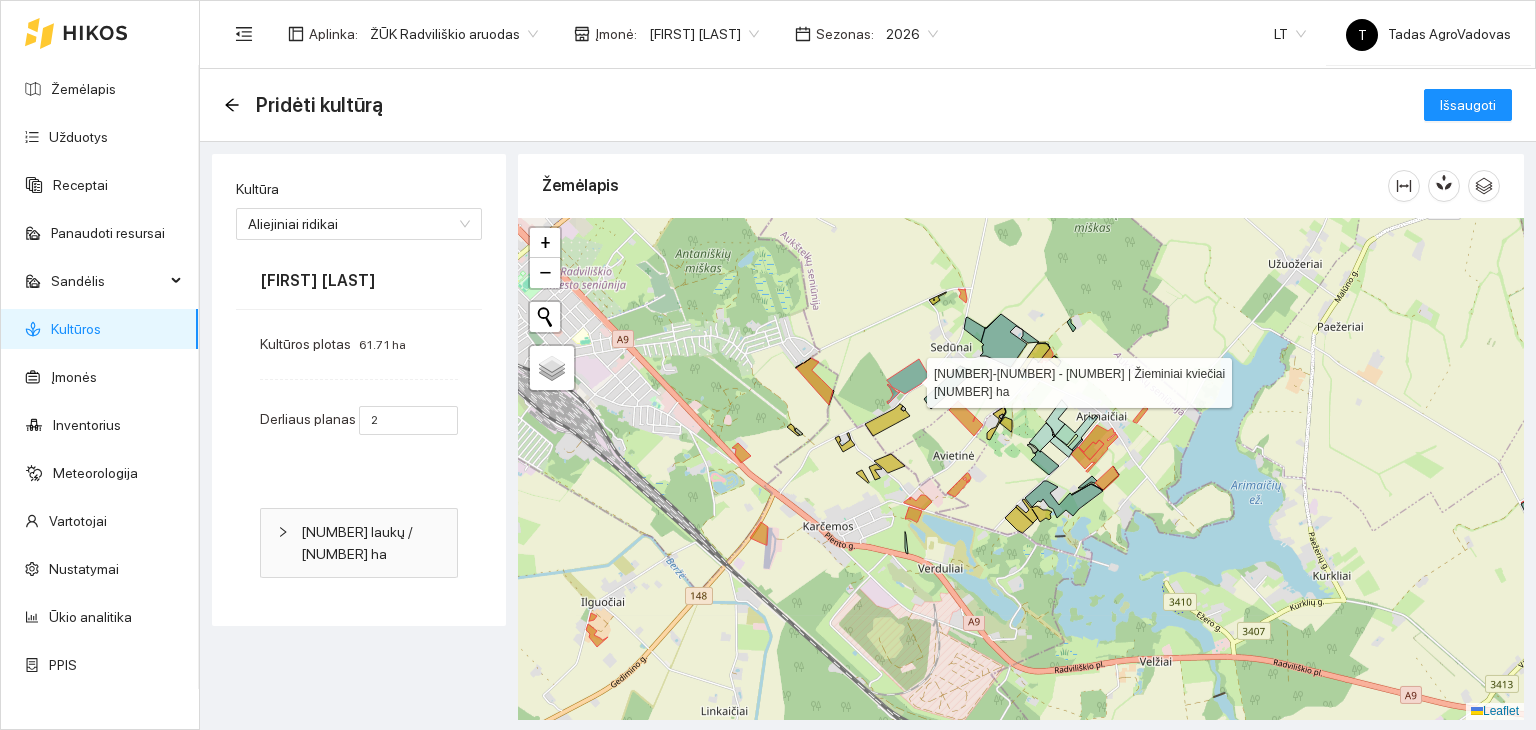 click 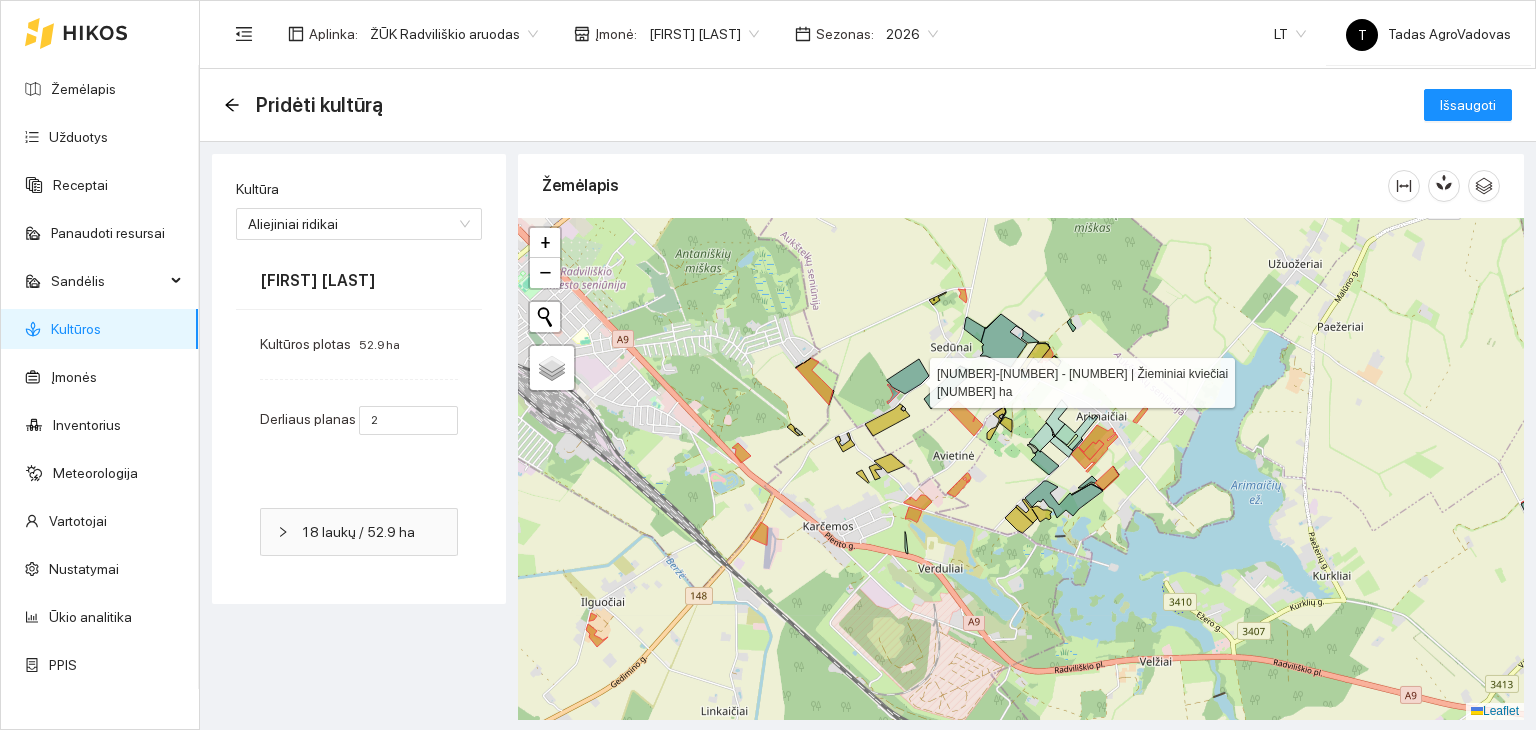 click 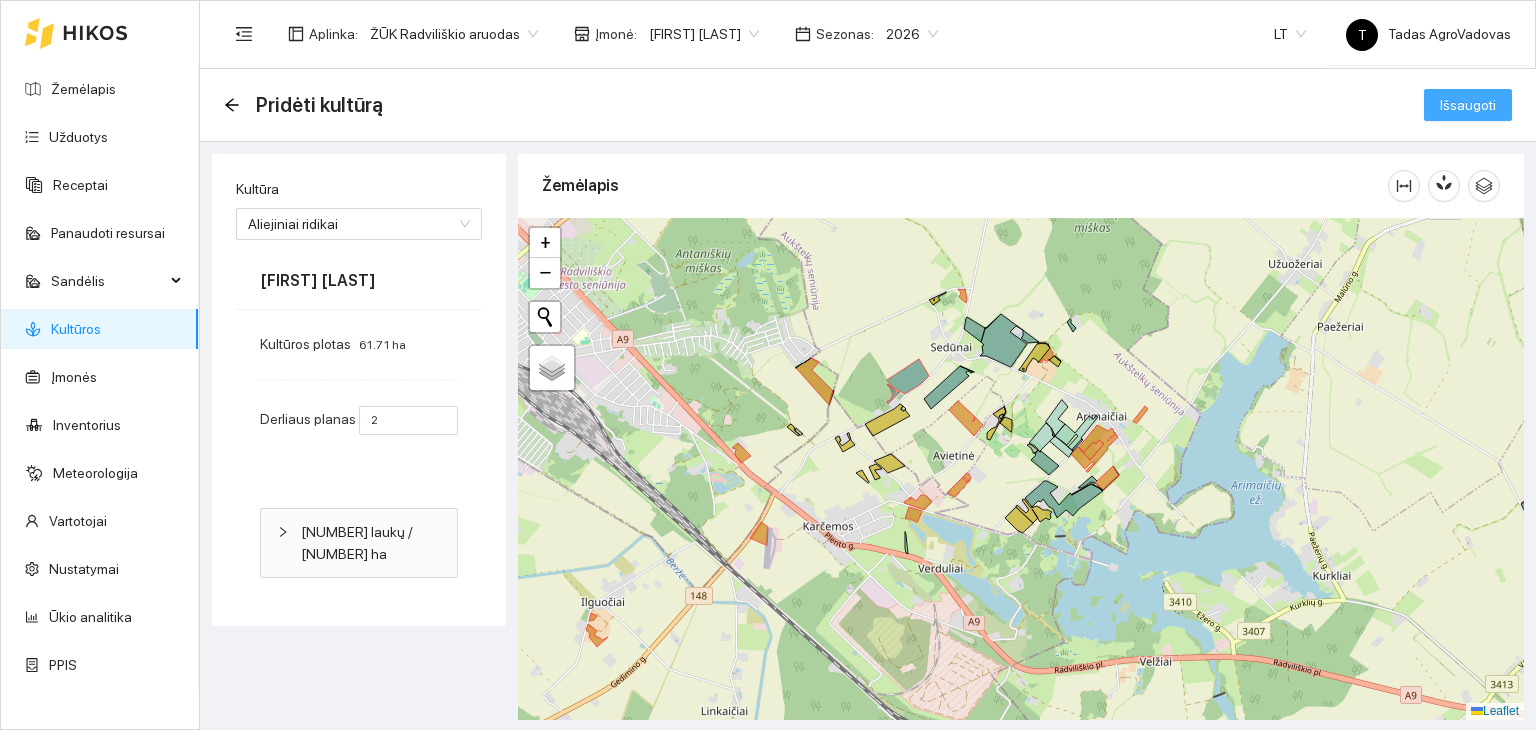 click on "Išsaugoti" at bounding box center (1468, 105) 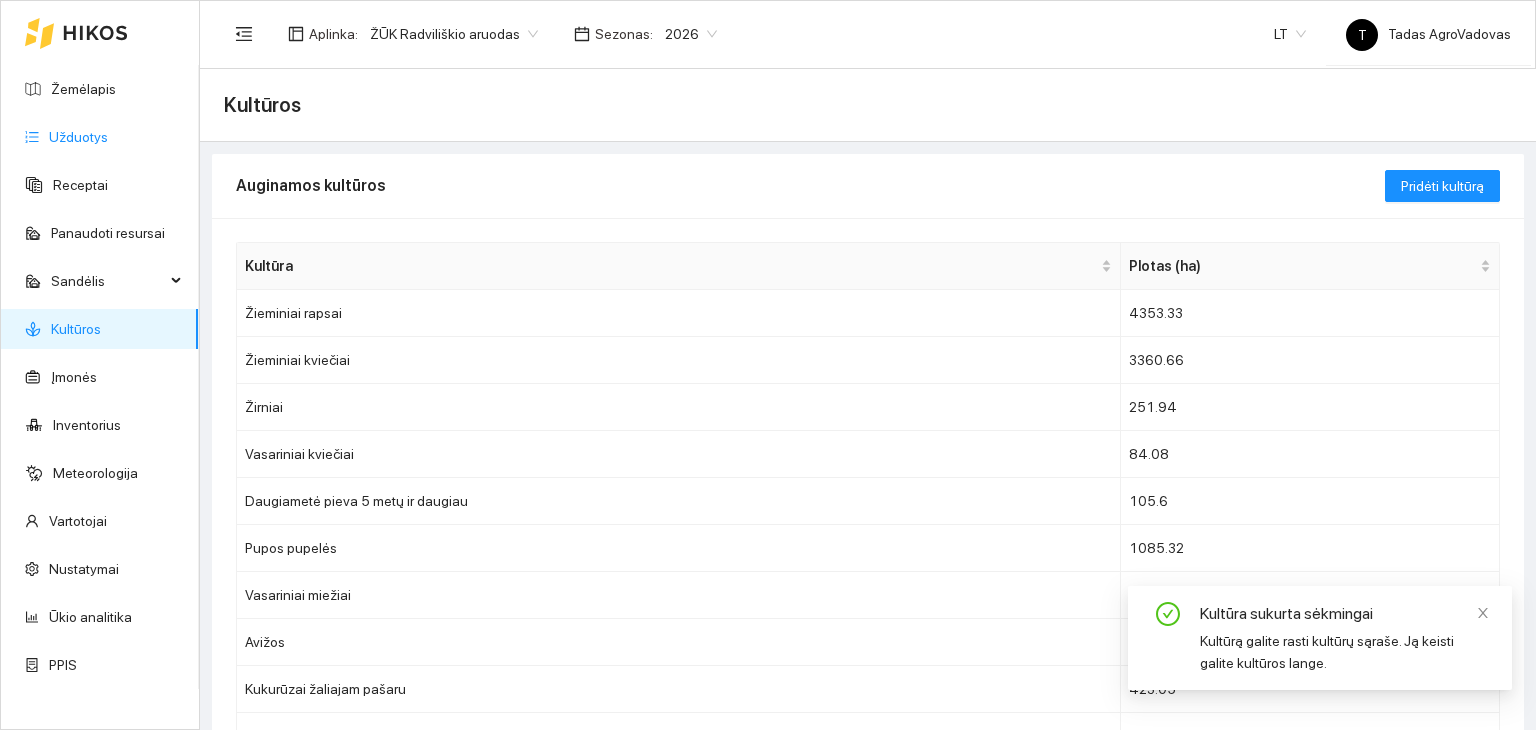 click on "Užduotys" at bounding box center (78, 137) 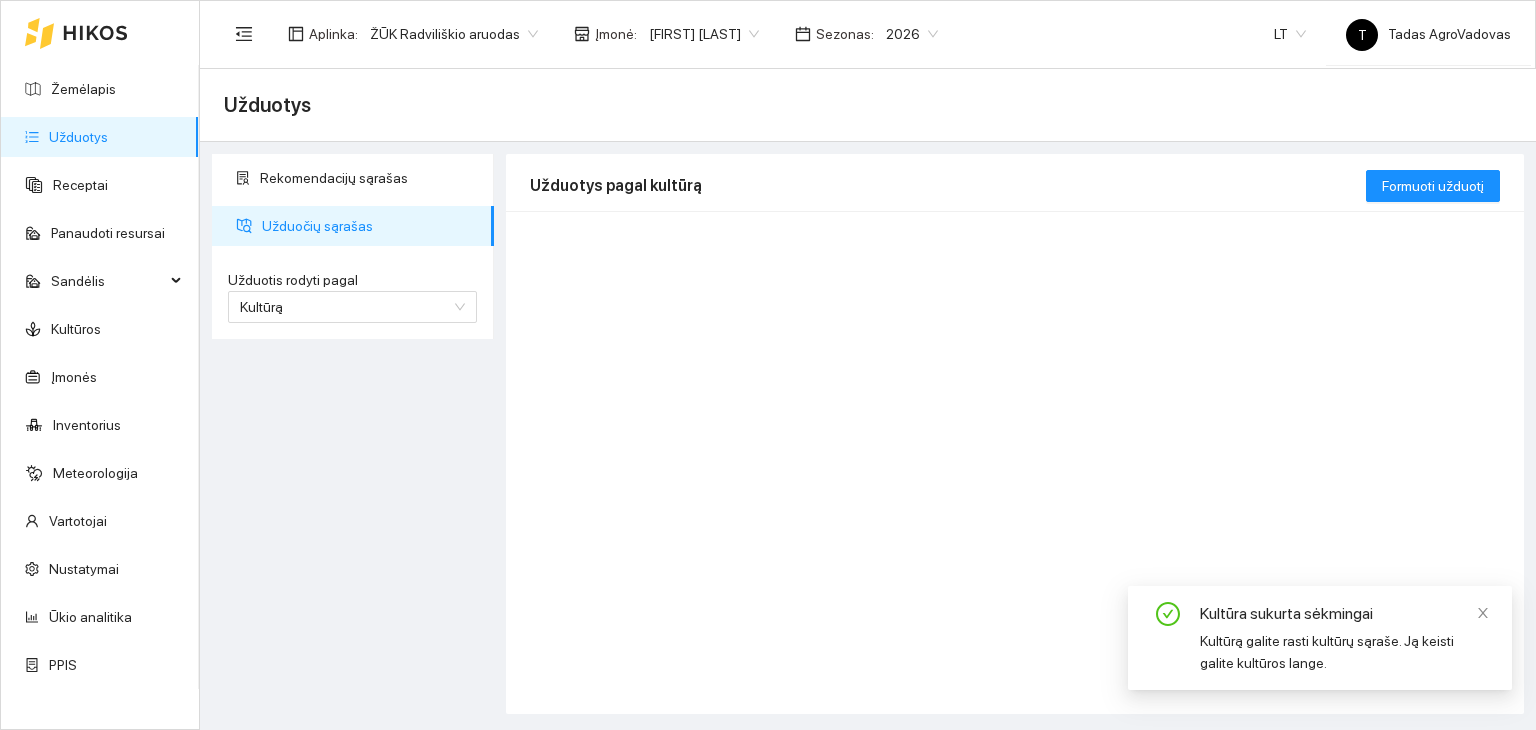 click on "Žemėlapis Užduotys Receptai Panaudoti resursai Sandėlis KultūrosĮmonės Inventorius Meteorologija Vartotojai Nustatymai Ūkio analitika PPIS Aplinka : ŽŪK Radviliškio aruodasĮmonė : [FIRST] [LAST] Sezonas : 2026 LT T Tadas AgroVadovas   Užduotys Rekomendacijų sąrašas Užduočių sąrašas Užduotis rodyti pagal Kultūrą Užduotis rodyti pagal Kultūrą Užduotys pagal kultūrą Formuoti užduotį         Kultūra sukurta sėkmingai Kultūrą galite rasti kultūrų sąraše. Ją keisti galite kultūros lange." at bounding box center (768, 365) 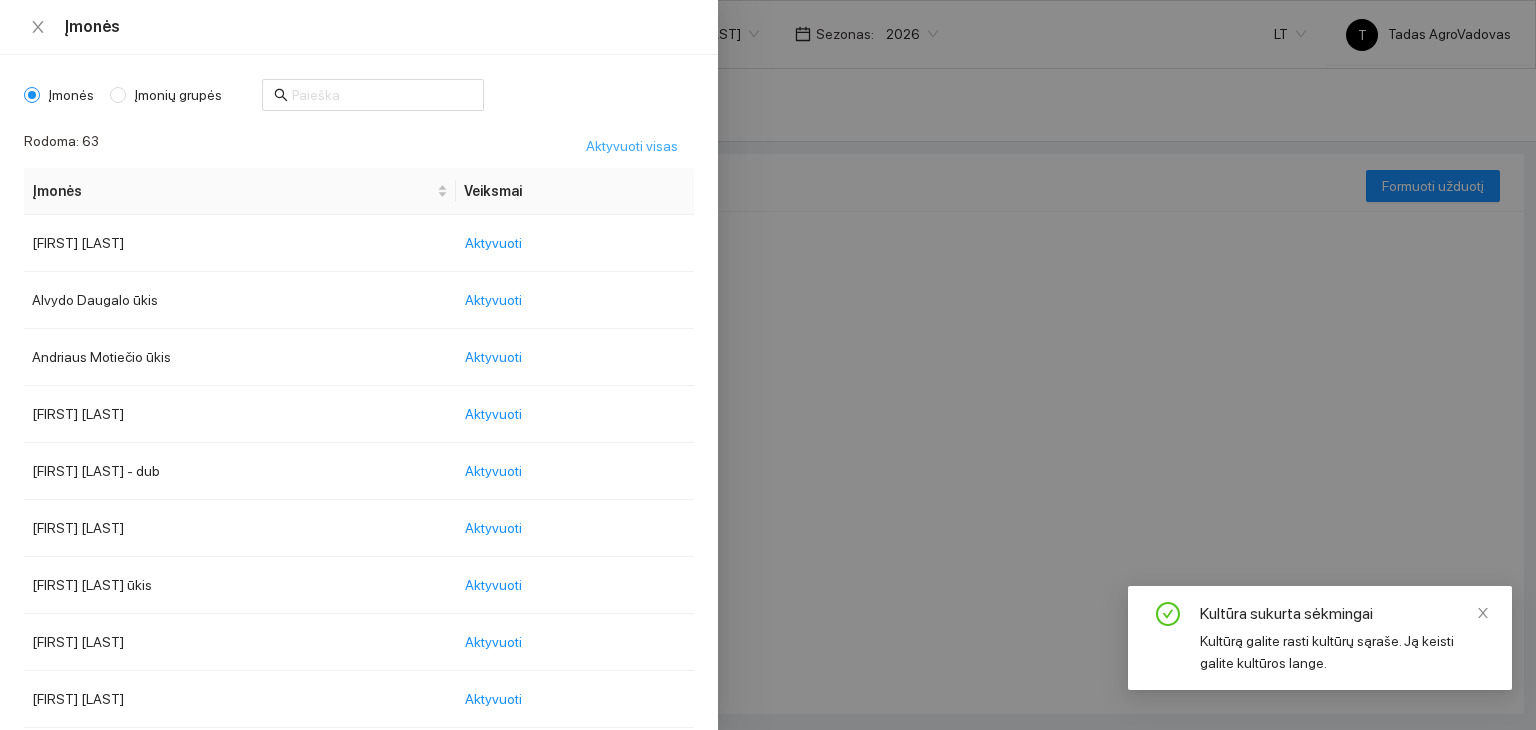 click on "Aktyvuoti visas" at bounding box center [632, 146] 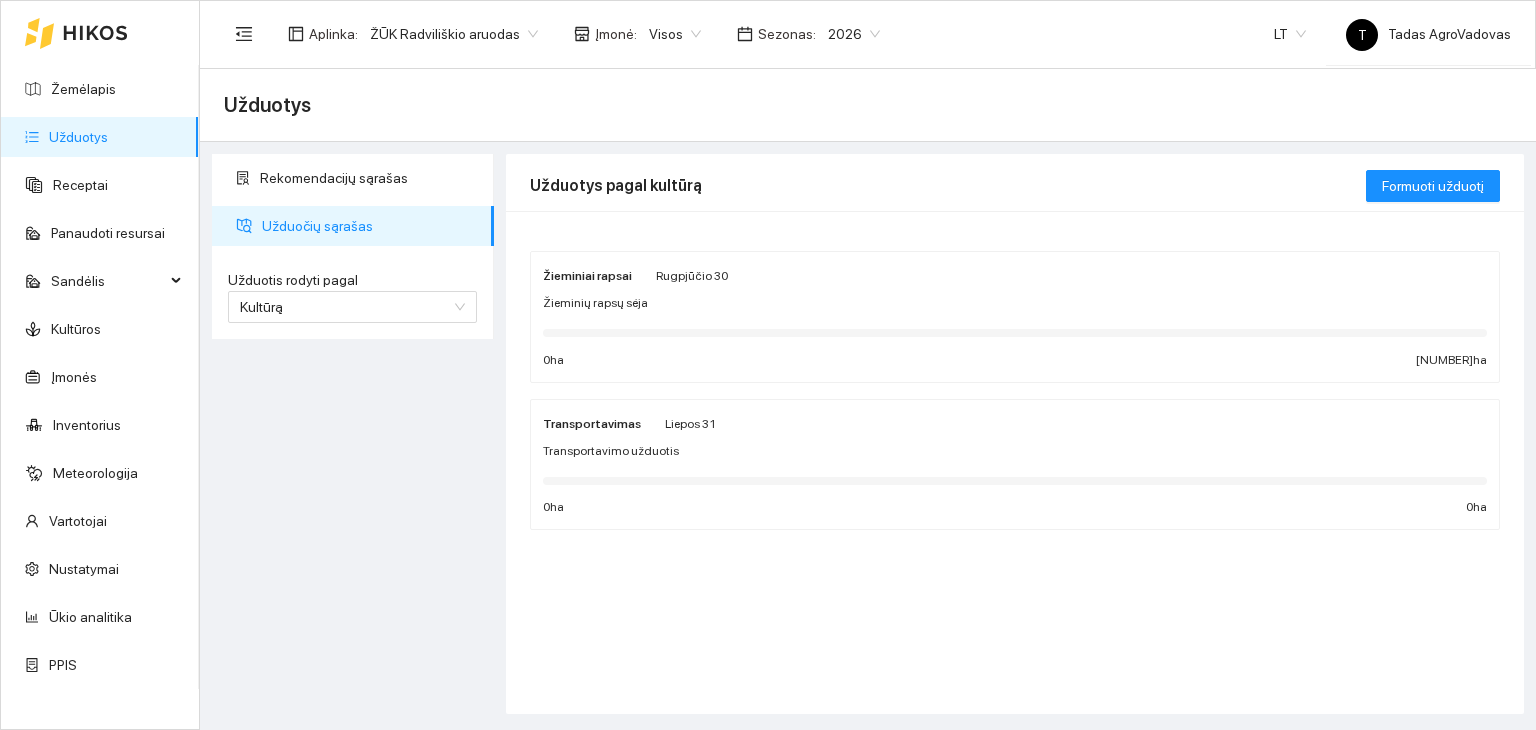 click on "Rugpjūčio 30" at bounding box center (692, 275) 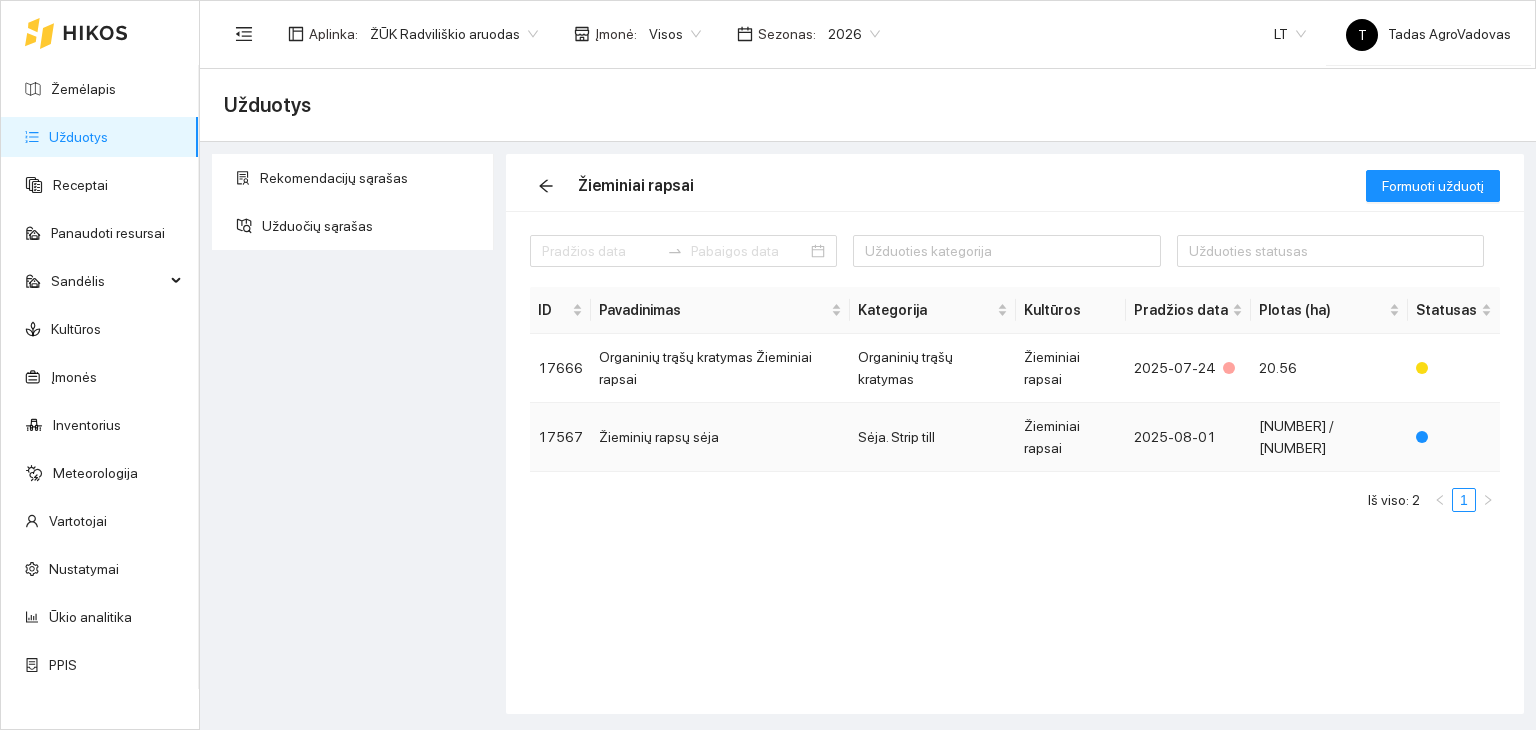 click on "Žieminiai rapsai" at bounding box center (1071, 437) 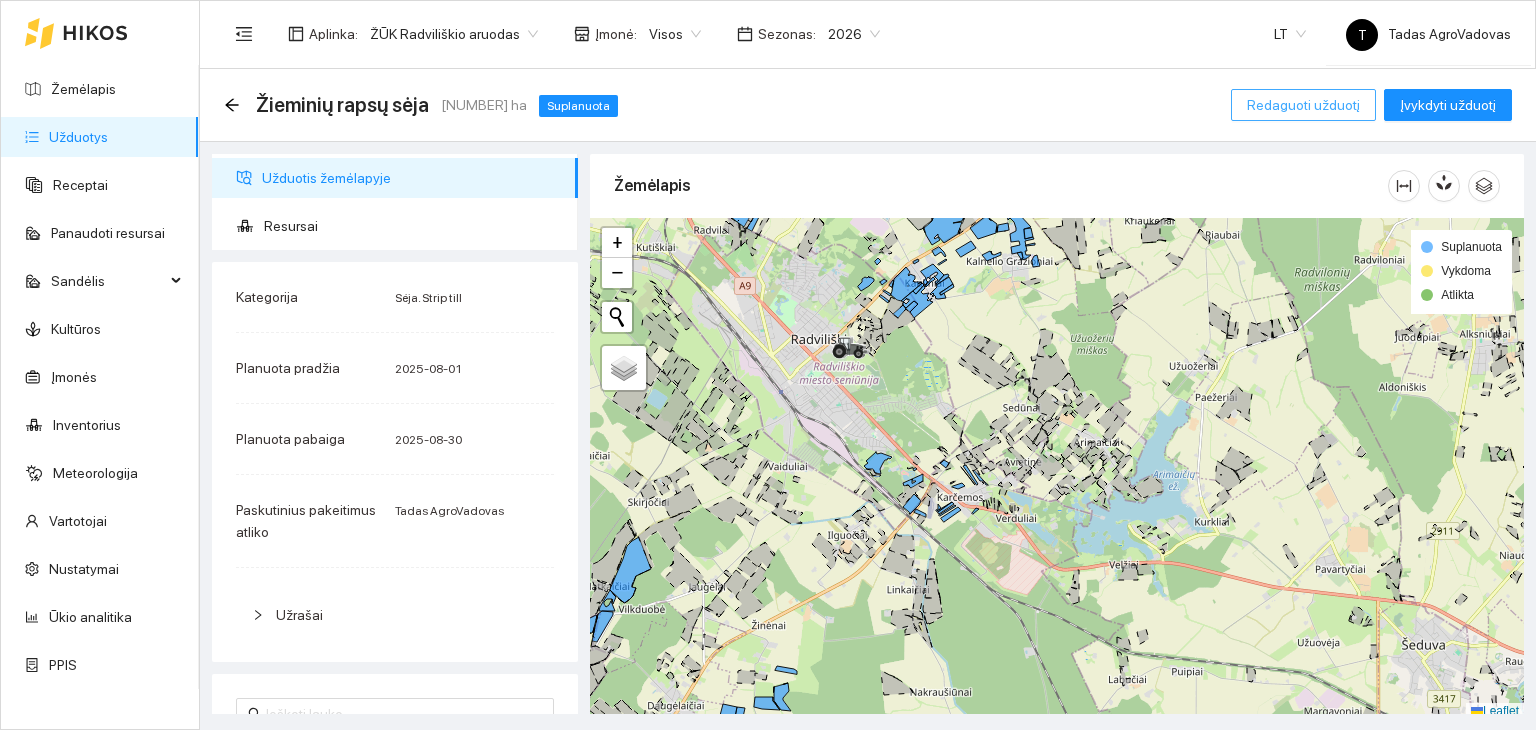 click on "Redaguoti užduotį" at bounding box center [1303, 105] 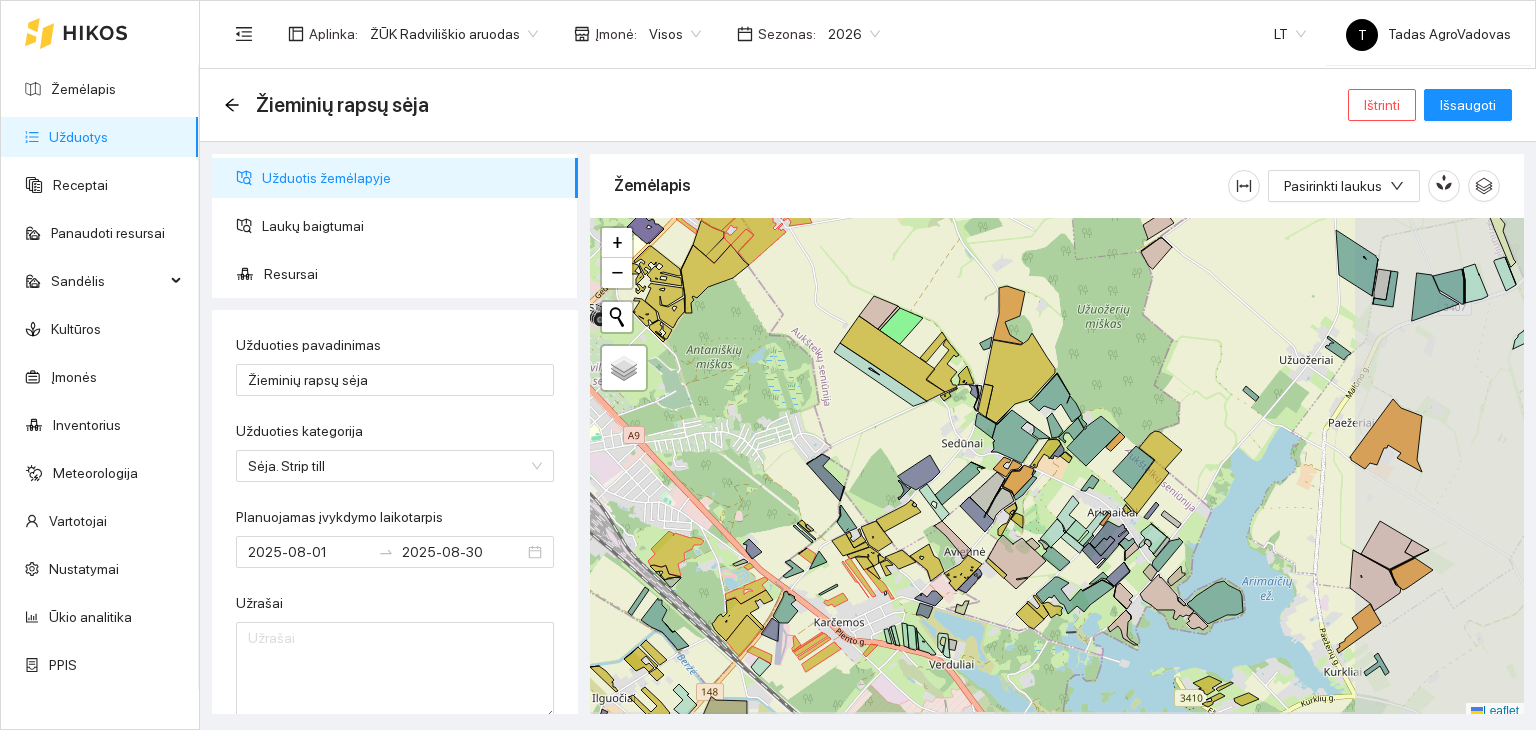 scroll, scrollTop: 5, scrollLeft: 0, axis: vertical 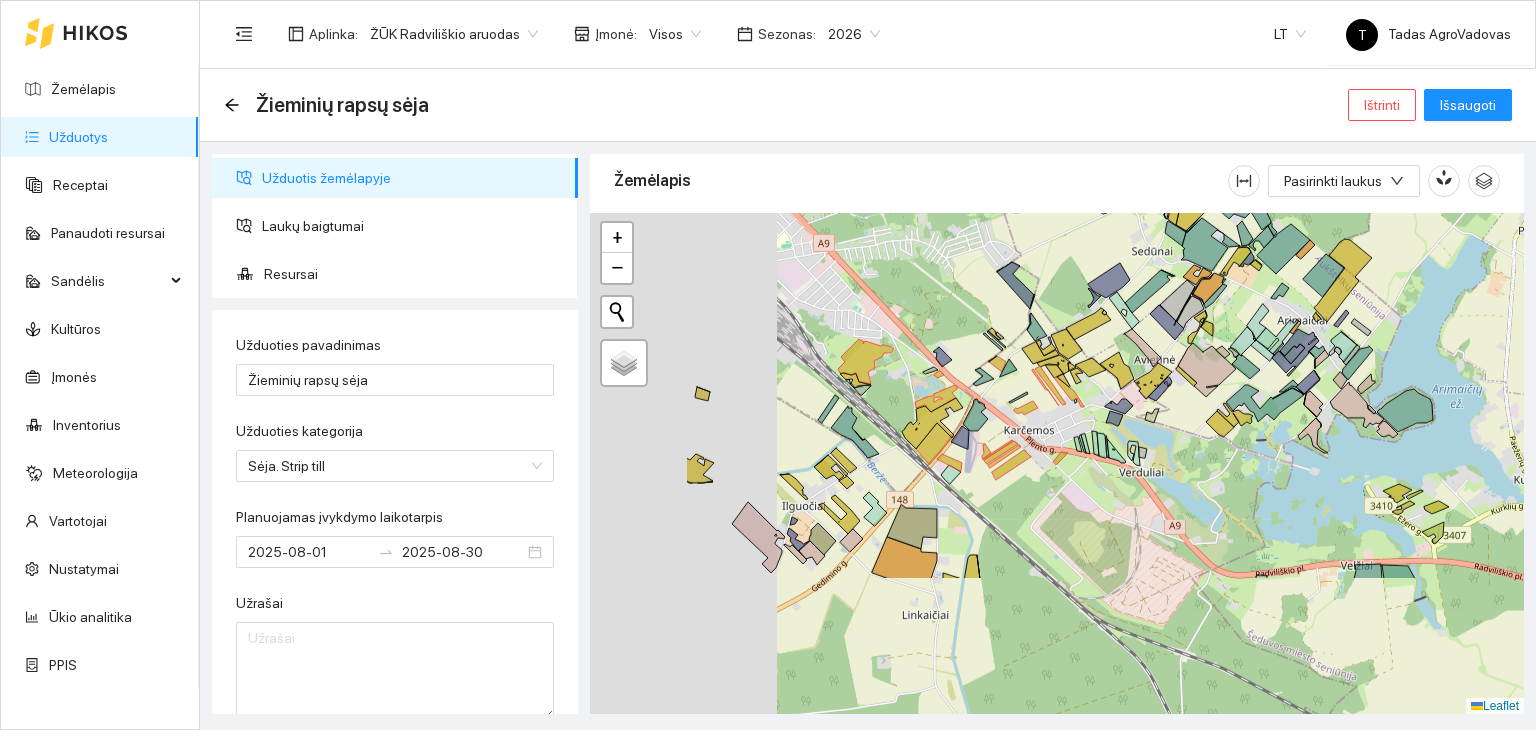 drag, startPoint x: 808, startPoint y: 618, endPoint x: 1088, endPoint y: 357, distance: 382.7806 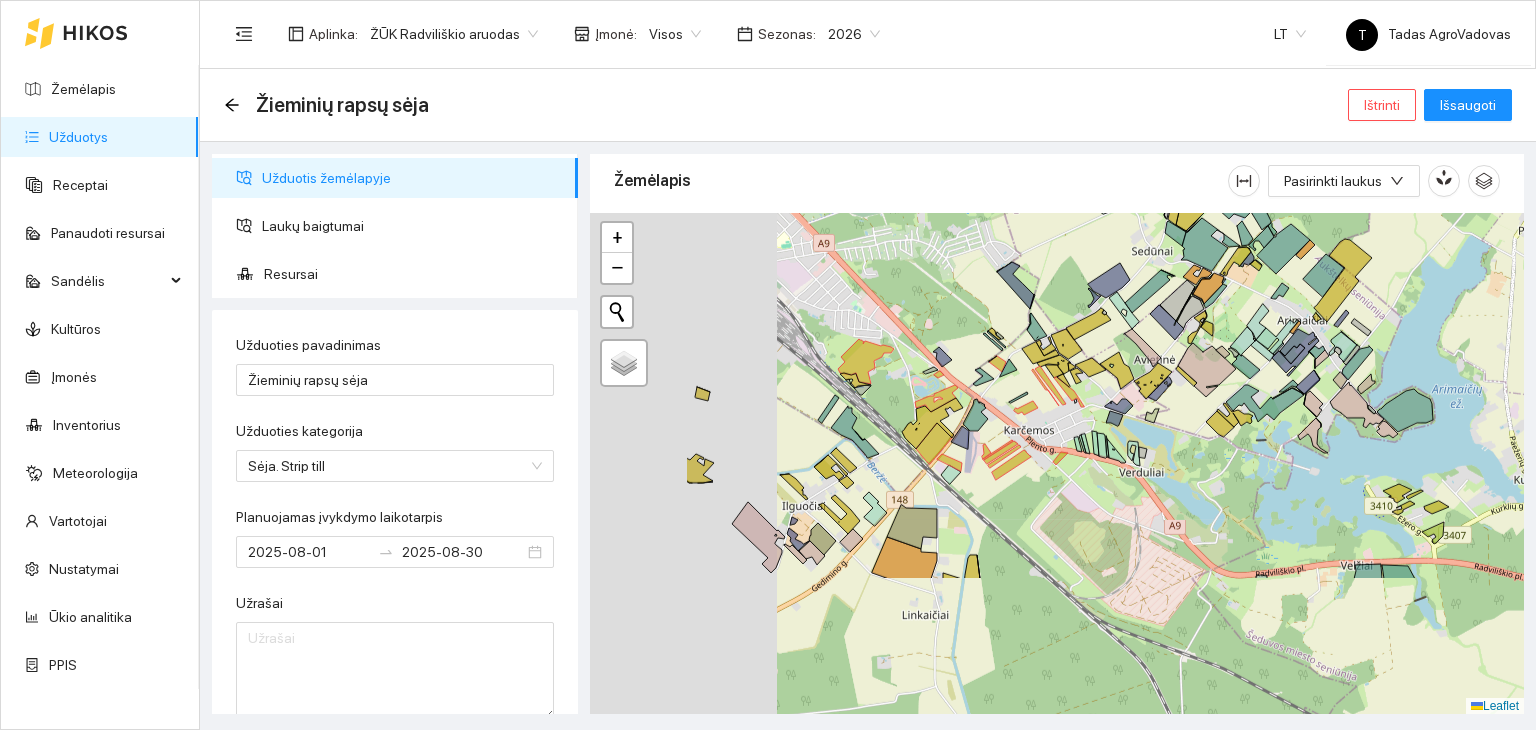 click on "+ −   Nieko nerasta. Bandykite dar kartą.  Žemėlapis  Palydovas  Leaflet" at bounding box center (1057, 464) 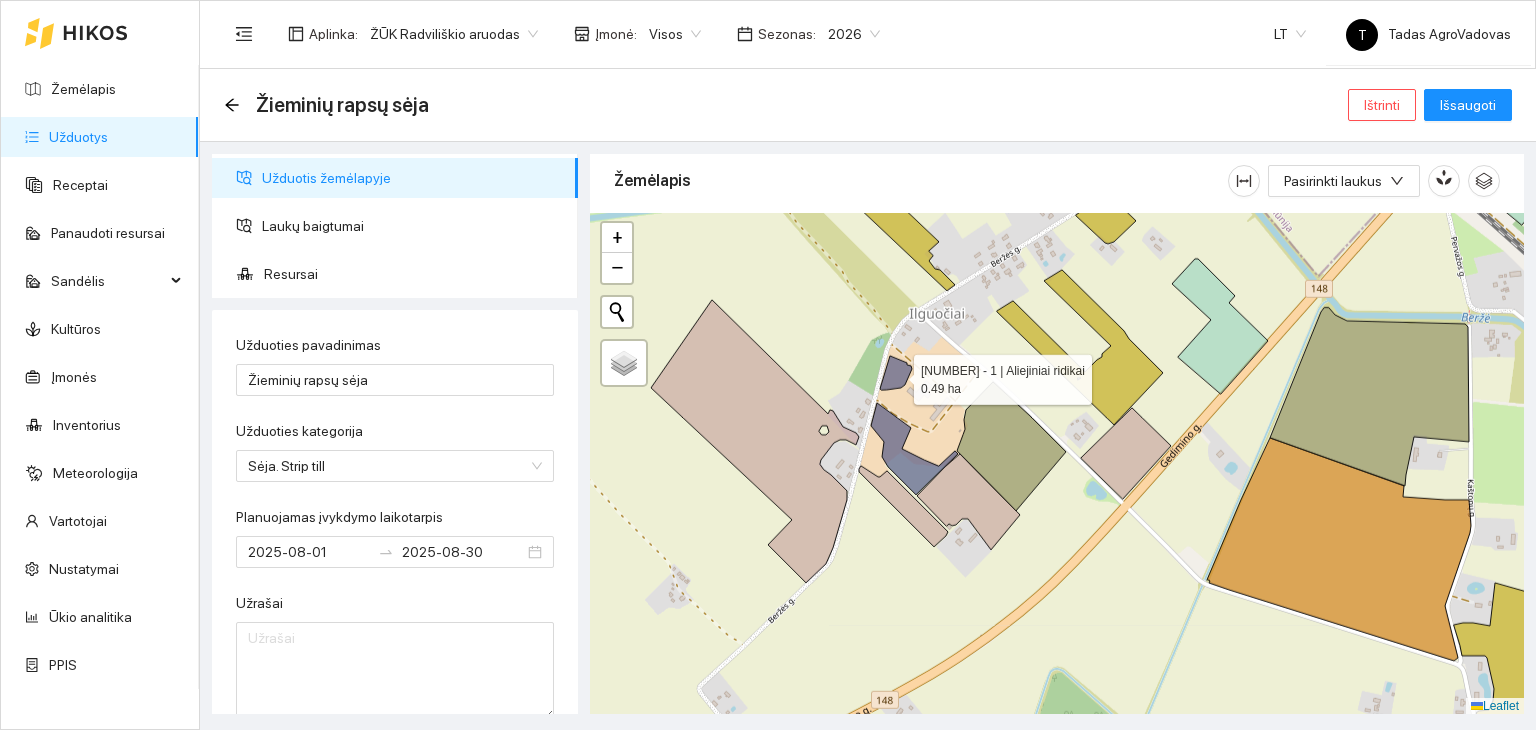 click 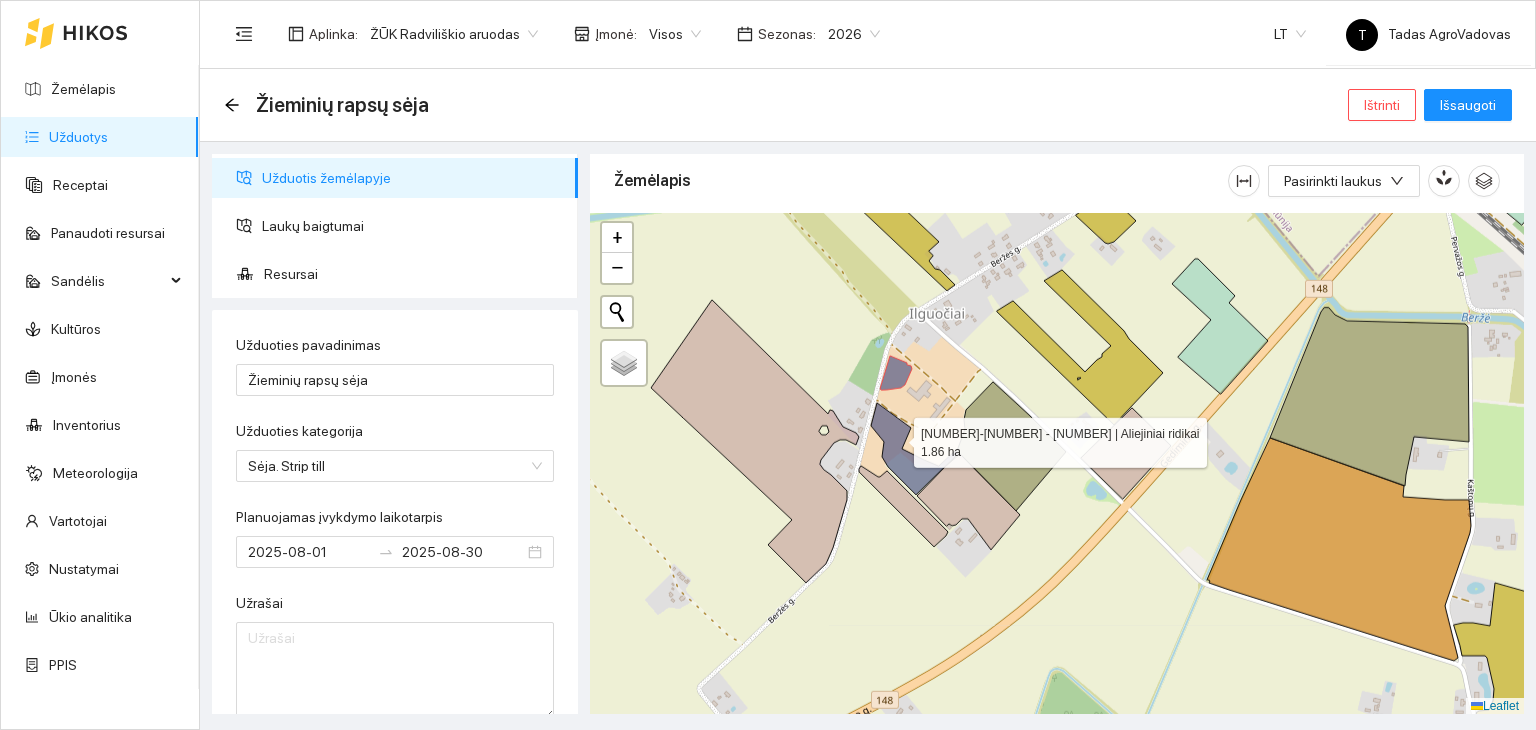 click 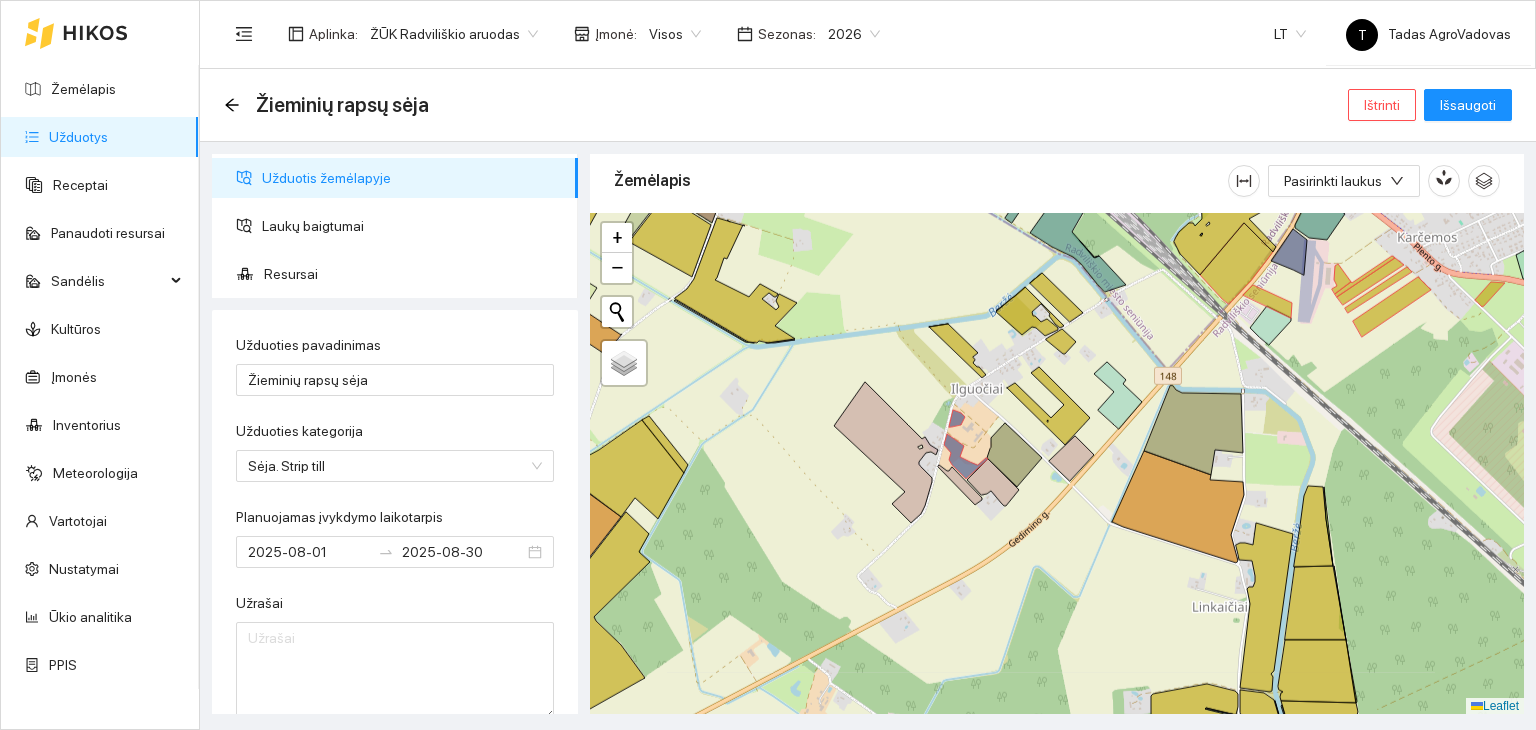 drag, startPoint x: 1100, startPoint y: 359, endPoint x: 811, endPoint y: 589, distance: 369.35214 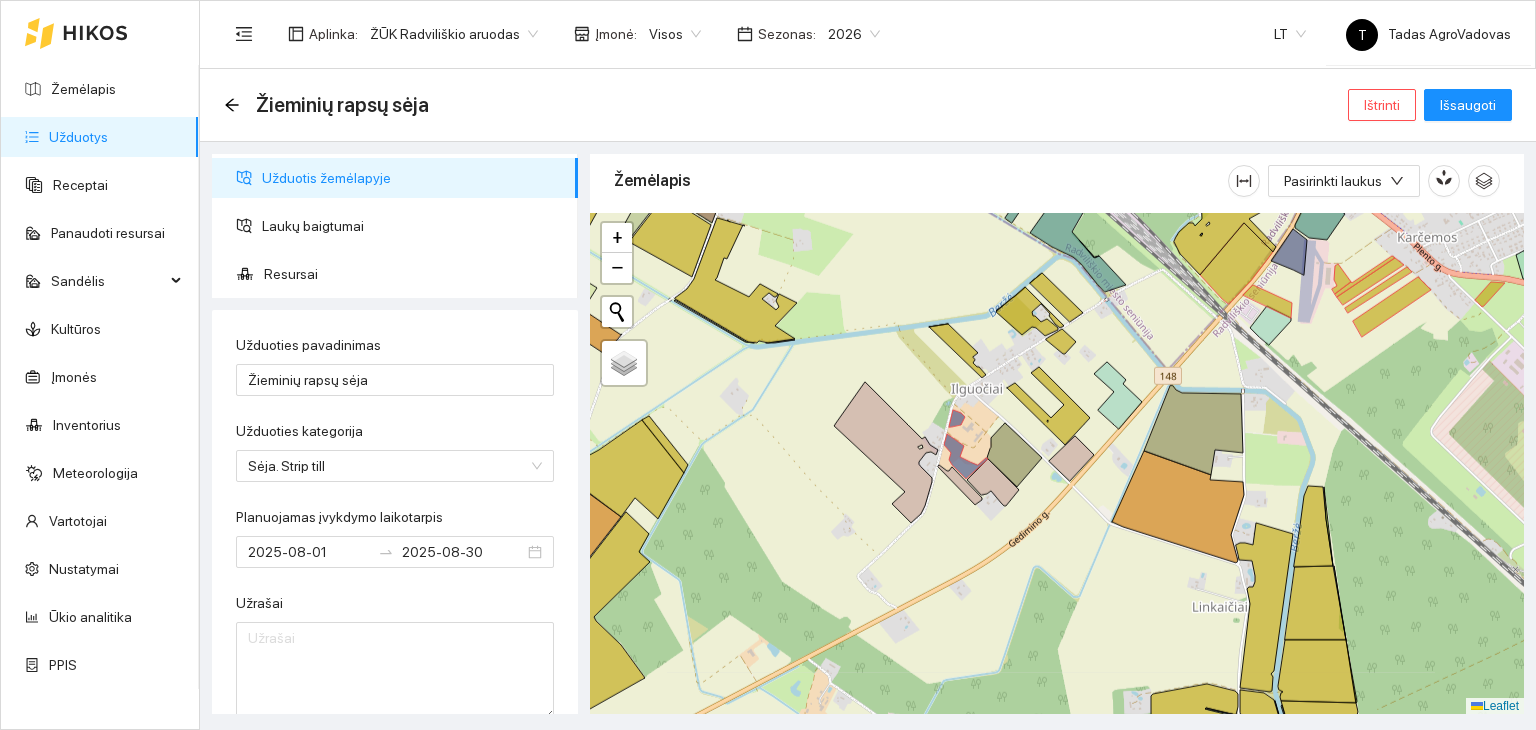 click on "+ −   Nieko nerasta. Bandykite dar kartą.  Žemėlapis  Palydovas  Leaflet" at bounding box center (1057, 464) 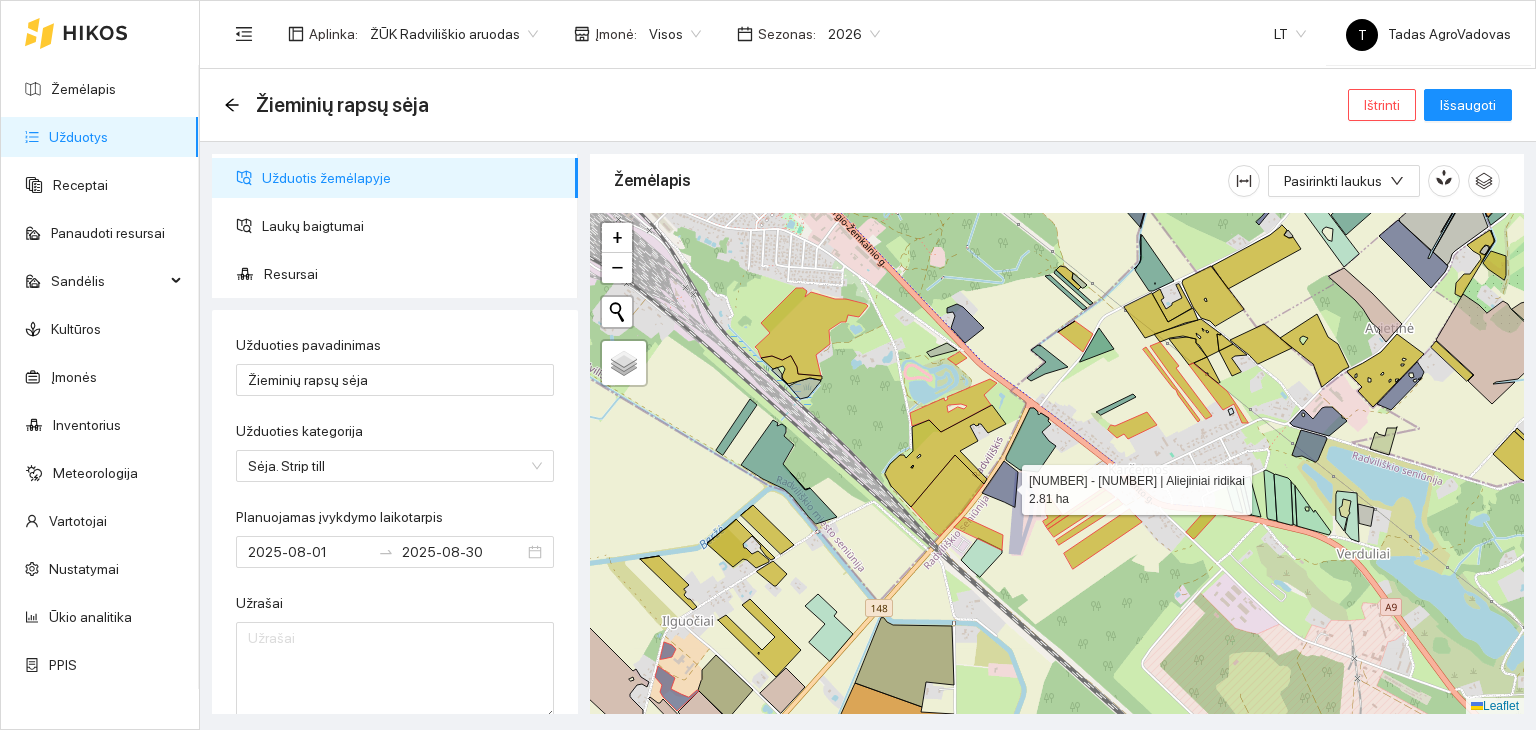 click 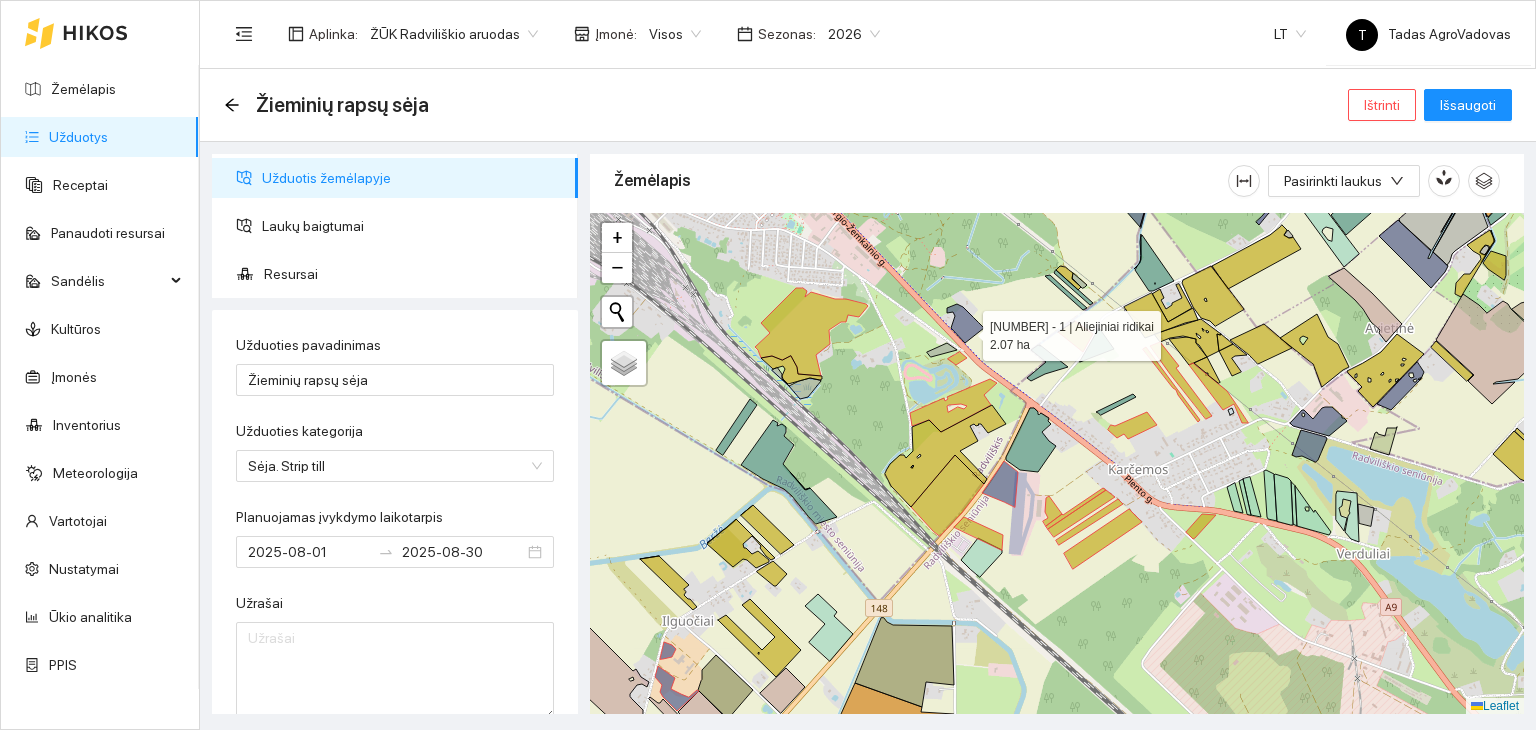 click 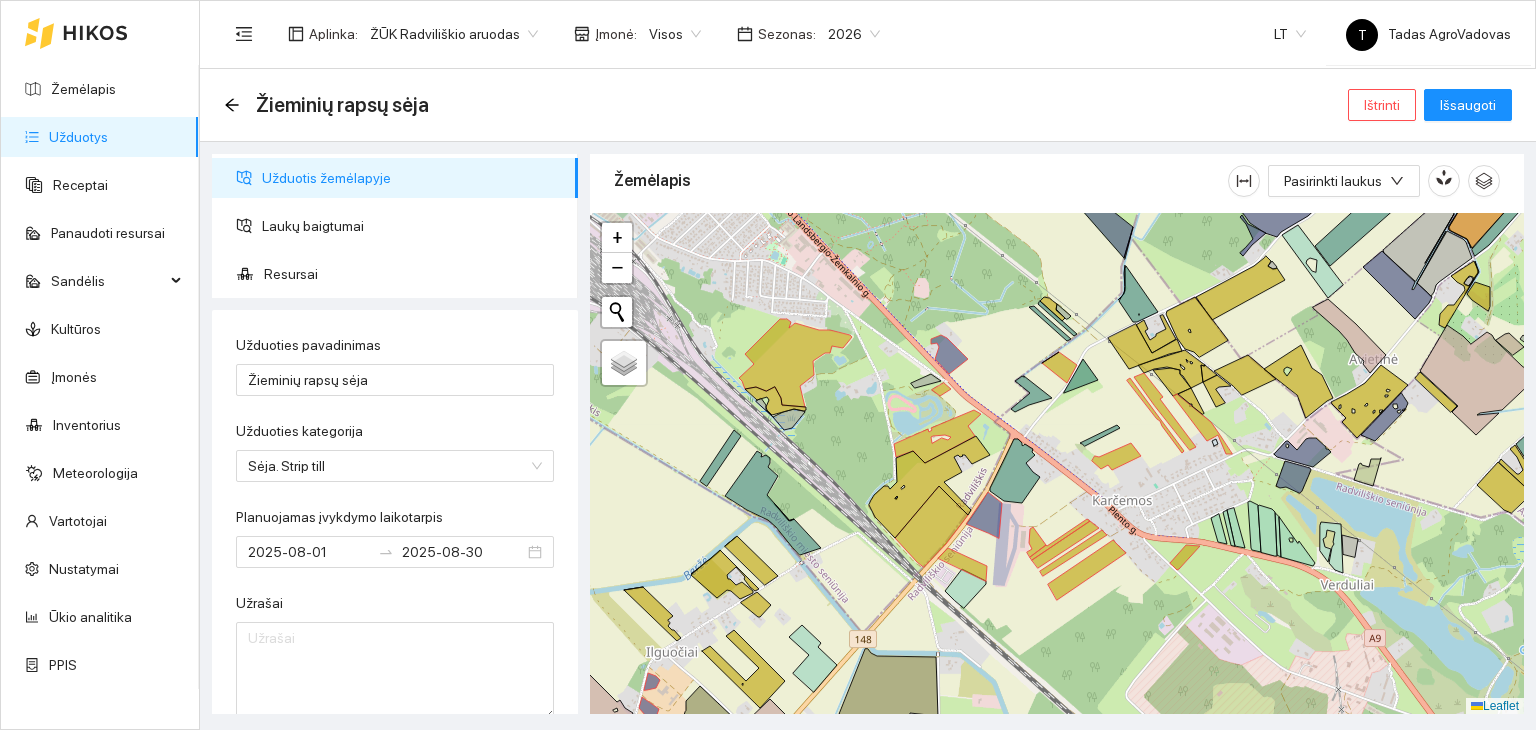 drag, startPoint x: 1041, startPoint y: 357, endPoint x: 886, endPoint y: 583, distance: 274.04562 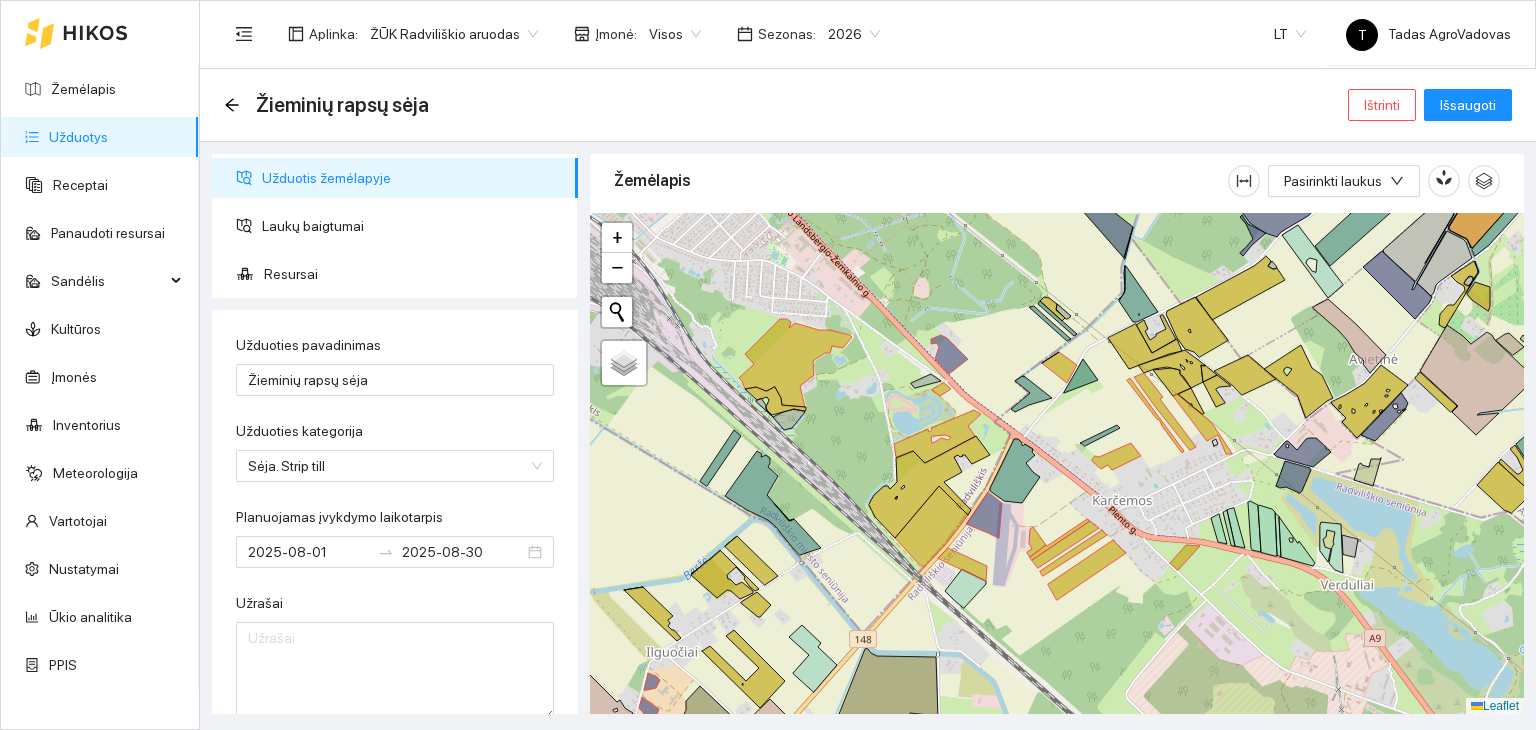 click on "+ −   Nieko nerasta. Bandykite dar kartą.  Žemėlapis  Palydovas  Leaflet" at bounding box center (1057, 464) 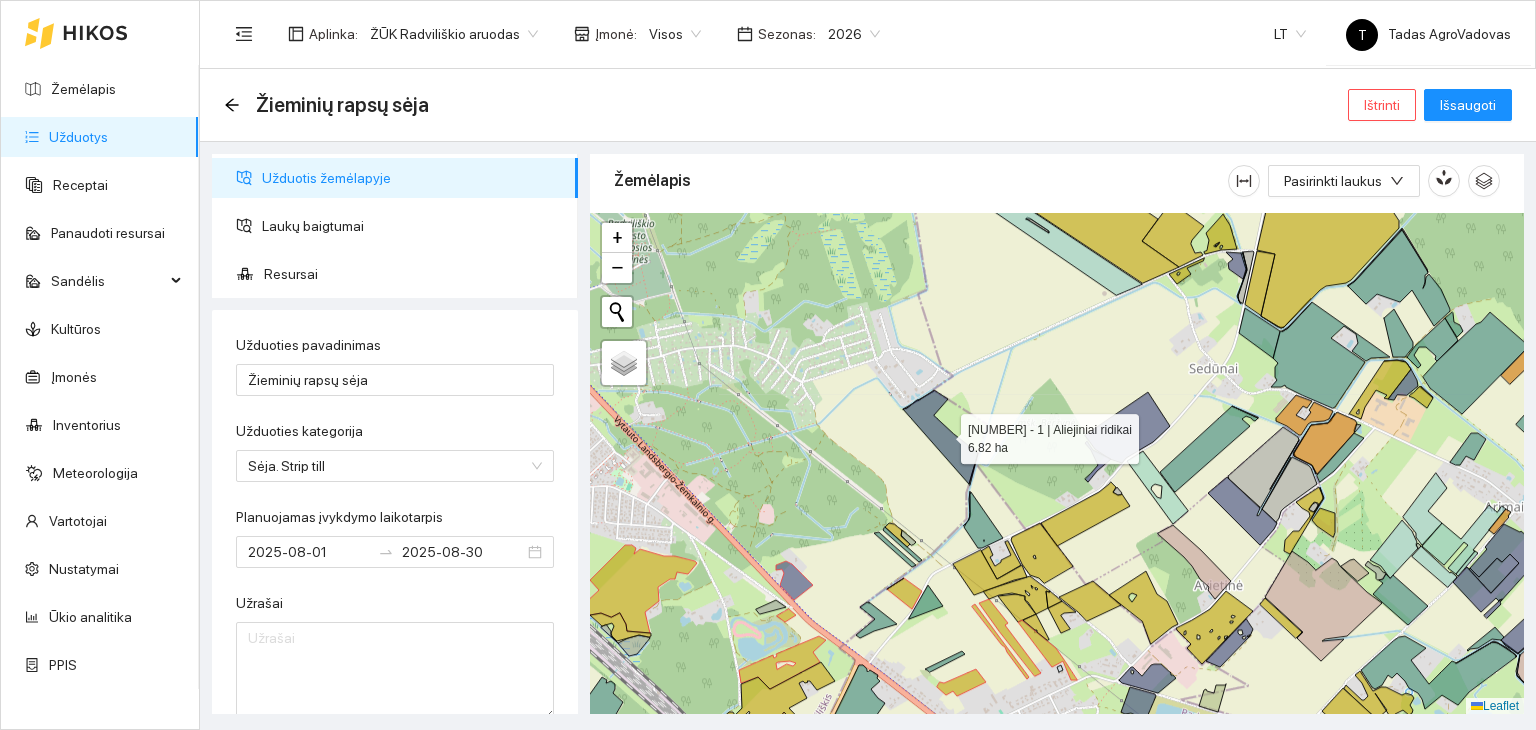 click 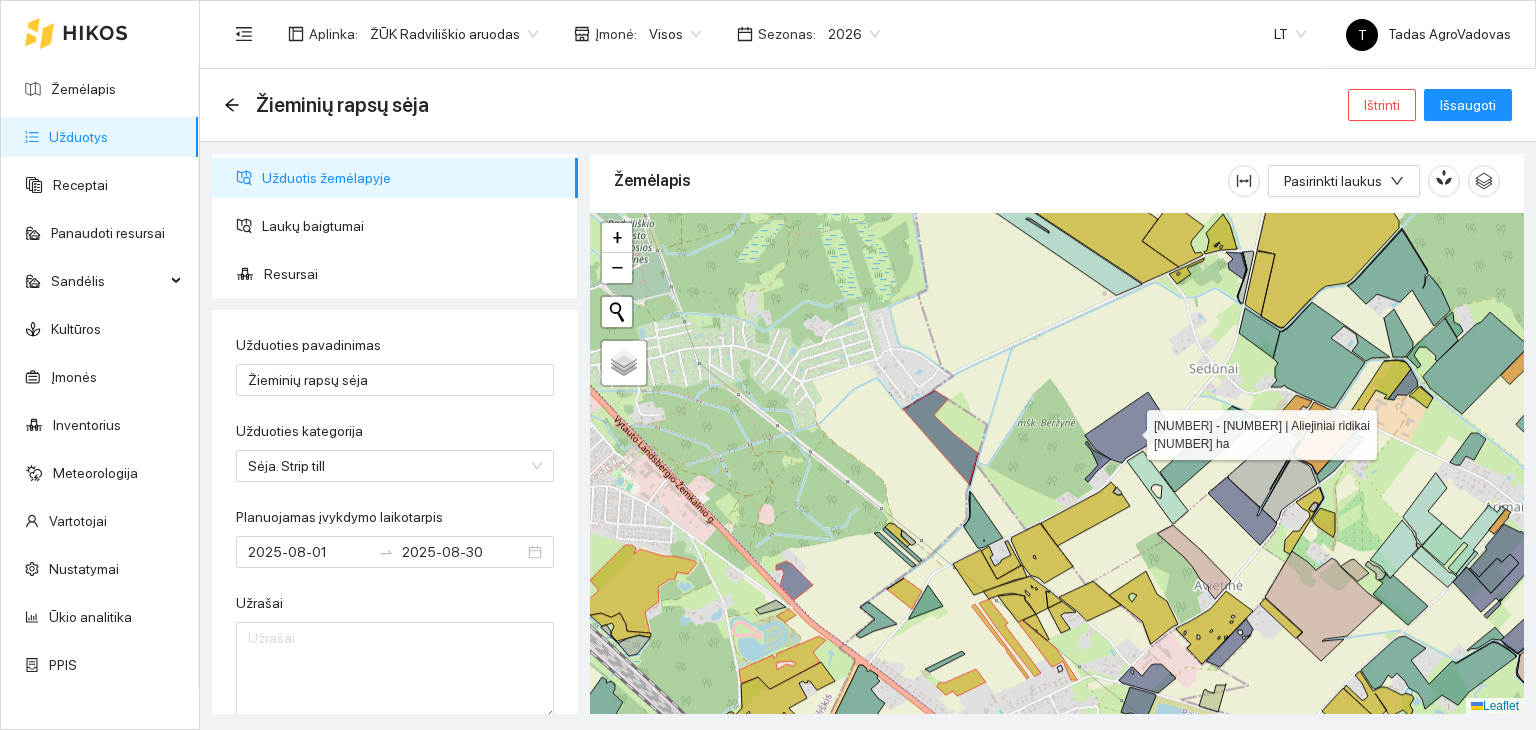 click 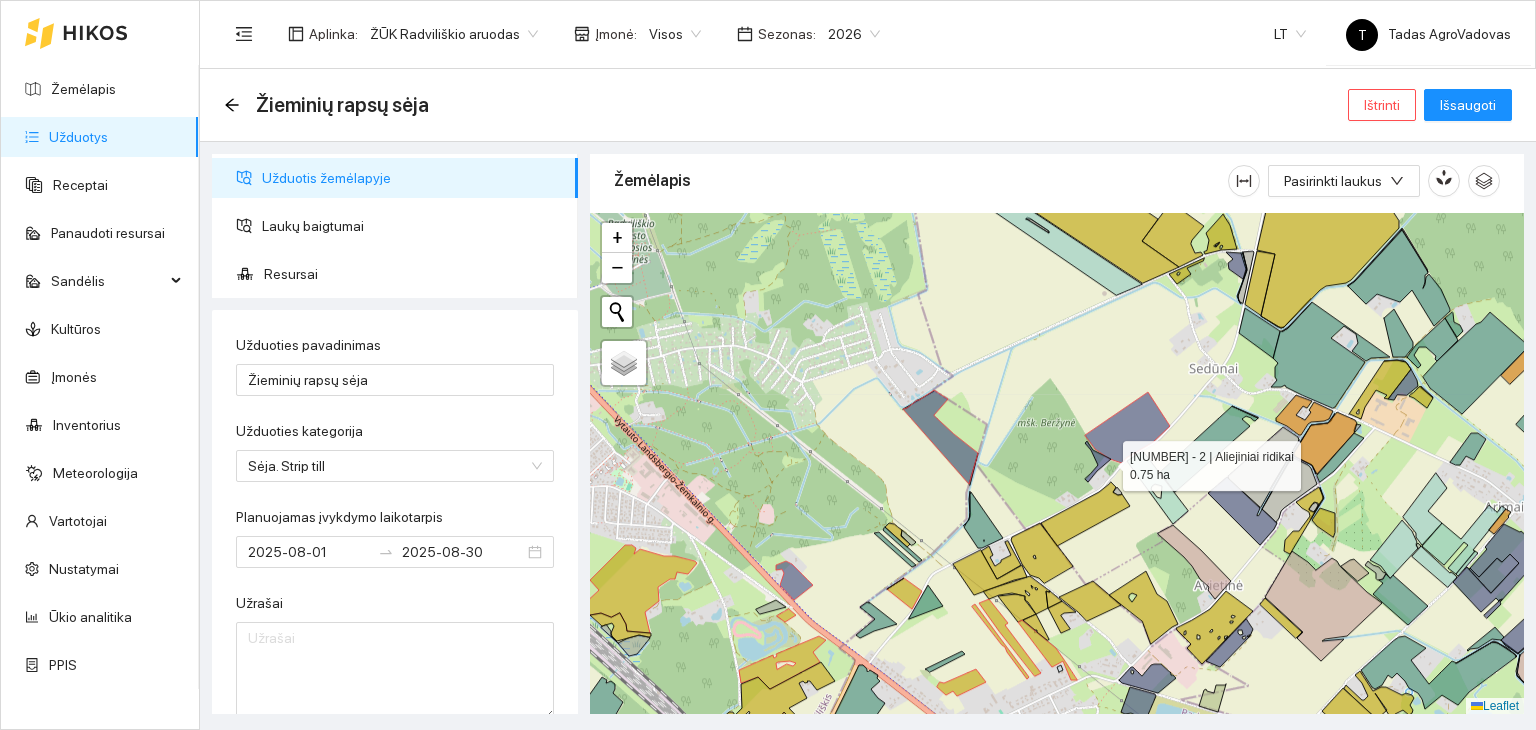 click 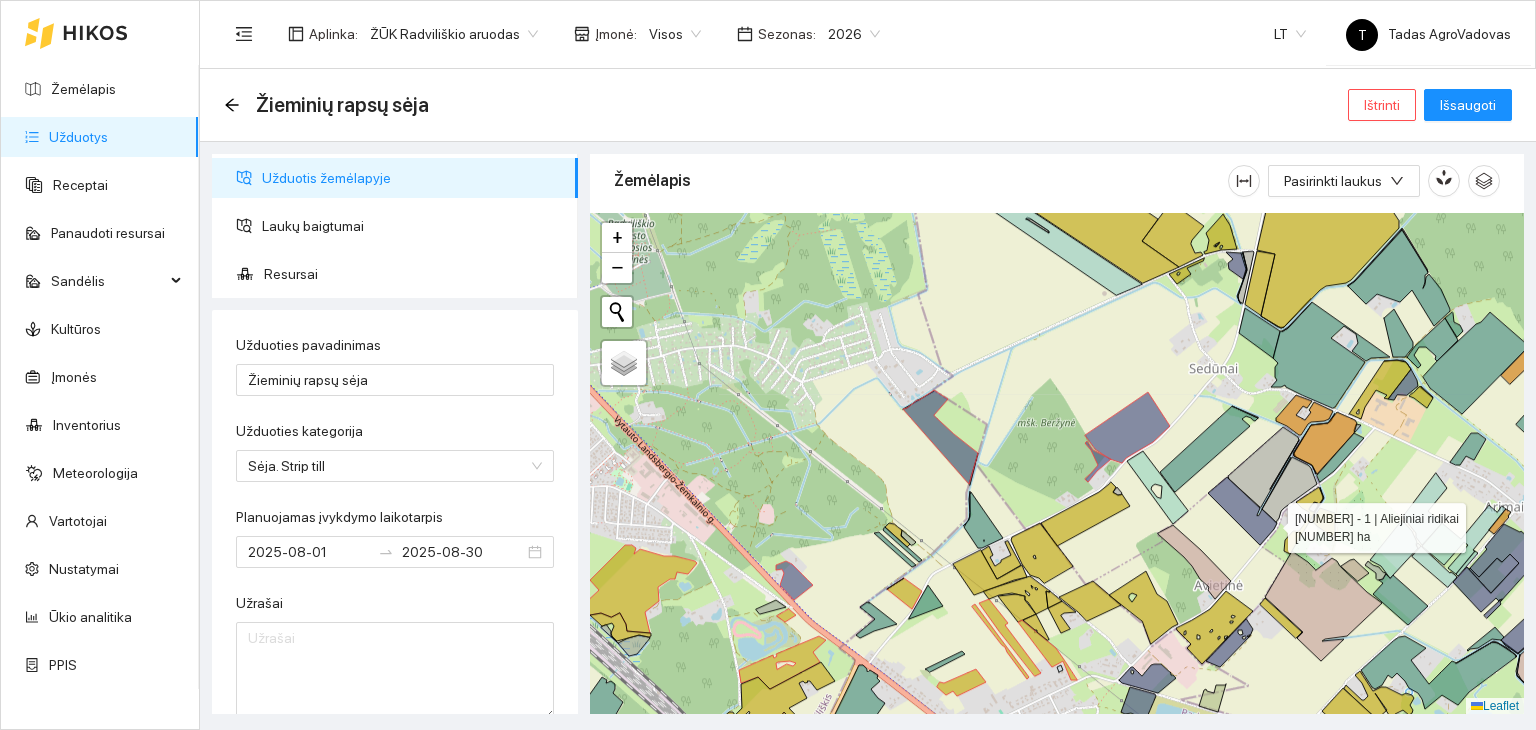 click 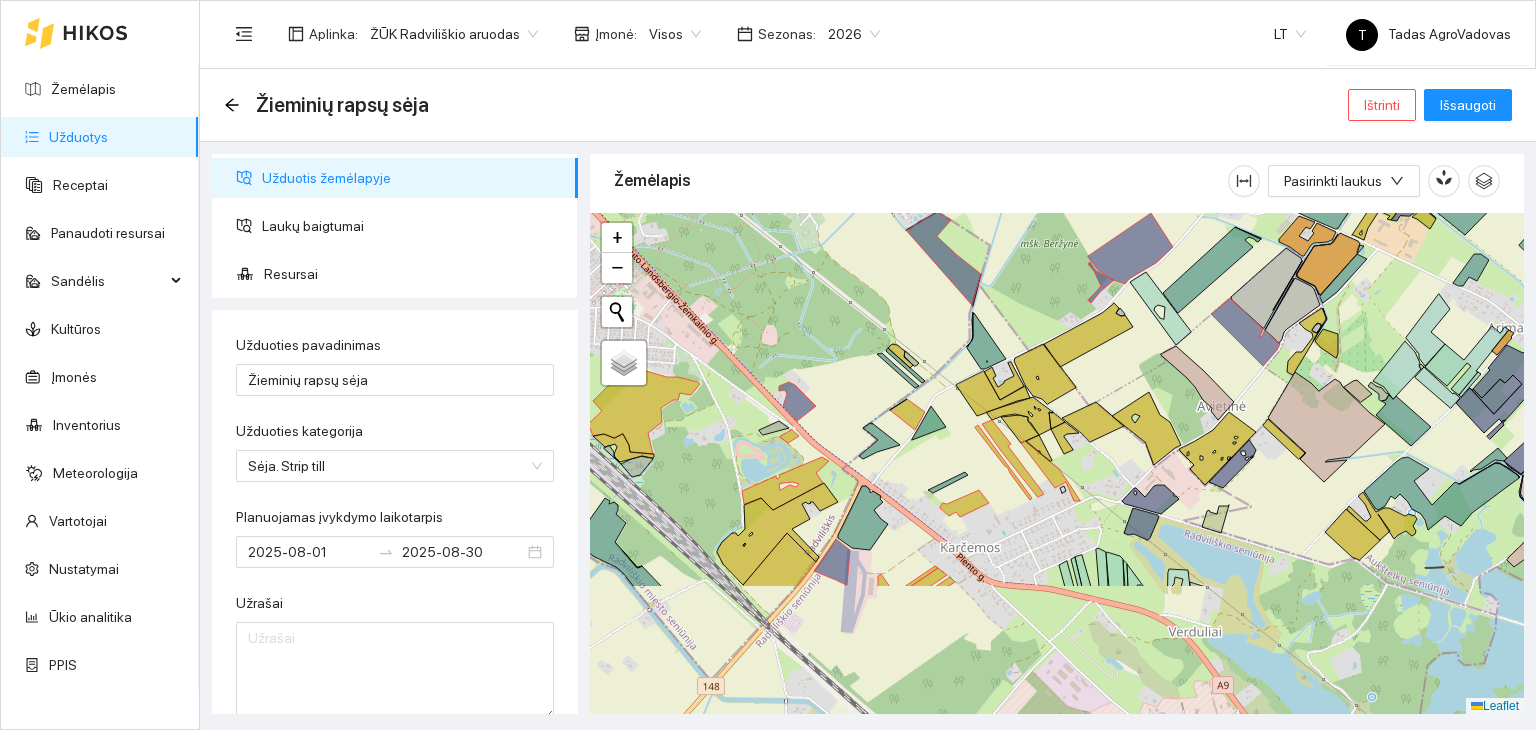 drag, startPoint x: 1193, startPoint y: 533, endPoint x: 1217, endPoint y: 417, distance: 118.45674 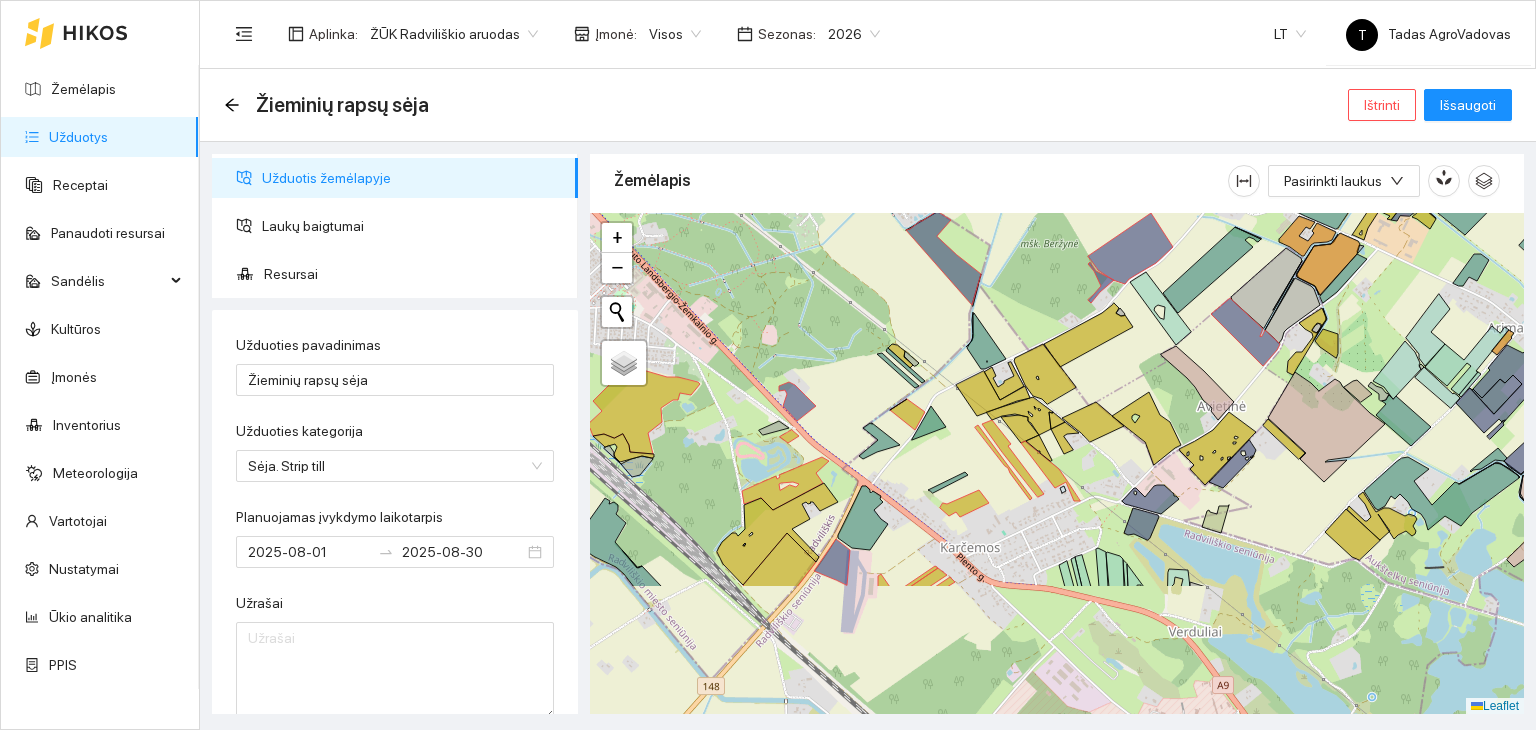 click 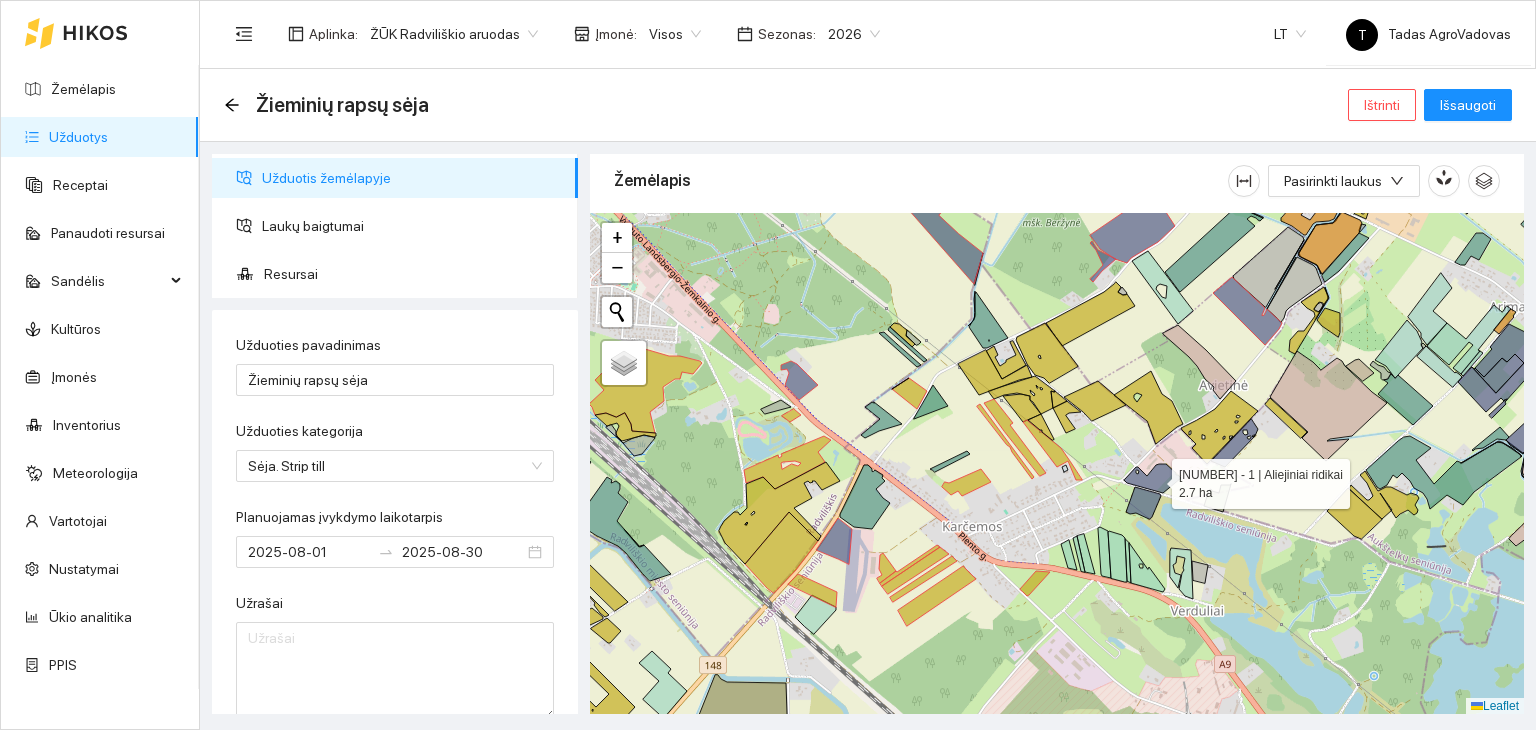 click 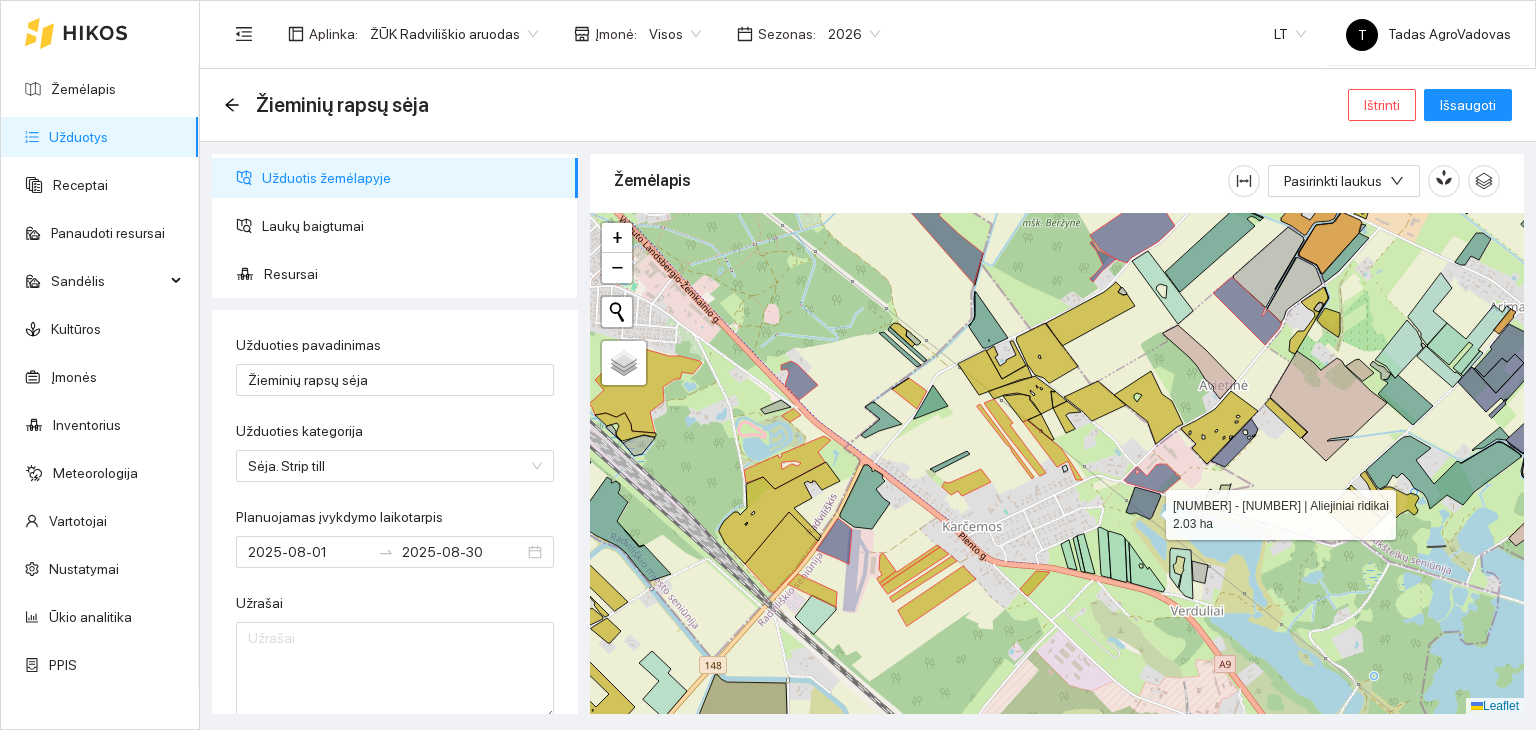 click 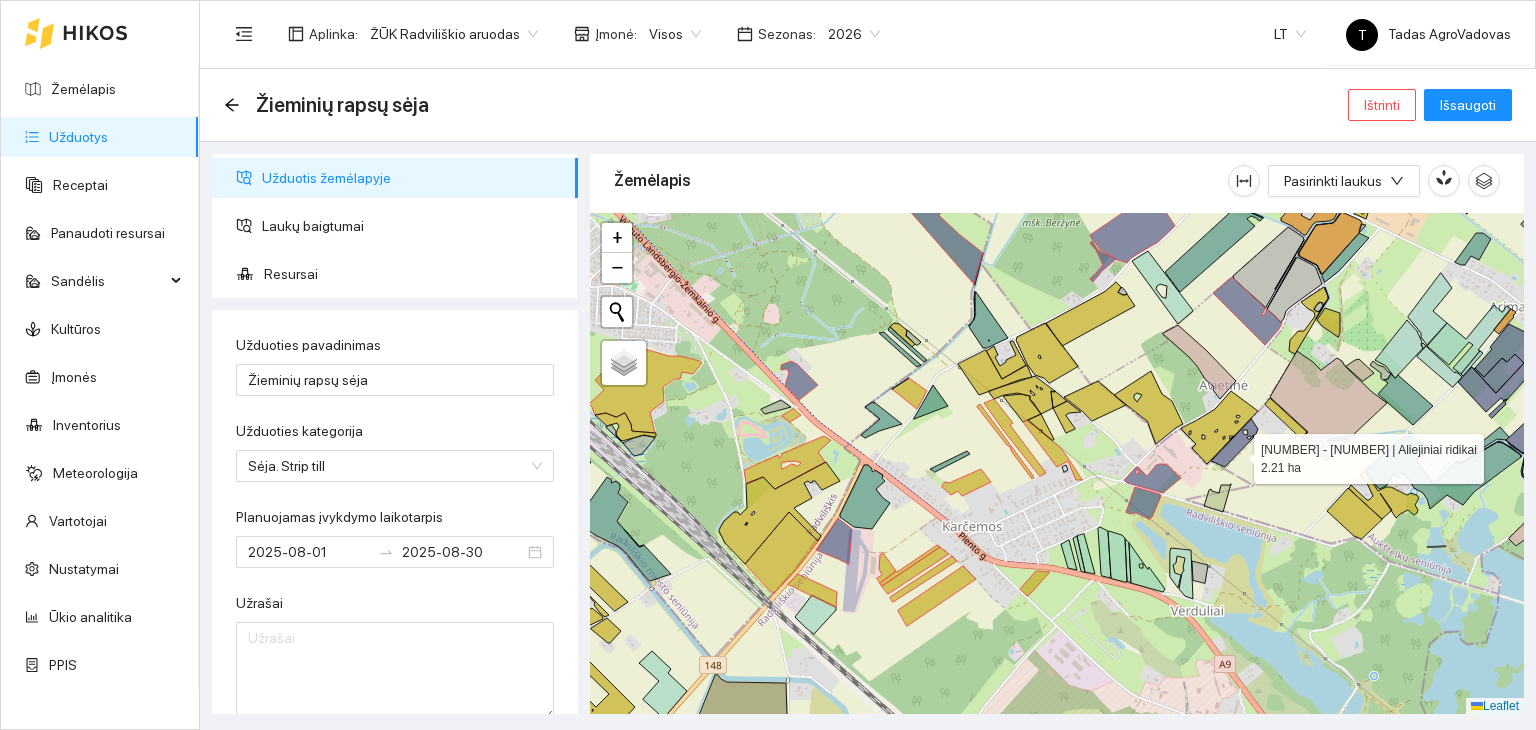 click 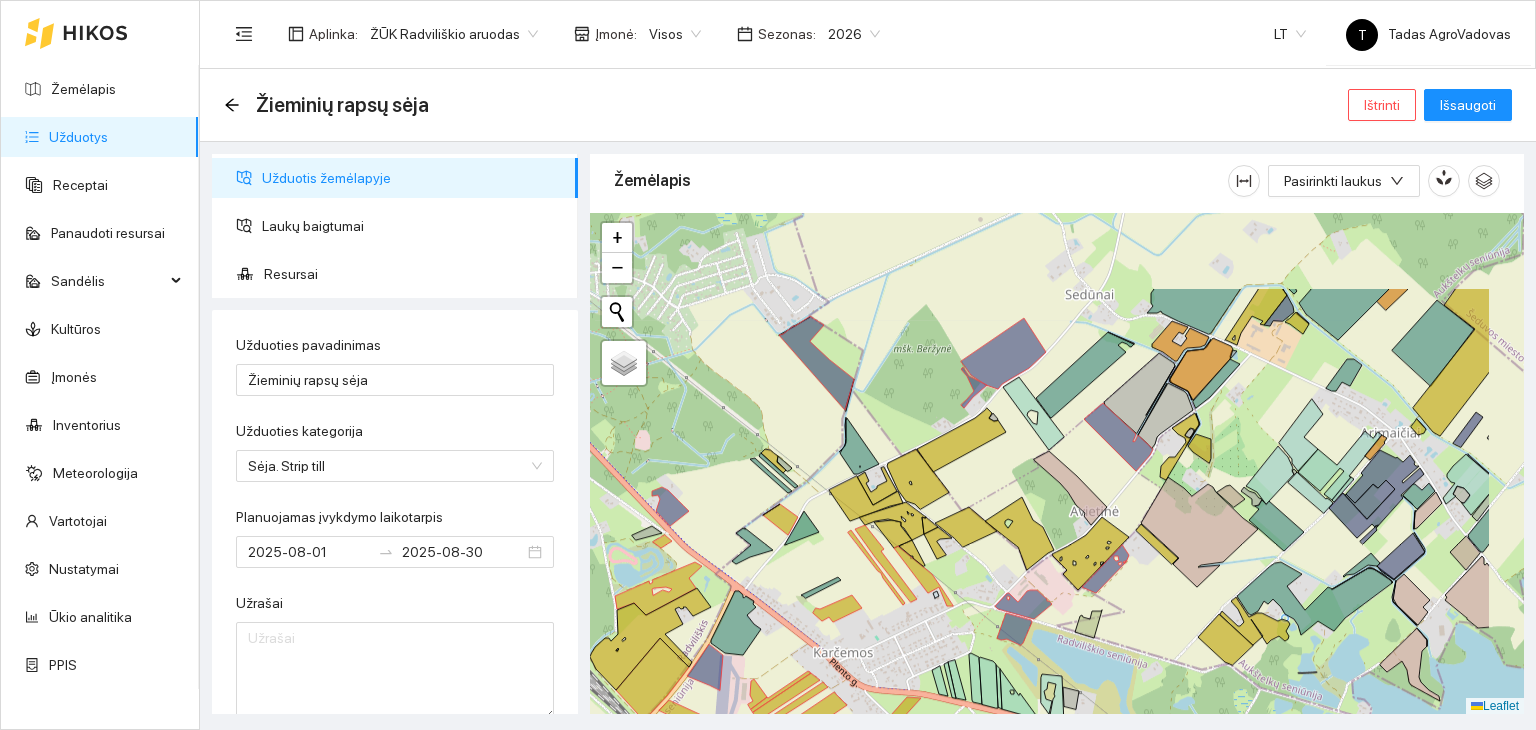 drag, startPoint x: 1309, startPoint y: 497, endPoint x: 1114, endPoint y: 663, distance: 256.0879 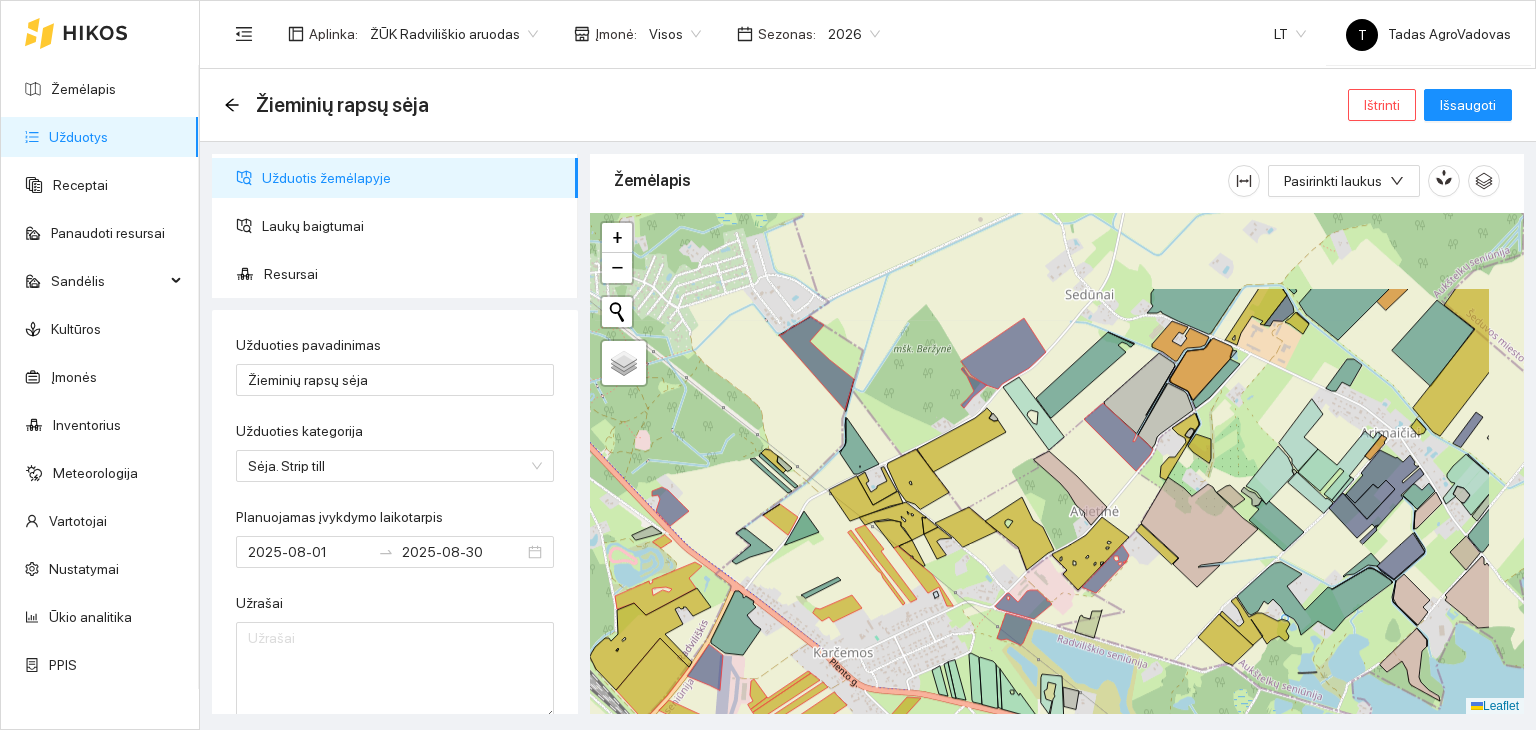 click on "+ −   Nieko nerasta. Bandykite dar kartą.  Žemėlapis  Palydovas  Leaflet" at bounding box center (1057, 464) 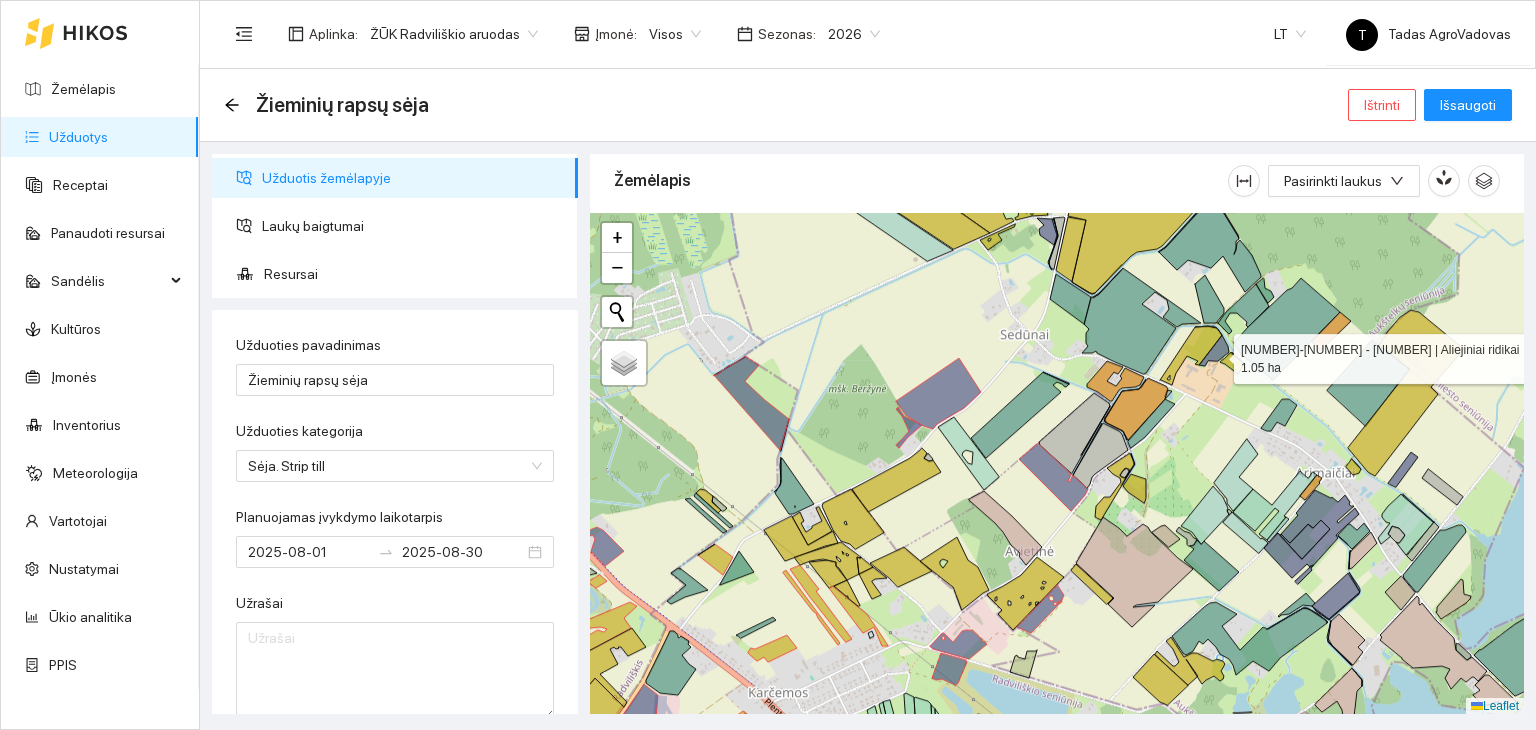 click 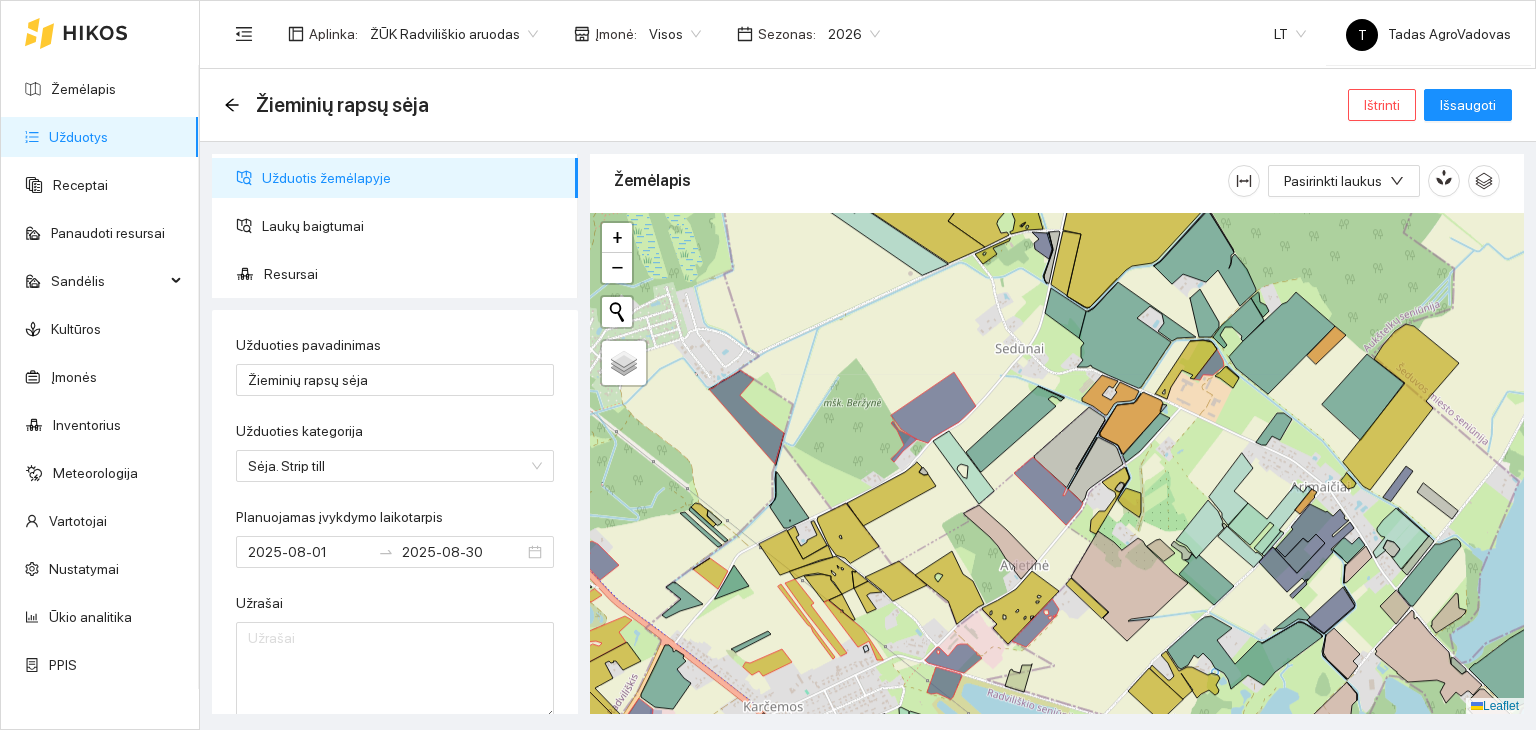 drag, startPoint x: 1167, startPoint y: 373, endPoint x: 1190, endPoint y: 516, distance: 144.83784 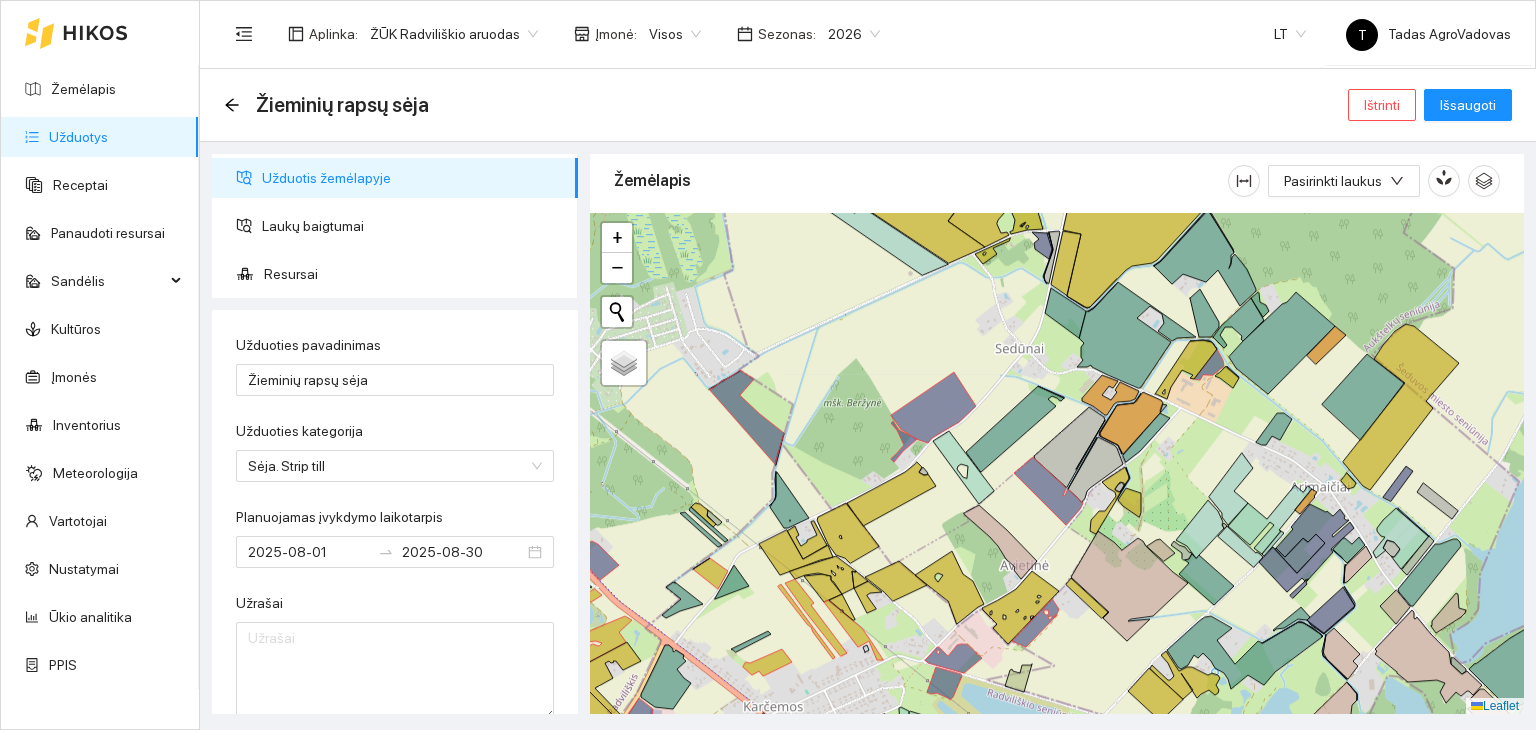 click on "[NUMBER] - 1 | Žieminiai rapsai 3.65 ha  + −   Nieko nerasta. Bandykite dar kartą.  Žemėlapis  Palydovas  Leaflet" at bounding box center [1057, 464] 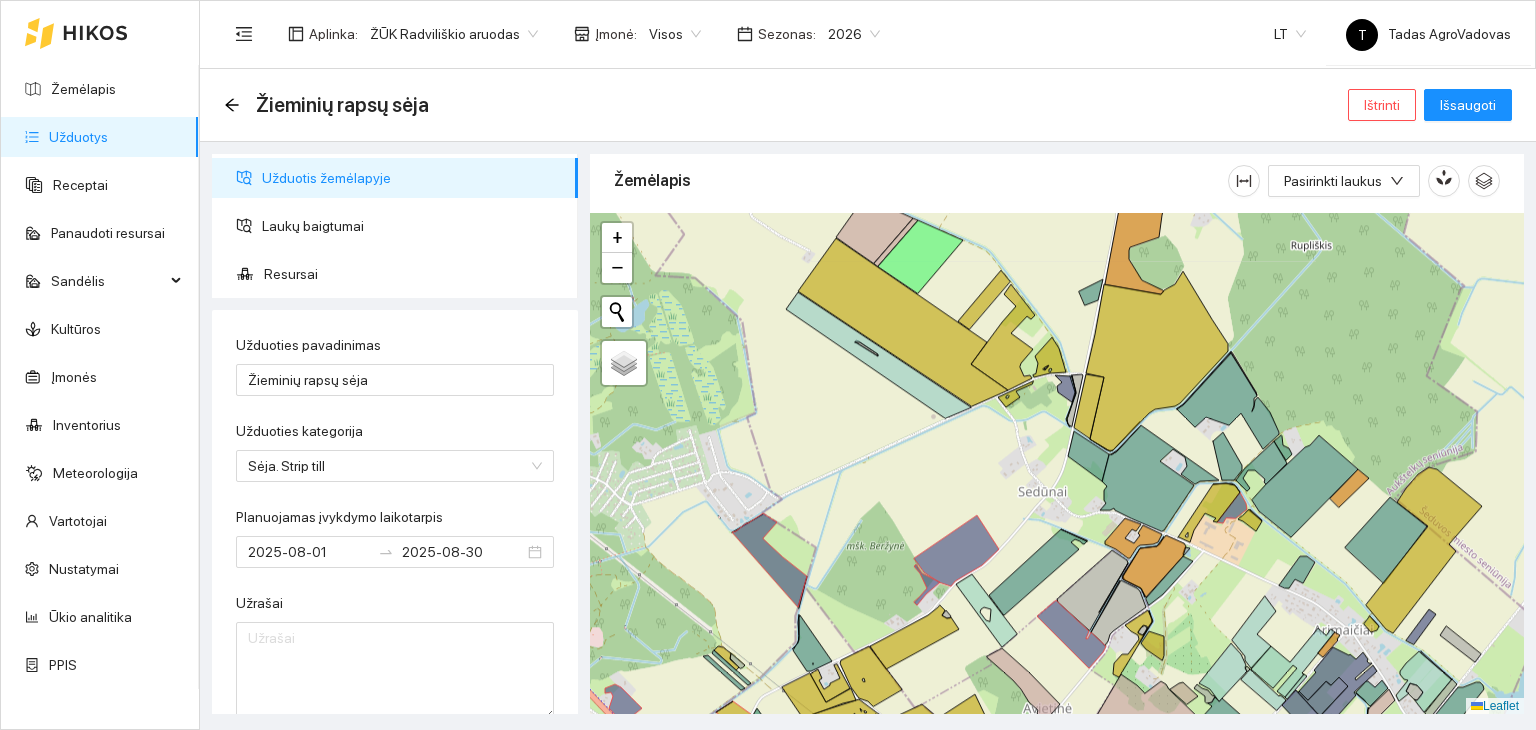 click on "+ −   Nieko nerasta. Bandykite dar kartą.  Žemėlapis  Palydovas  Leaflet" at bounding box center (1057, 464) 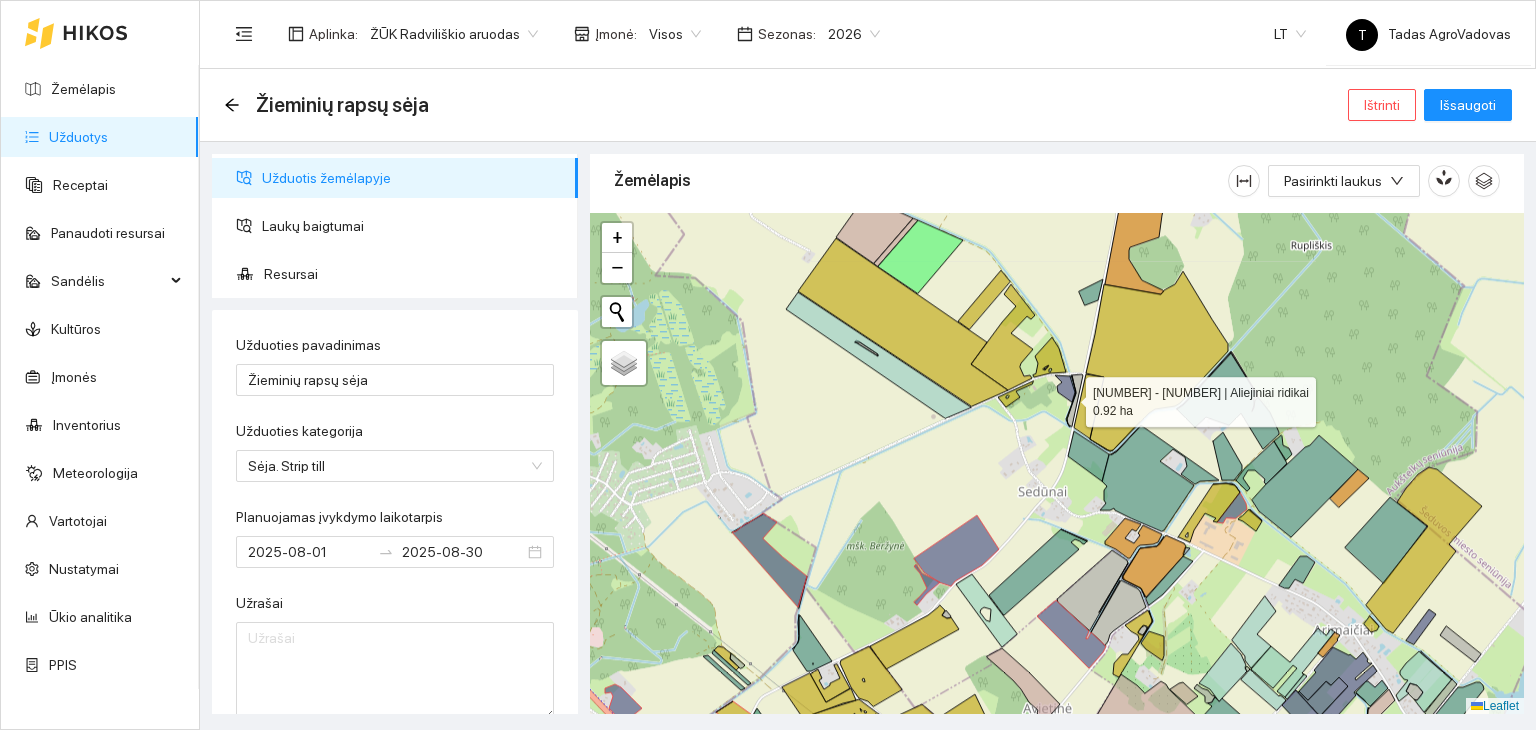 click 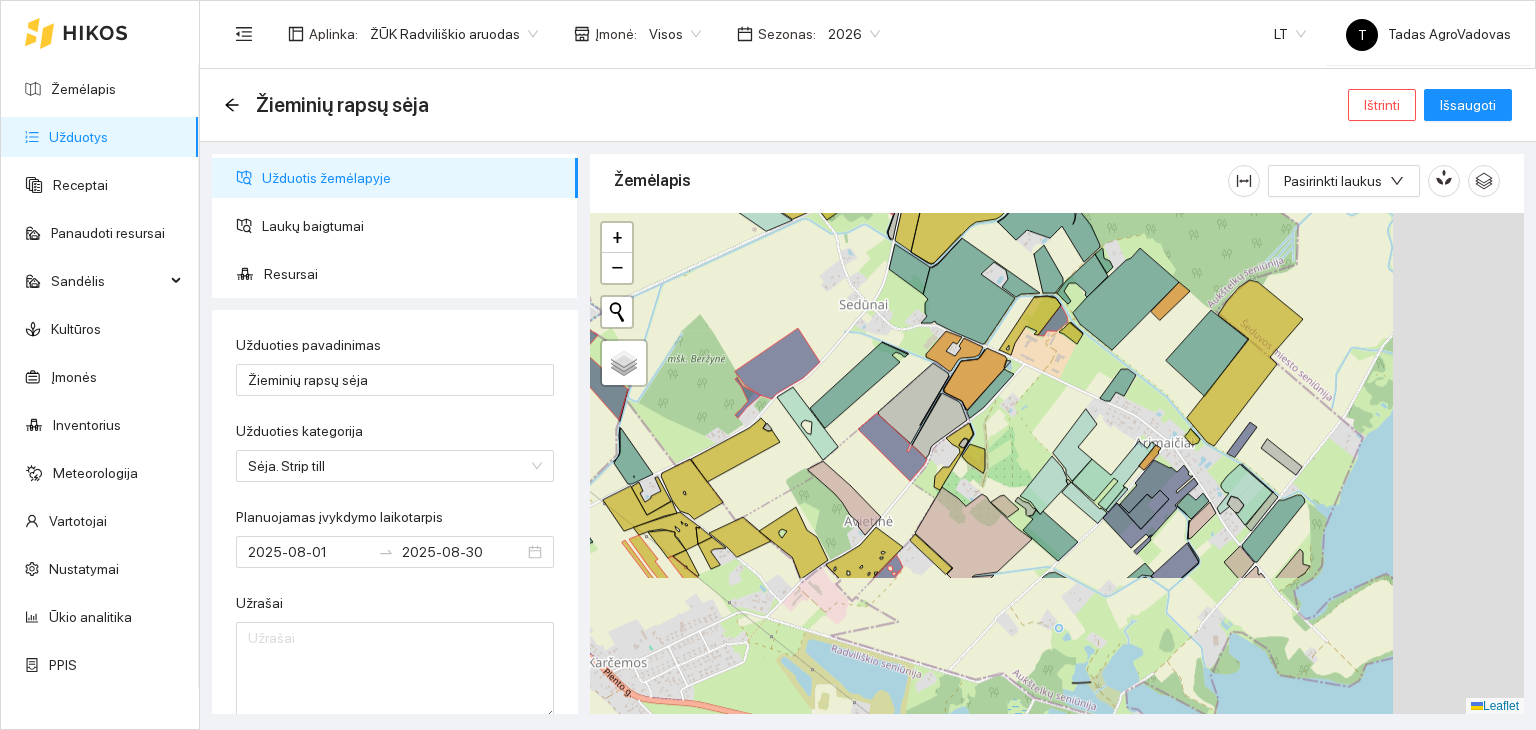 drag, startPoint x: 1247, startPoint y: 625, endPoint x: 1072, endPoint y: 439, distance: 255.38402 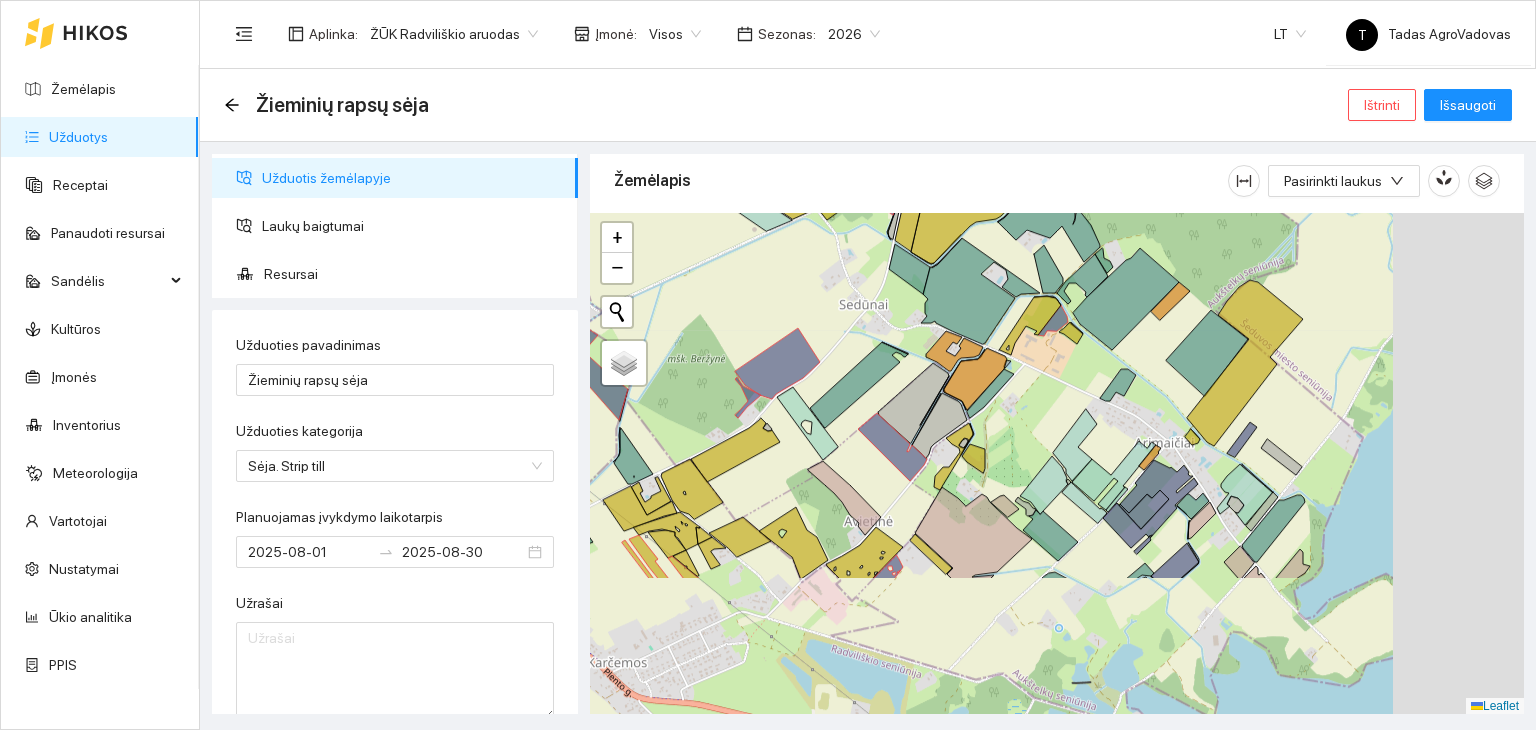 click 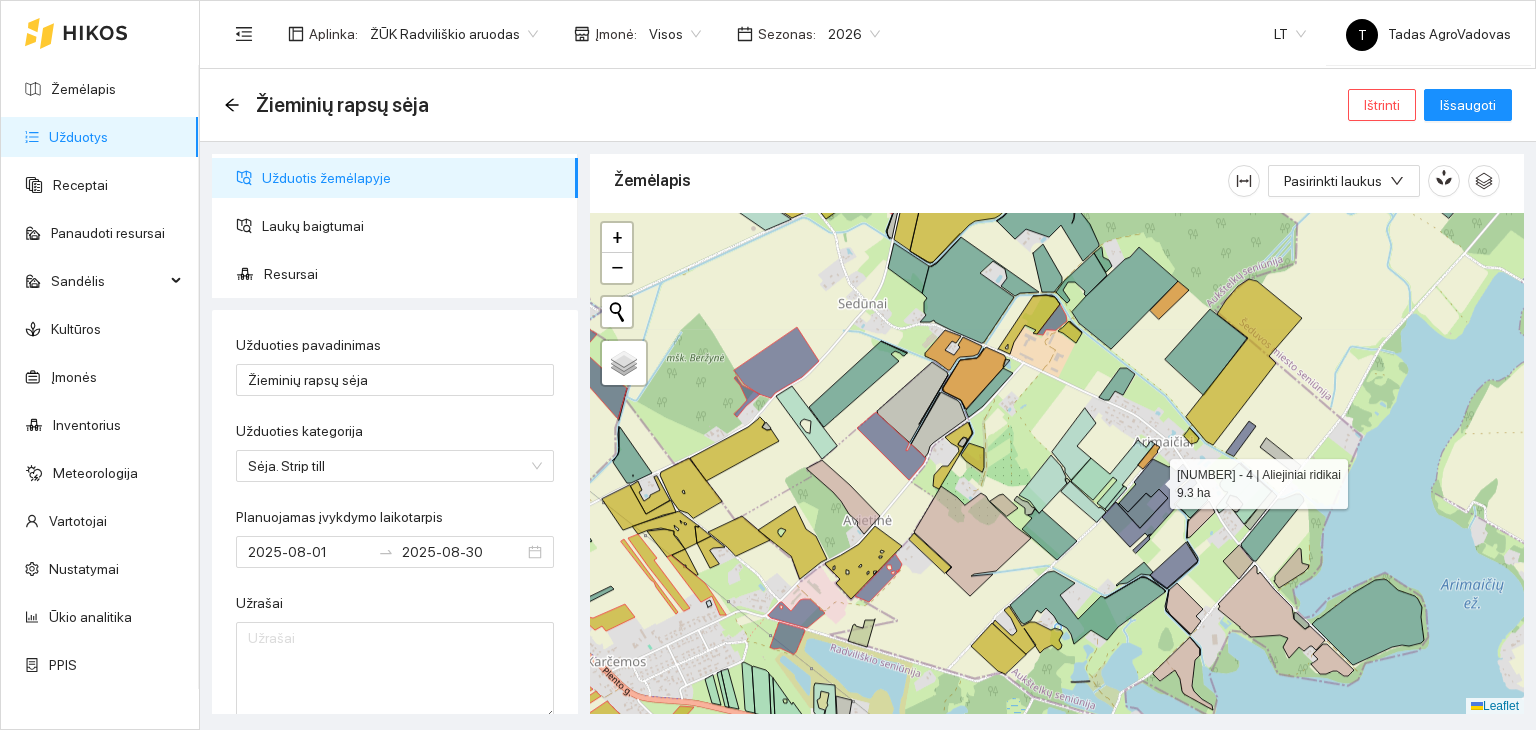 click 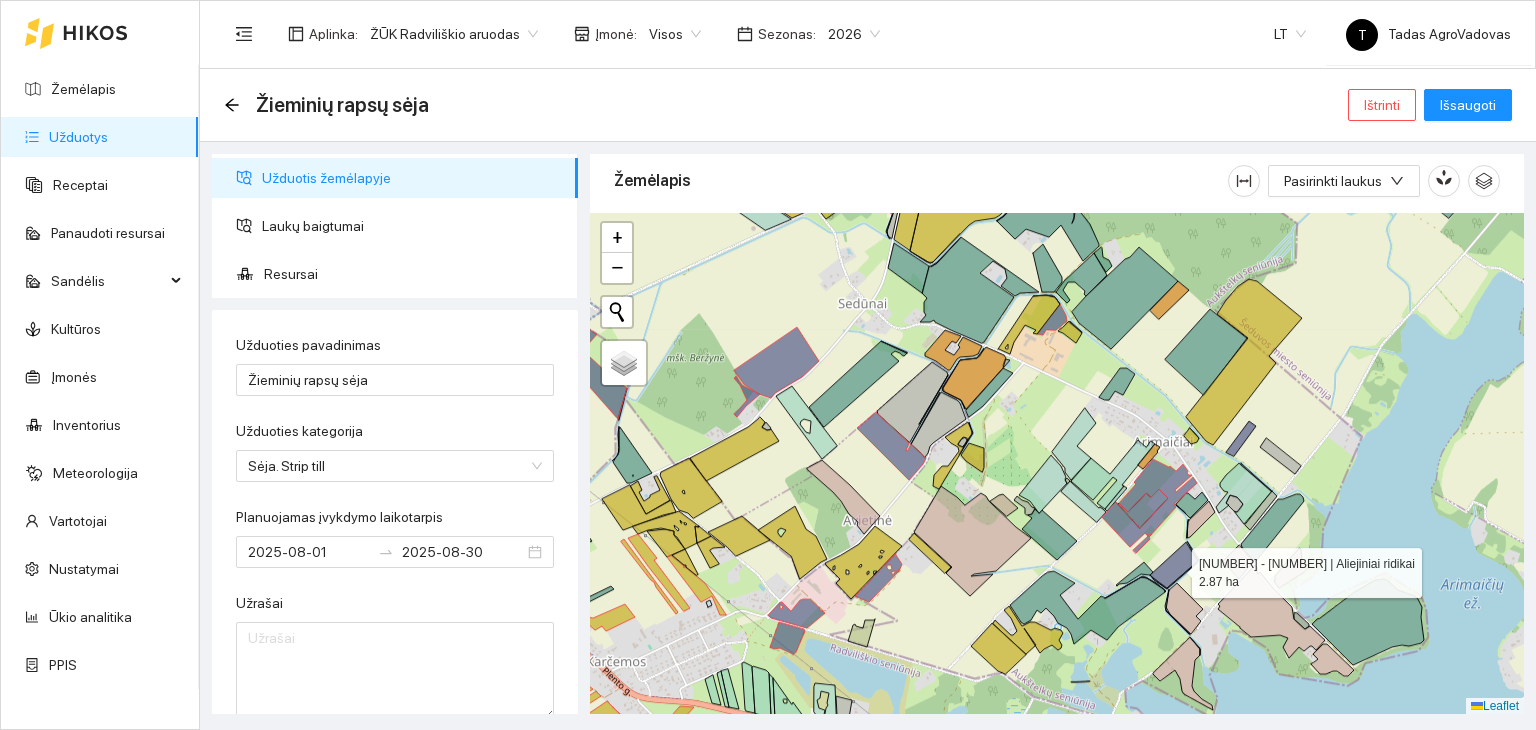 click 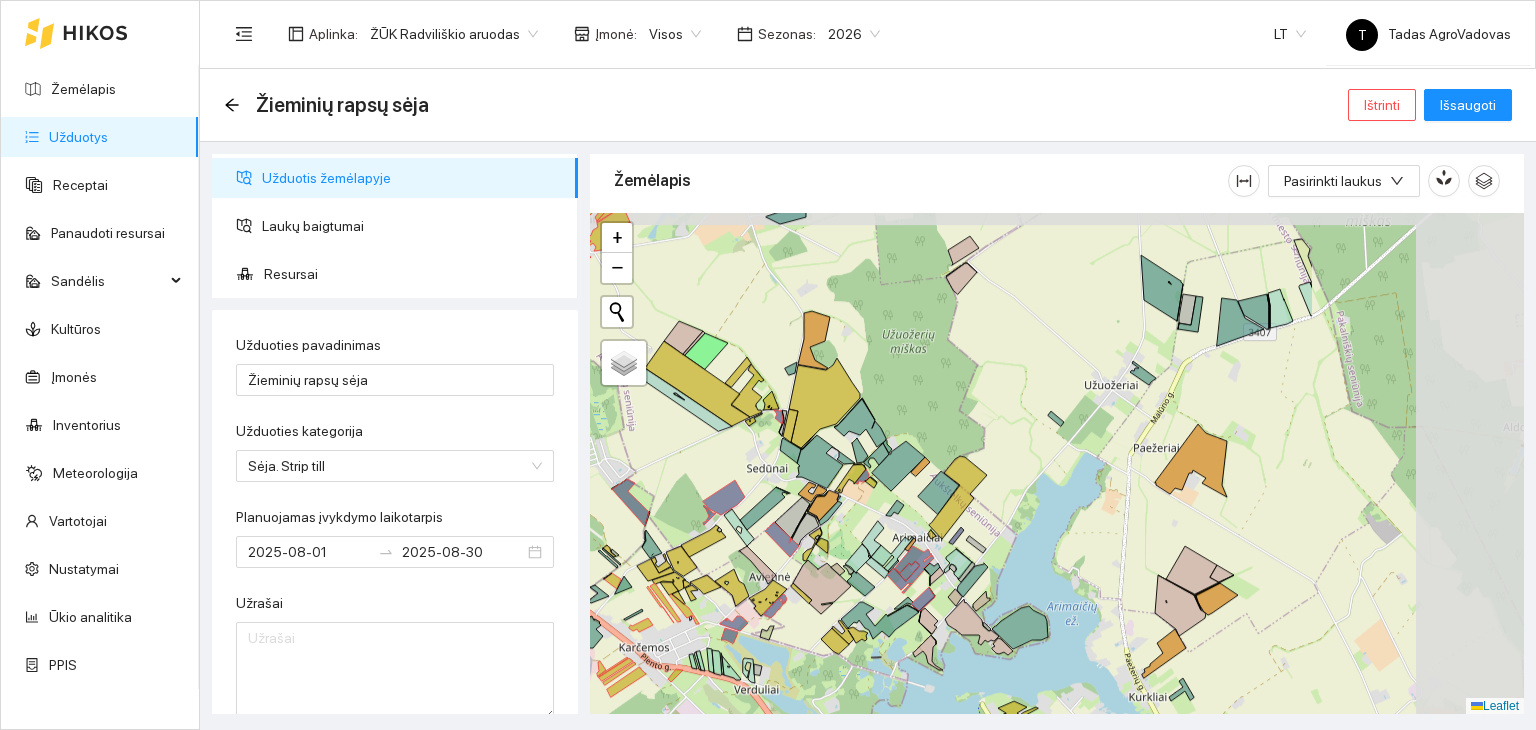 drag, startPoint x: 1389, startPoint y: 505, endPoint x: 1079, endPoint y: 525, distance: 310.6445 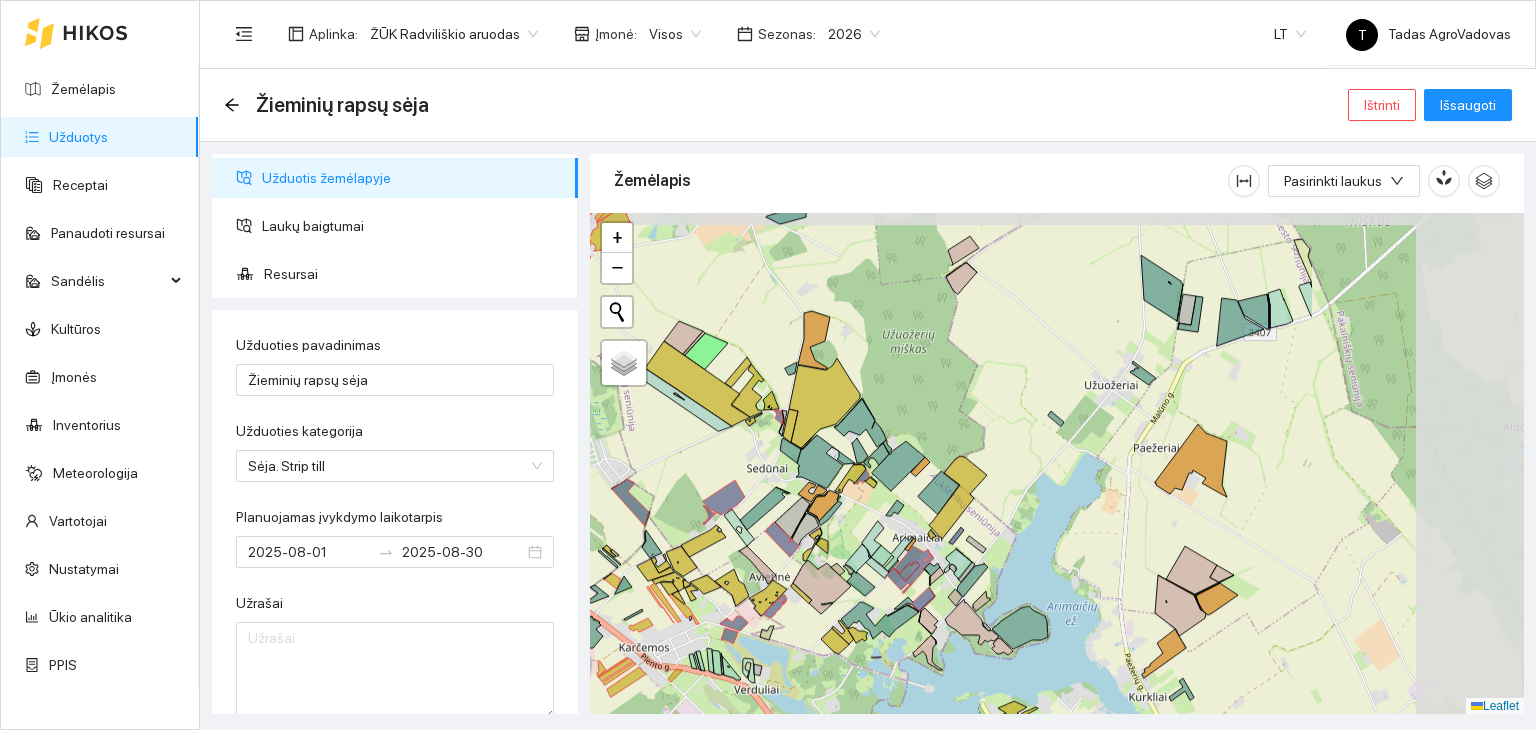 click on "+ −   Nieko nerasta. Bandykite dar kartą.  Žemėlapis  Palydovas  Leaflet" at bounding box center [1057, 464] 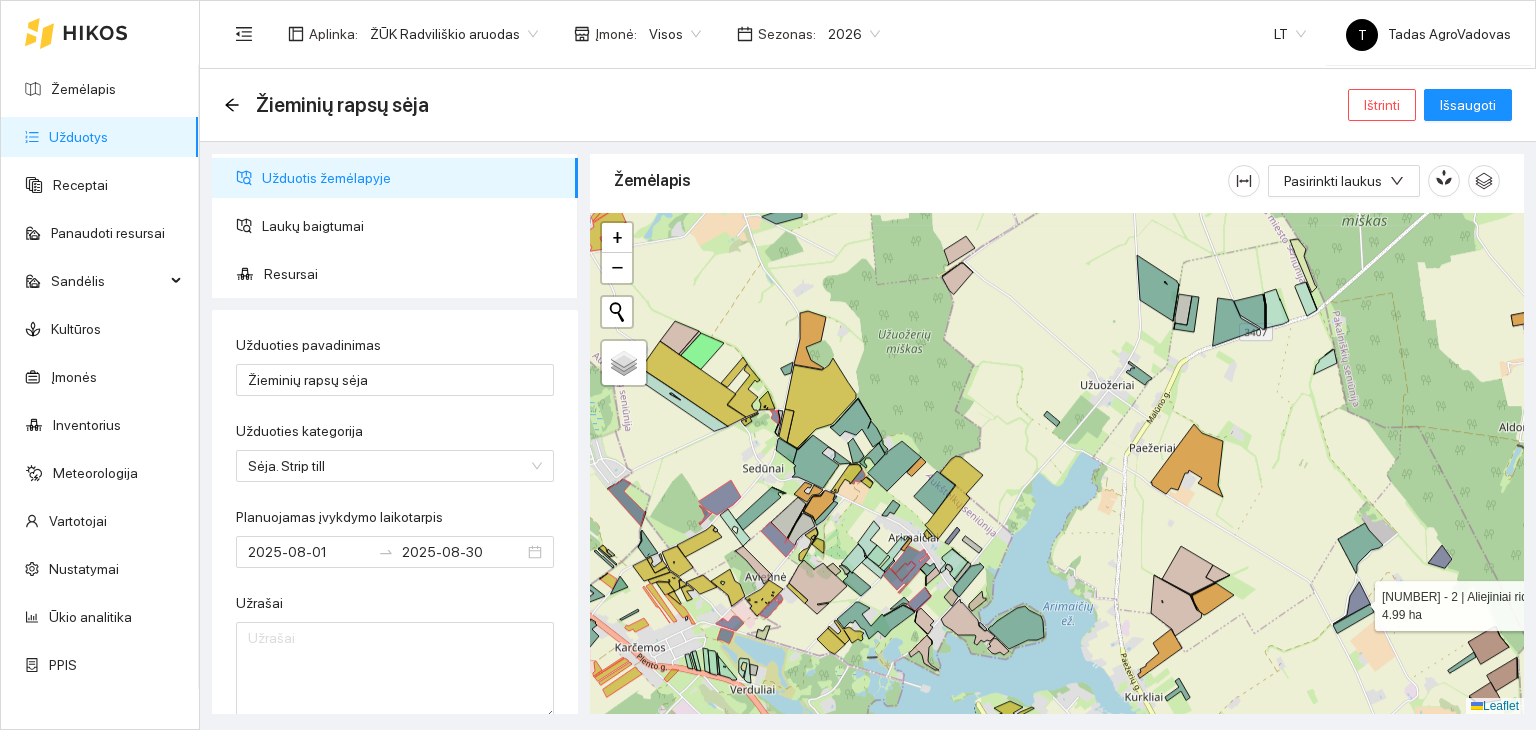 click 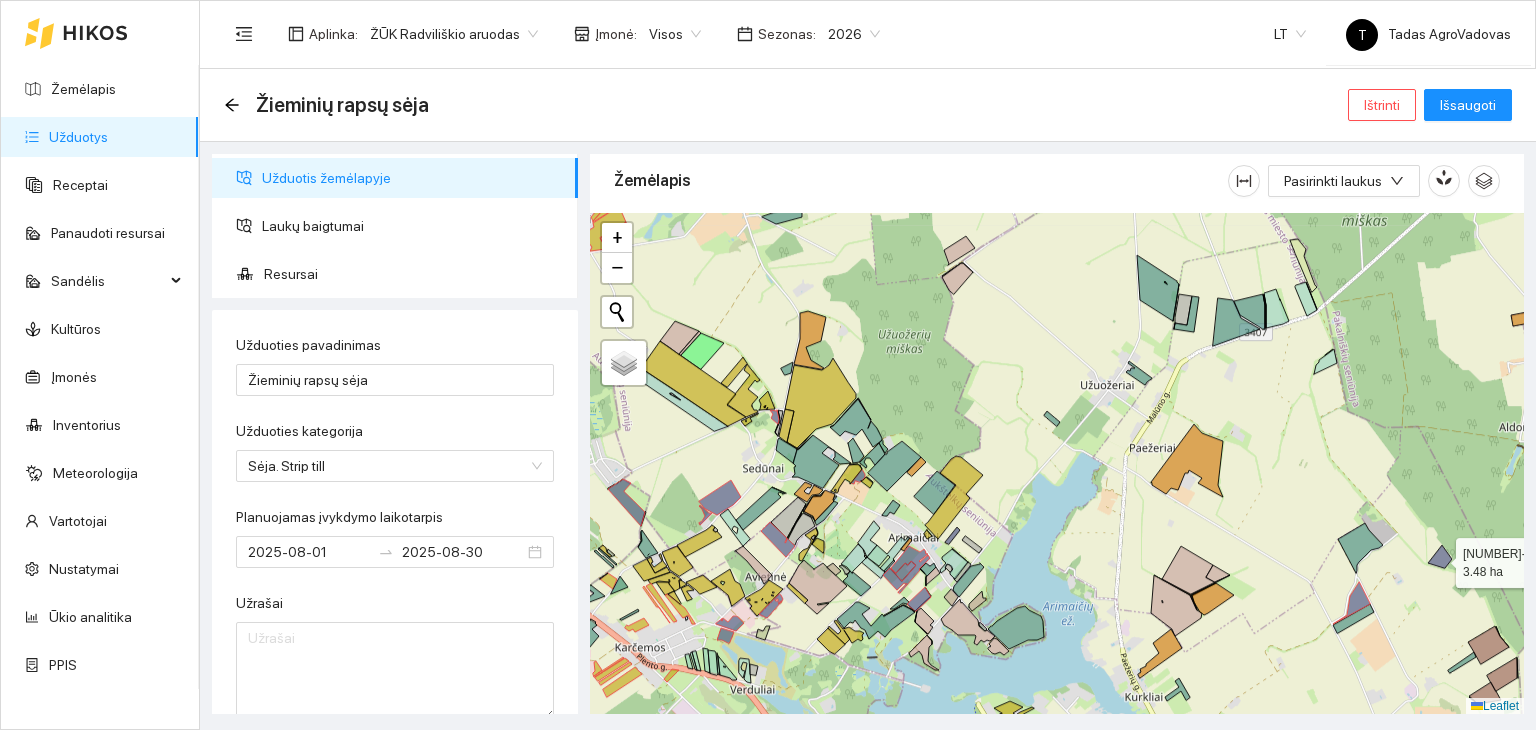 click 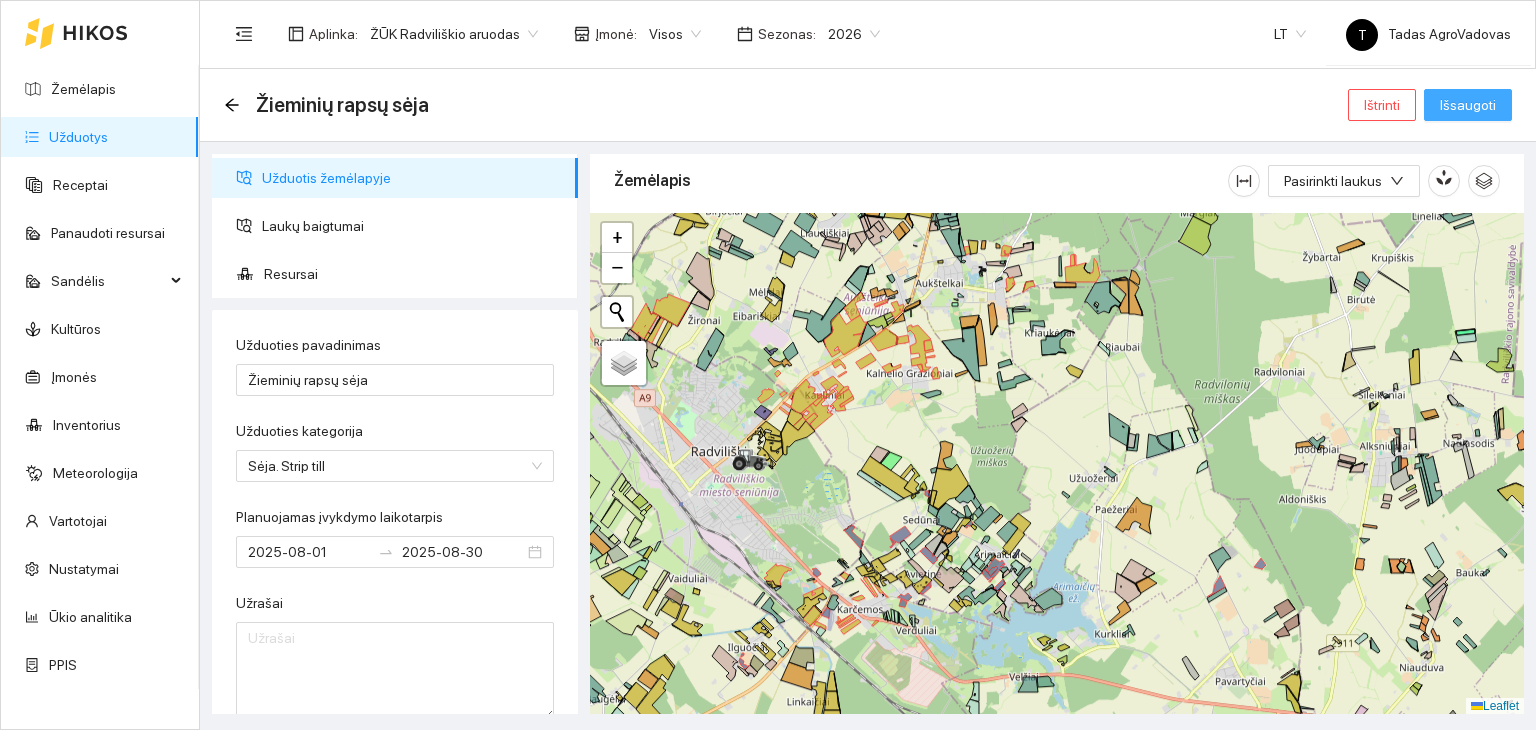 click on "Išsaugoti" at bounding box center [1468, 105] 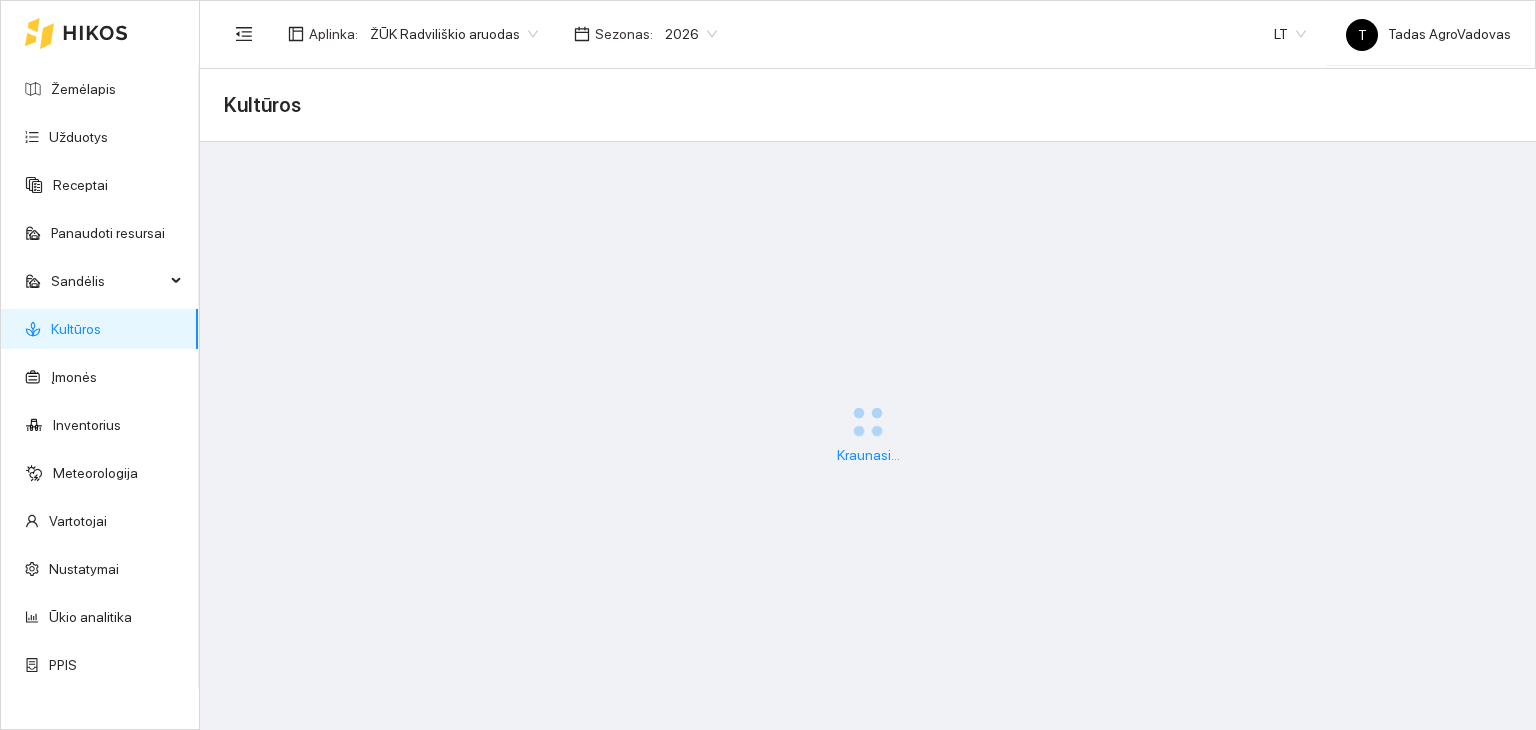 scroll, scrollTop: 0, scrollLeft: 0, axis: both 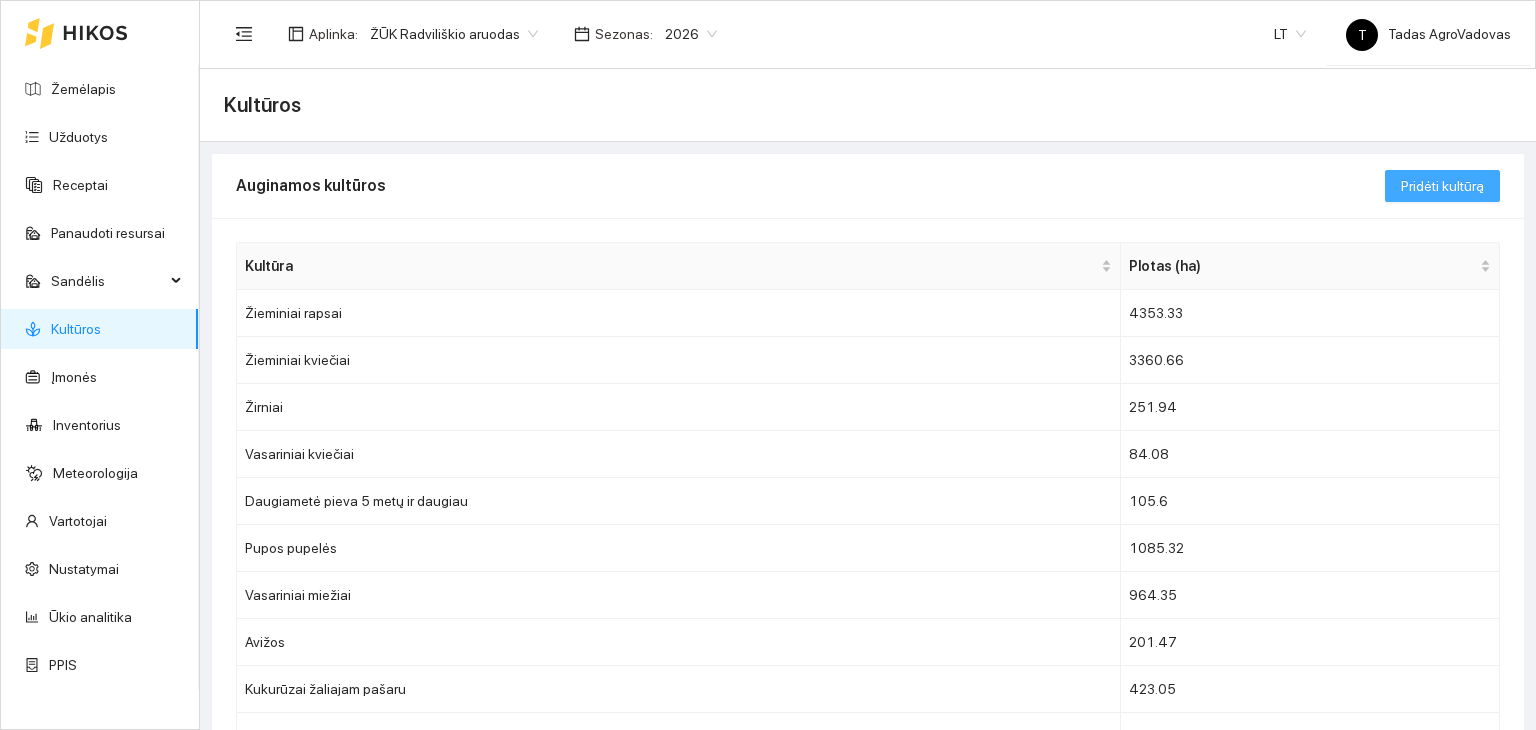 click on "Pridėti kultūrą" at bounding box center [1442, 186] 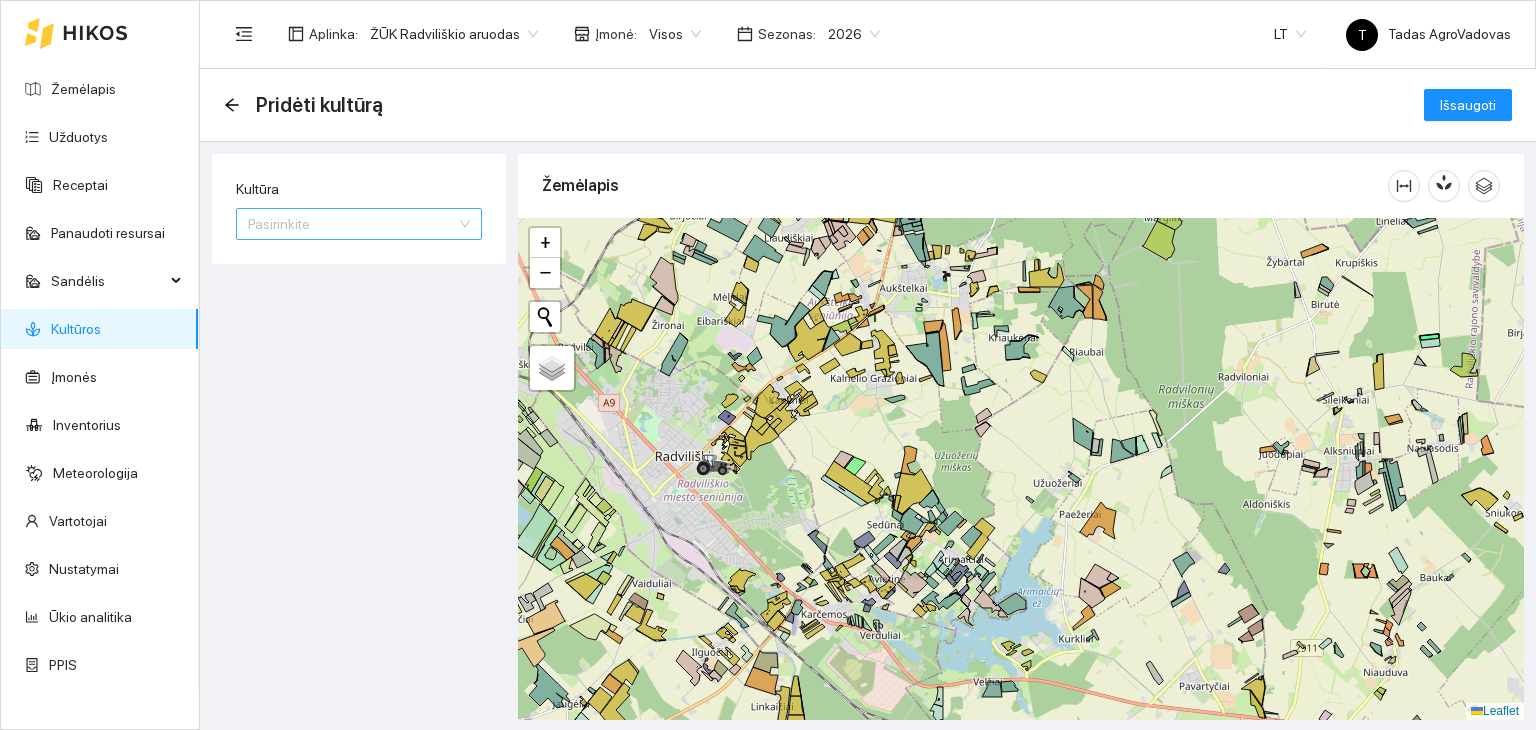 click on "Kultūra" at bounding box center [352, 224] 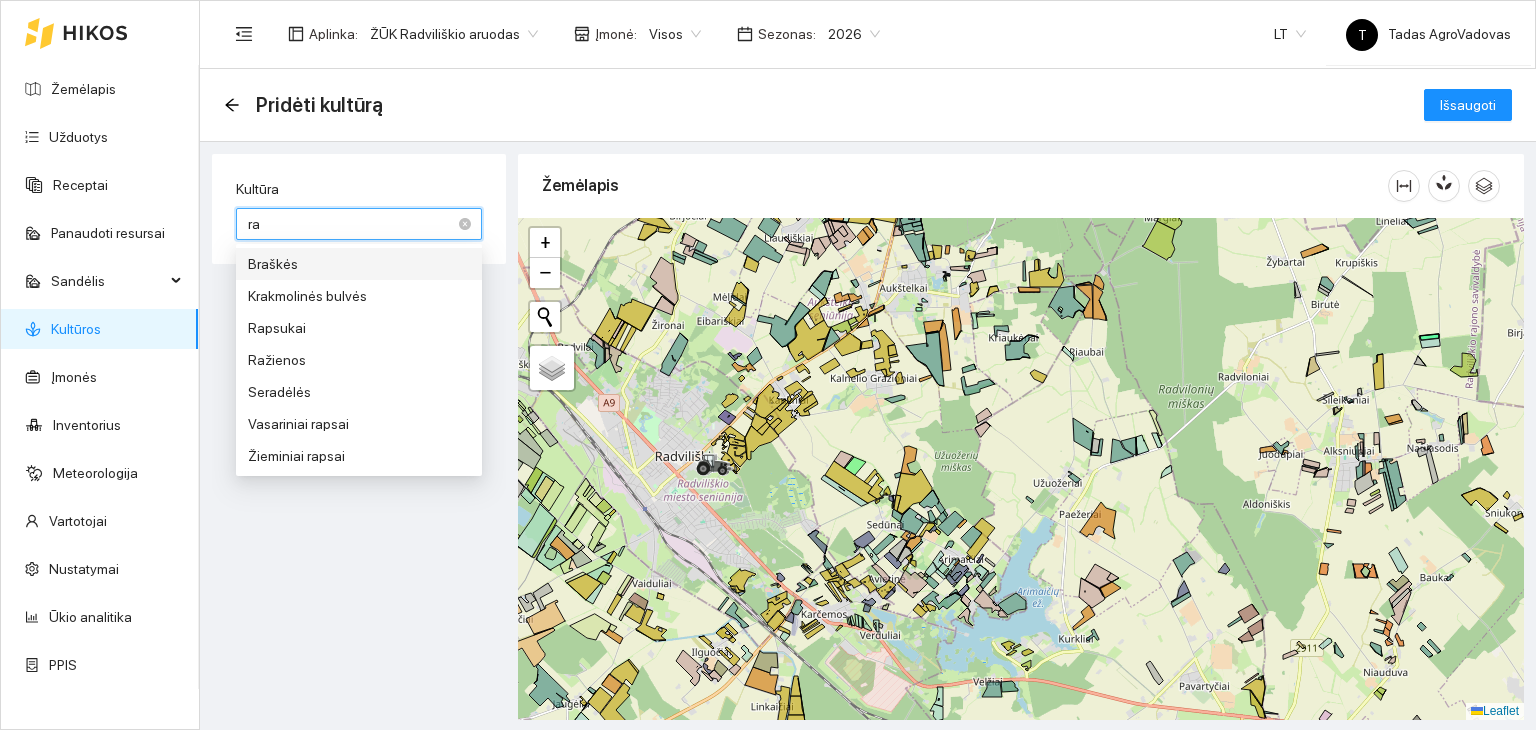 type on "rap" 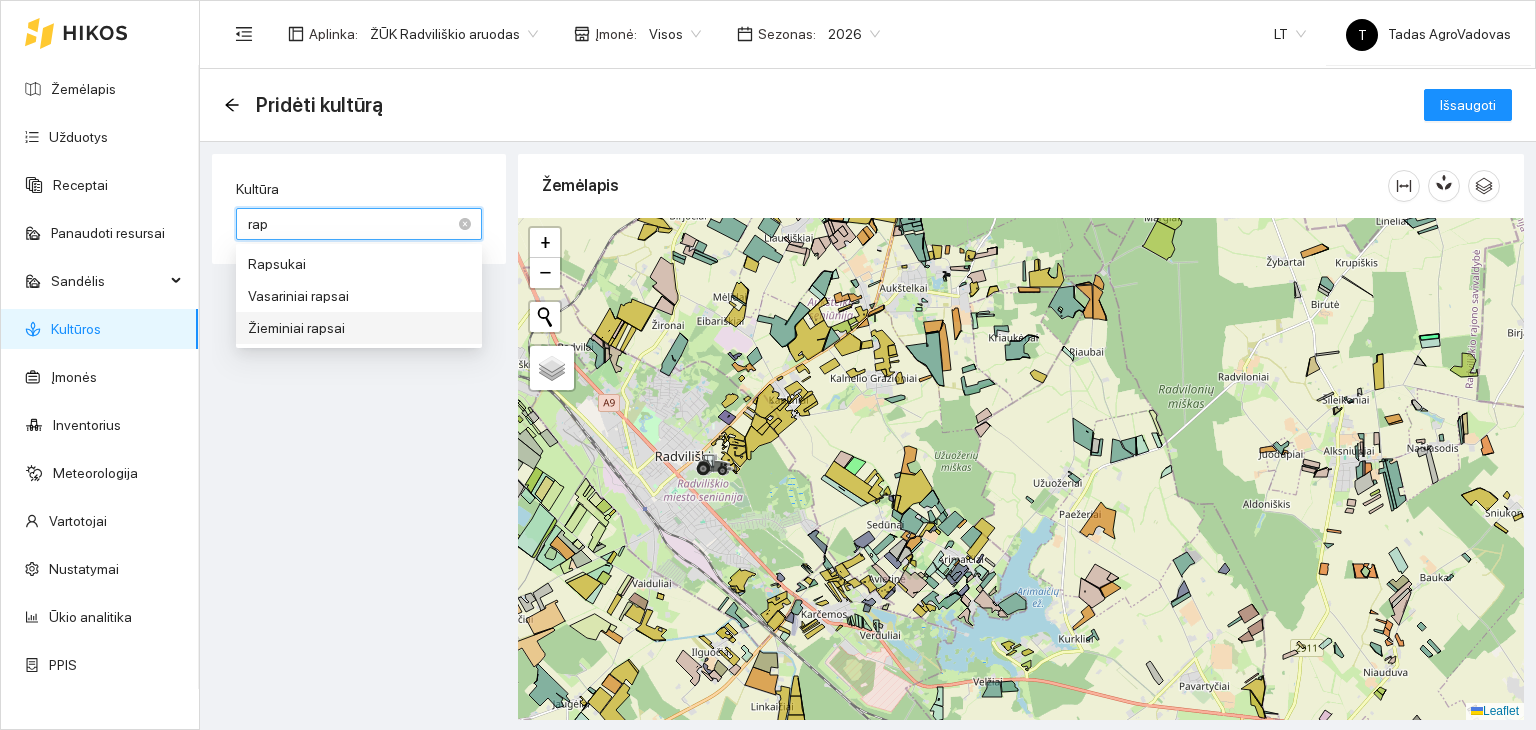 click on "Žieminiai rapsai" at bounding box center (359, 328) 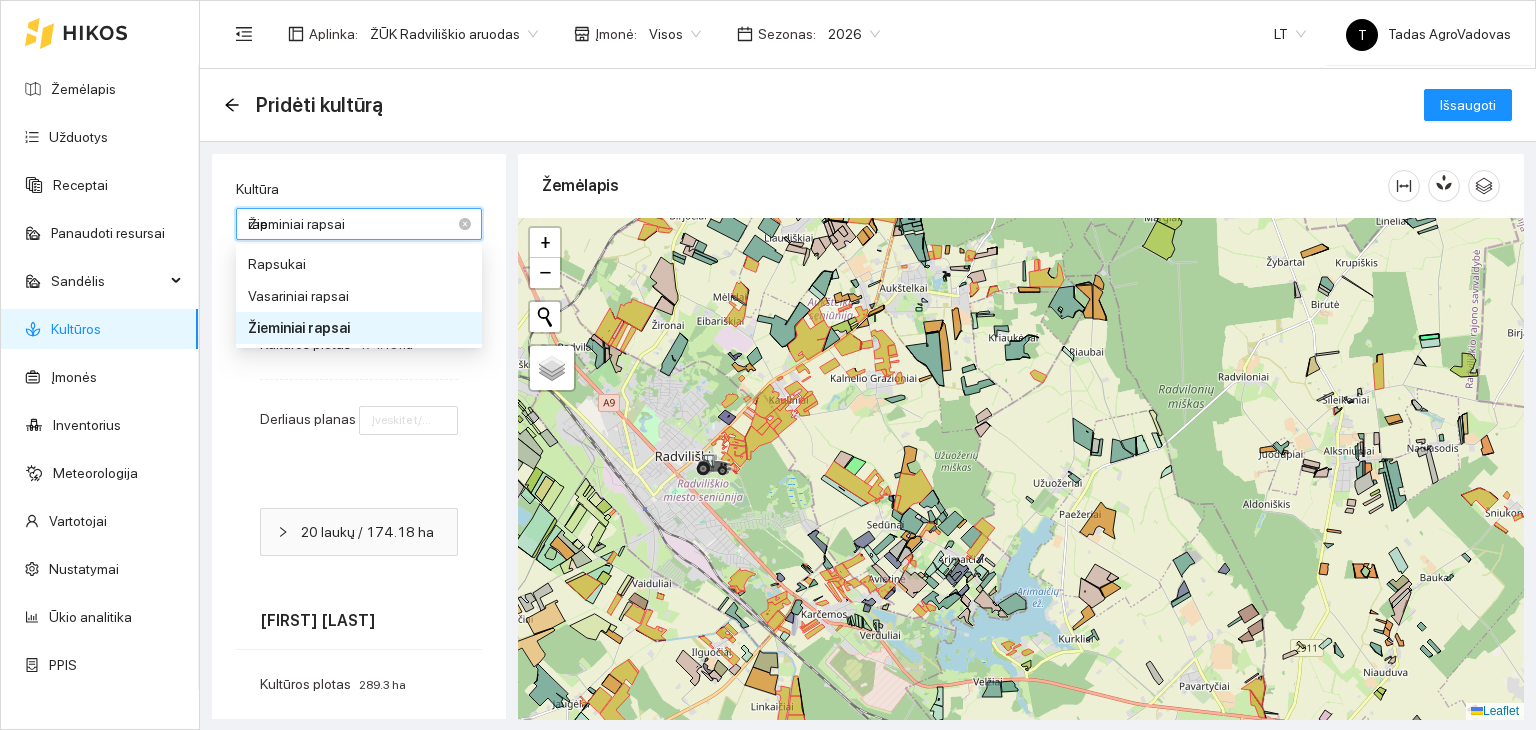 type 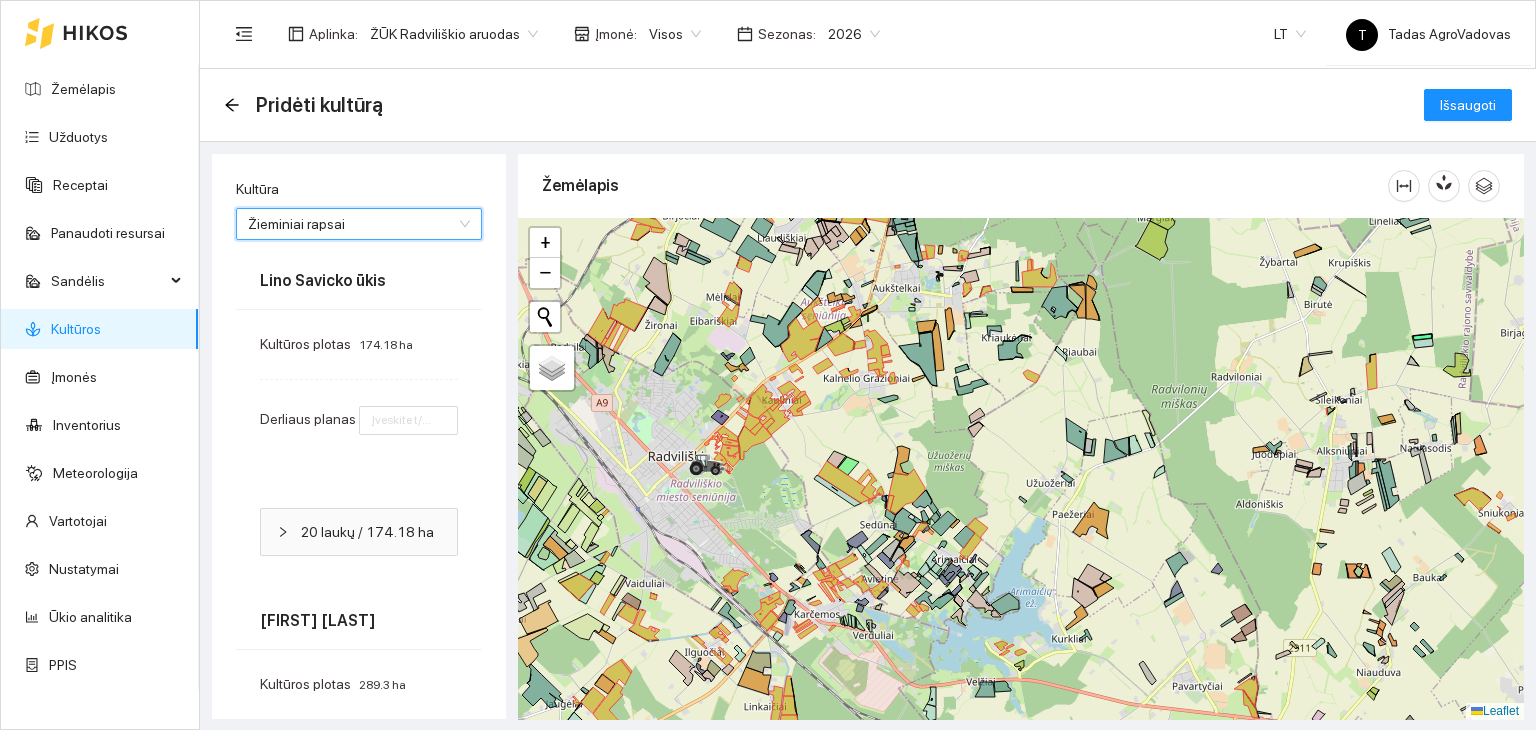 type on "3" 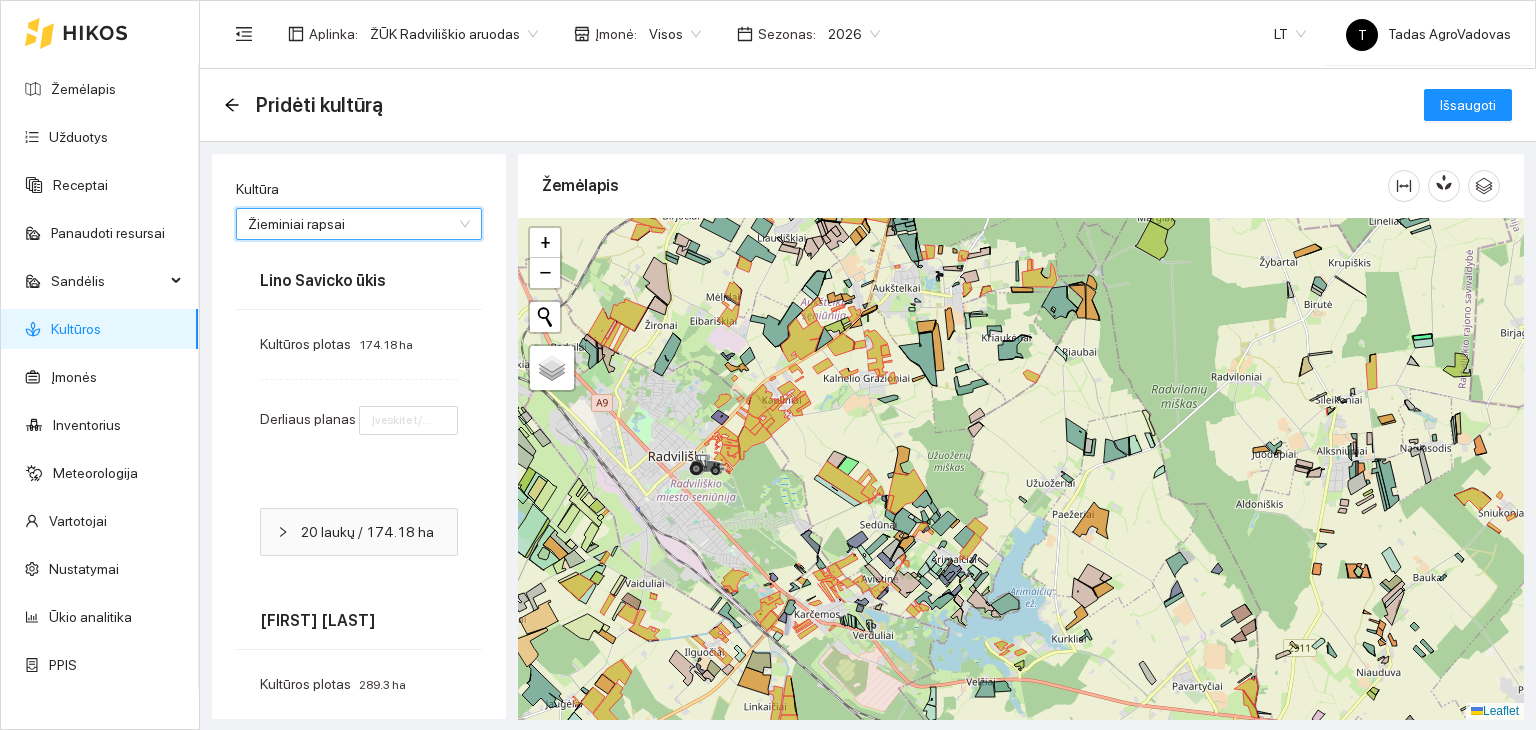 type on "3" 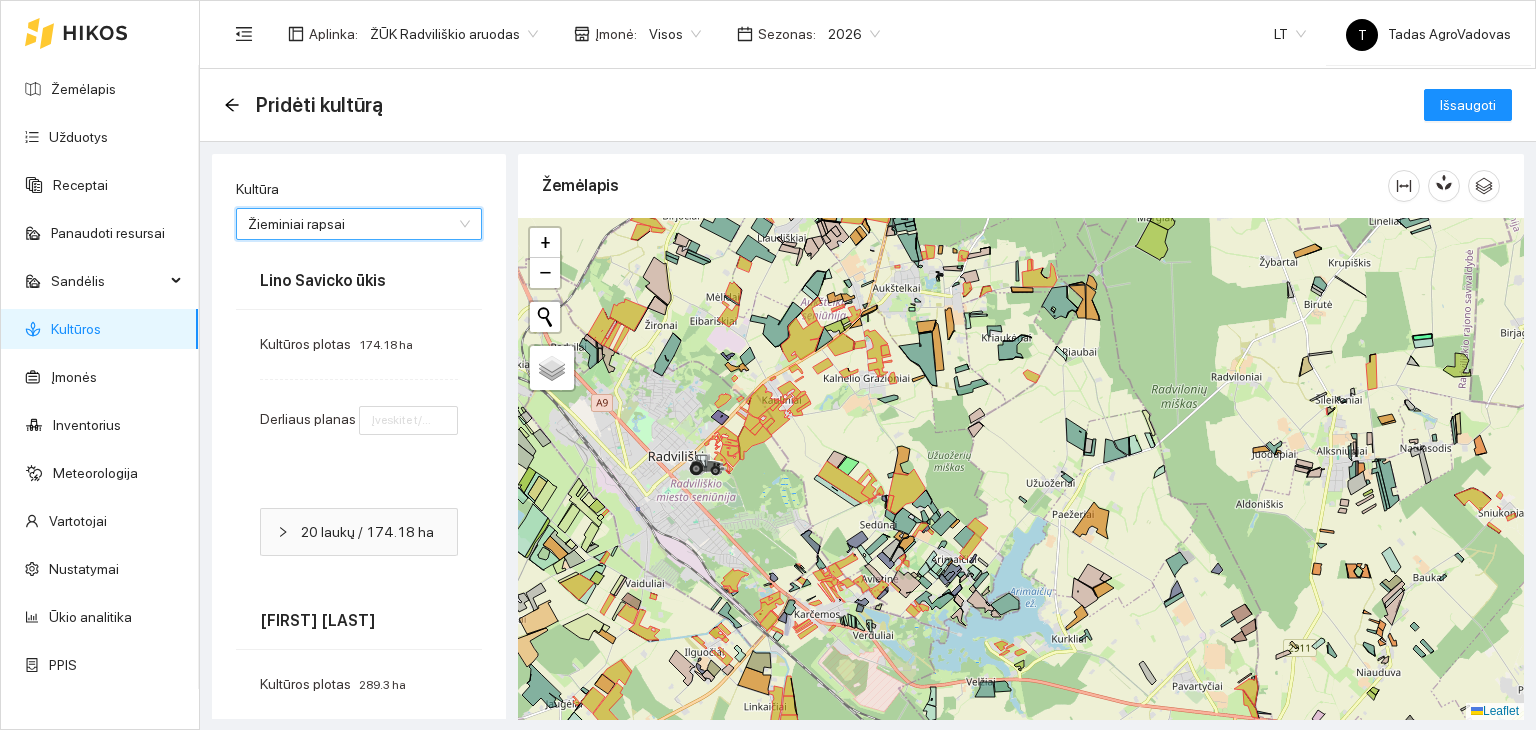 type on "1" 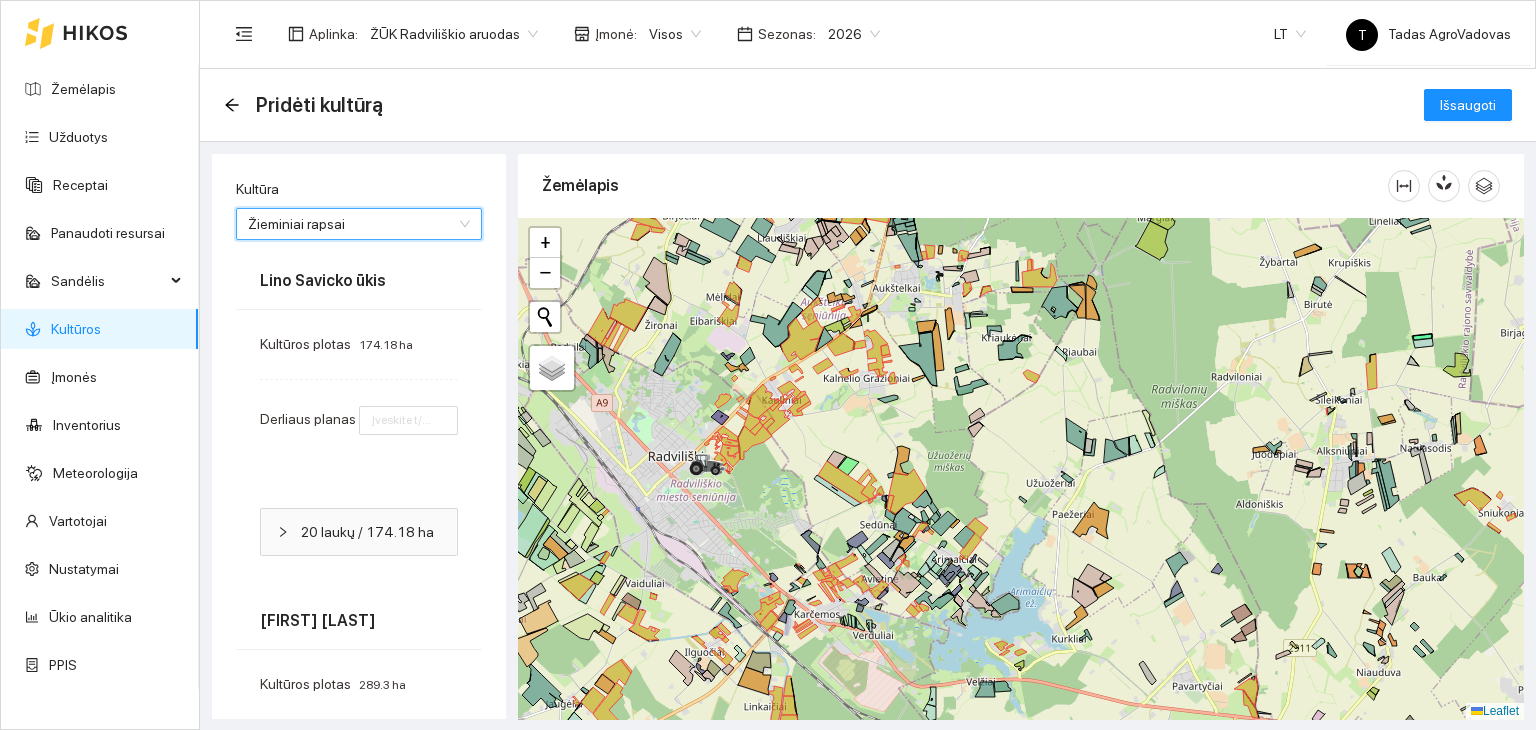 type on "3" 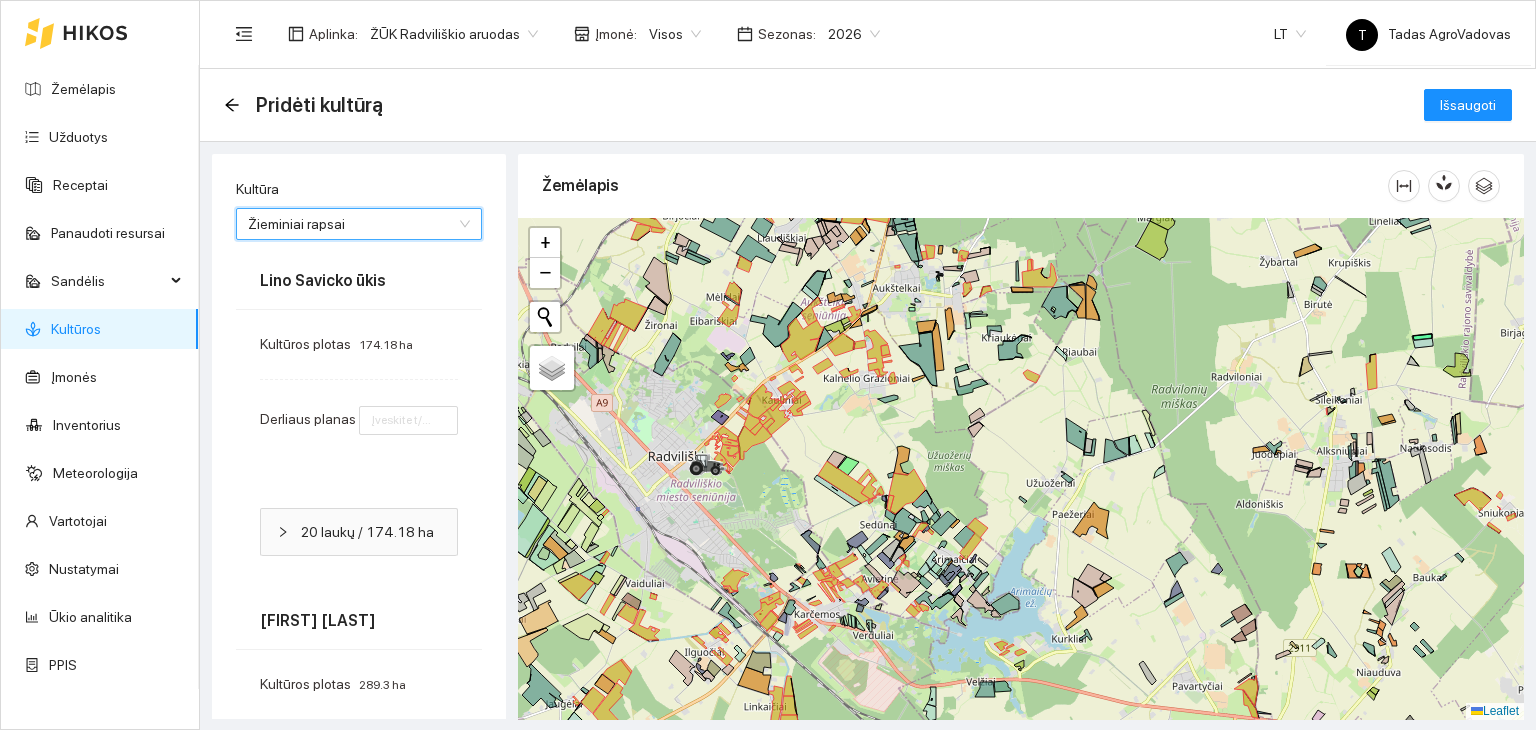 type on "2" 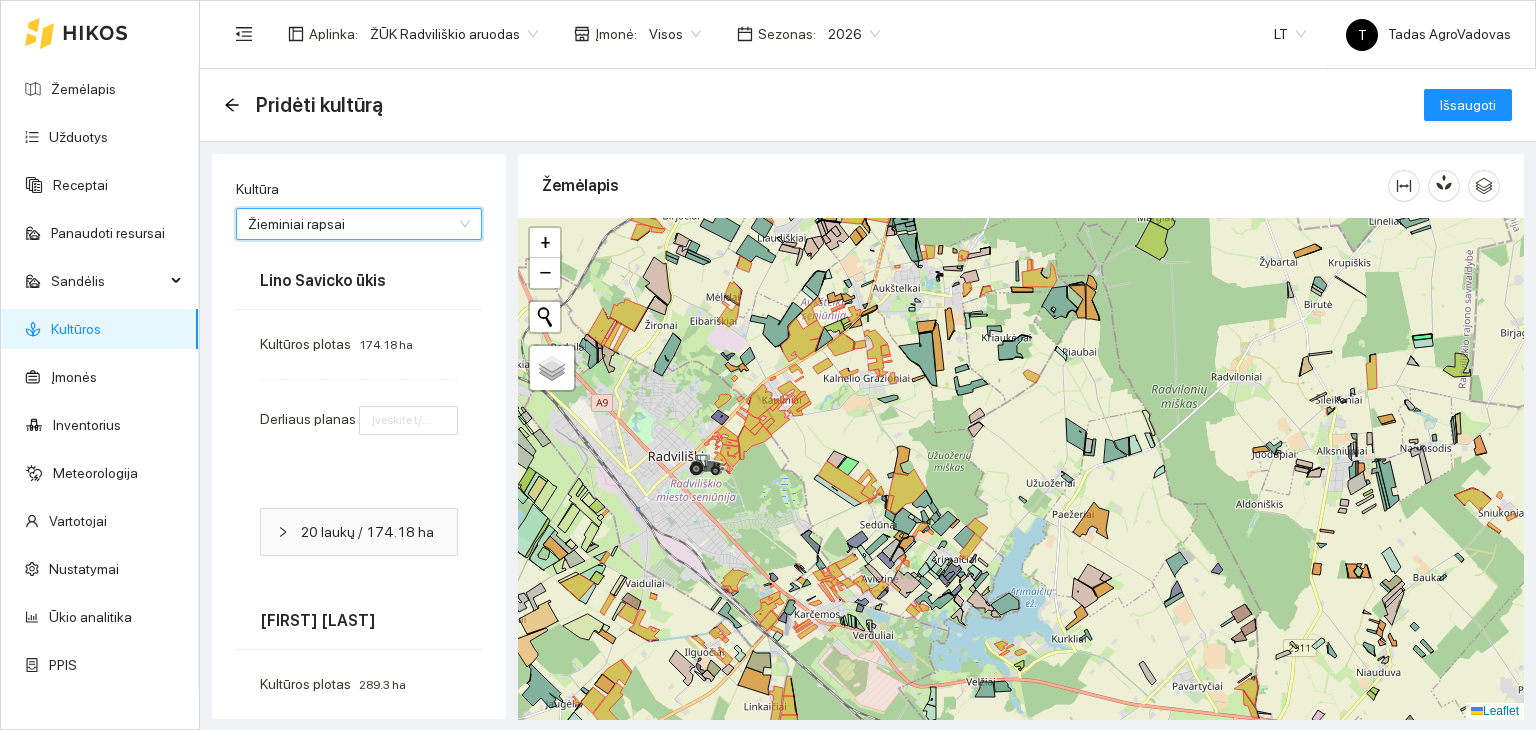 type on "1" 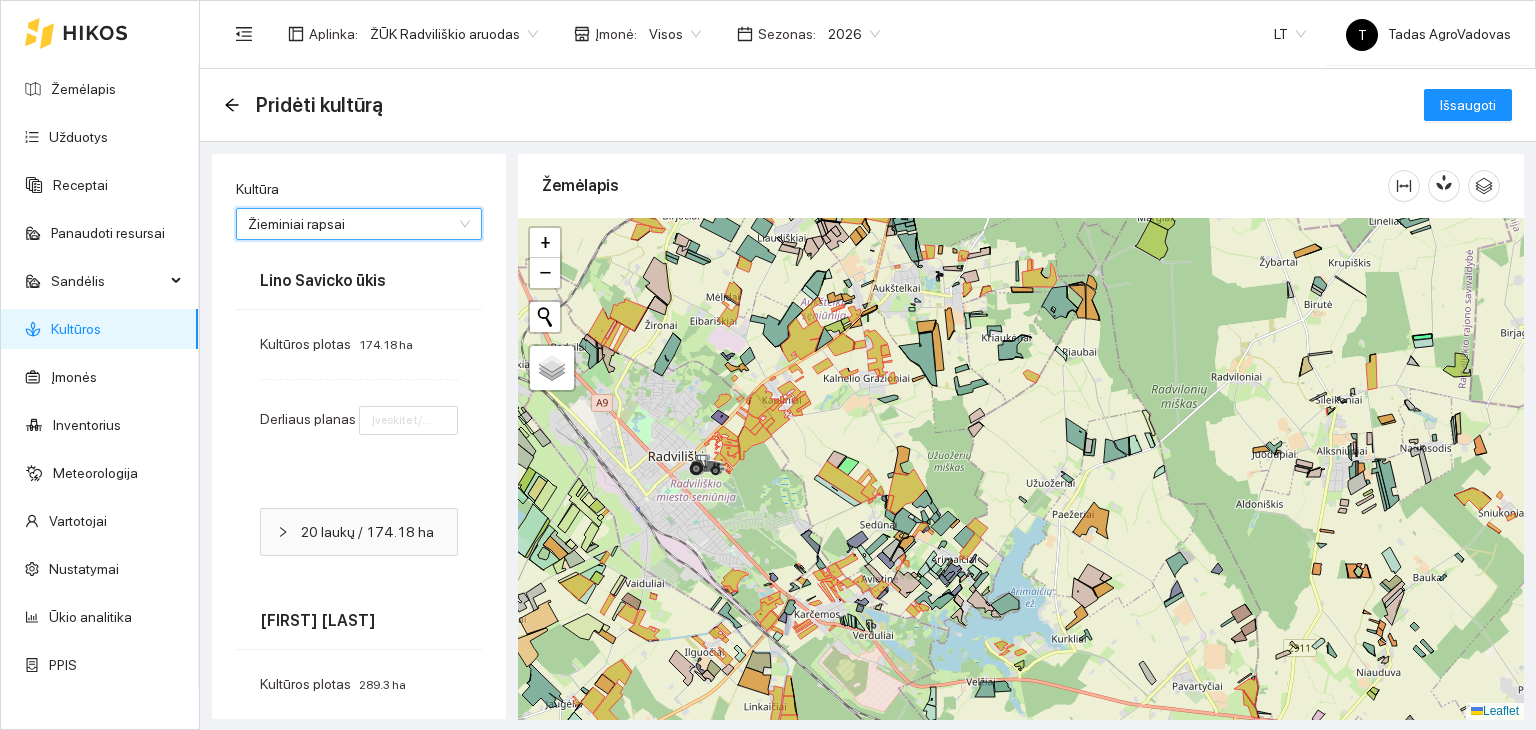 type on "1" 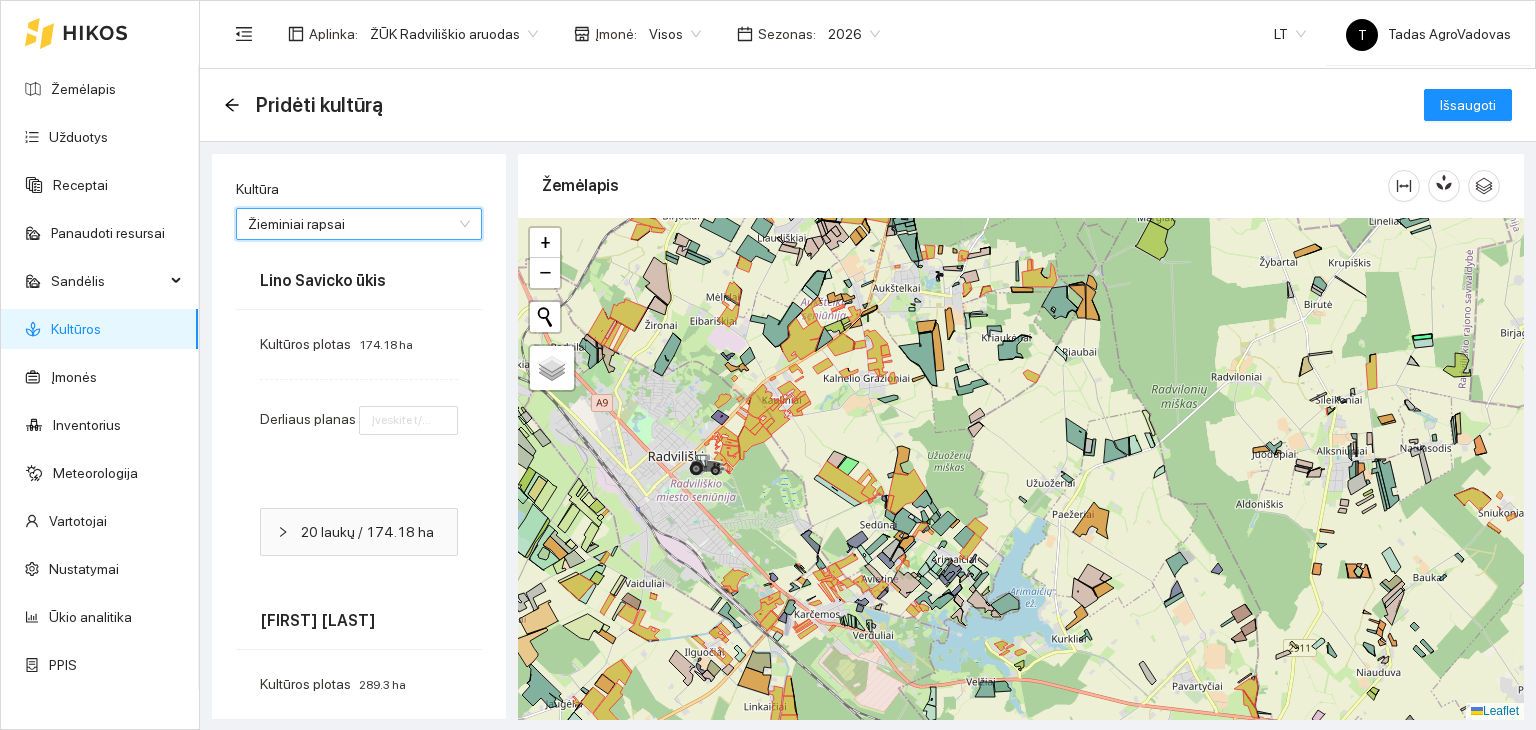 type on "1" 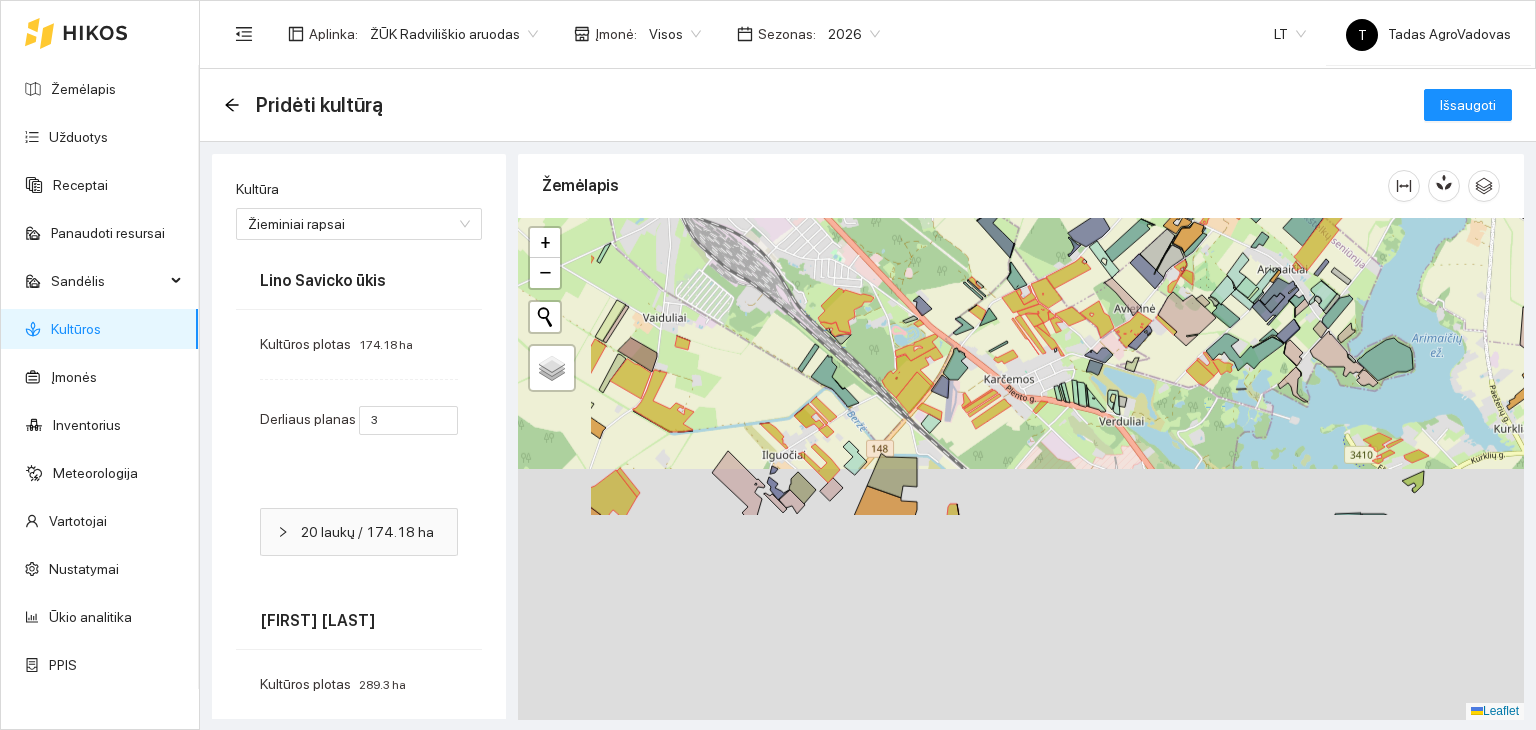 drag, startPoint x: 821, startPoint y: 689, endPoint x: 993, endPoint y: 434, distance: 307.58575 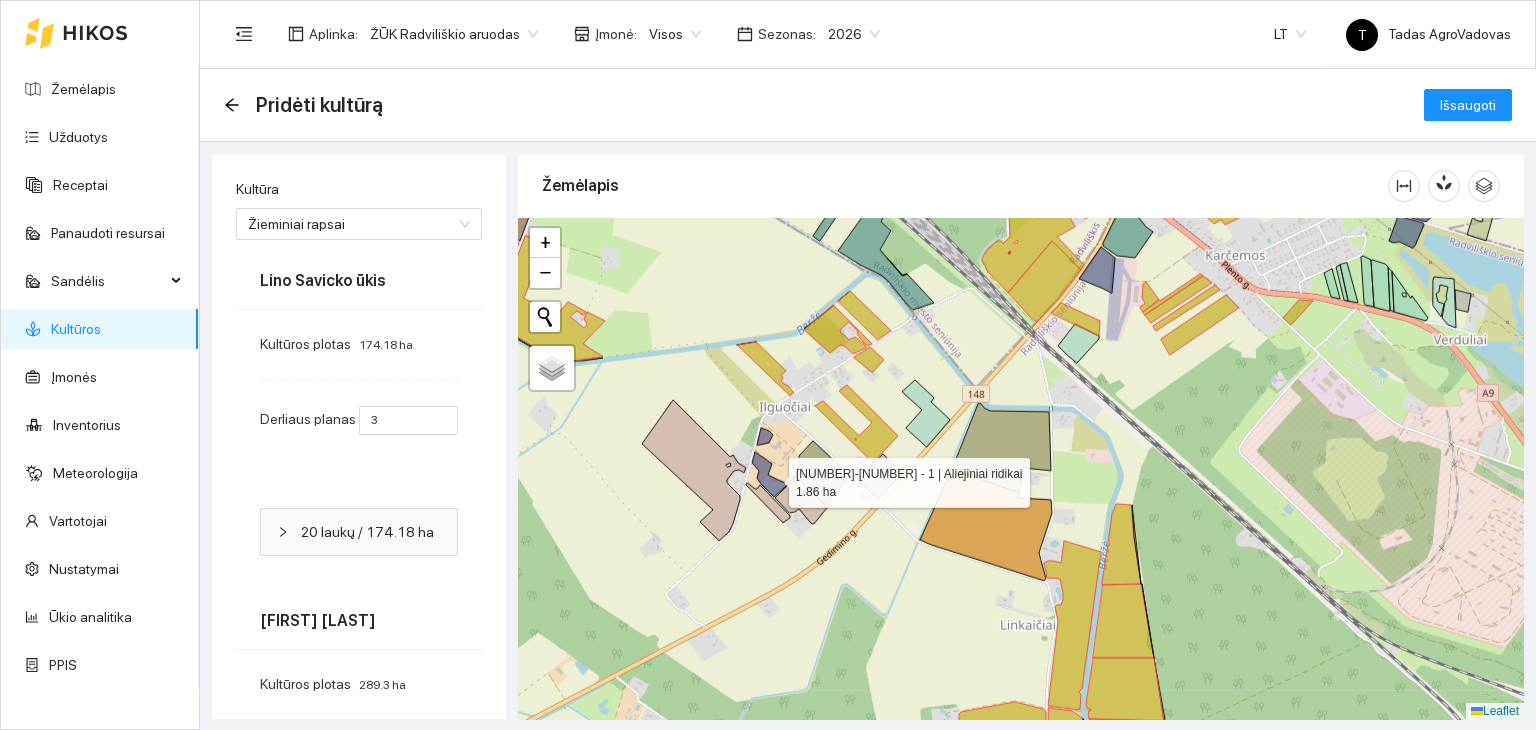 click 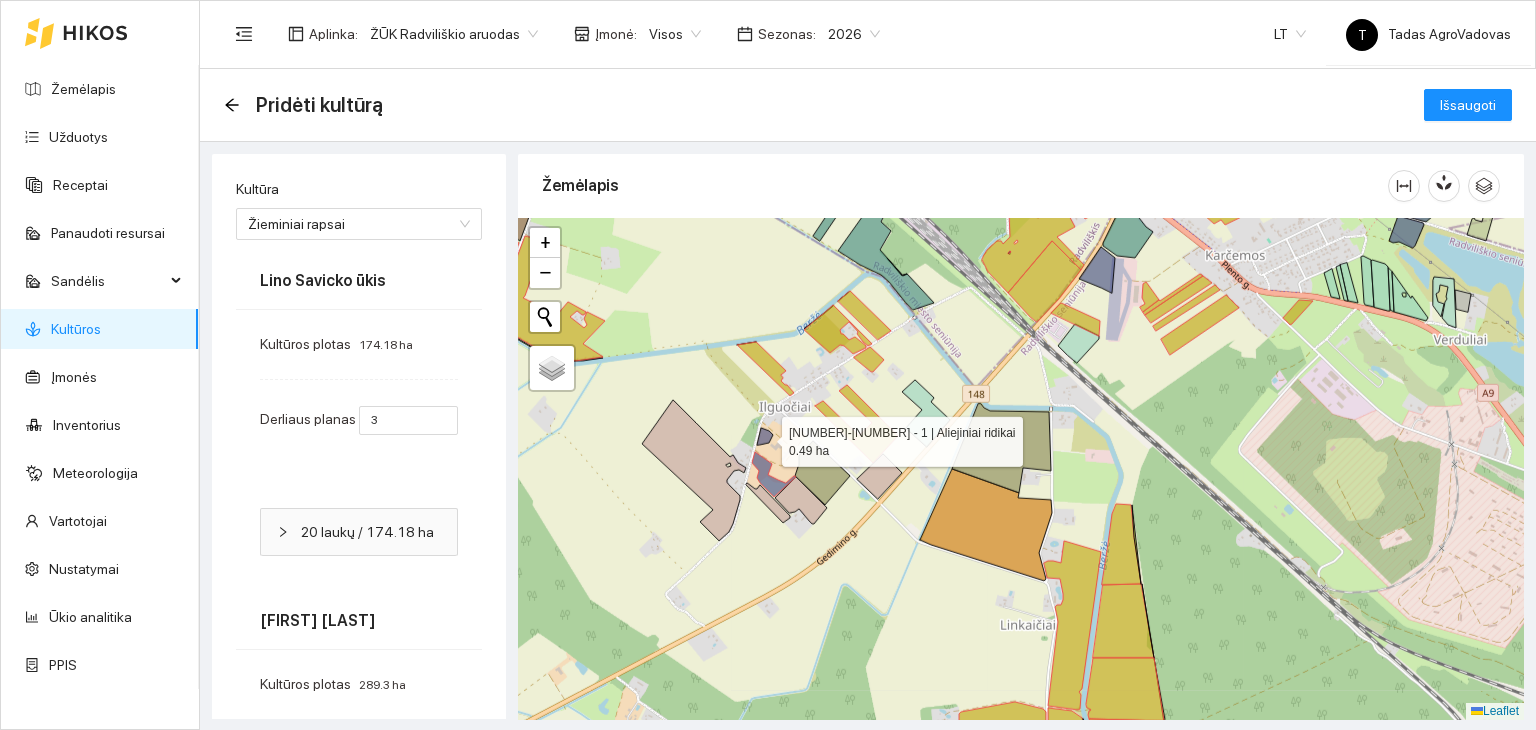click 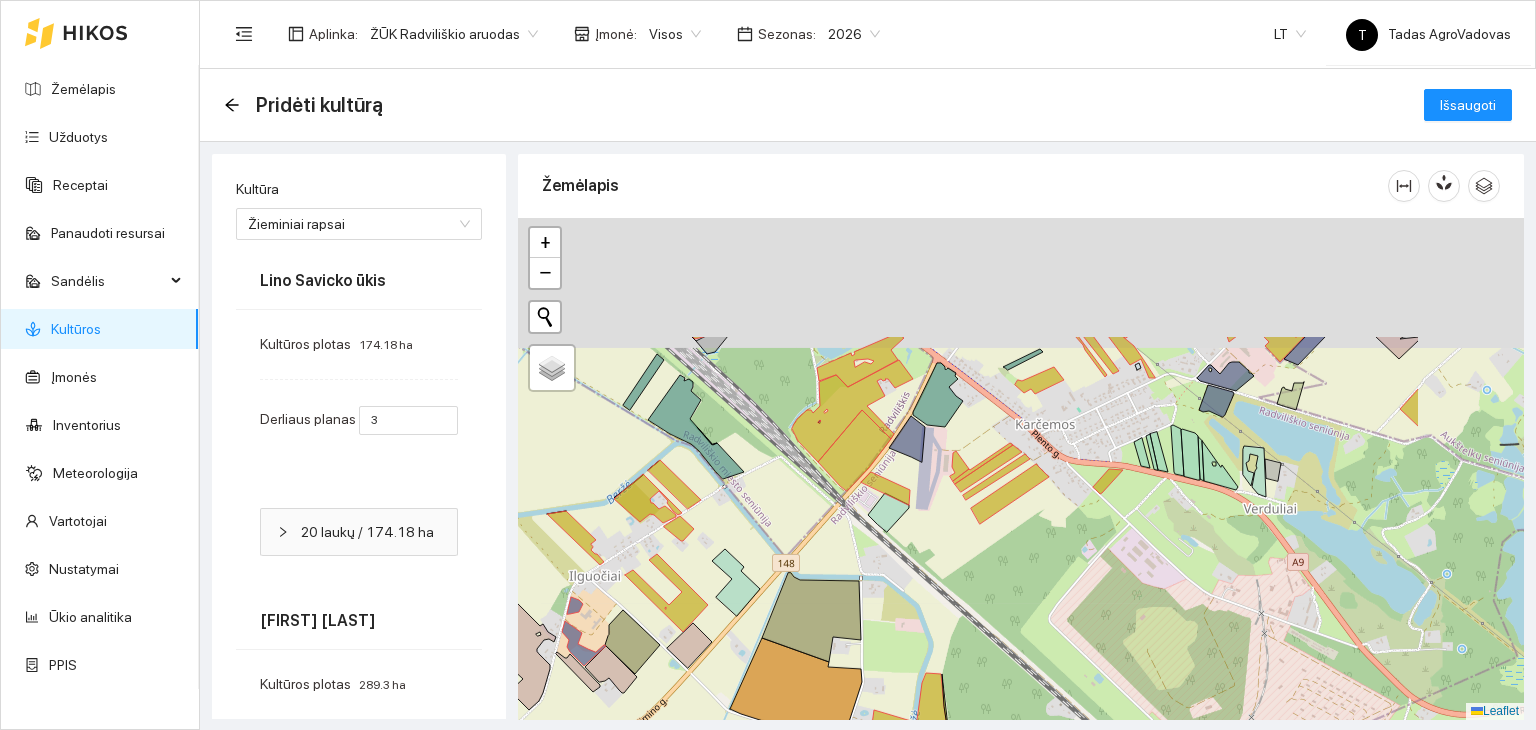 drag, startPoint x: 1028, startPoint y: 493, endPoint x: 925, endPoint y: 566, distance: 126.24579 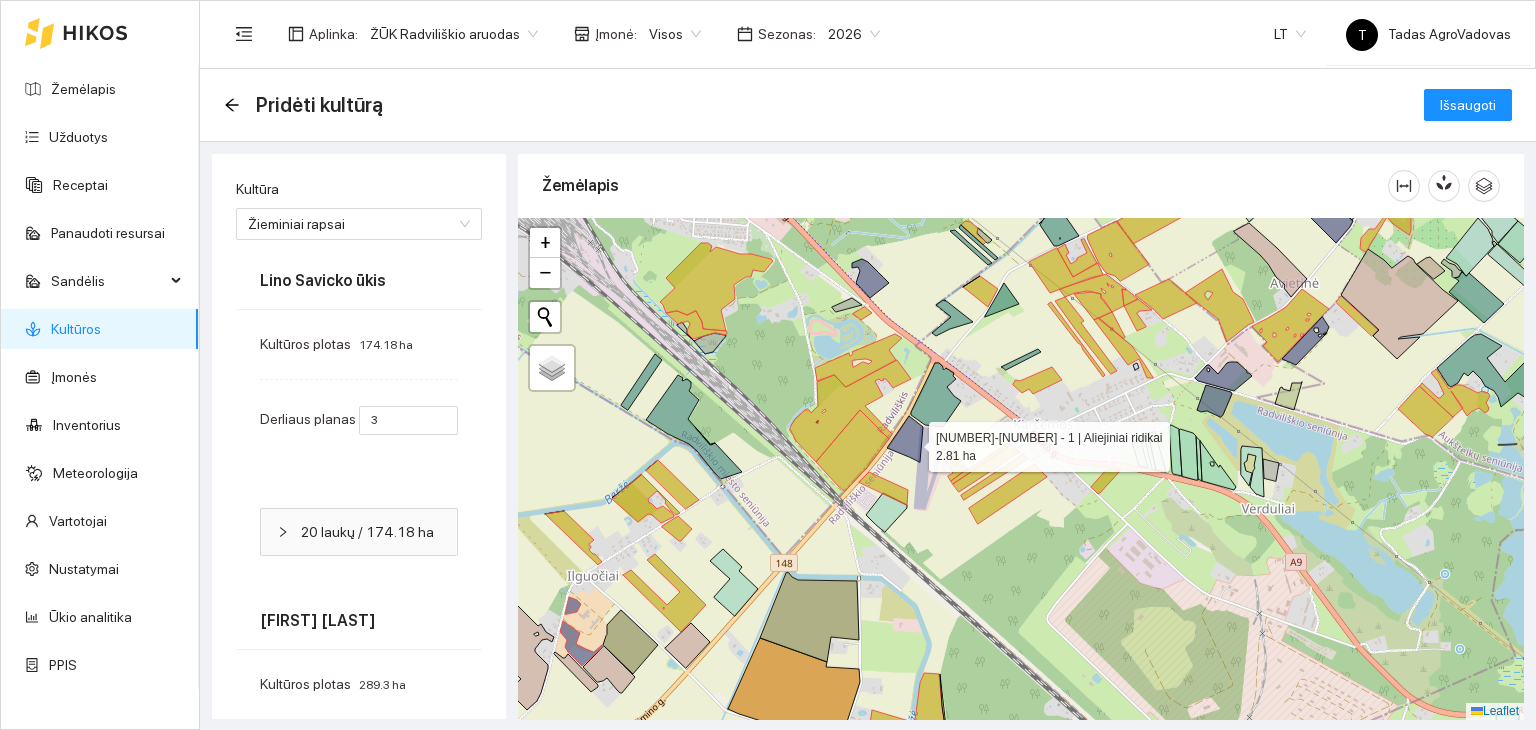 click 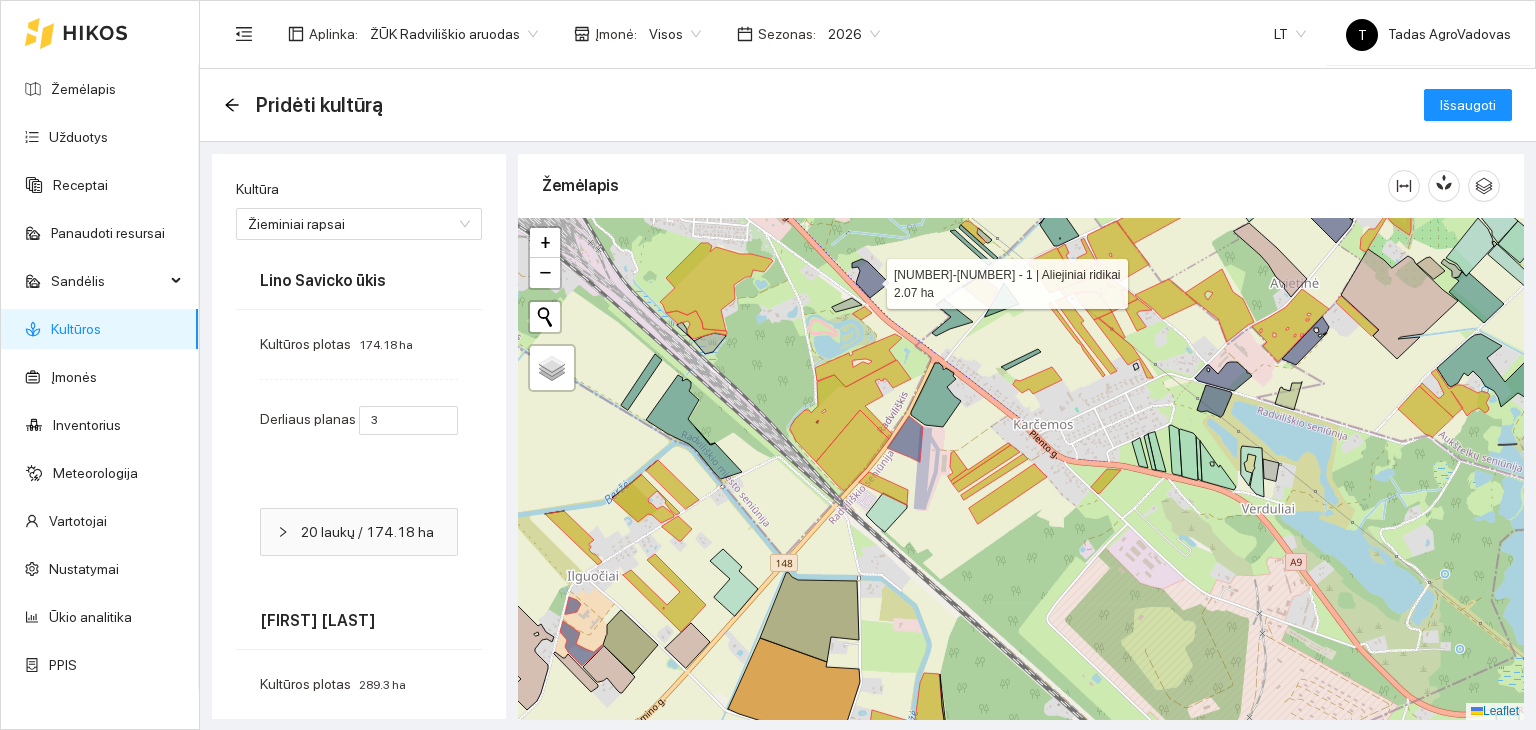 click 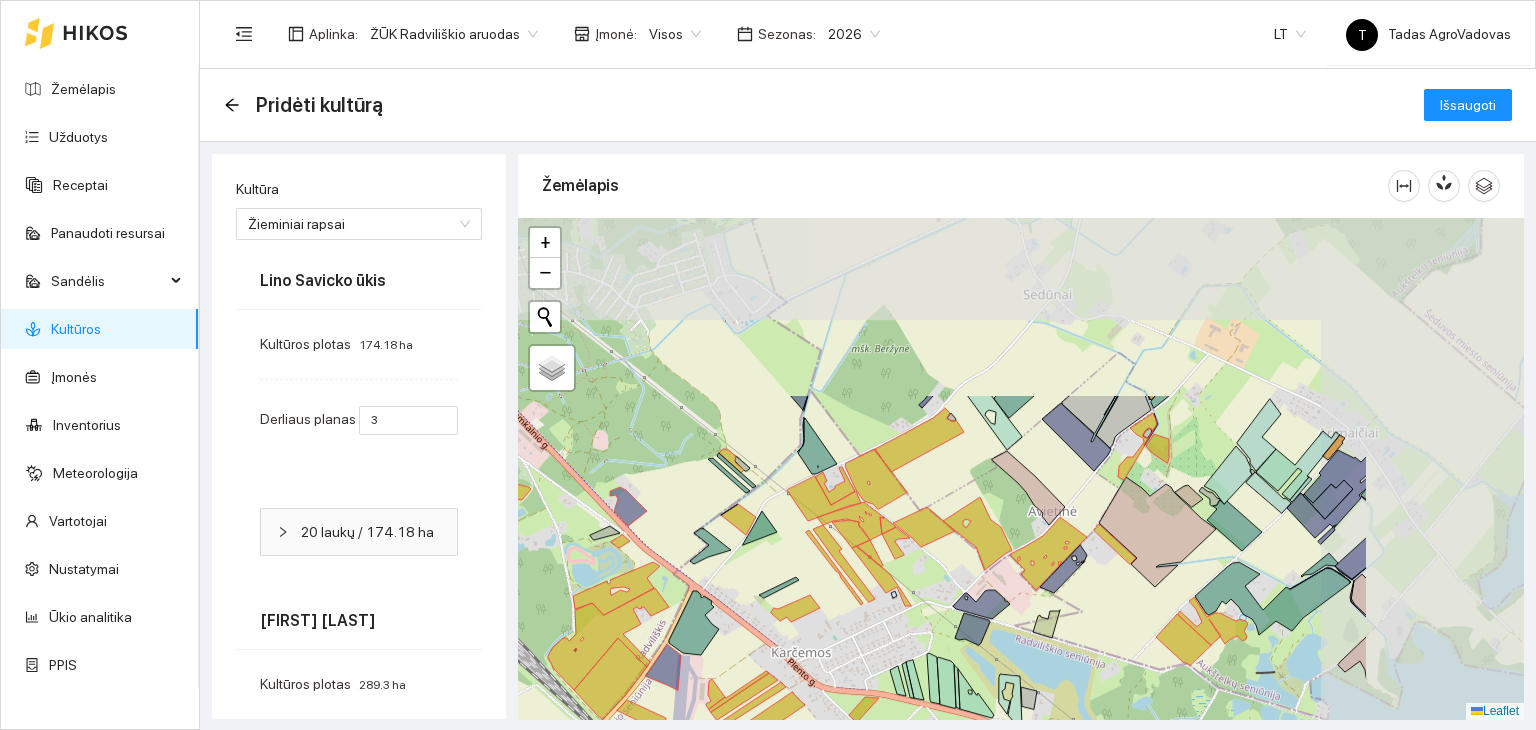 drag, startPoint x: 1068, startPoint y: 392, endPoint x: 826, endPoint y: 620, distance: 332.48758 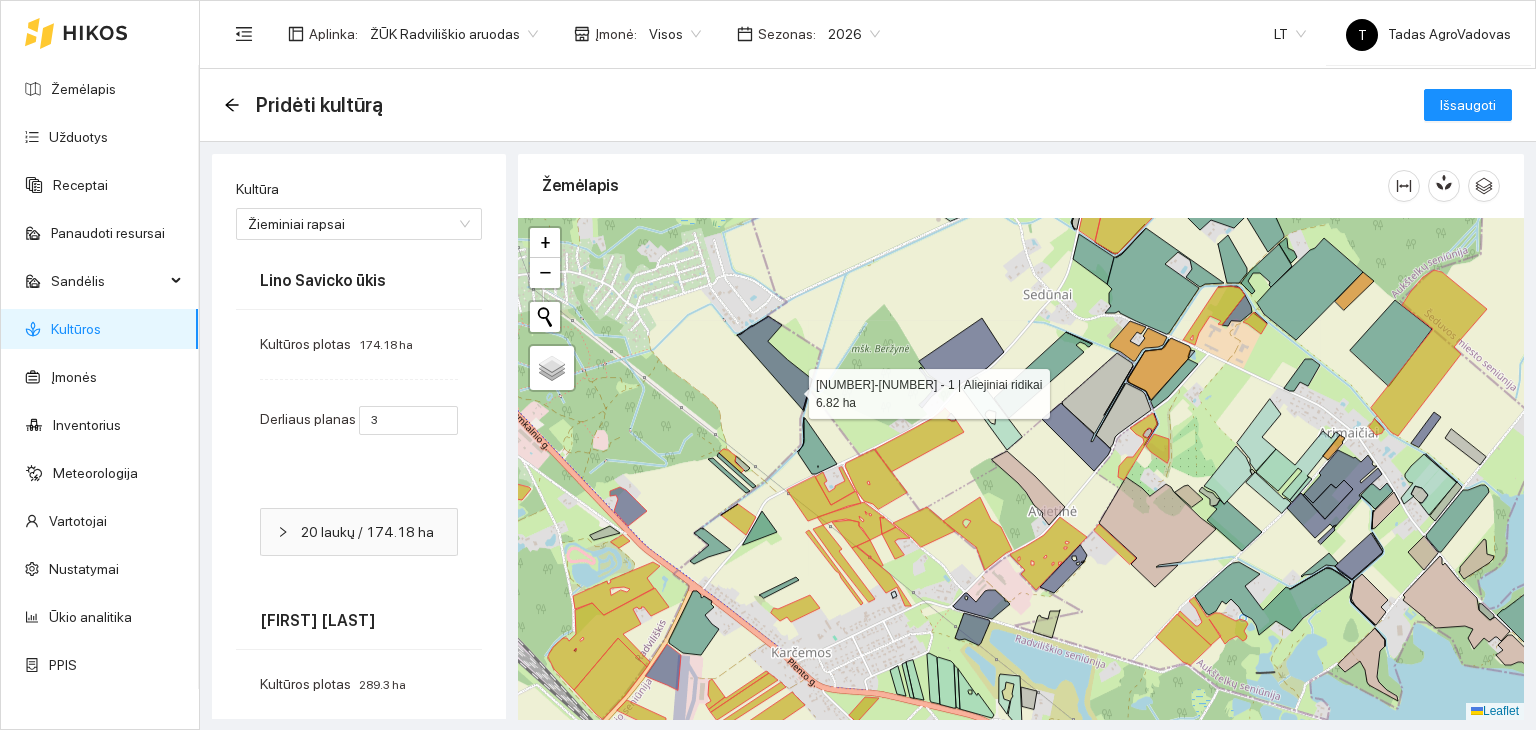 click 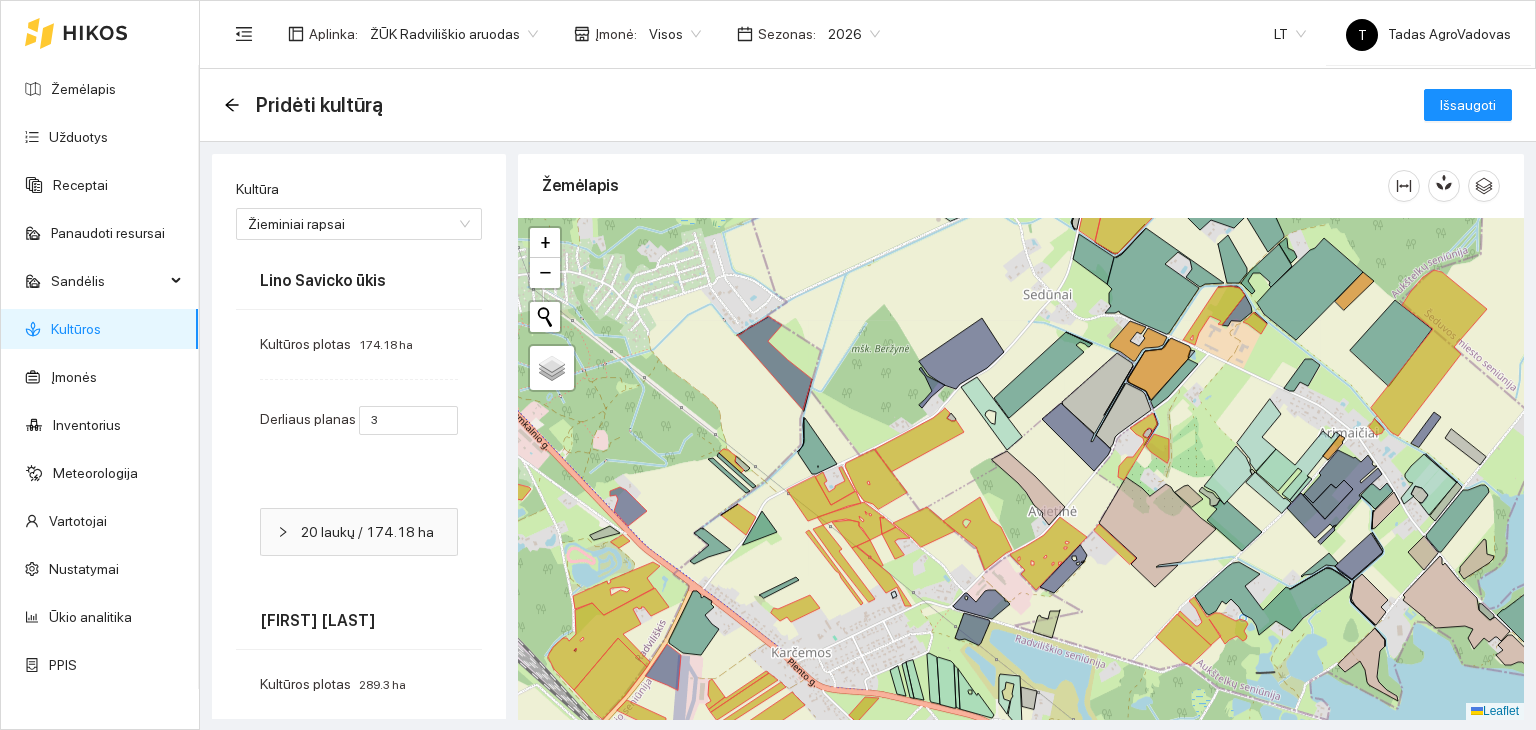 click 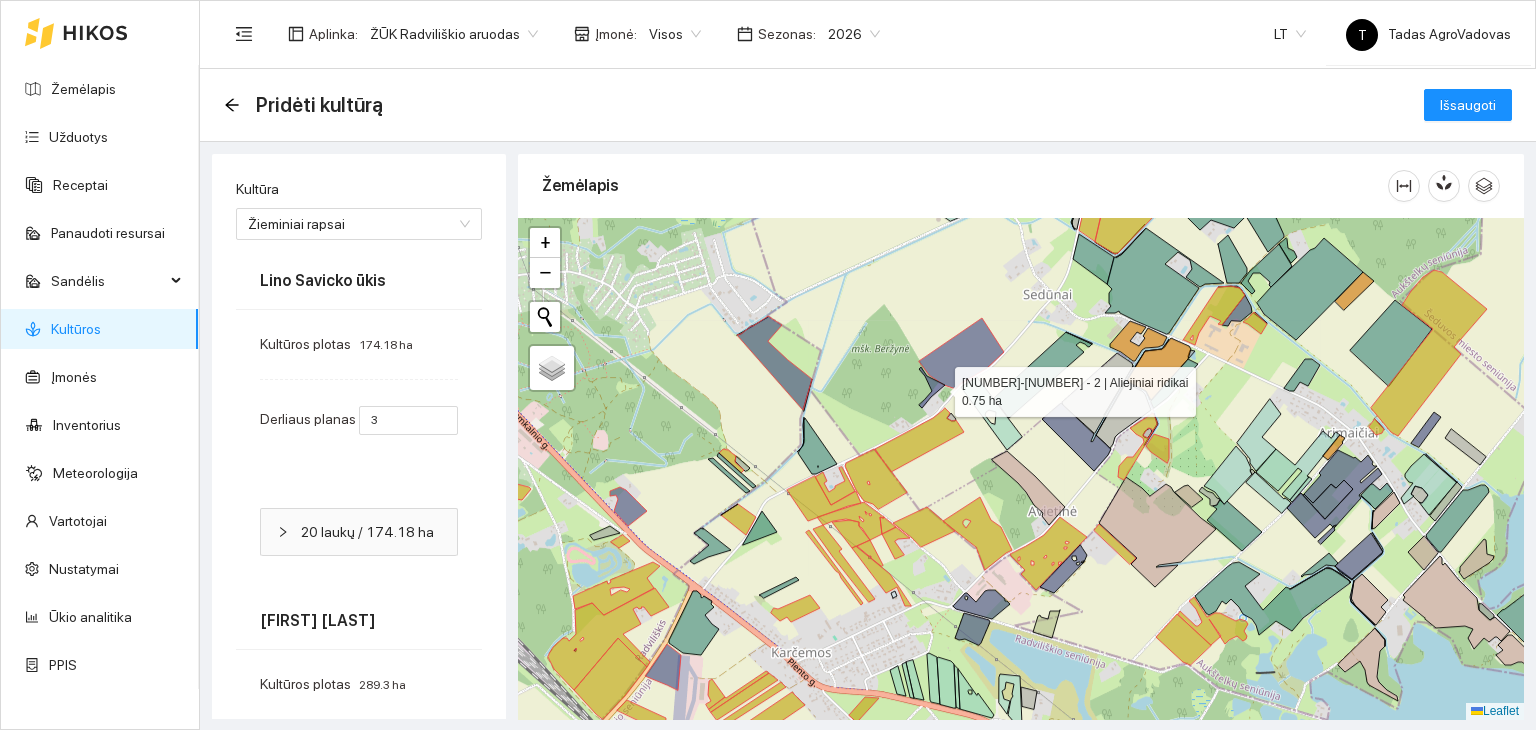 click 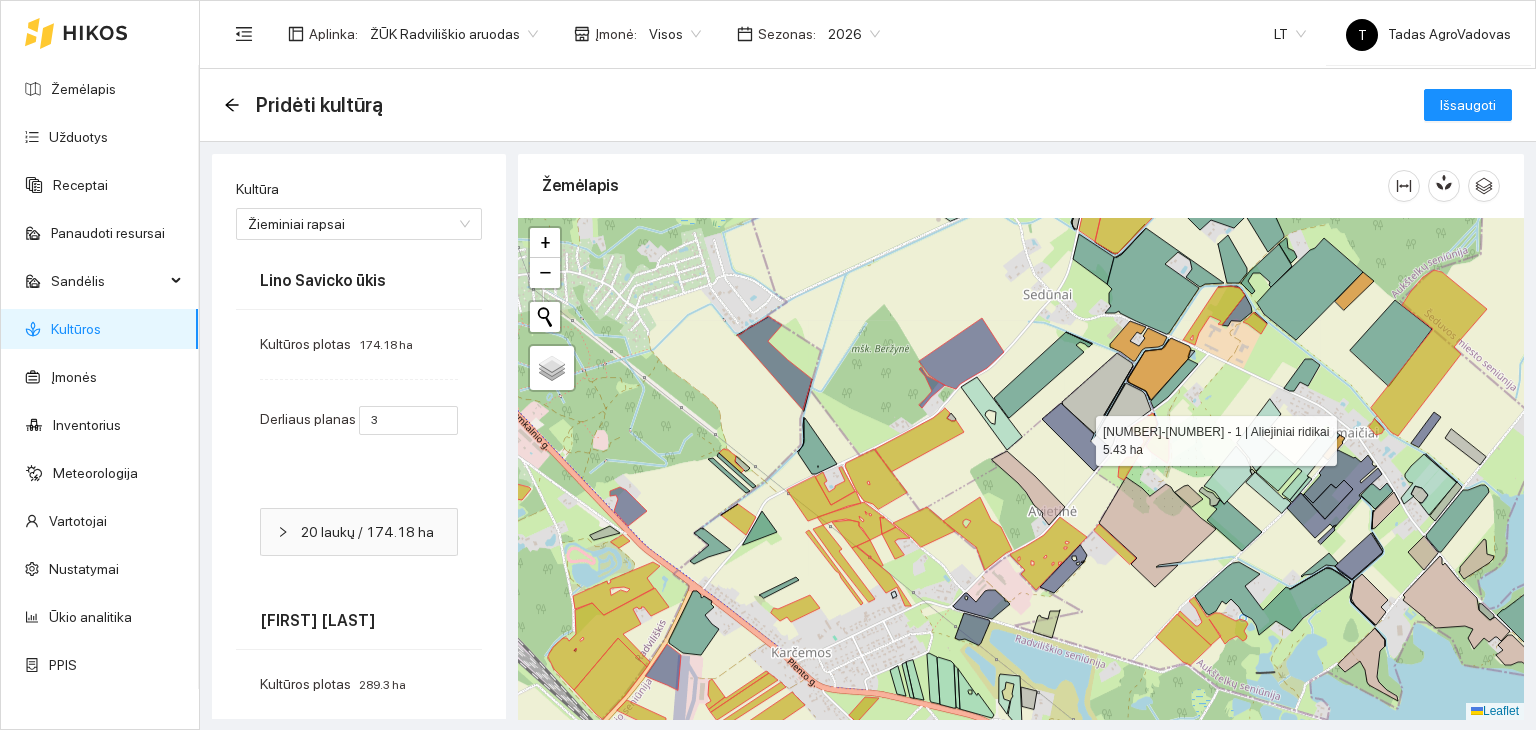 click 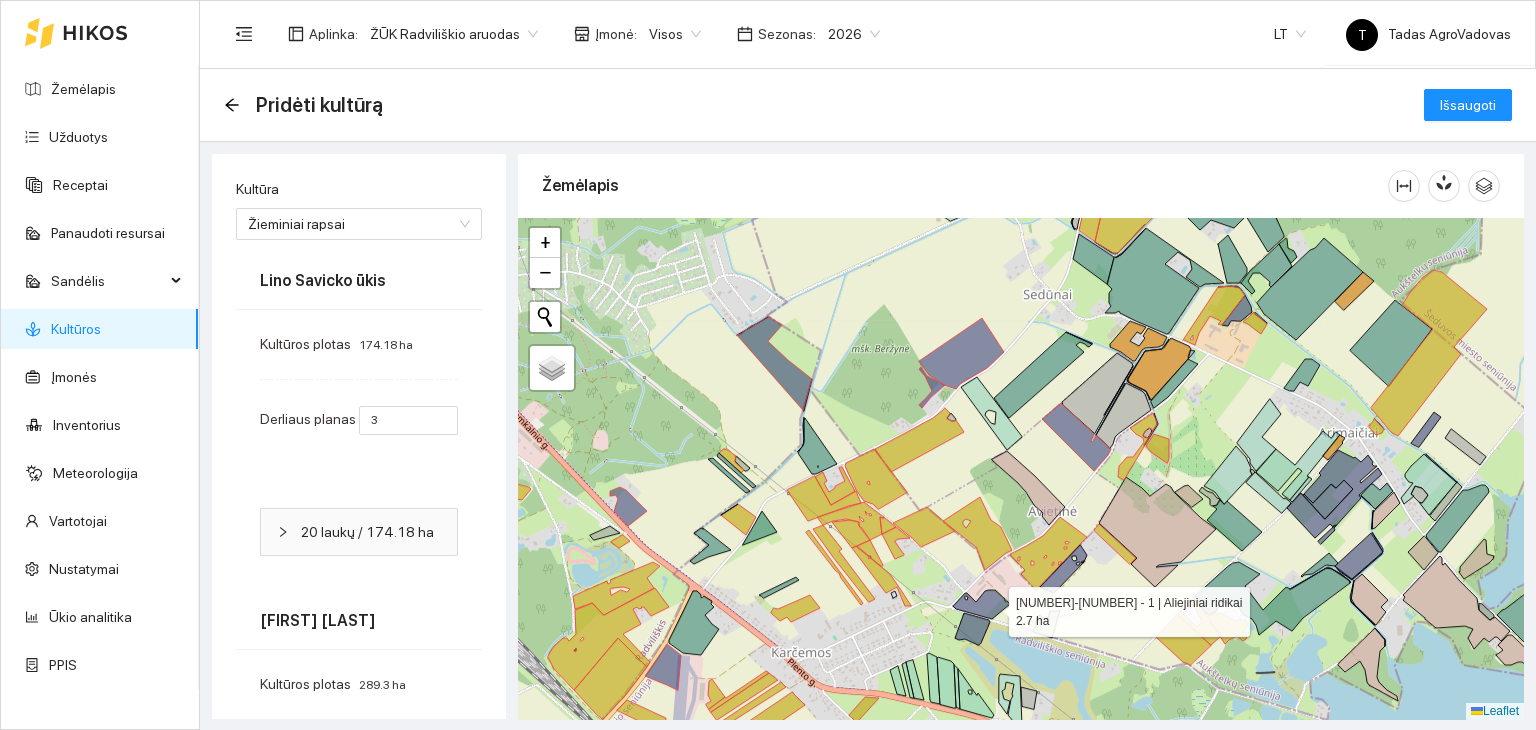 click 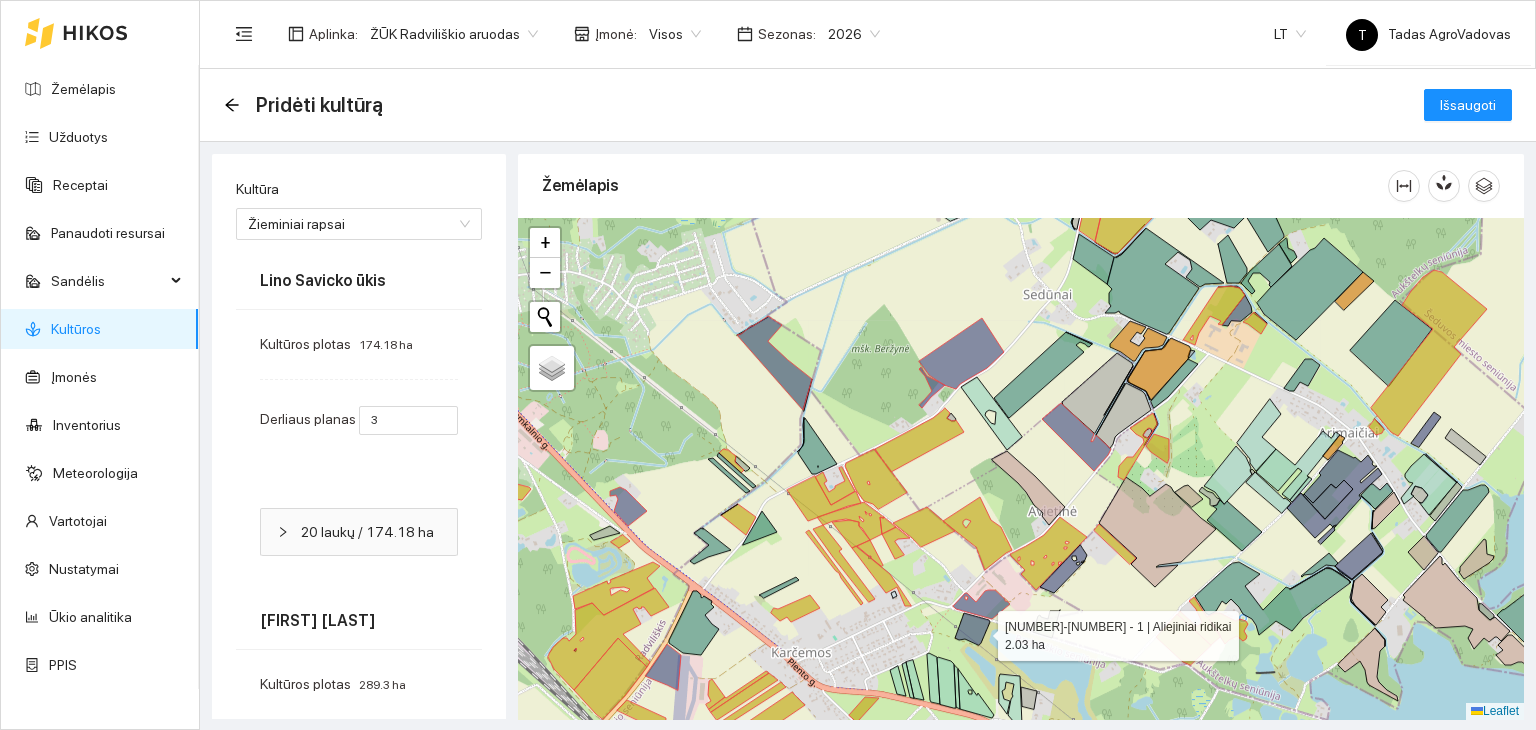 click 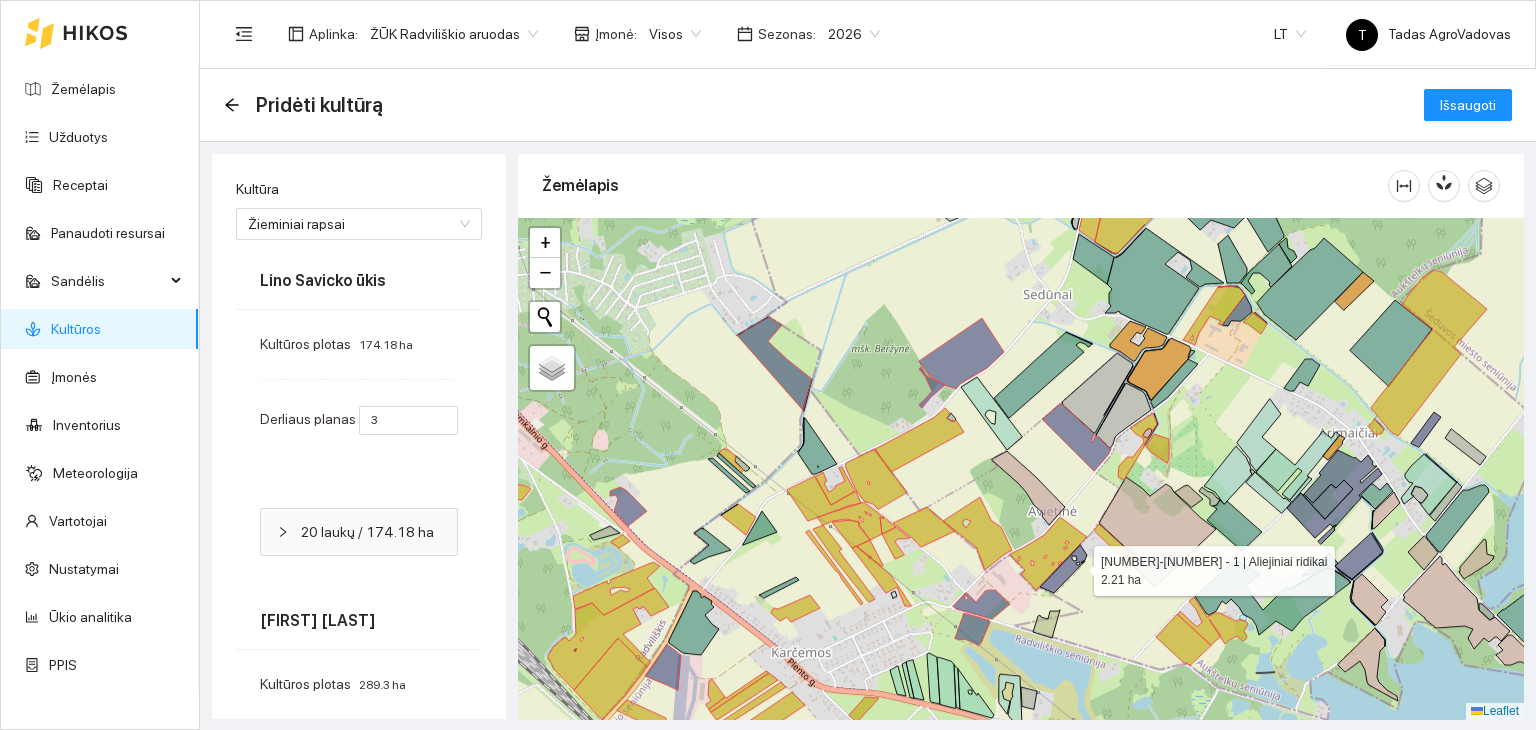 click 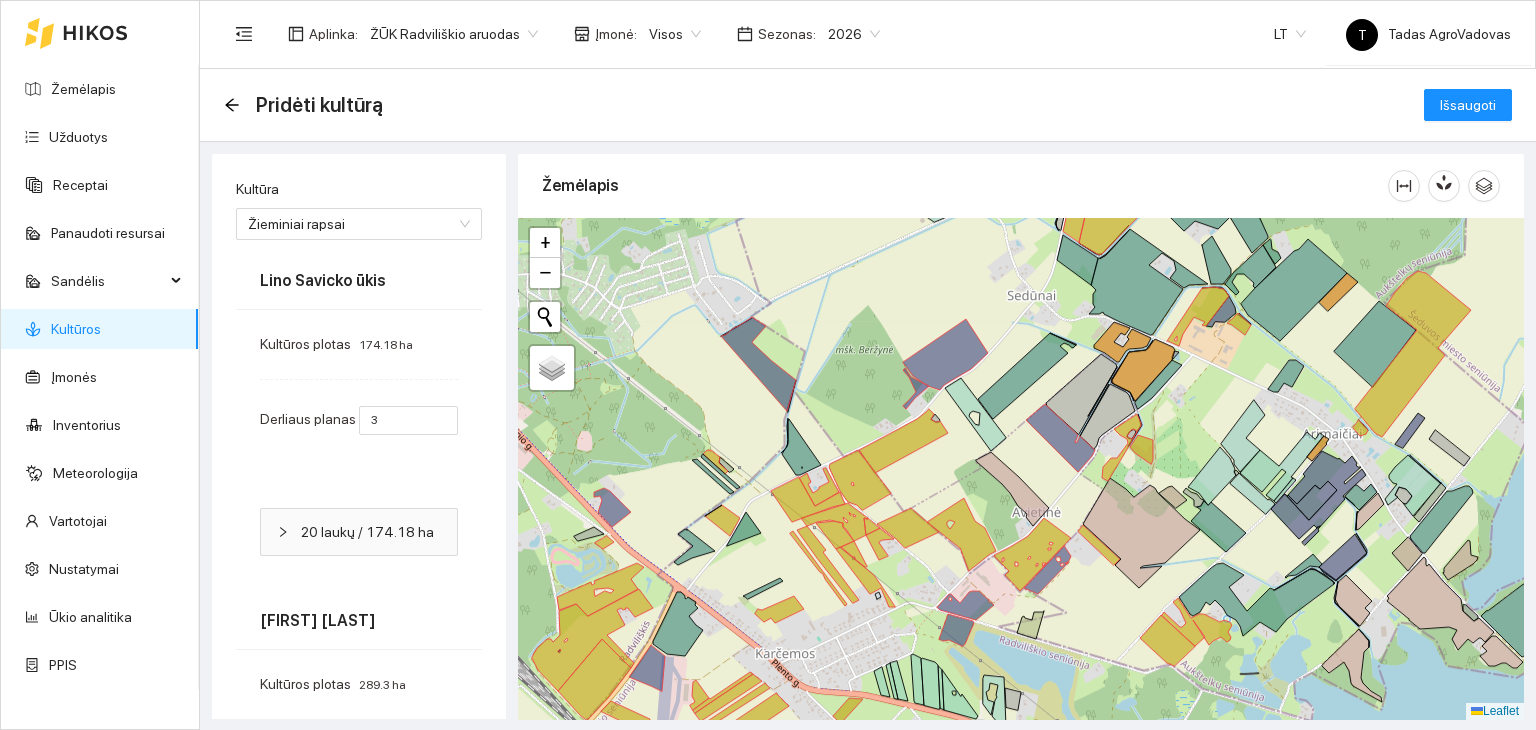 drag, startPoint x: 1132, startPoint y: 609, endPoint x: 991, endPoint y: 629, distance: 142.41138 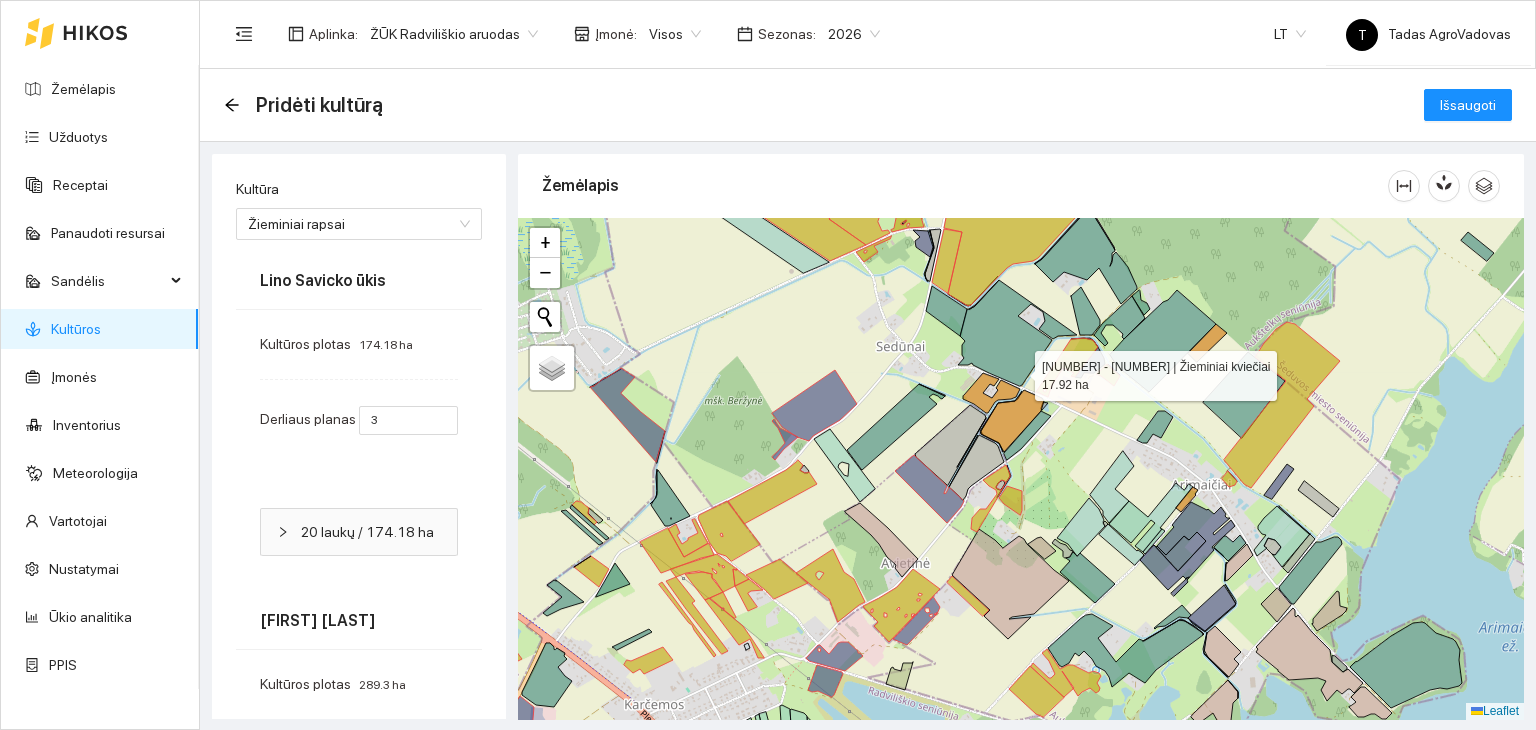 drag, startPoint x: 1017, startPoint y: 361, endPoint x: 1012, endPoint y: 480, distance: 119.104996 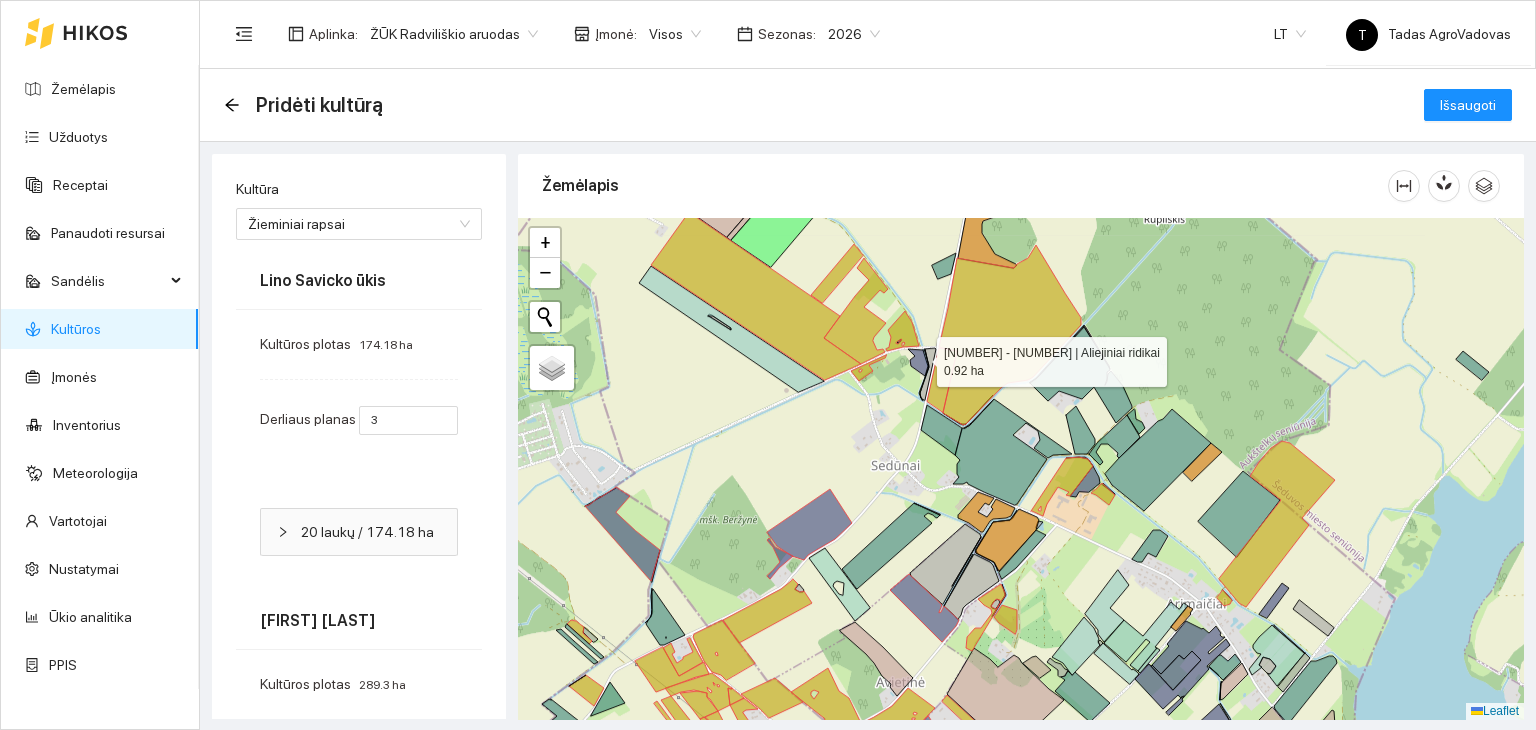 click 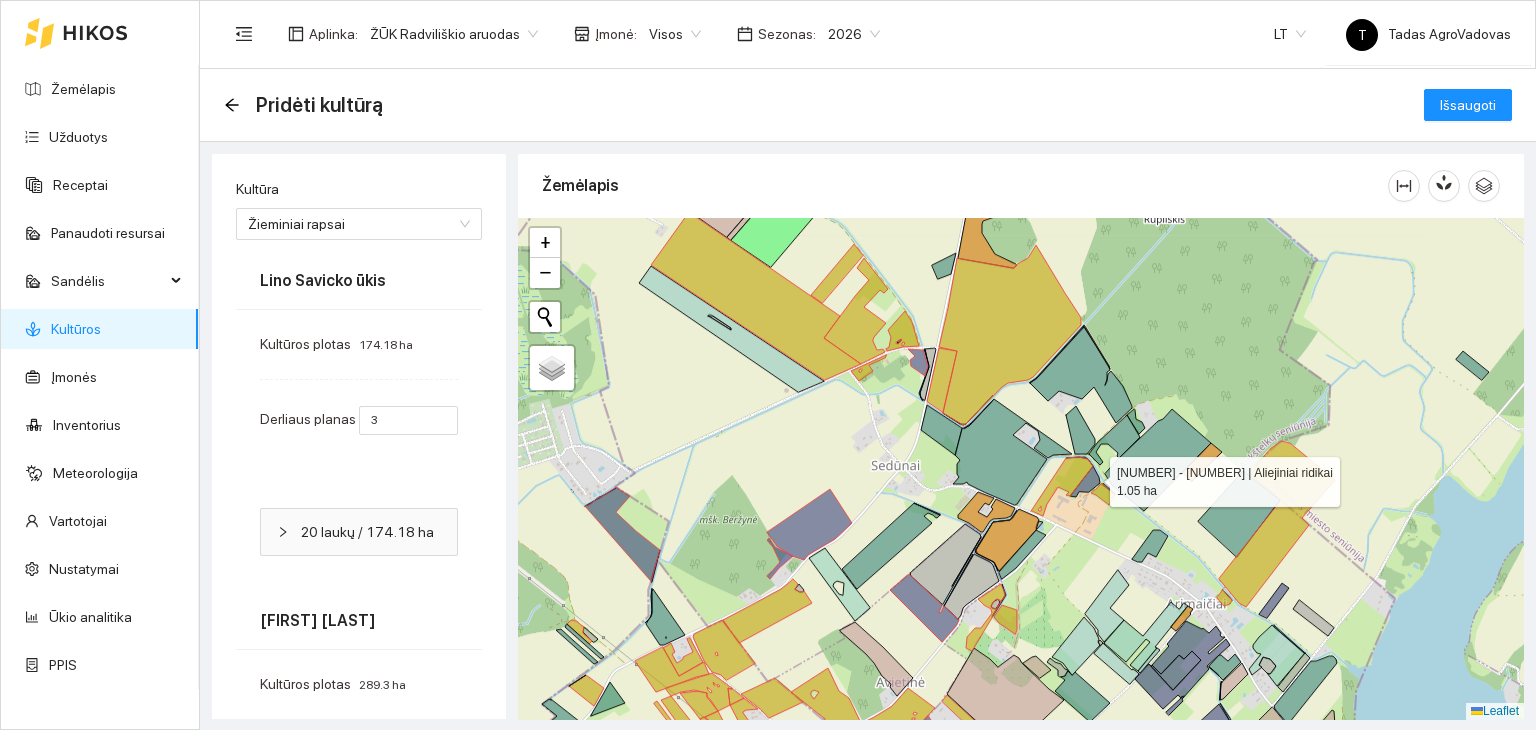click 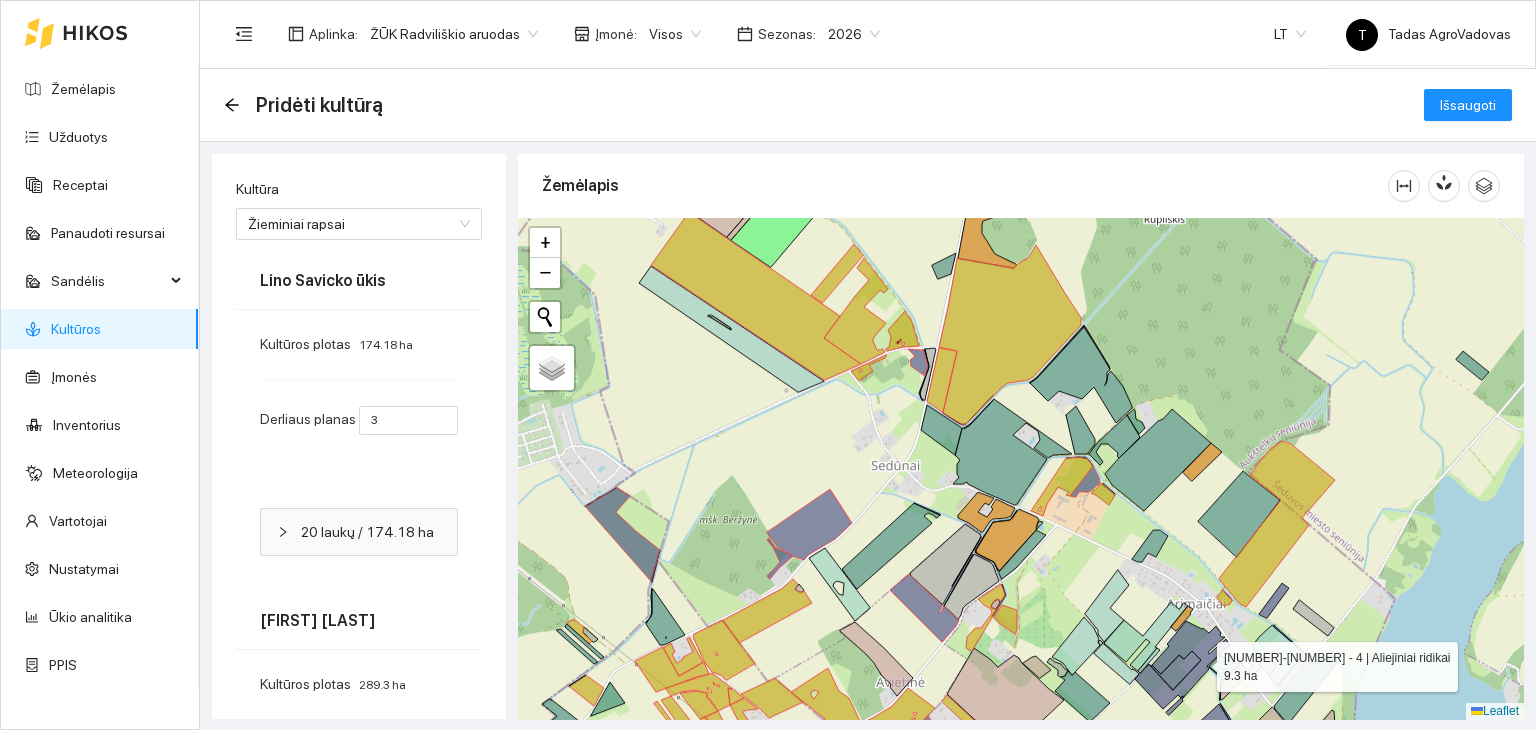 click 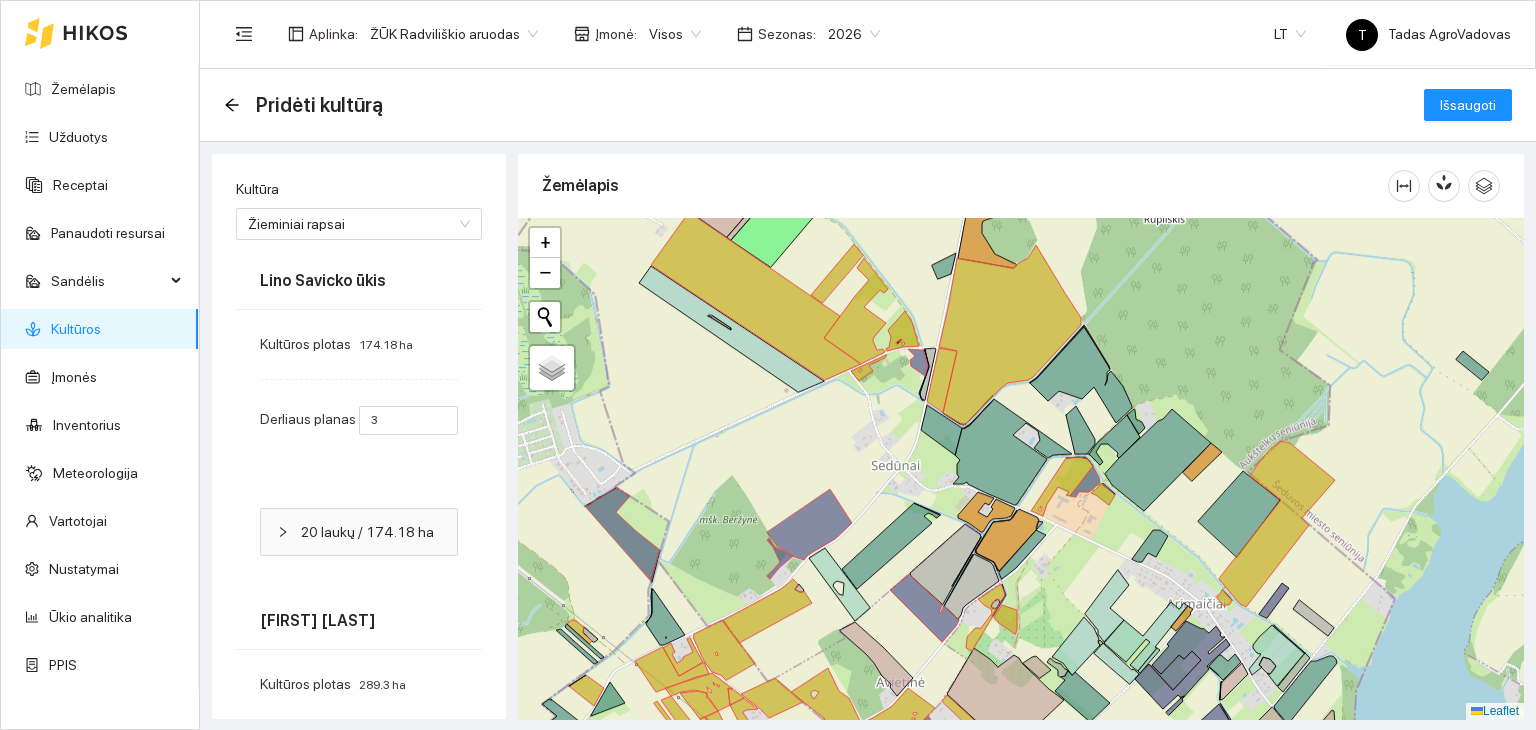 click 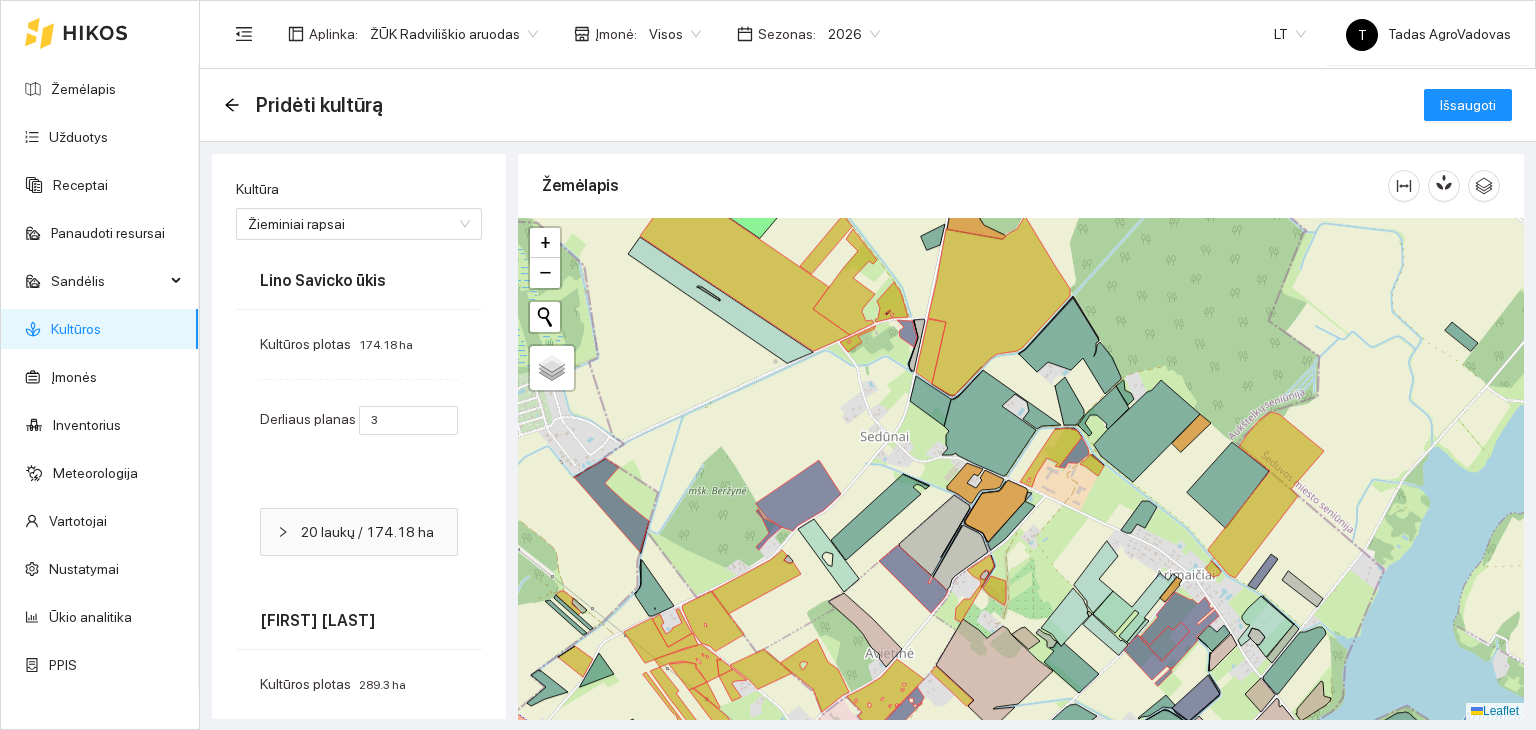 drag, startPoint x: 1209, startPoint y: 693, endPoint x: 1123, endPoint y: 467, distance: 241.80984 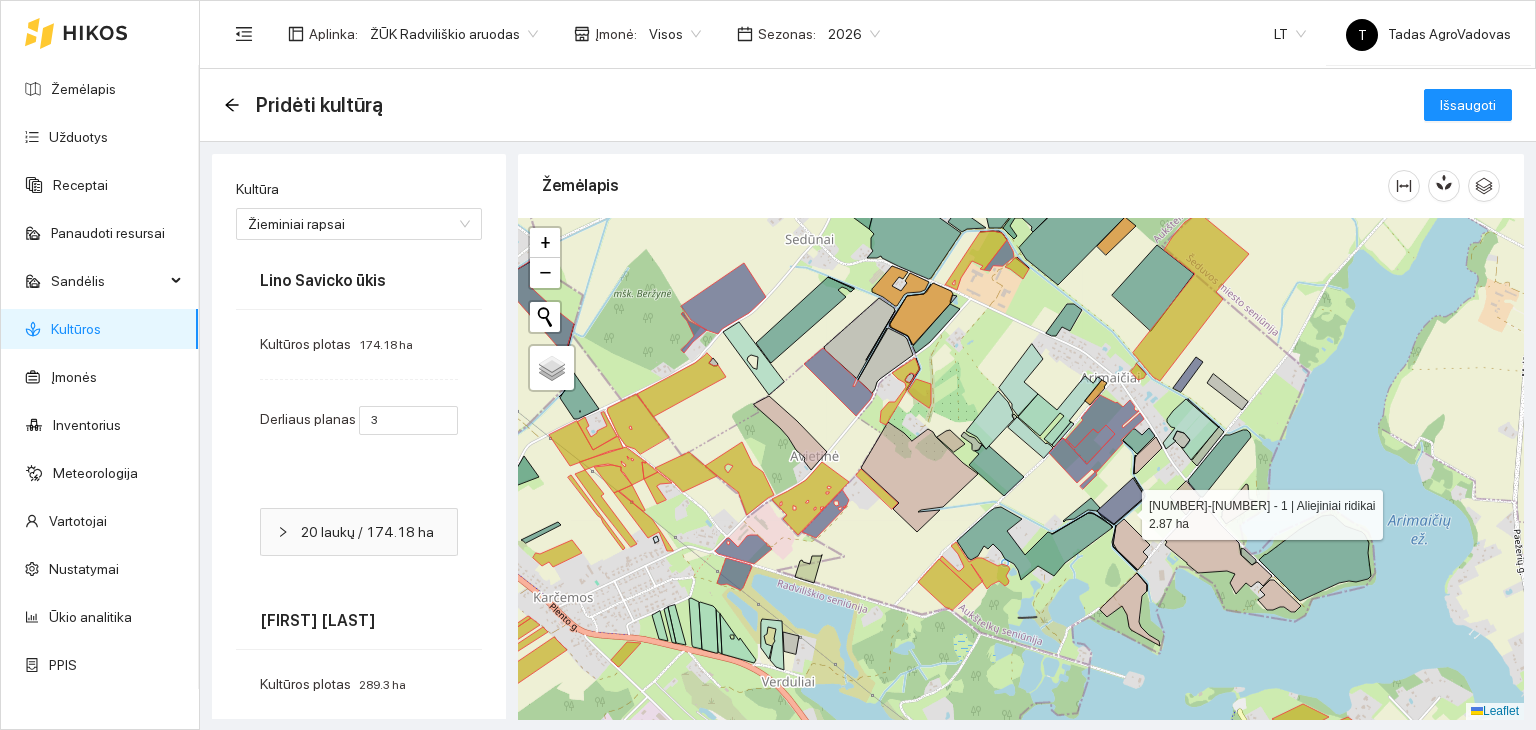 click 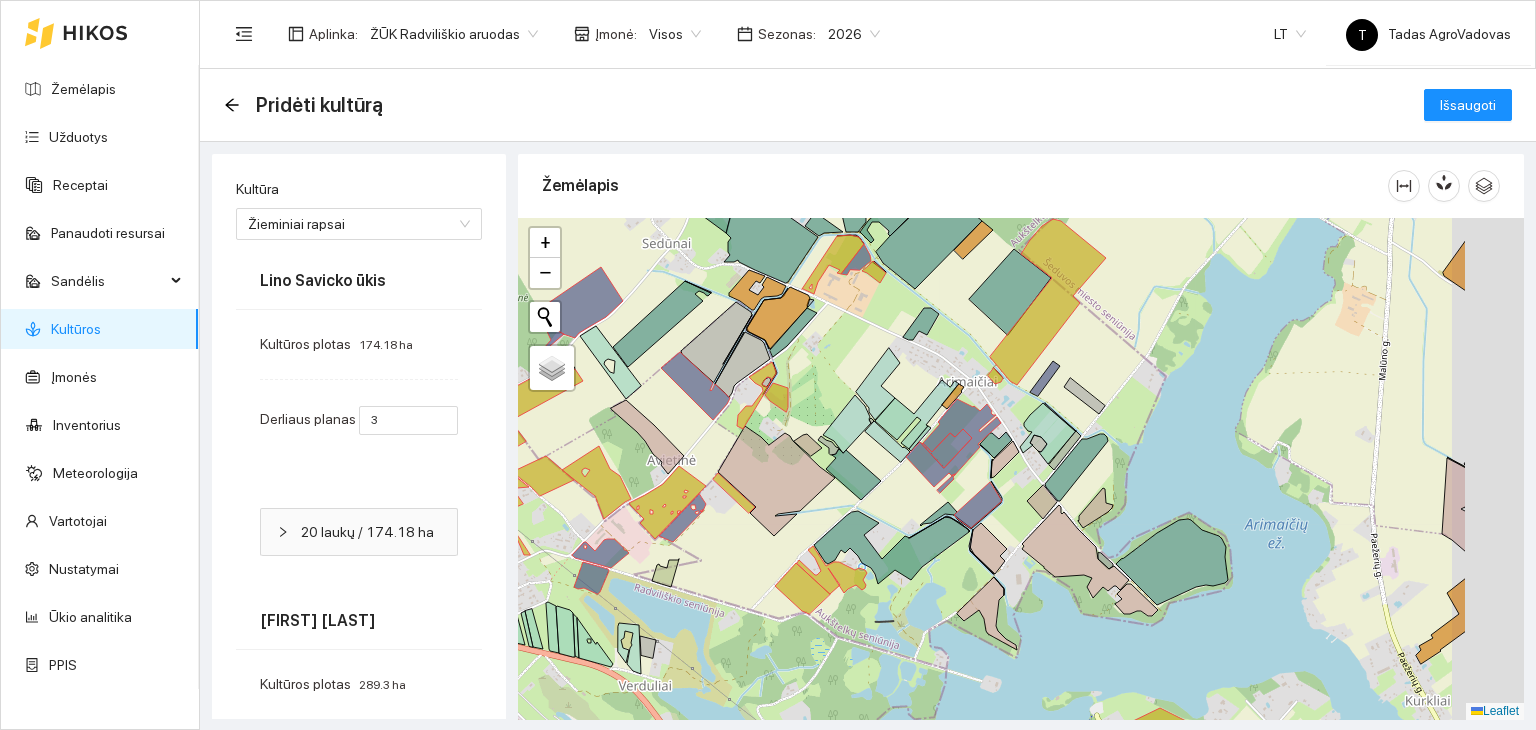 drag, startPoint x: 1147, startPoint y: 525, endPoint x: 789, endPoint y: 523, distance: 358.00558 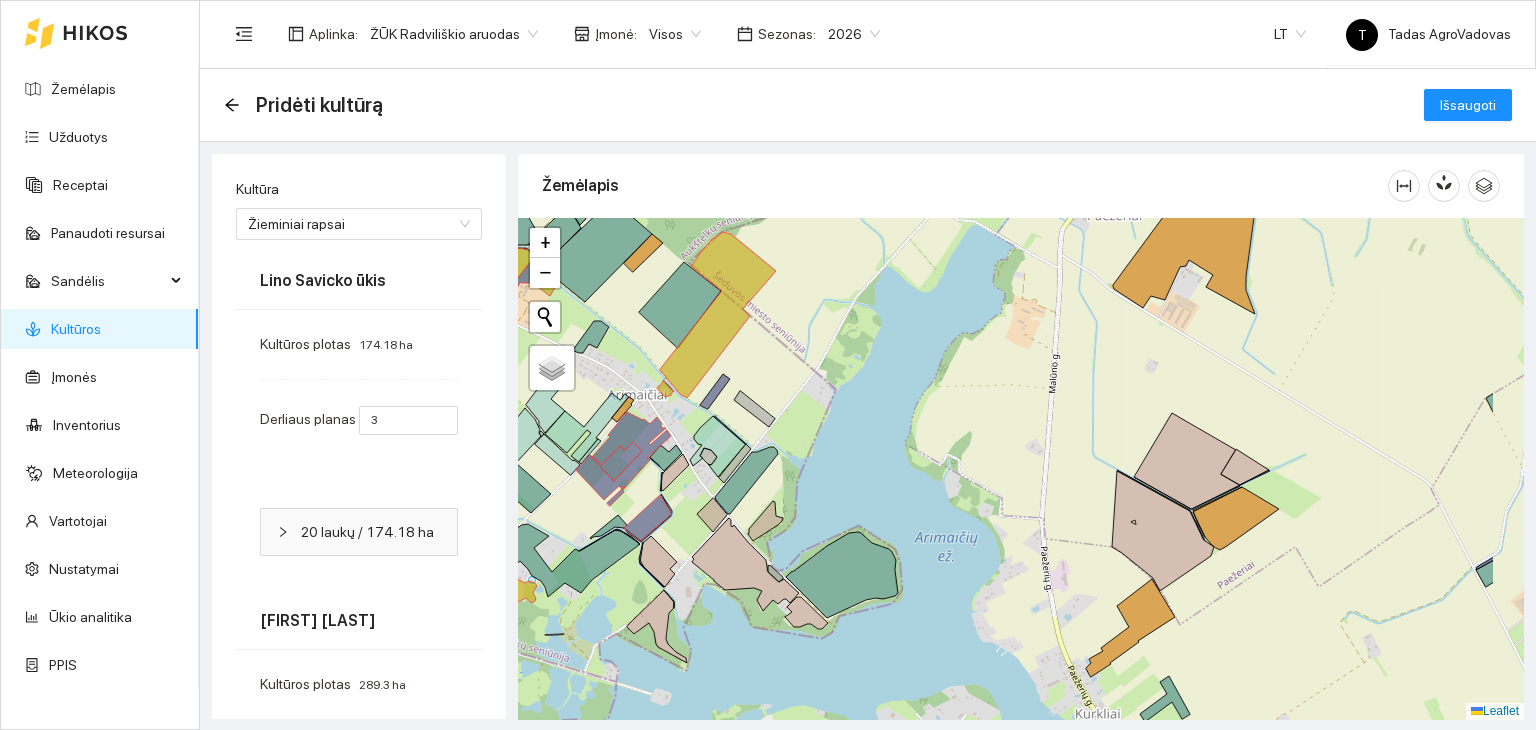 drag, startPoint x: 1352, startPoint y: 497, endPoint x: 923, endPoint y: 462, distance: 430.42538 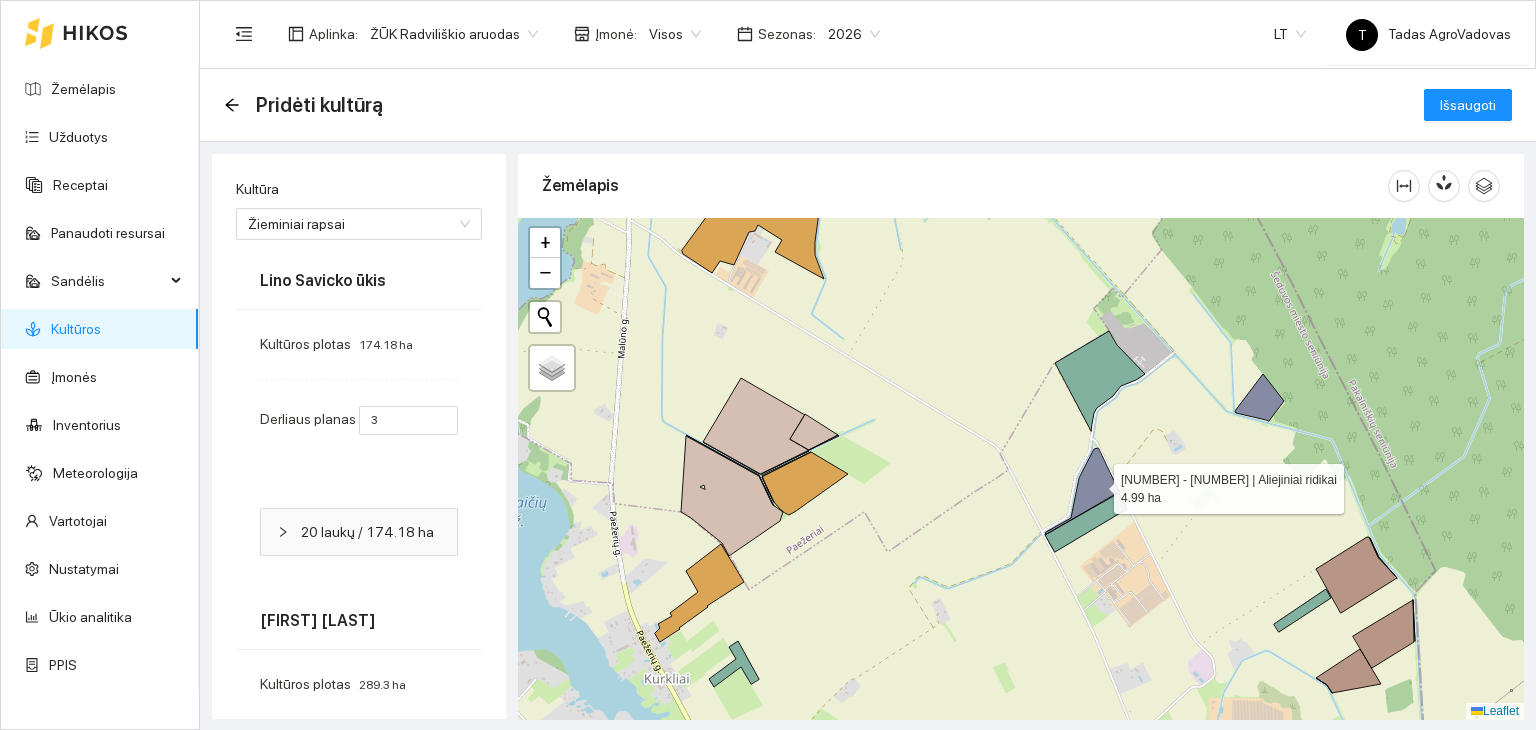 click 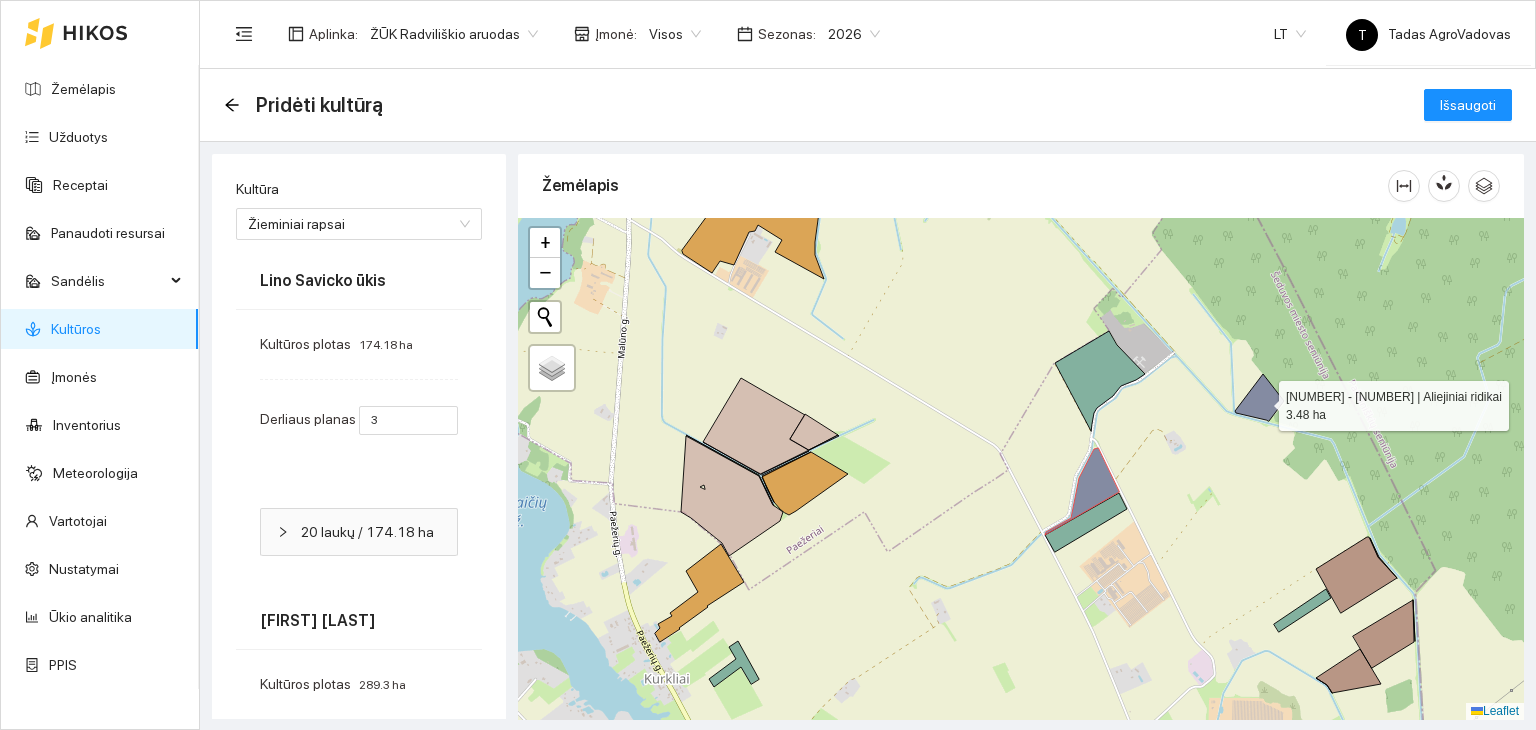 click 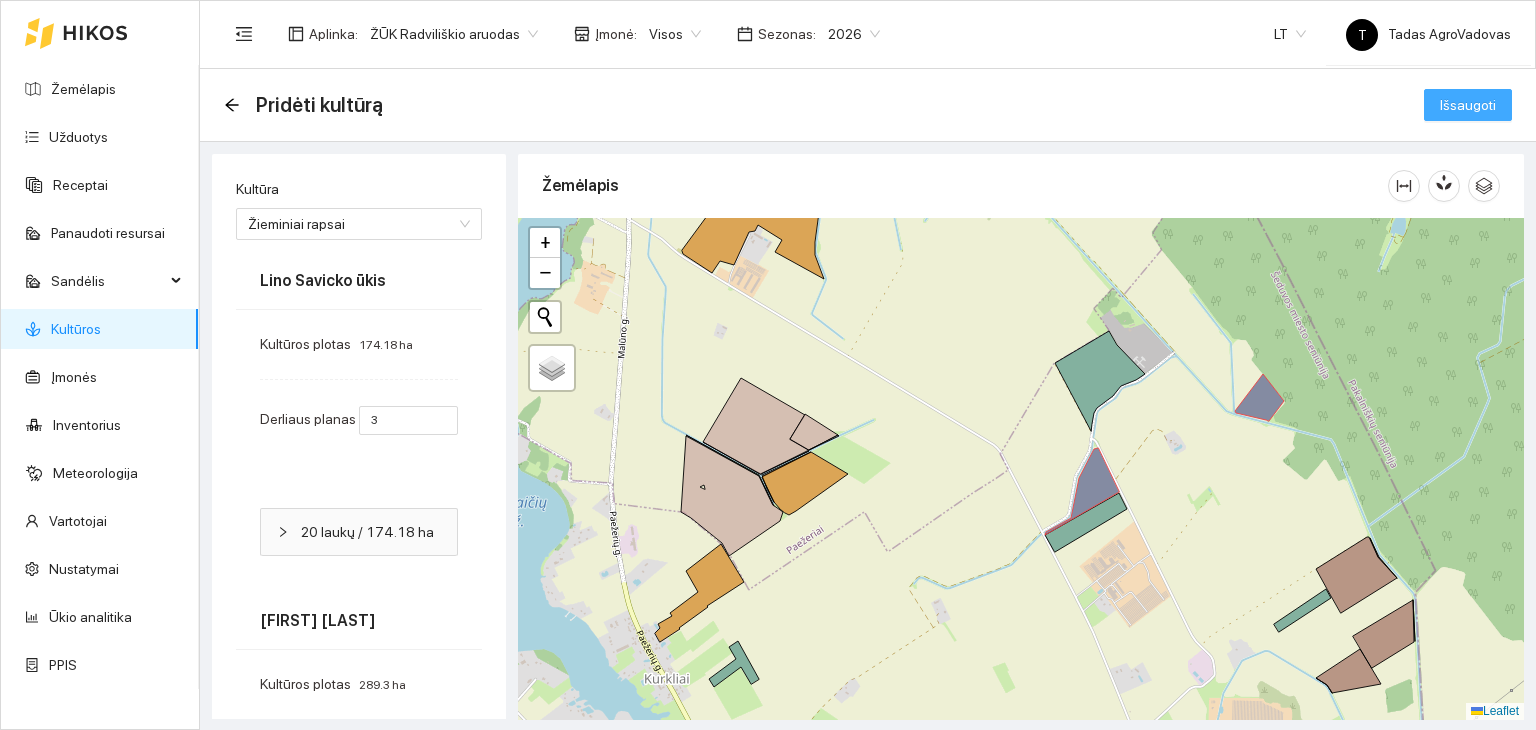 click on "Išsaugoti" at bounding box center (1468, 105) 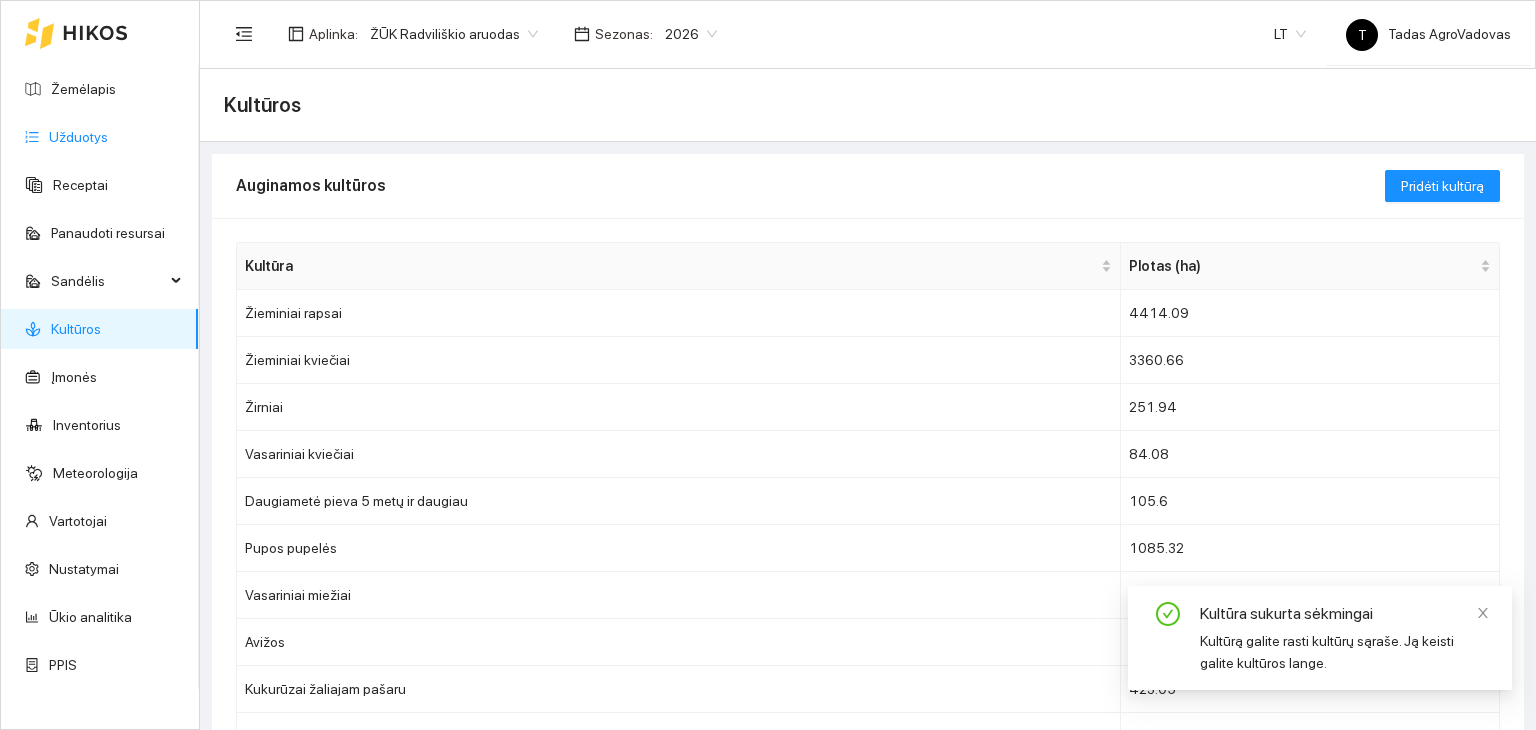 click on "Užduotys" at bounding box center (78, 137) 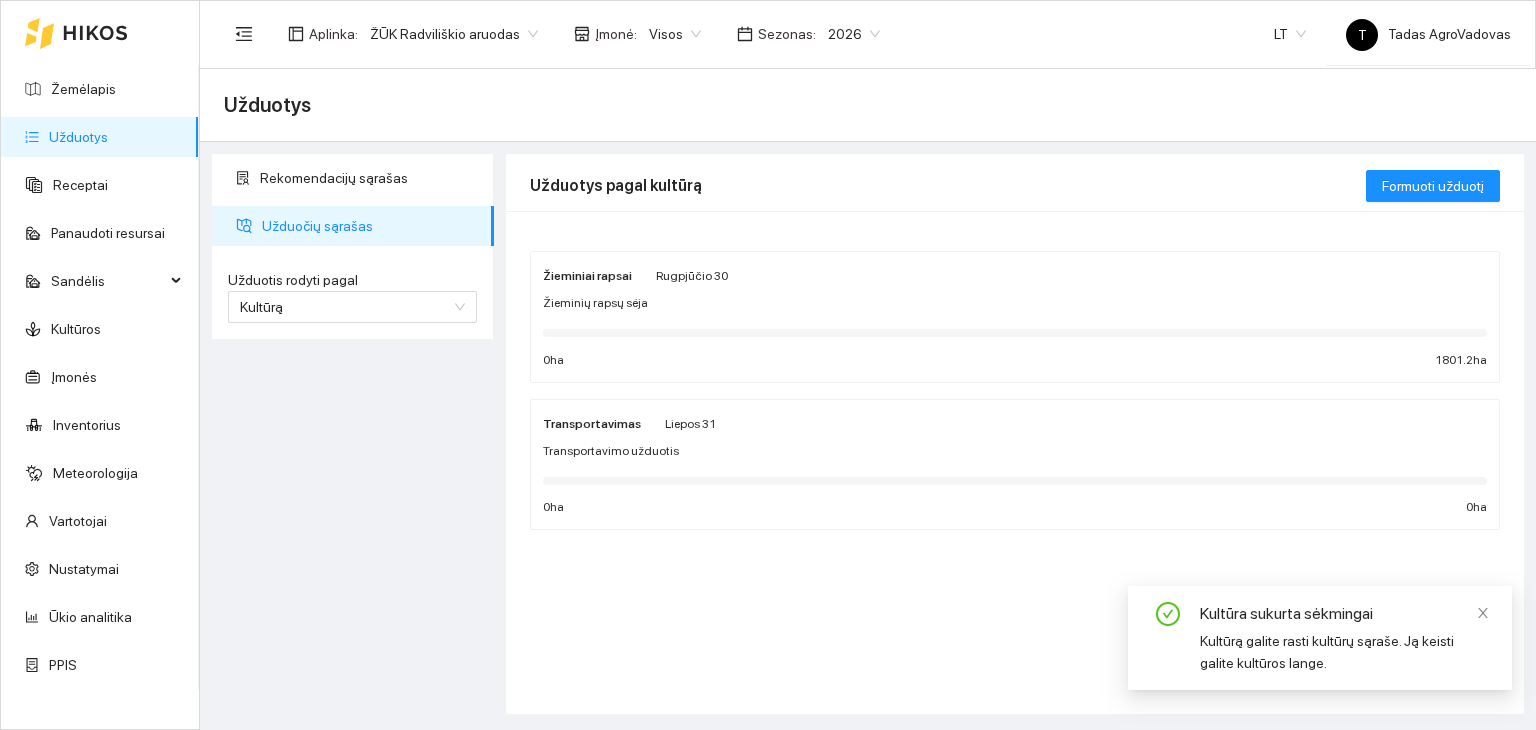 click on "Žieminių rapsų sėja" at bounding box center [1015, 303] 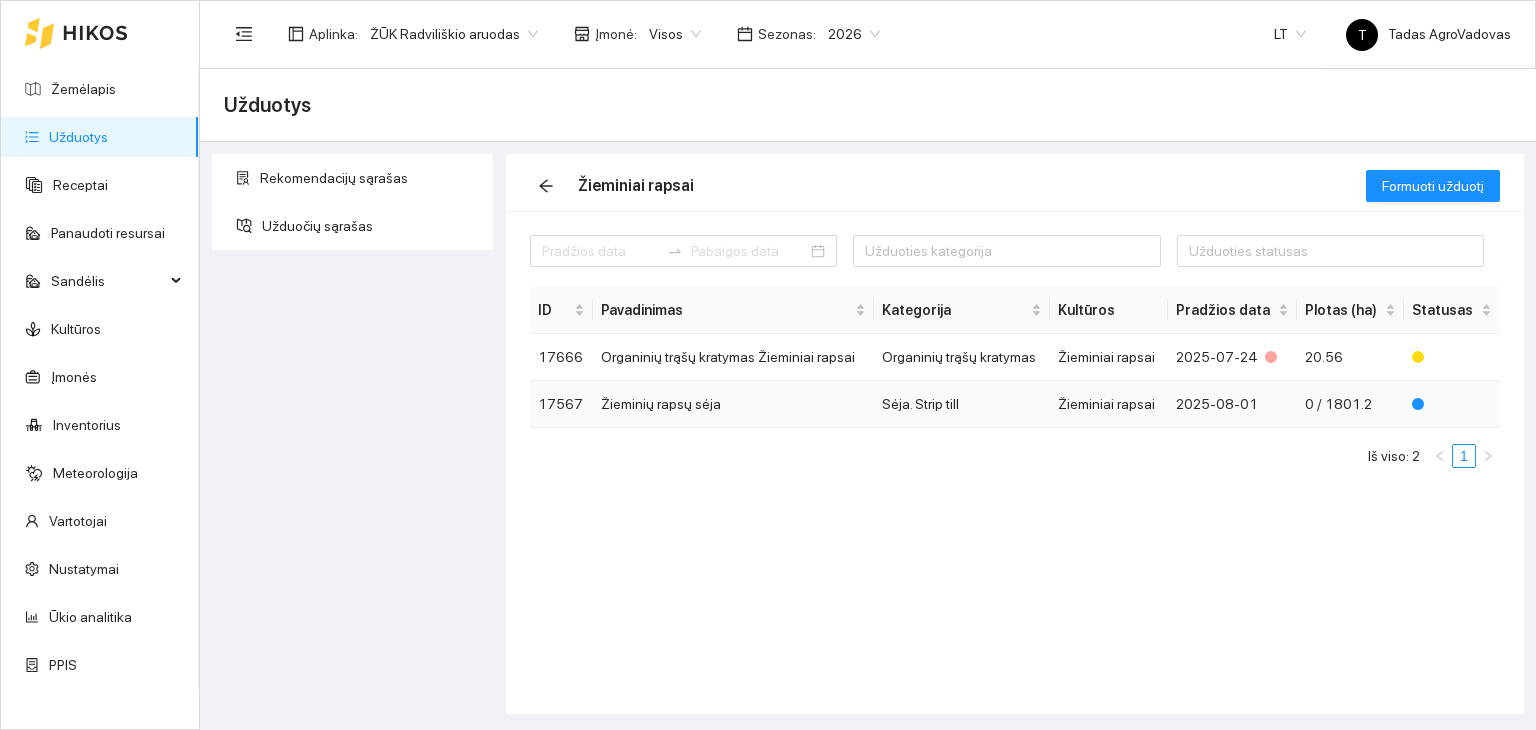 click on "Žieminiai rapsai" at bounding box center [1108, 404] 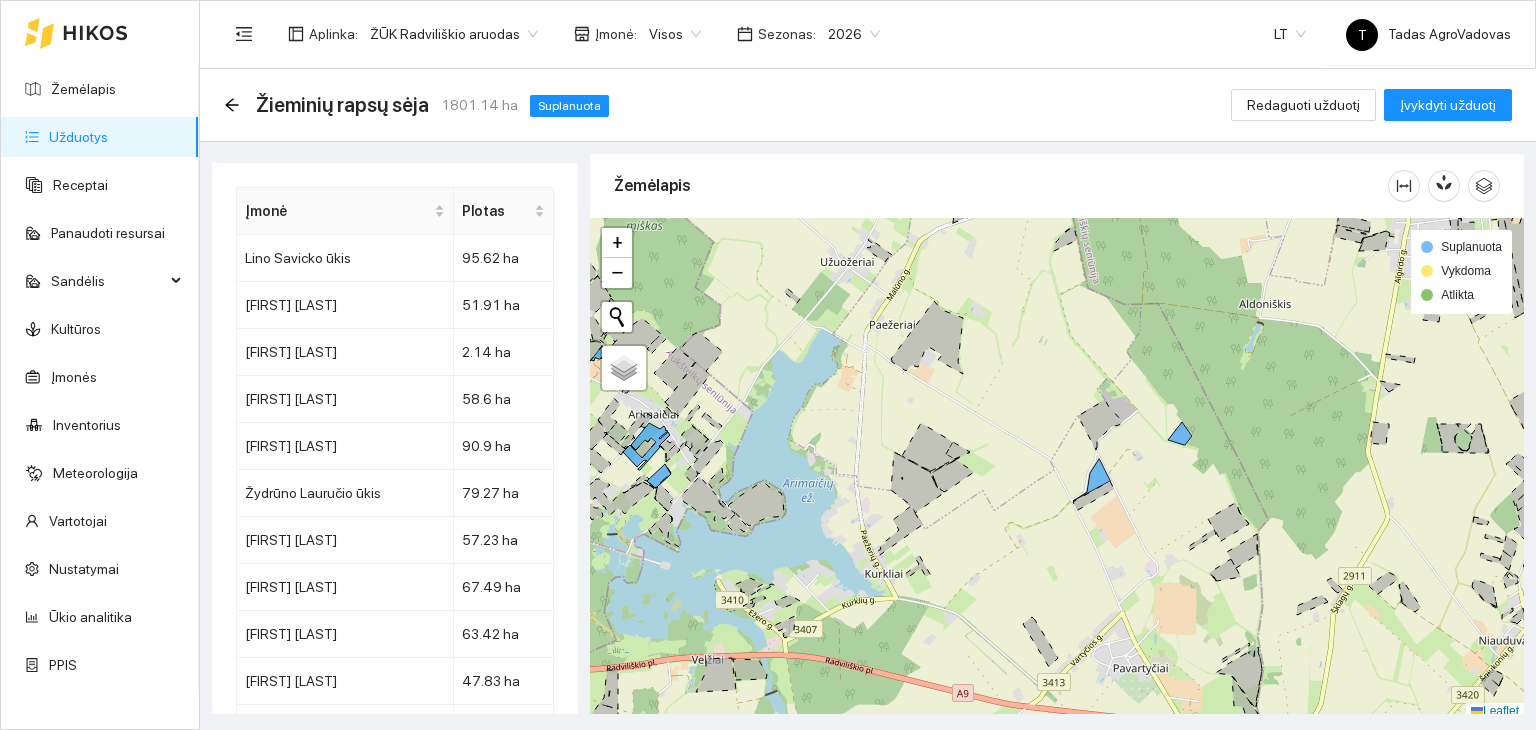 scroll, scrollTop: 9675, scrollLeft: 0, axis: vertical 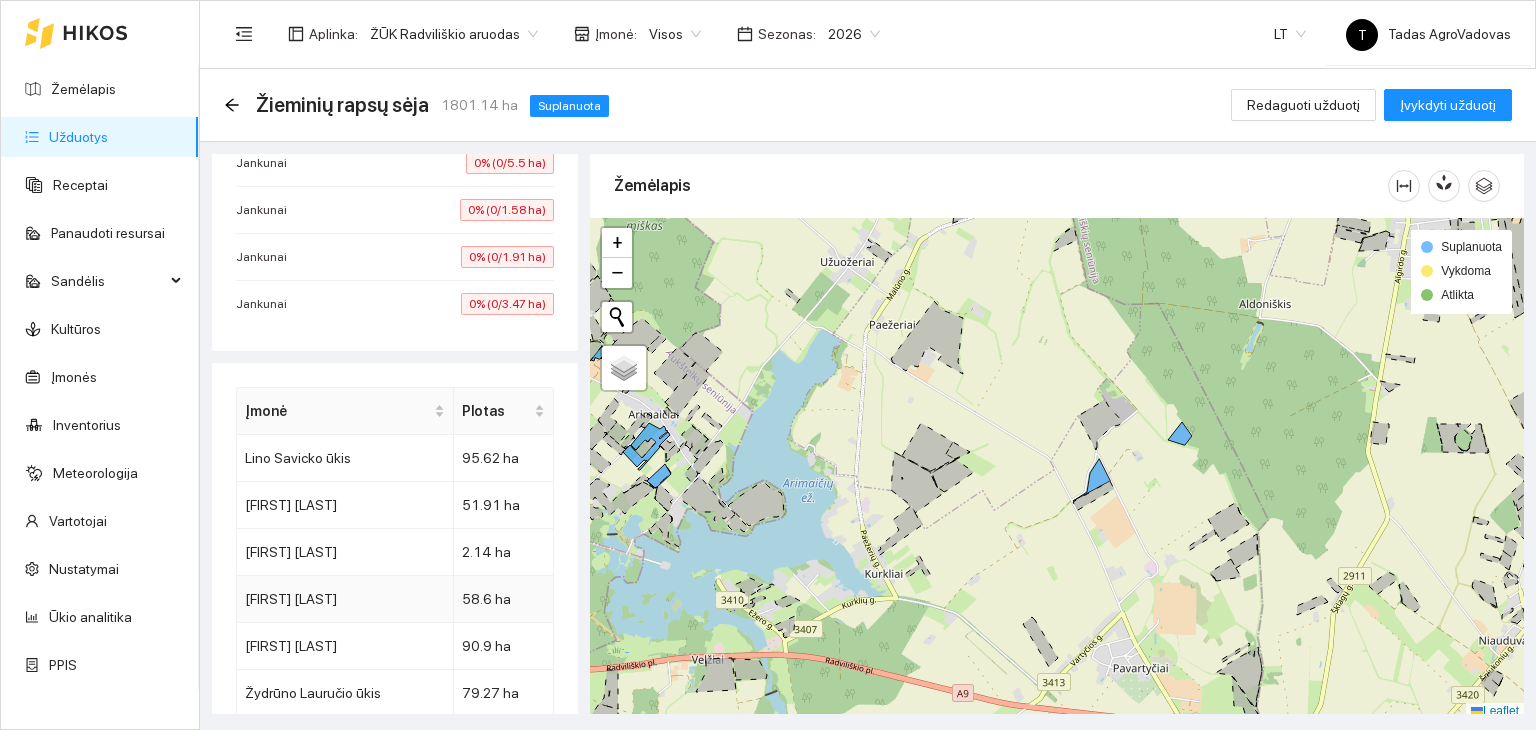click on "58.6 ha" at bounding box center (504, 599) 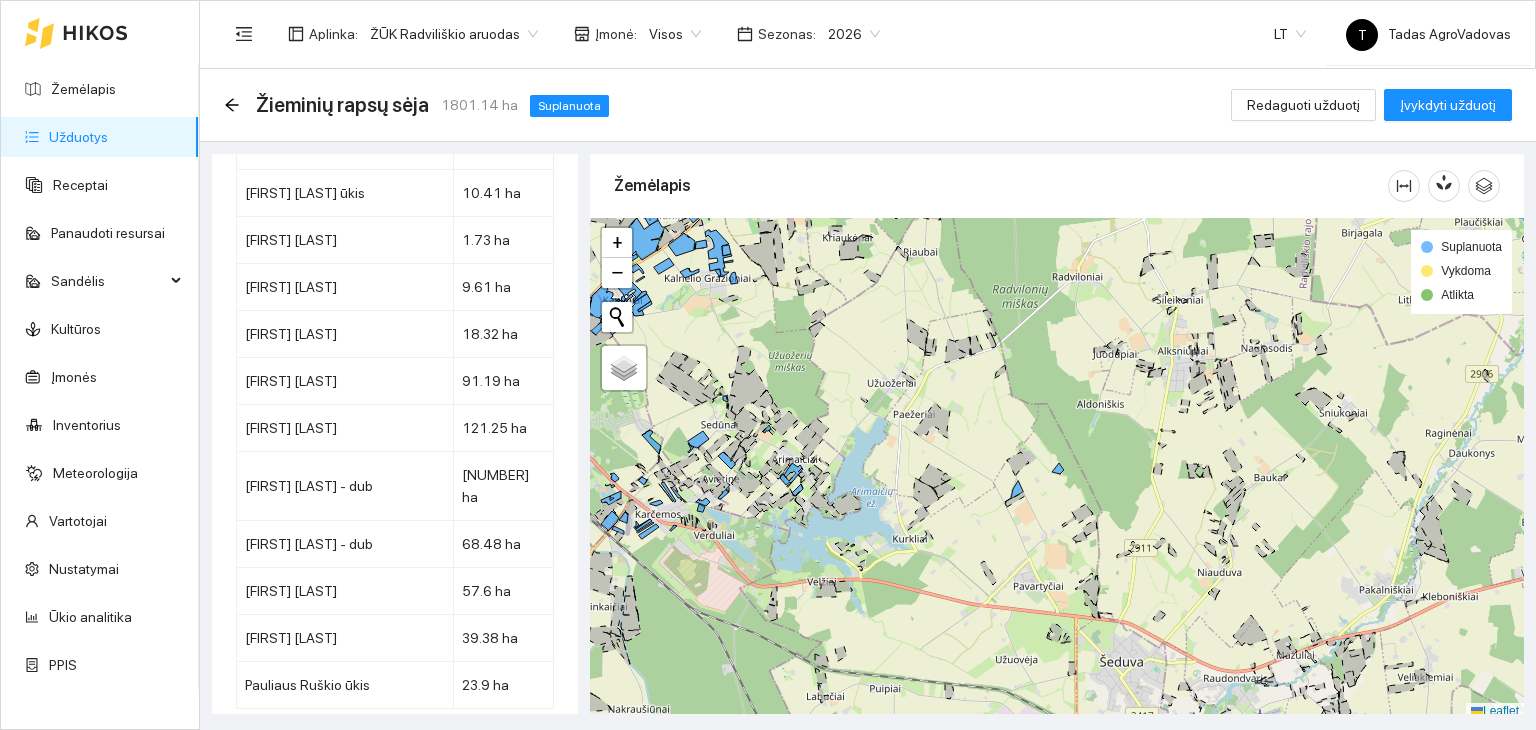 scroll, scrollTop: 11075, scrollLeft: 0, axis: vertical 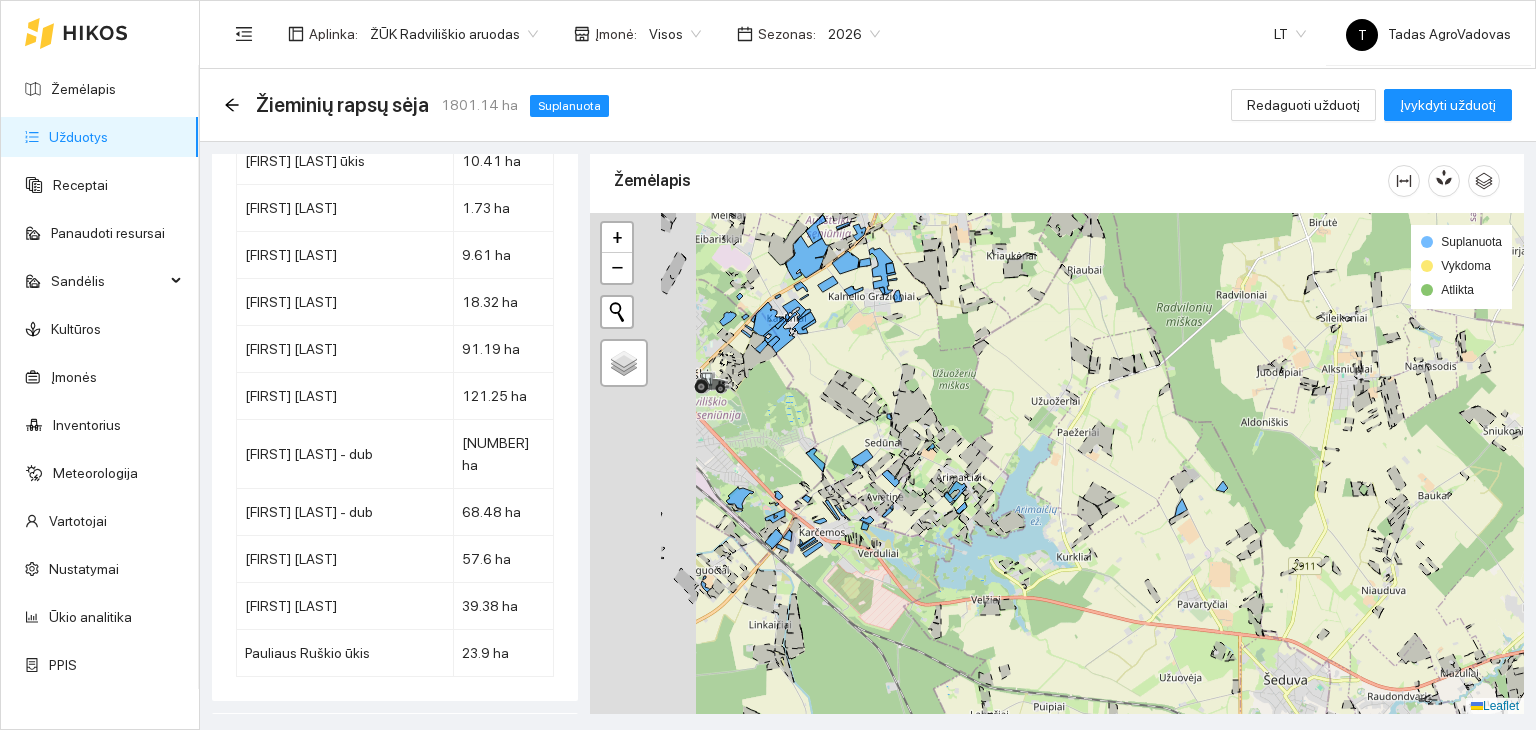 drag, startPoint x: 729, startPoint y: 485, endPoint x: 1014, endPoint y: 521, distance: 287.26468 